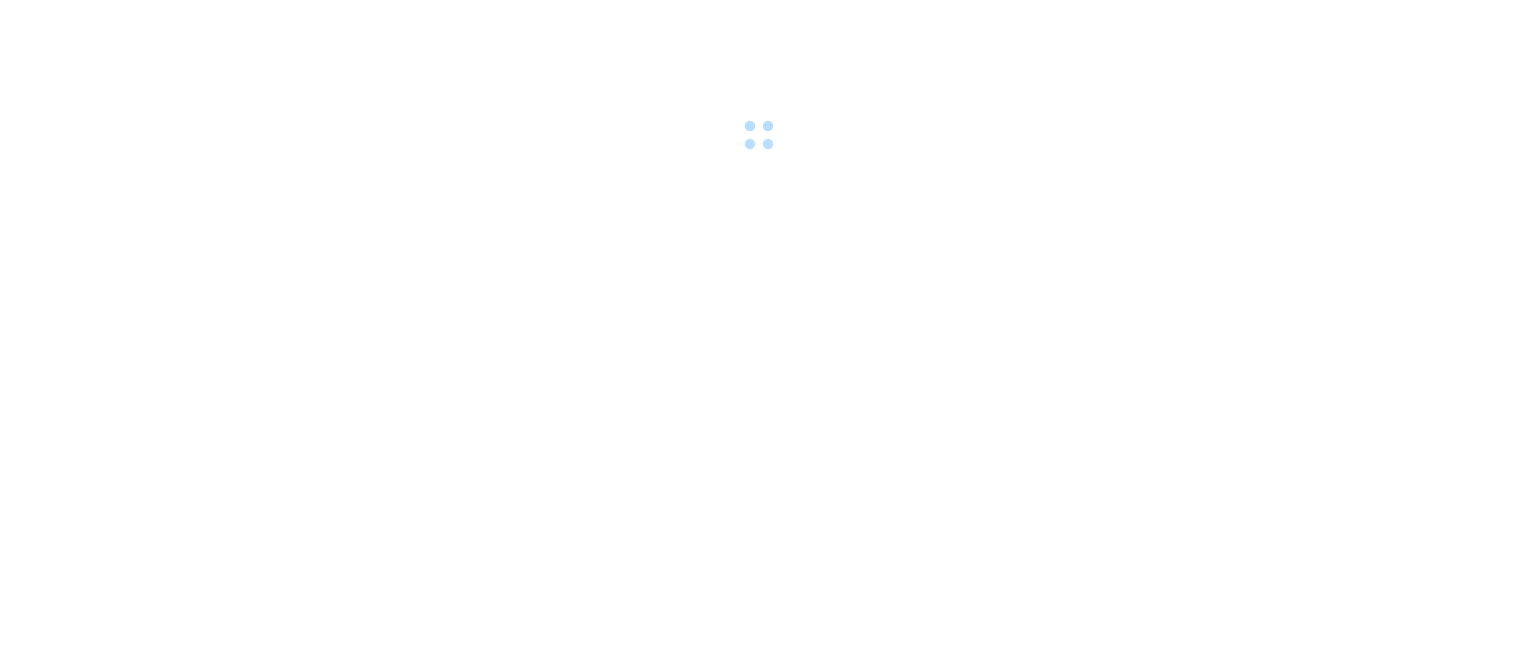 scroll, scrollTop: 0, scrollLeft: 0, axis: both 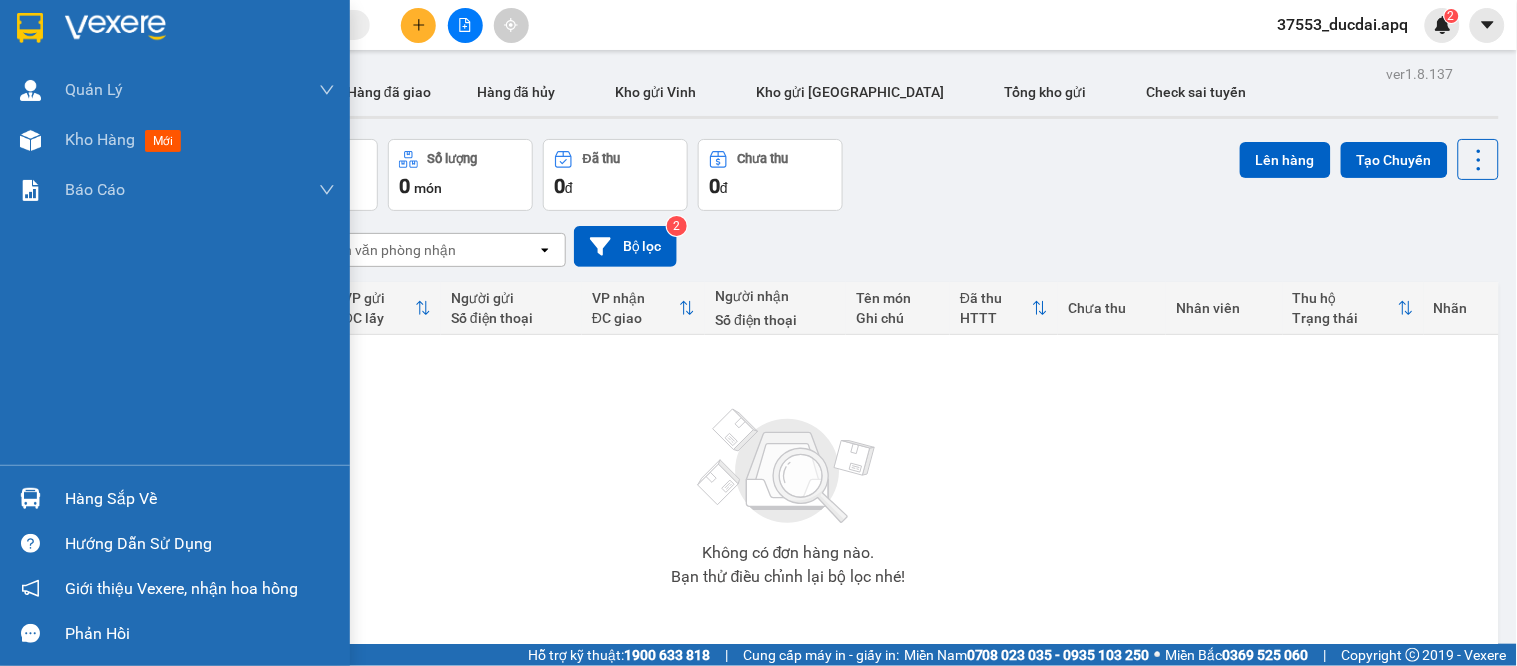click at bounding box center [30, 498] 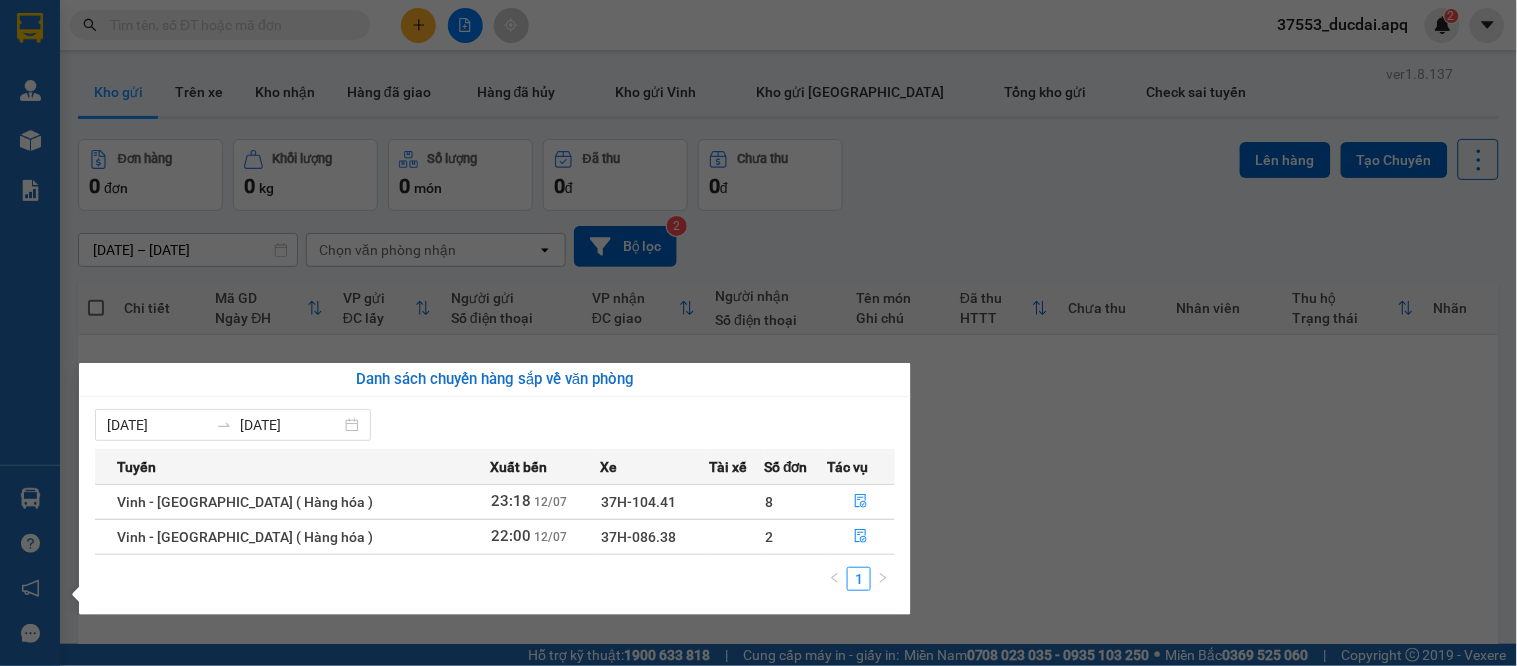 click on "Kết quả tìm kiếm ( 0 )  Bộ lọc  No Data 37553_ducdai.apq 2     Quản [PERSON_NAME] lý thu hộ Quản lý giao nhận mới Quản lý kiểm kho     Kho hàng mới     Báo cáo 1. Báo cáo nộp tiền từng văn phòng 12. Thống kê đơn đối tác 2. Báo cáo doanh thu các văn phòng ( không có công nợ - tính theo ngày lên hàng) 3. Thống kê hàng về từng văn phòng 5. Báo cáo COD đi hàng ngày 6. Doanh số theo xe, tài xế chi tiết Hàng sắp về Hướng dẫn sử dụng Giới thiệu Vexere, nhận hoa hồng Phản hồi Phần mềm hỗ trợ bạn tốt chứ? ver  1.8.137 Kho gửi Trên xe Kho nhận Hàng đã giao Hàng đã hủy Kho gửi Vinh Kho gửi Hà Nội Tổng kho gửi Check sai tuyến Đơn hàng 0 đơn Khối lượng 0 kg Số lượng 0 món Đã thu 0  đ Chưa thu 0  đ Lên hàng Tạo Chuyến [DATE] – [DATE] Selected date range is from [DATE] to [DATE]. Chọn văn phòng nhận open Bộ lọc 2 Mã GD |" at bounding box center [758, 333] 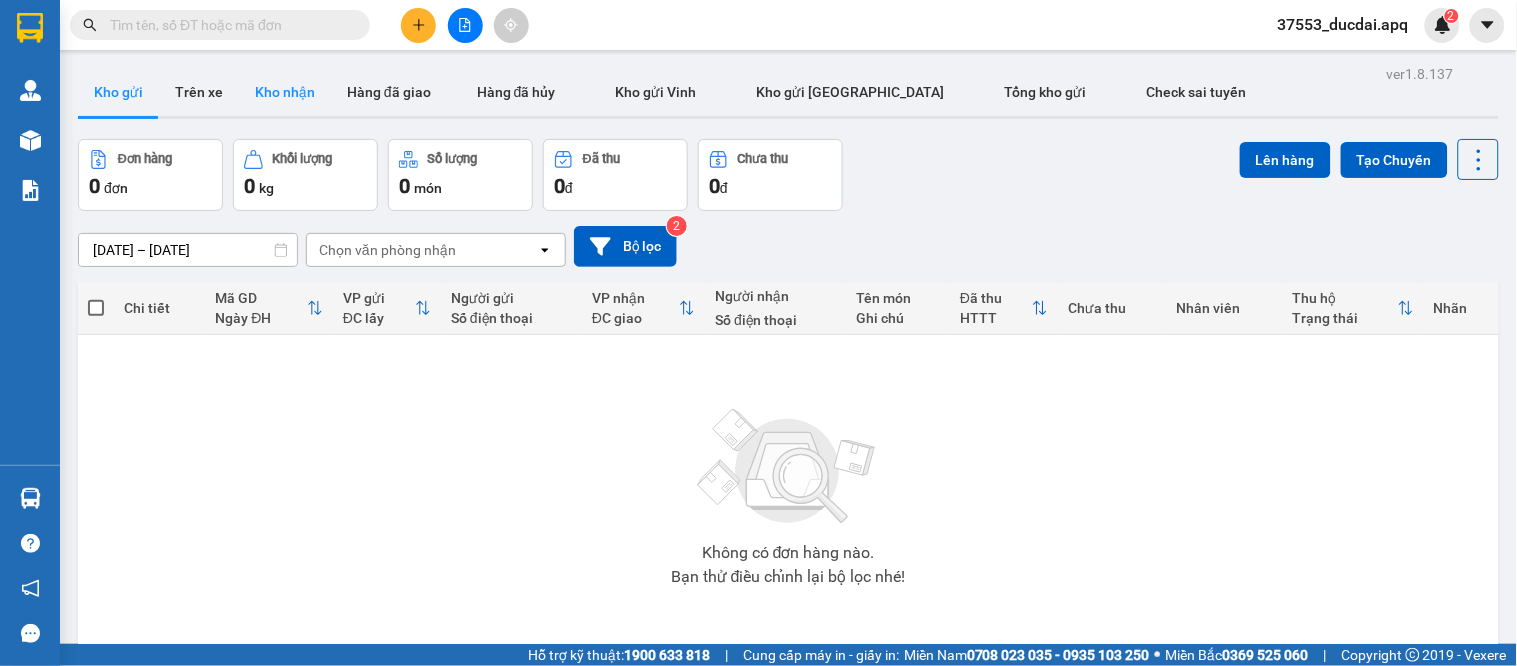 click on "Kho nhận" at bounding box center (285, 92) 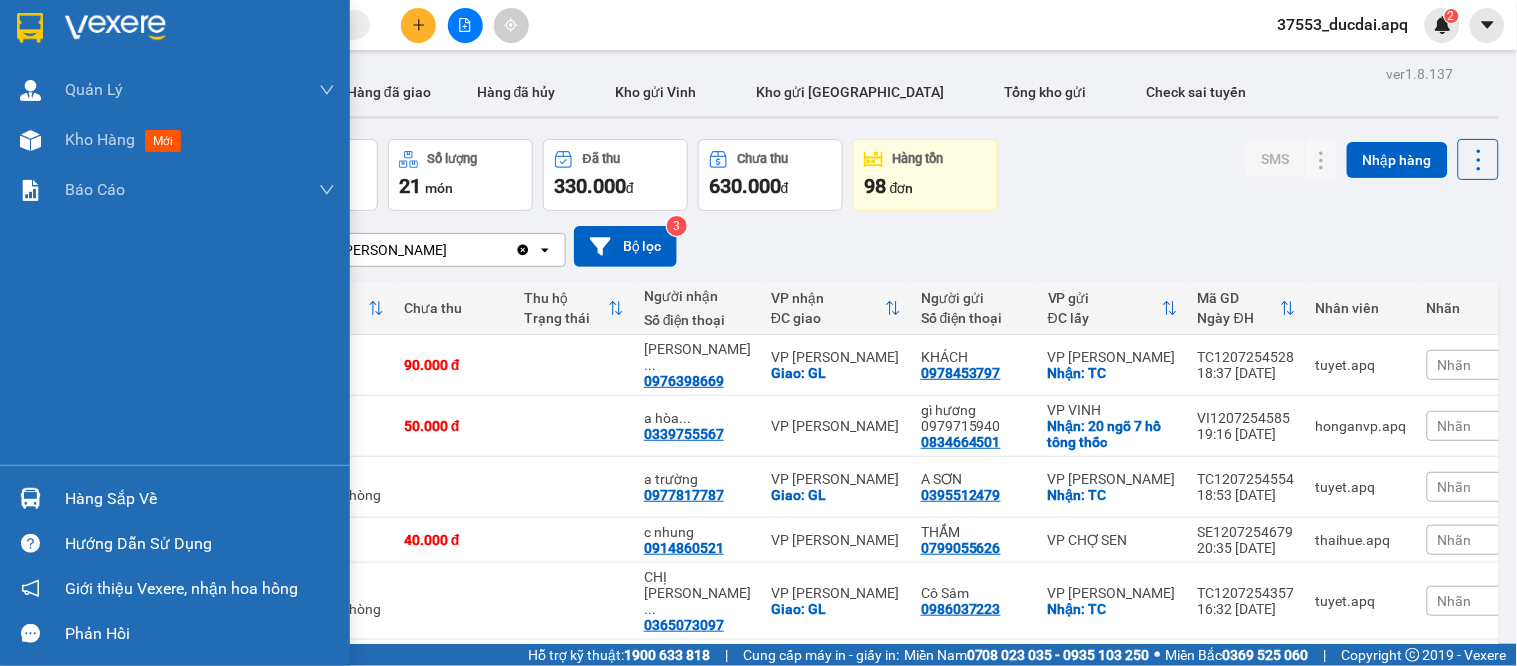 click at bounding box center (30, 498) 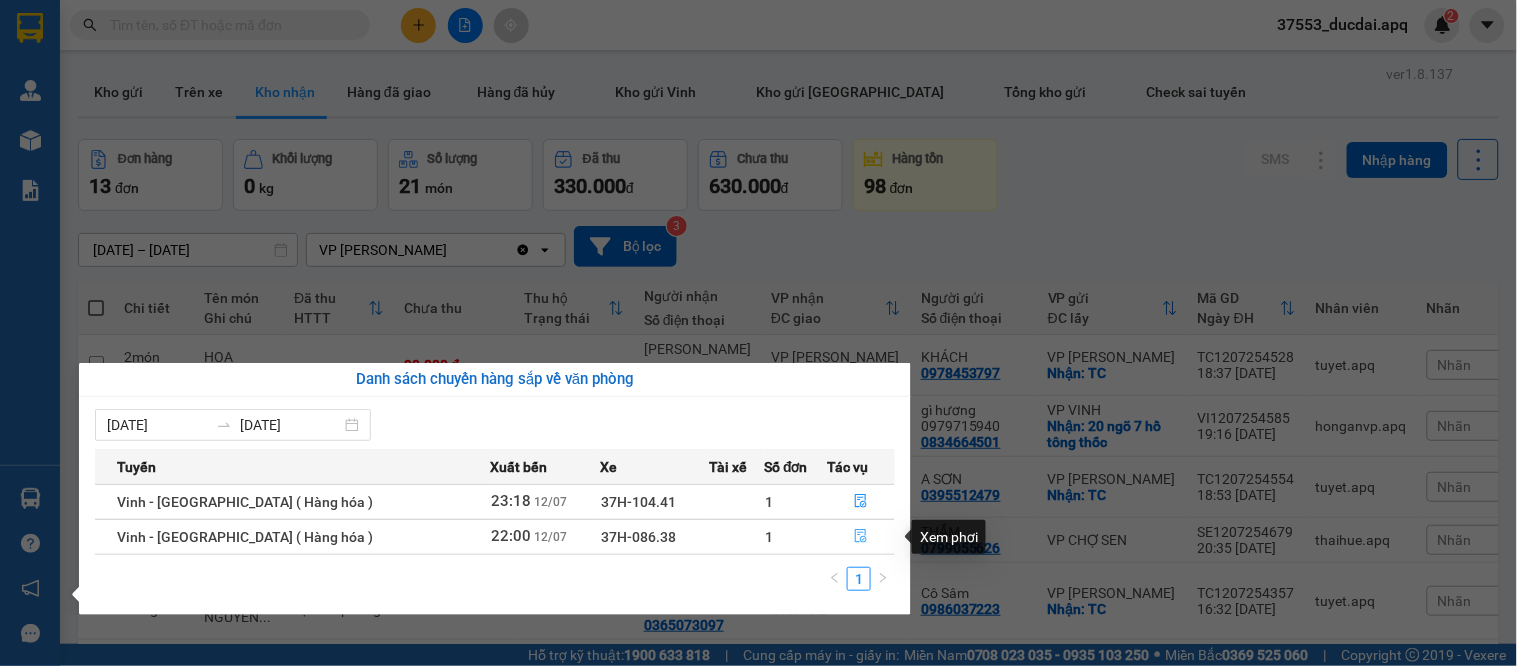 click 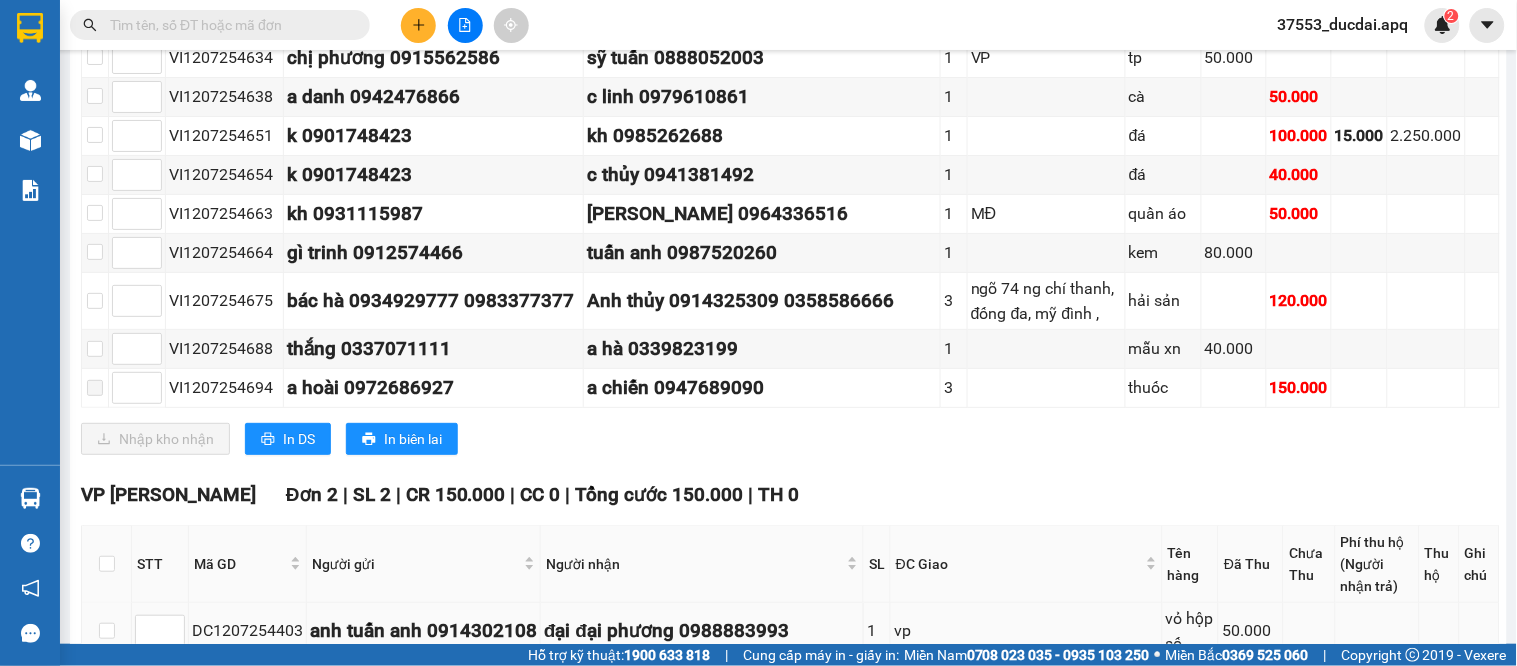scroll, scrollTop: 2000, scrollLeft: 0, axis: vertical 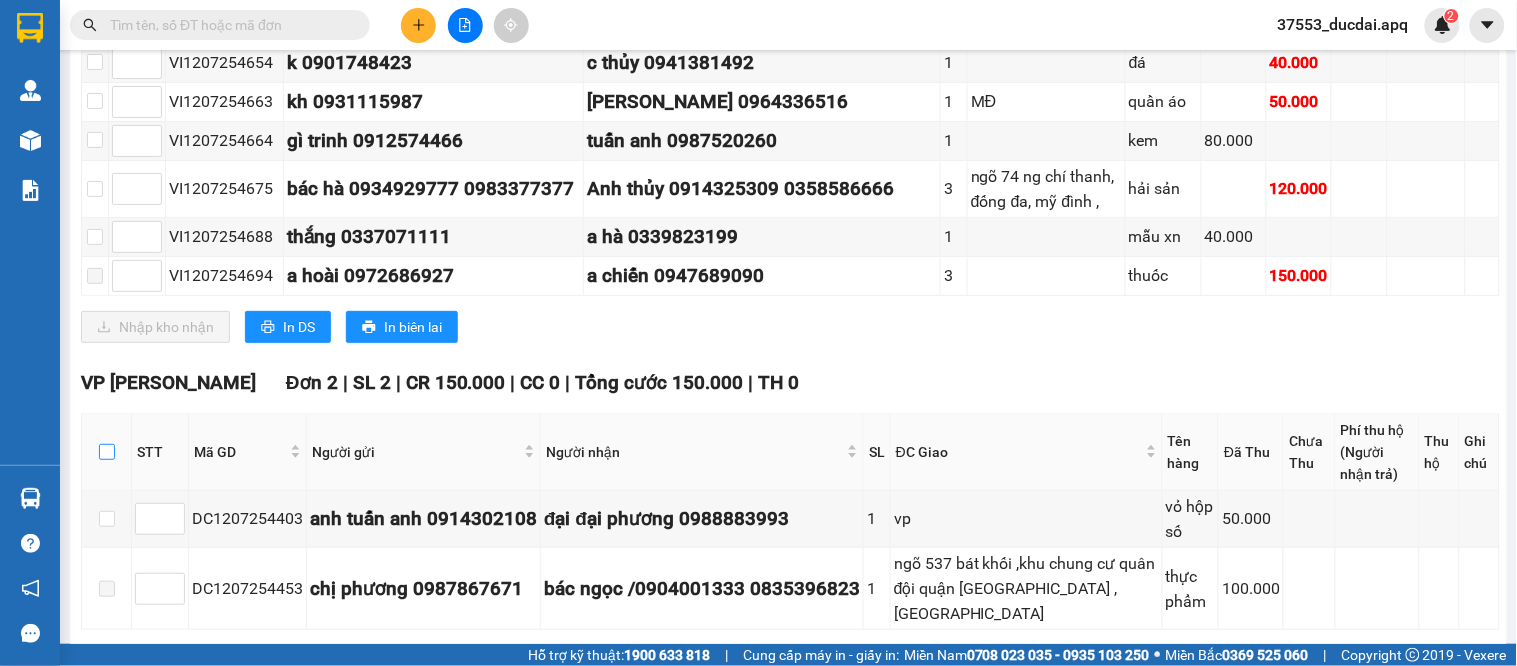 click at bounding box center [107, 452] 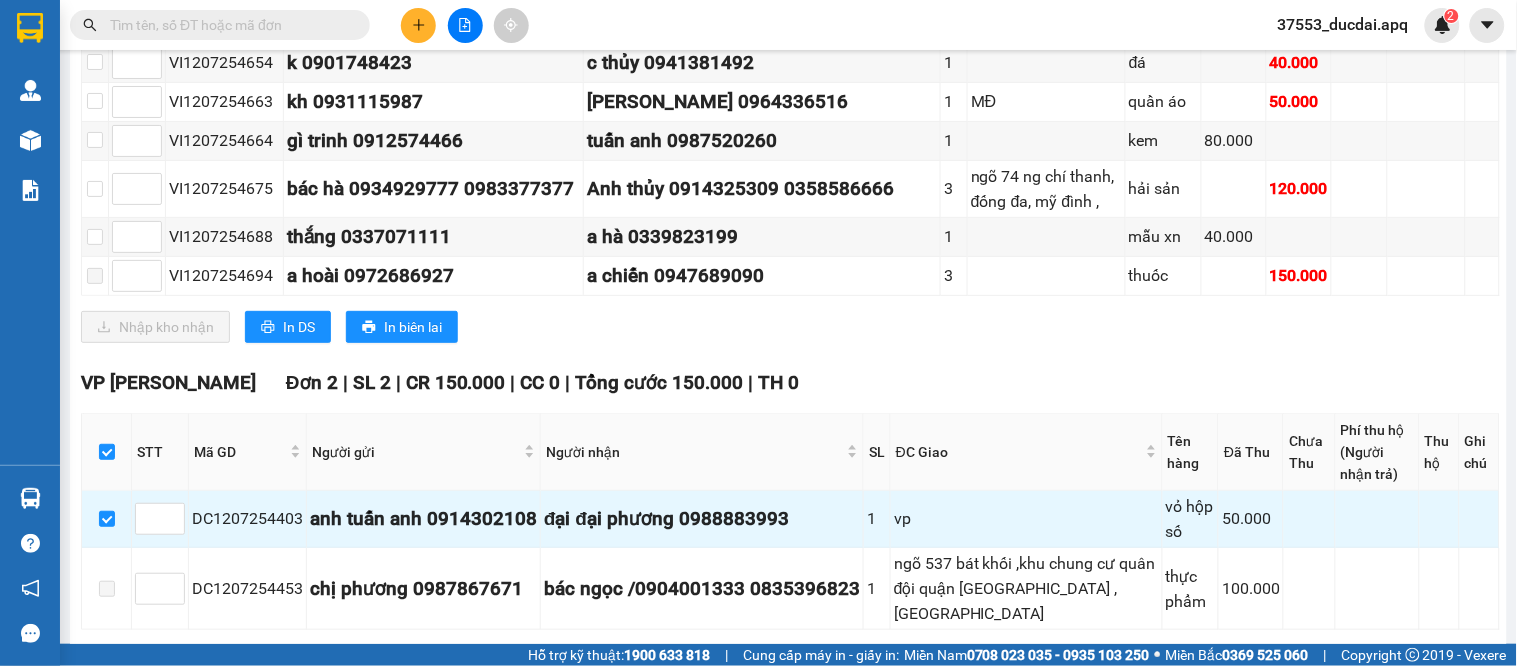 scroll, scrollTop: 2372, scrollLeft: 0, axis: vertical 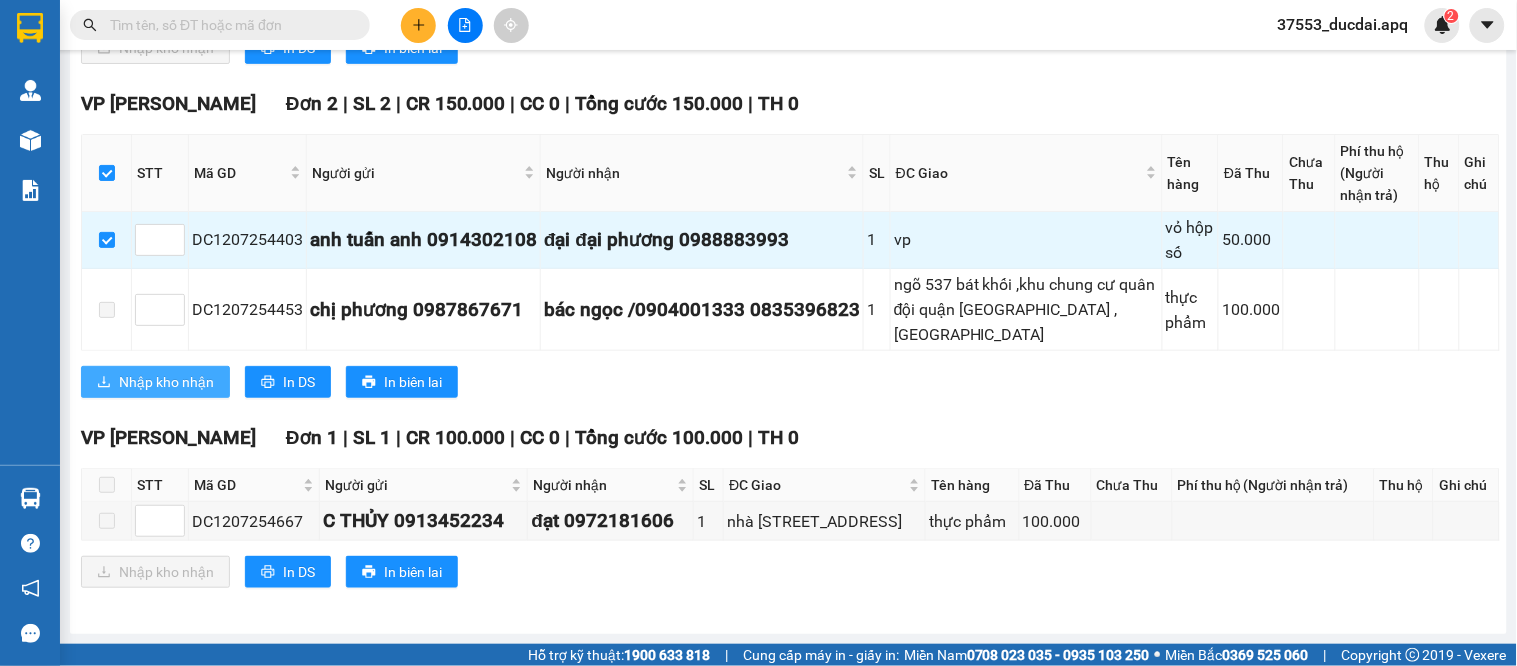 click on "Nhập kho nhận" at bounding box center [166, 382] 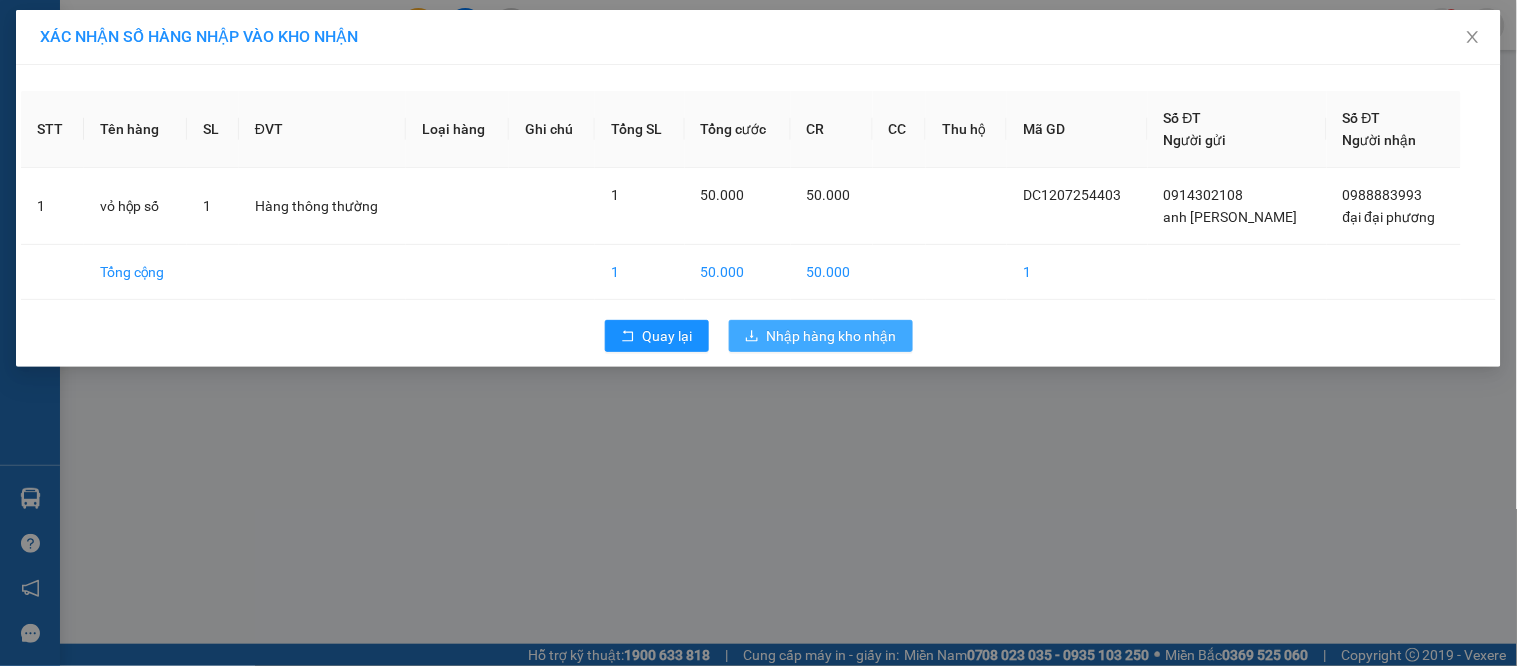 click on "Nhập hàng kho nhận" at bounding box center (832, 336) 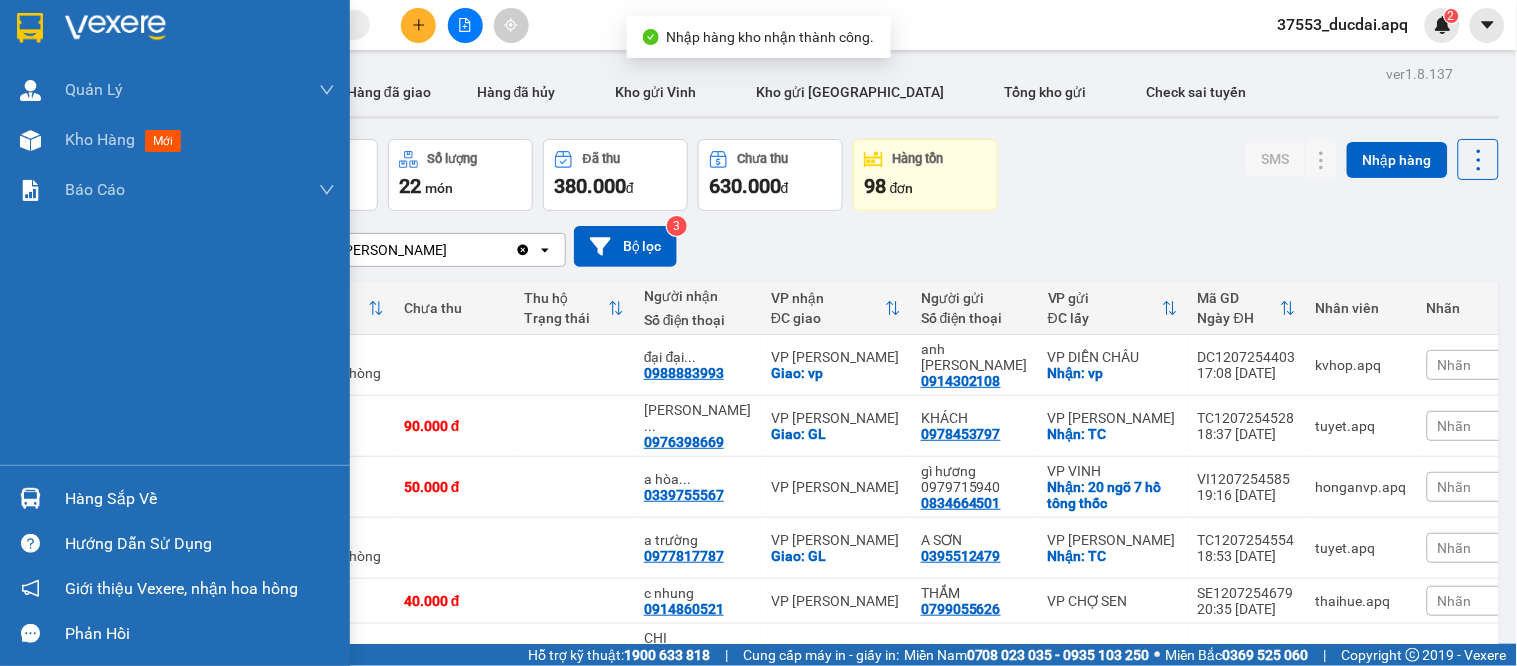 click at bounding box center [30, 498] 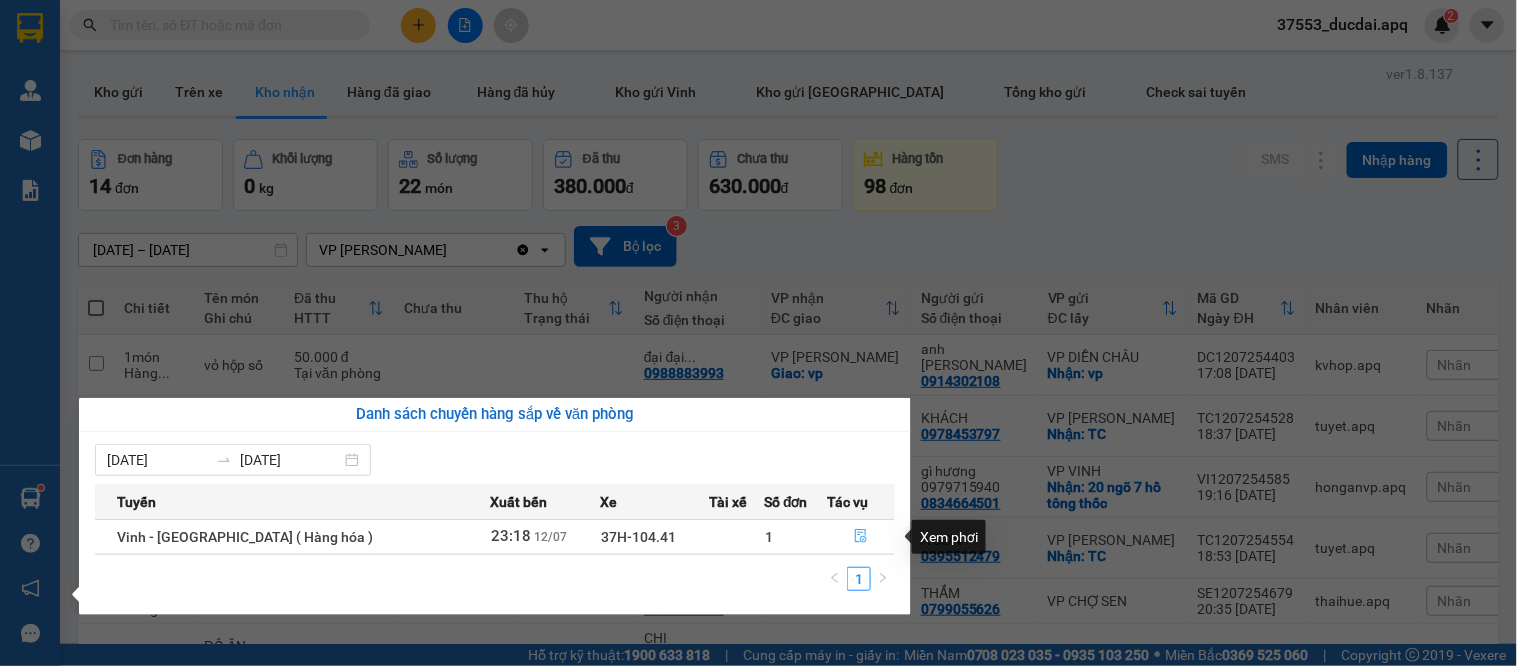 click at bounding box center (861, 537) 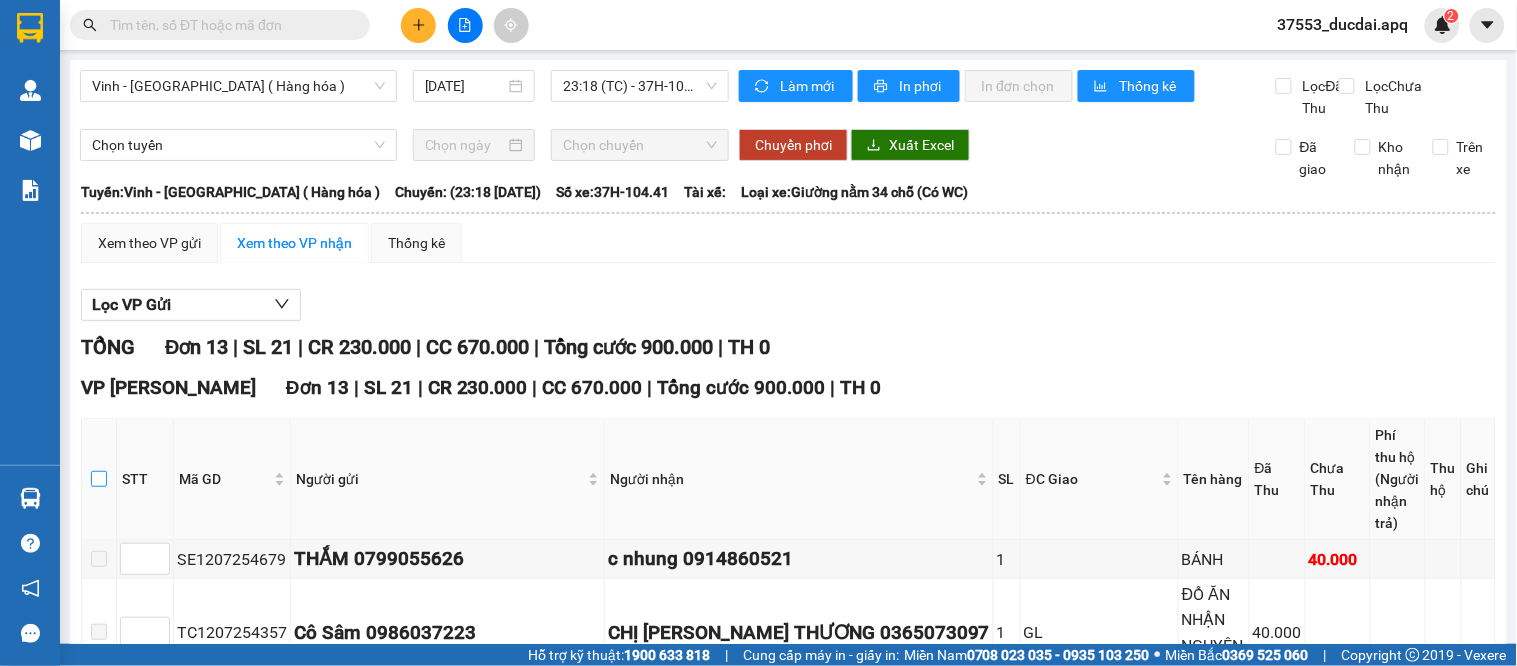 click at bounding box center (99, 479) 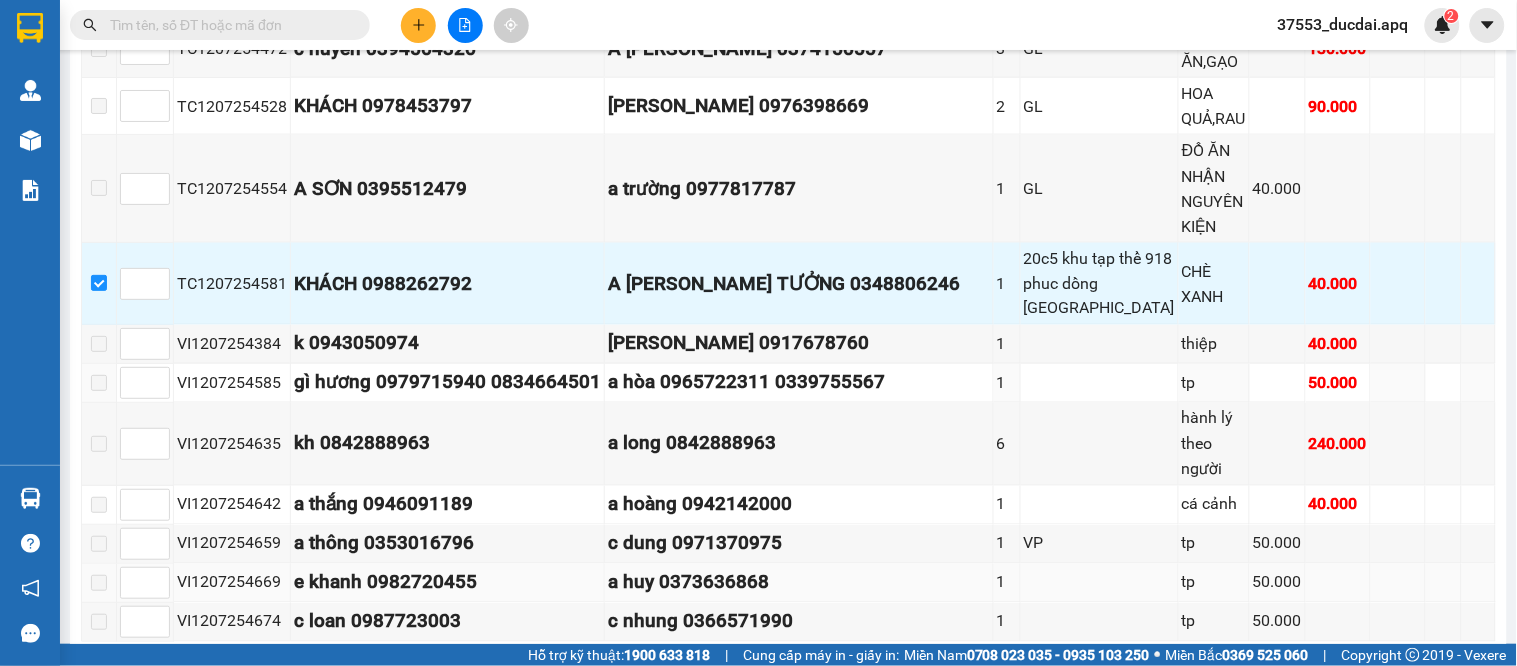scroll, scrollTop: 751, scrollLeft: 0, axis: vertical 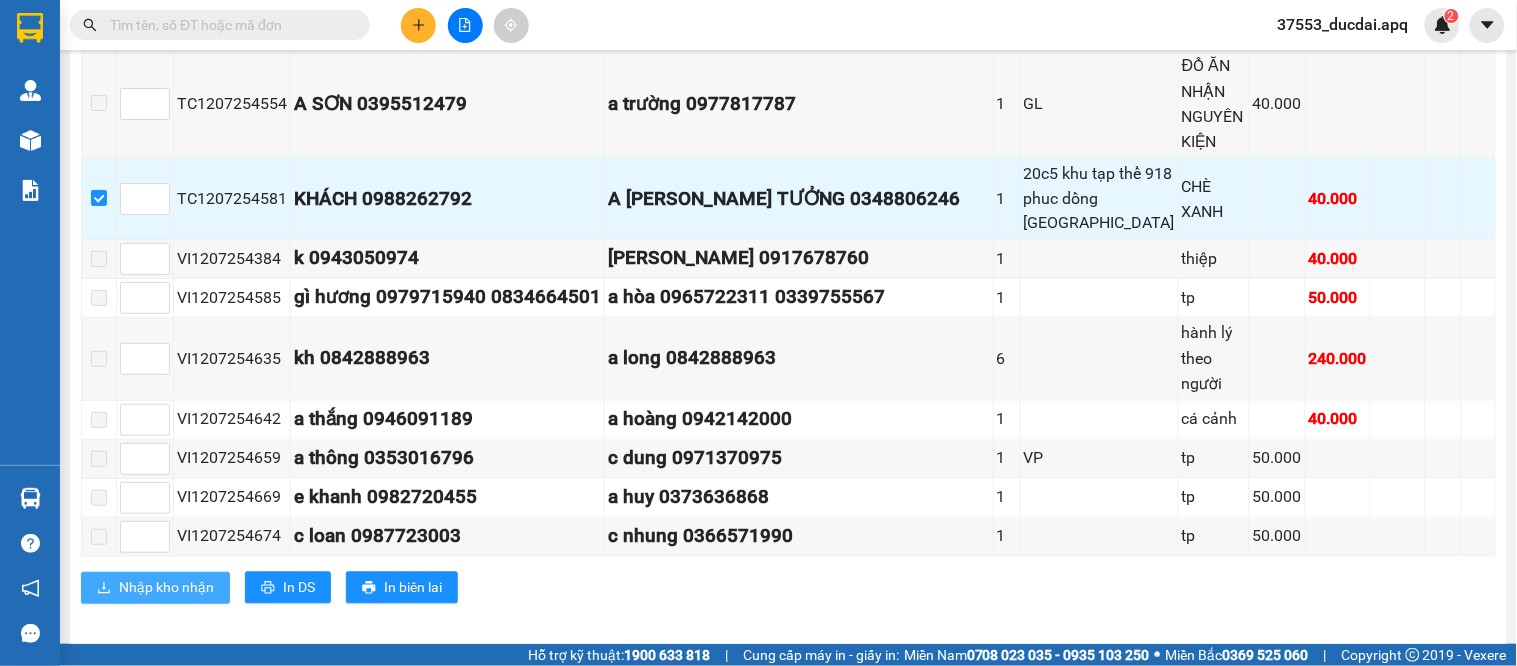 click on "Nhập kho nhận" at bounding box center (155, 588) 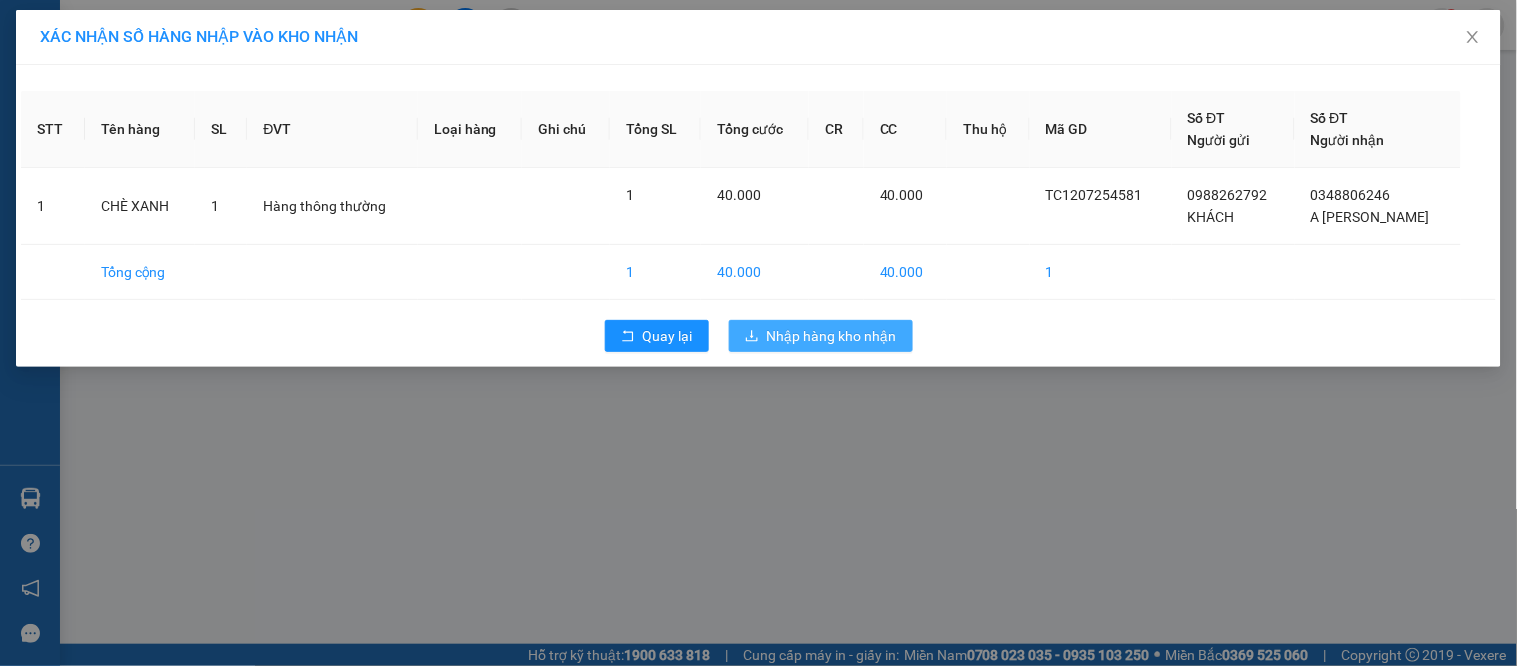 click on "Nhập hàng kho nhận" at bounding box center [821, 336] 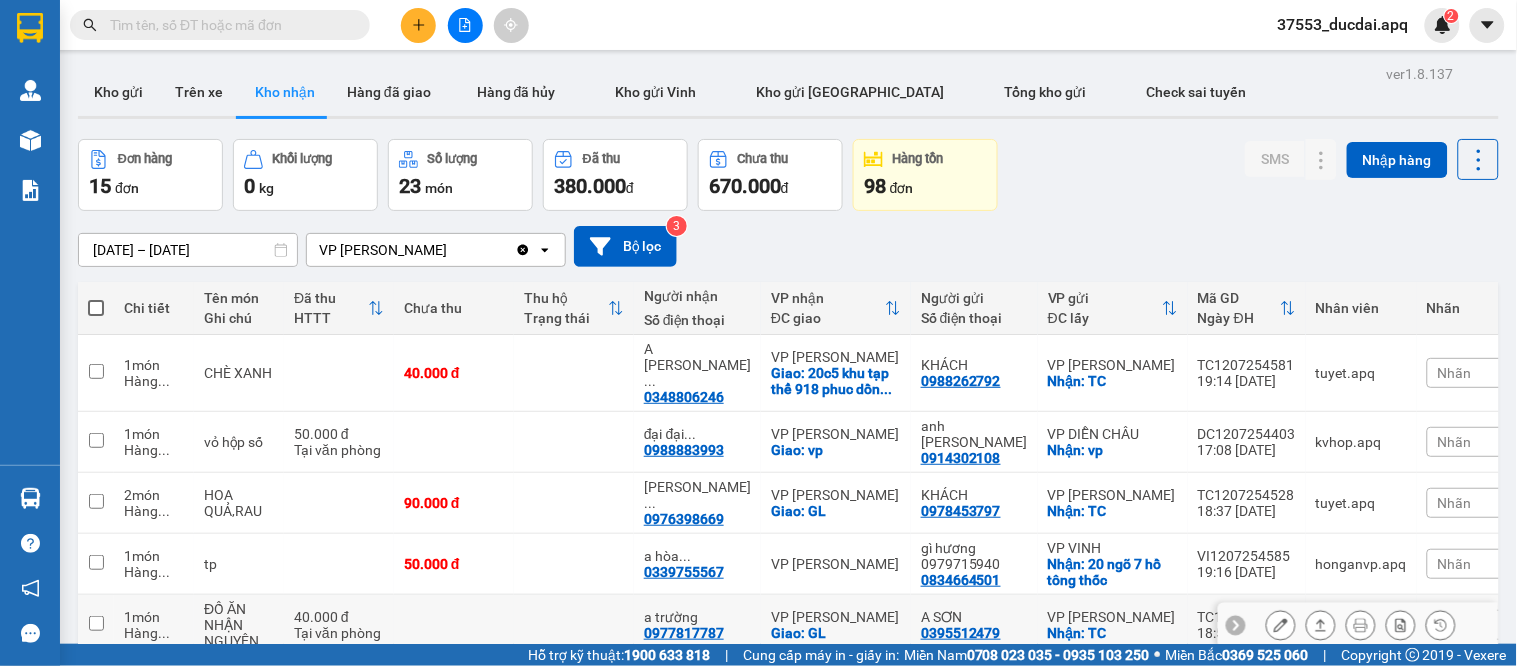 scroll, scrollTop: 333, scrollLeft: 0, axis: vertical 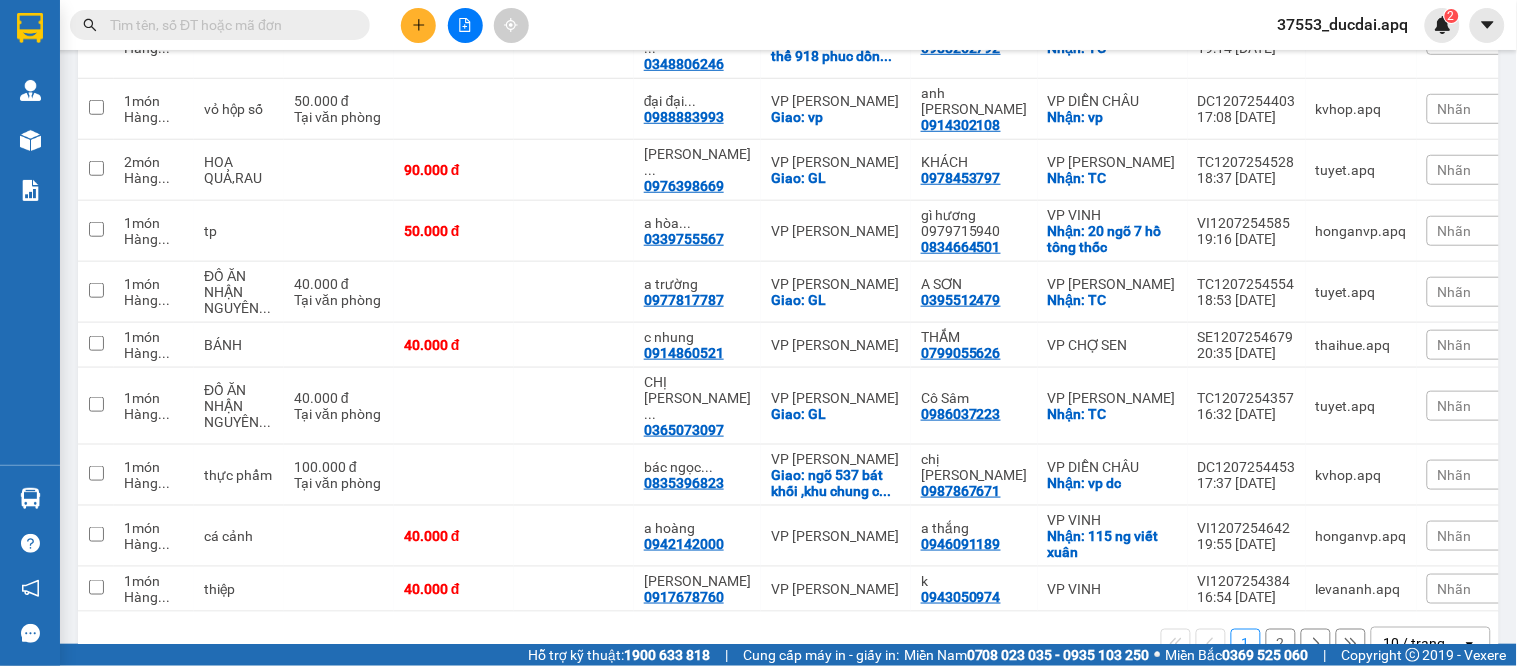 click on "10 / trang" at bounding box center [1415, 644] 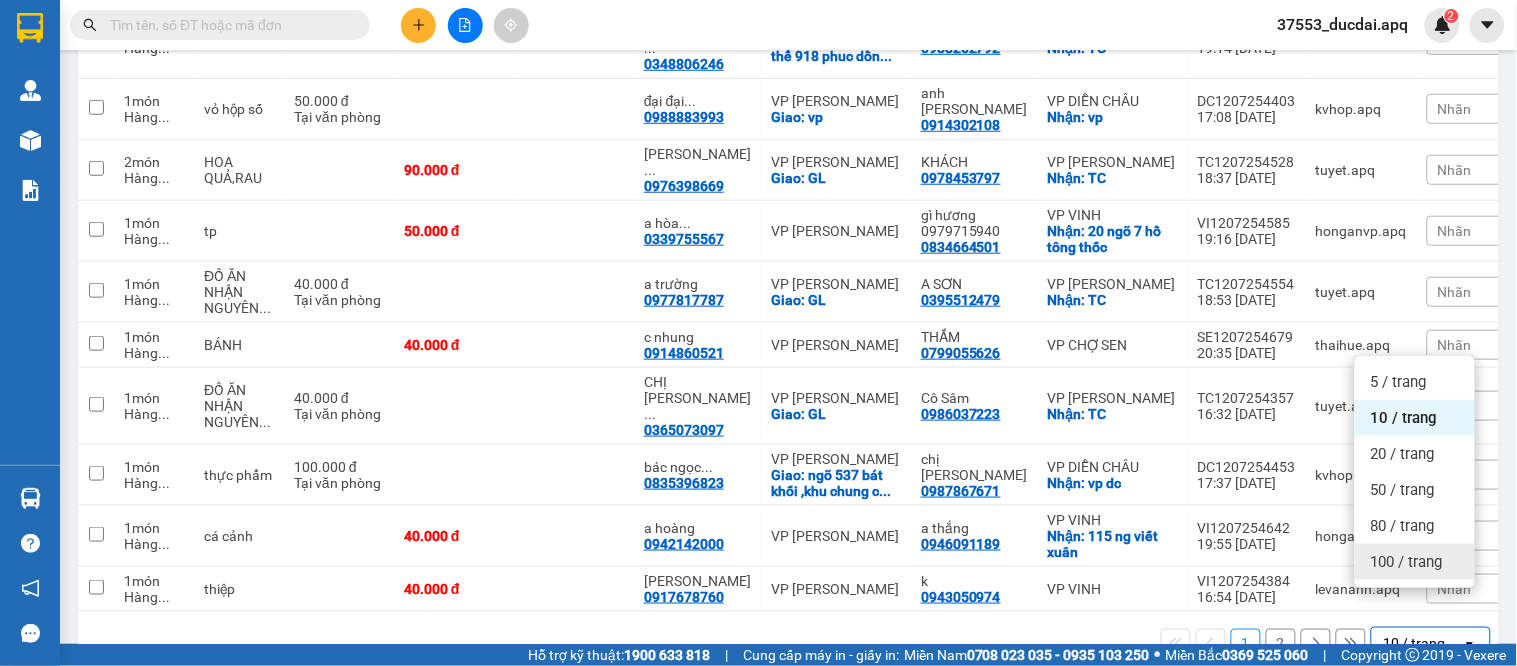 click on "100 / trang" at bounding box center (1407, 562) 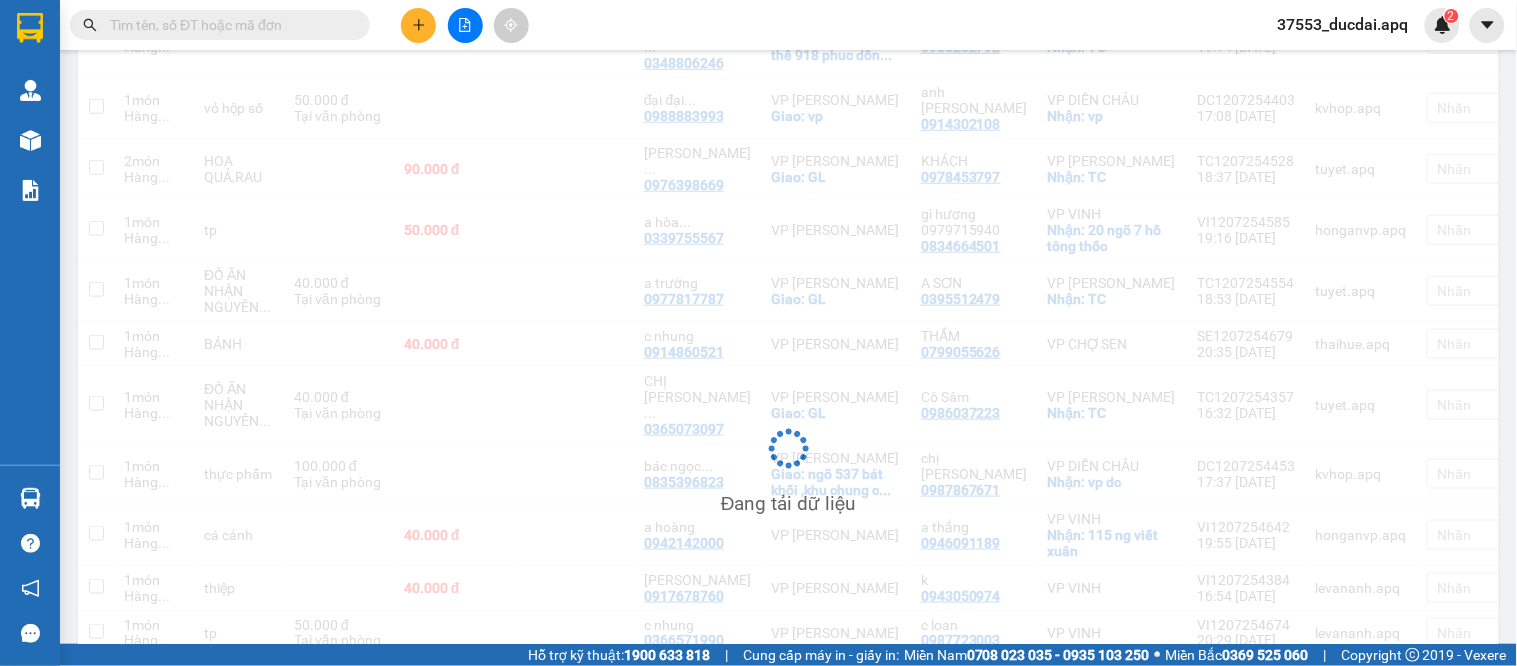 scroll, scrollTop: 333, scrollLeft: 0, axis: vertical 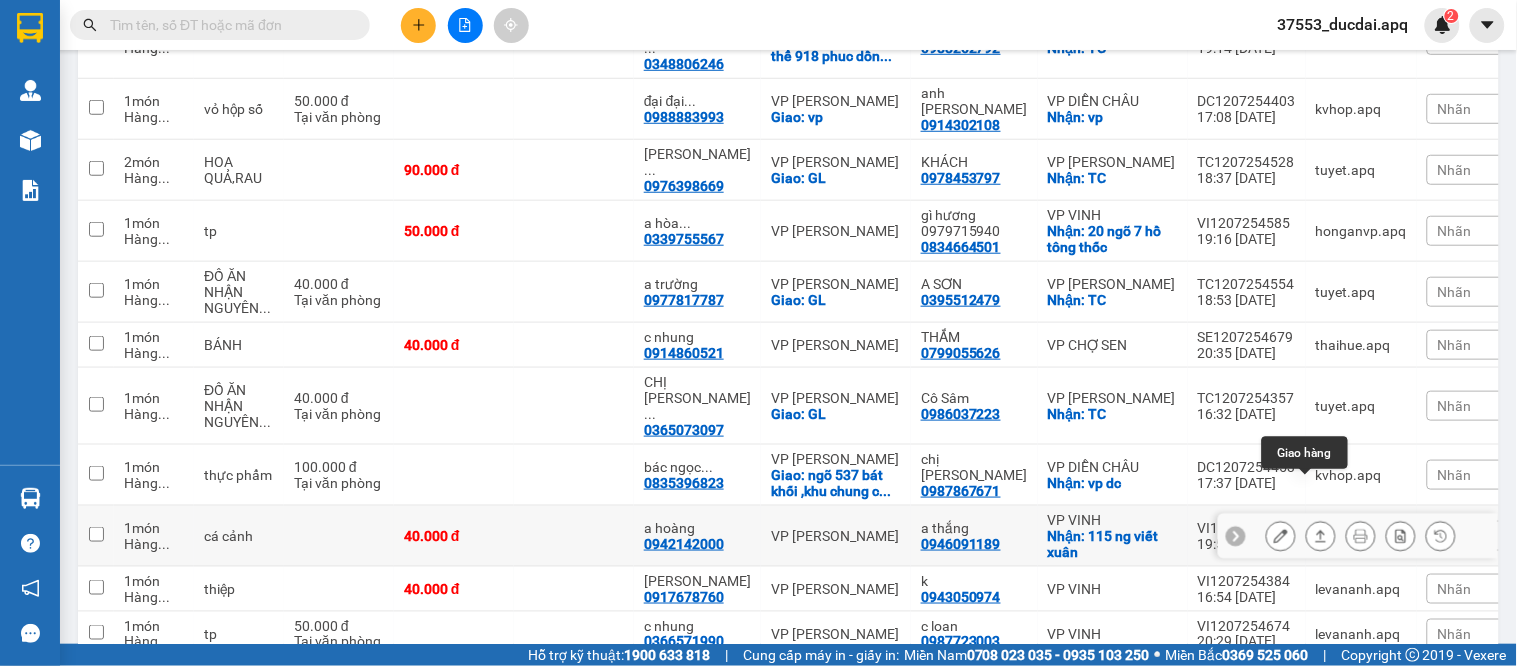 click 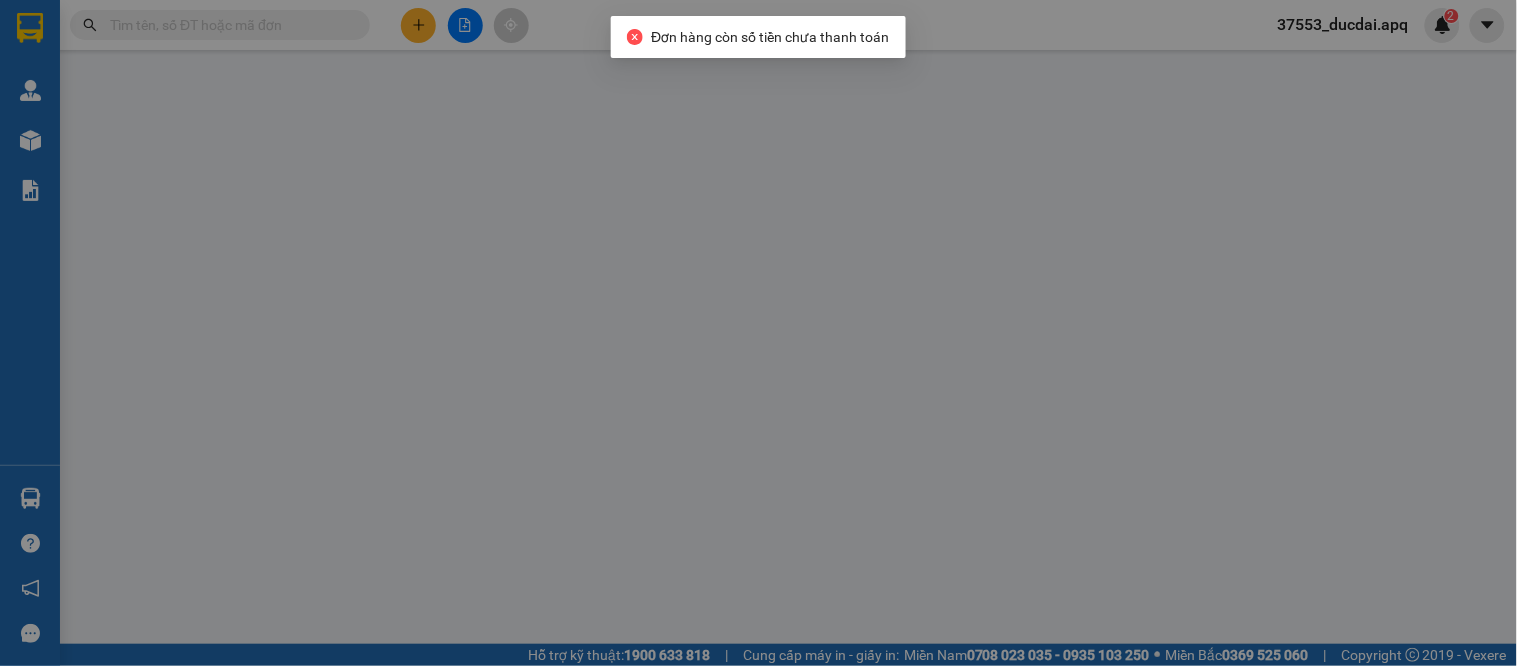scroll, scrollTop: 0, scrollLeft: 0, axis: both 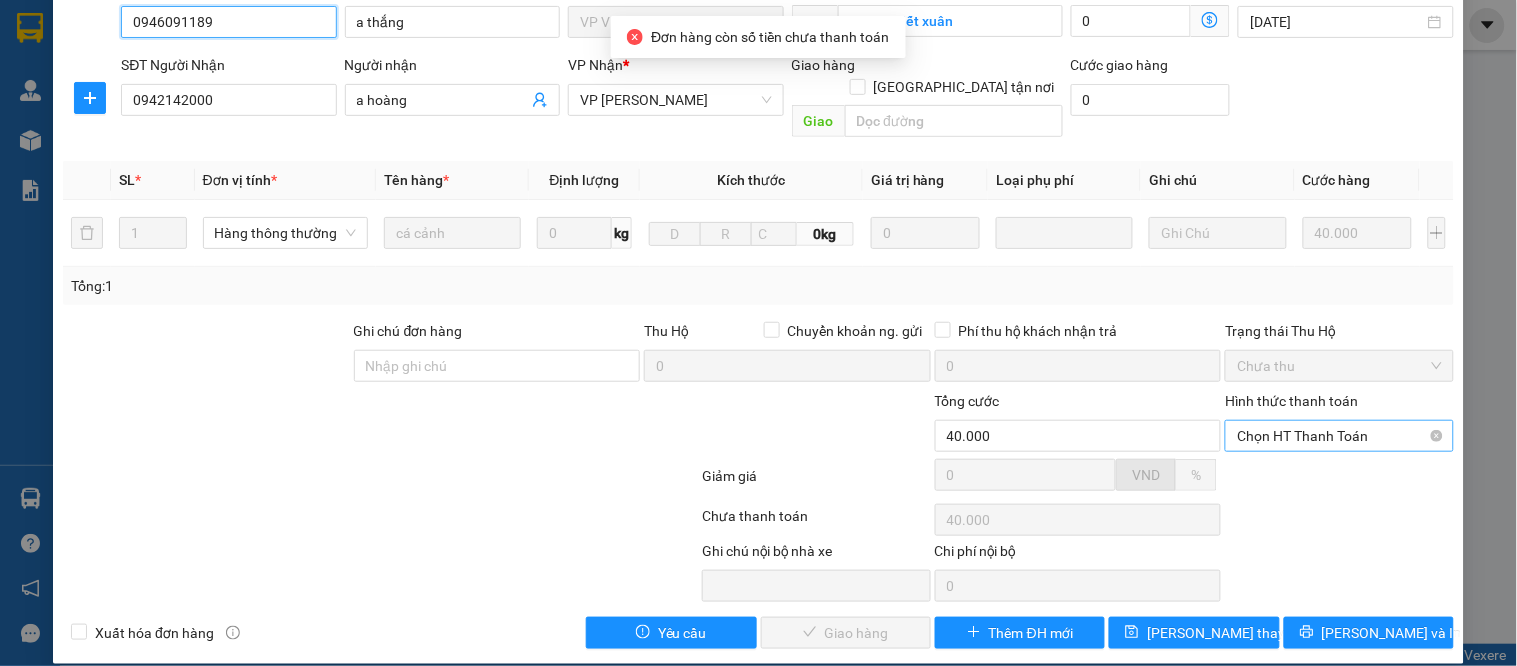 click on "Chọn HT Thanh Toán" at bounding box center (1339, 436) 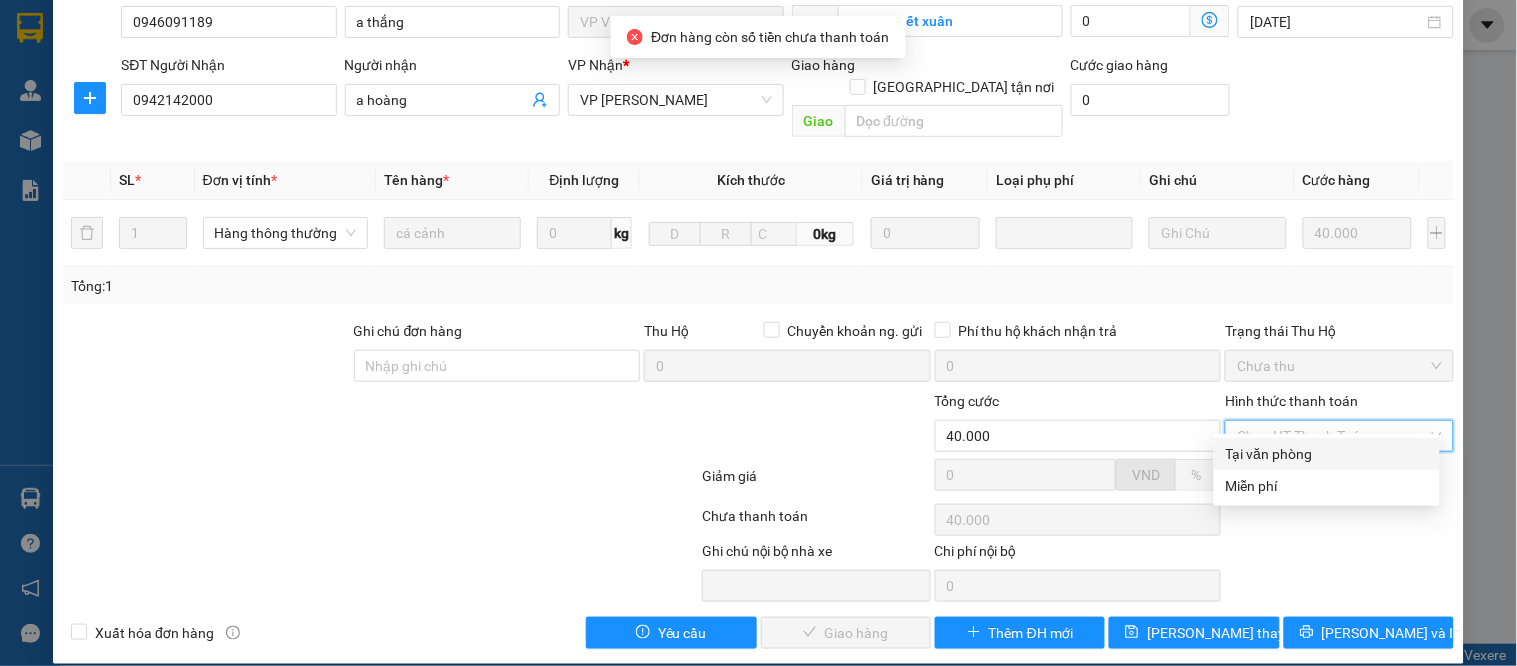 click on "Tại văn phòng" at bounding box center (1327, 454) 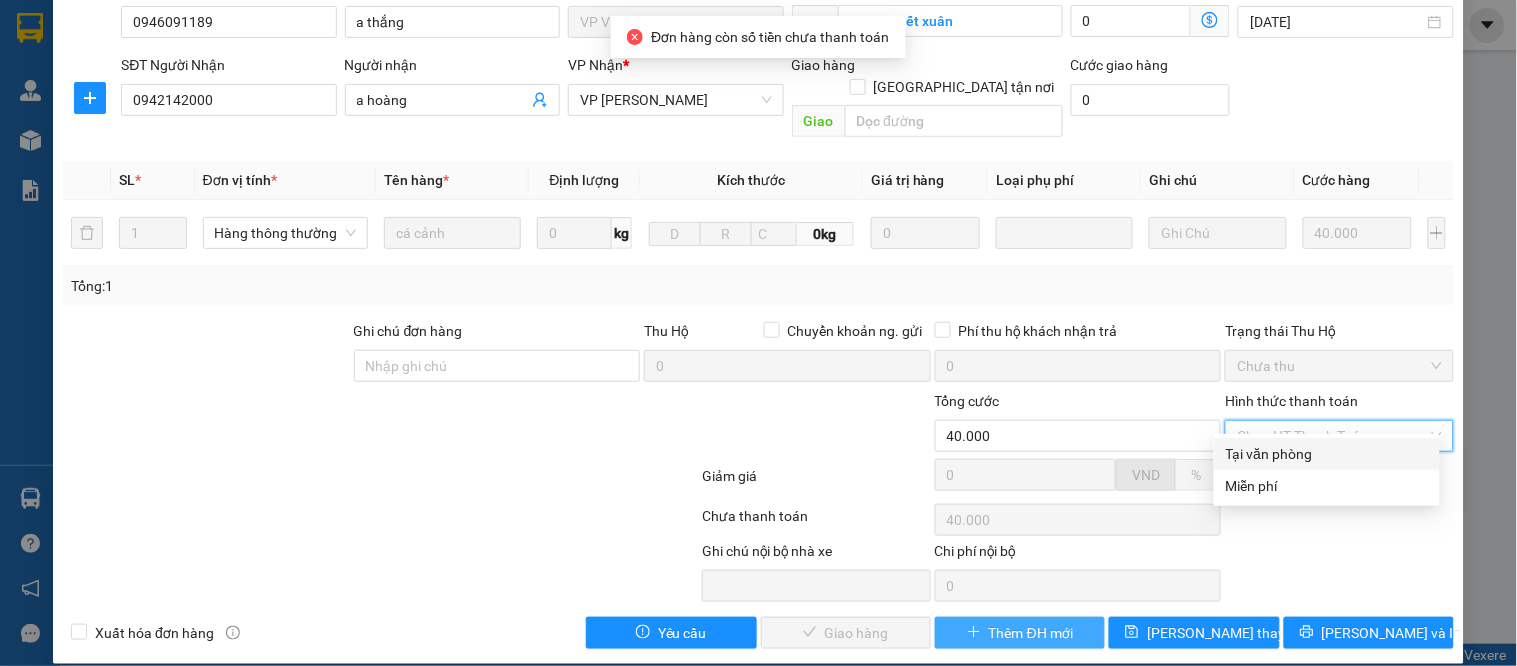 type on "0" 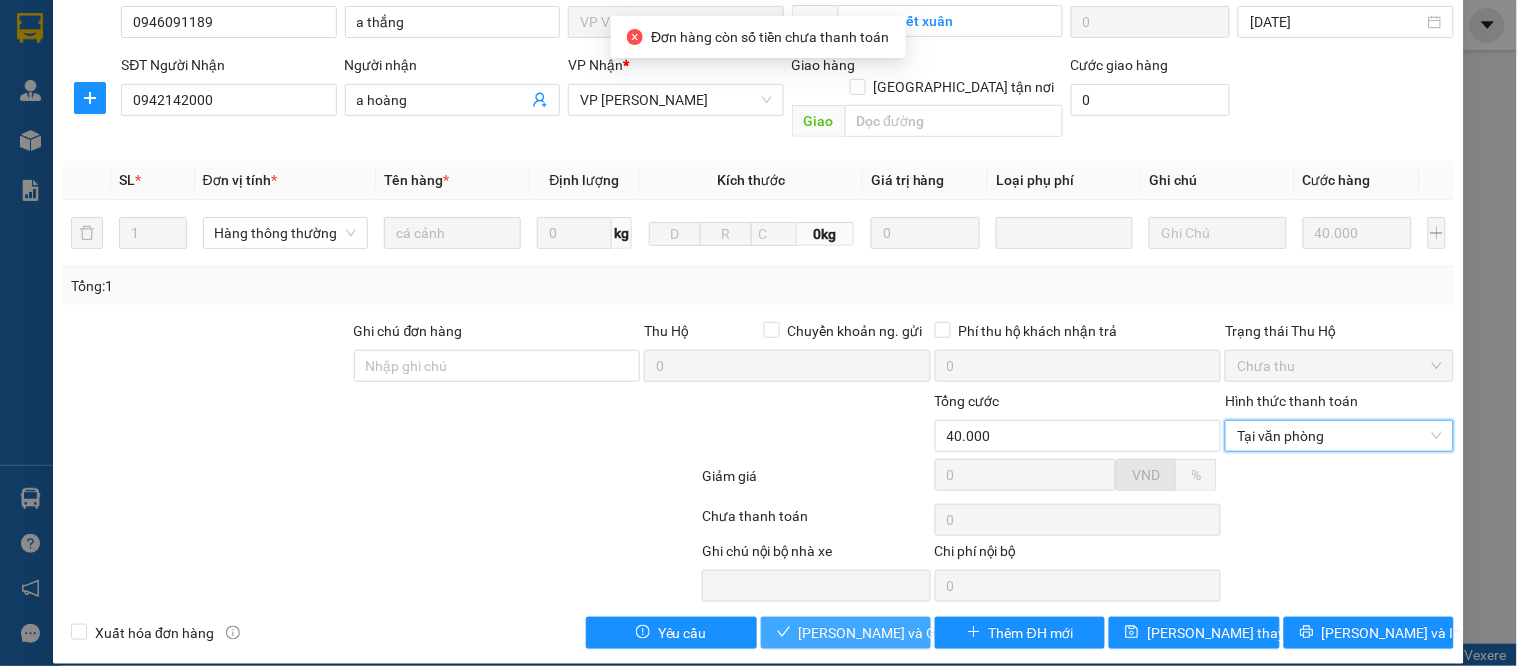 click on "[PERSON_NAME] và Giao hàng" at bounding box center (895, 633) 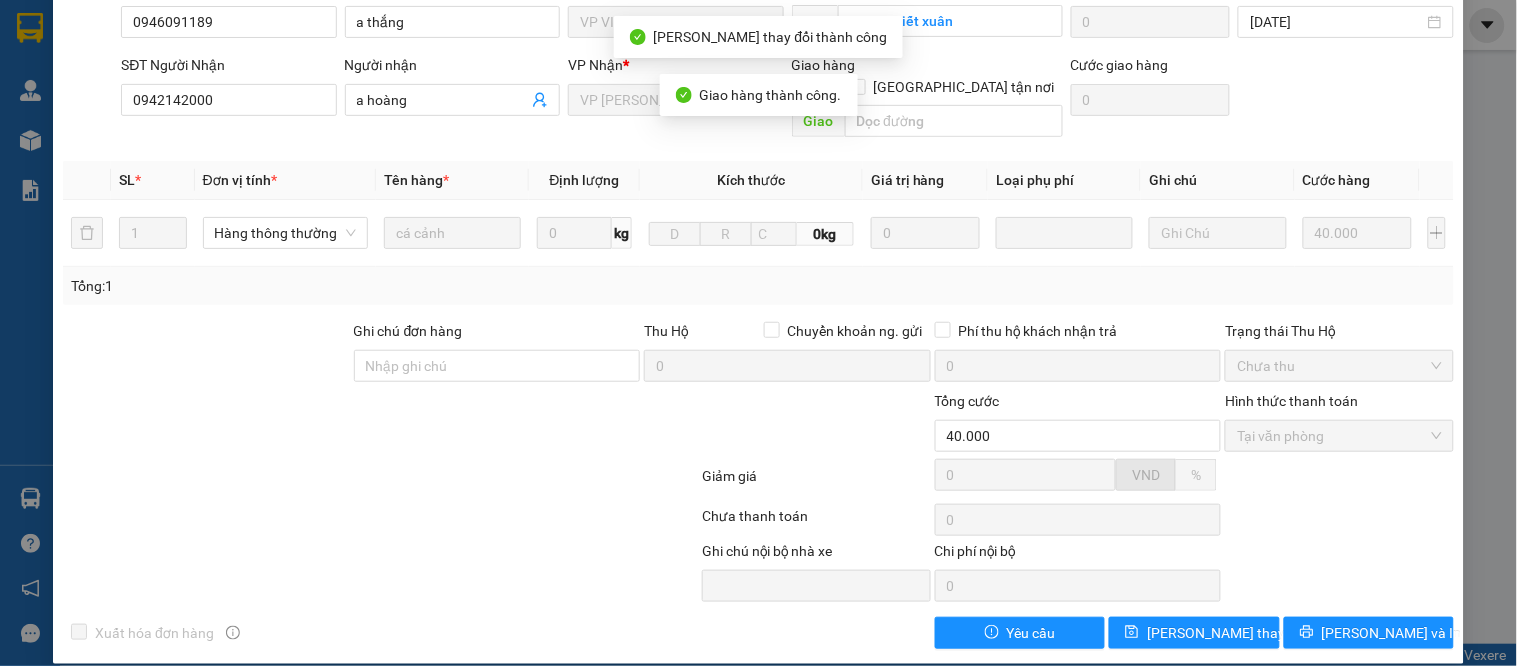 scroll, scrollTop: 0, scrollLeft: 0, axis: both 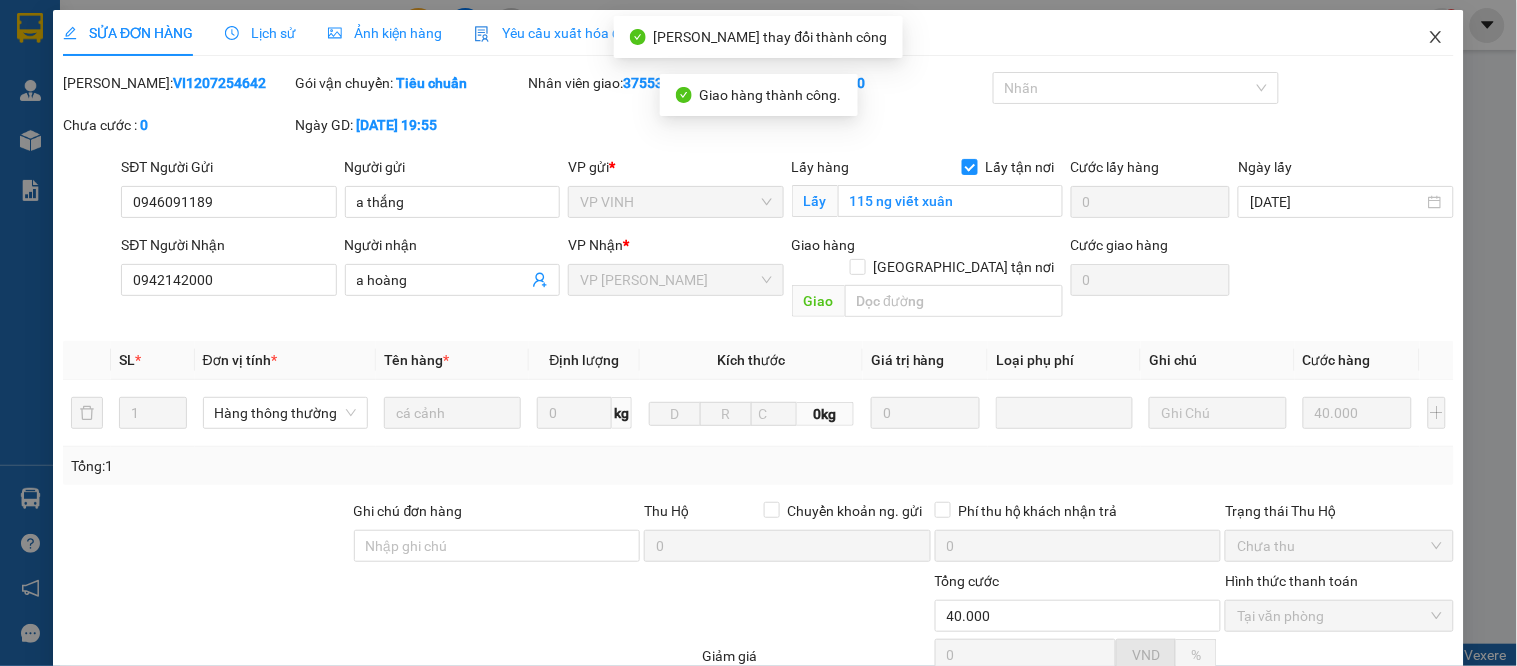 click 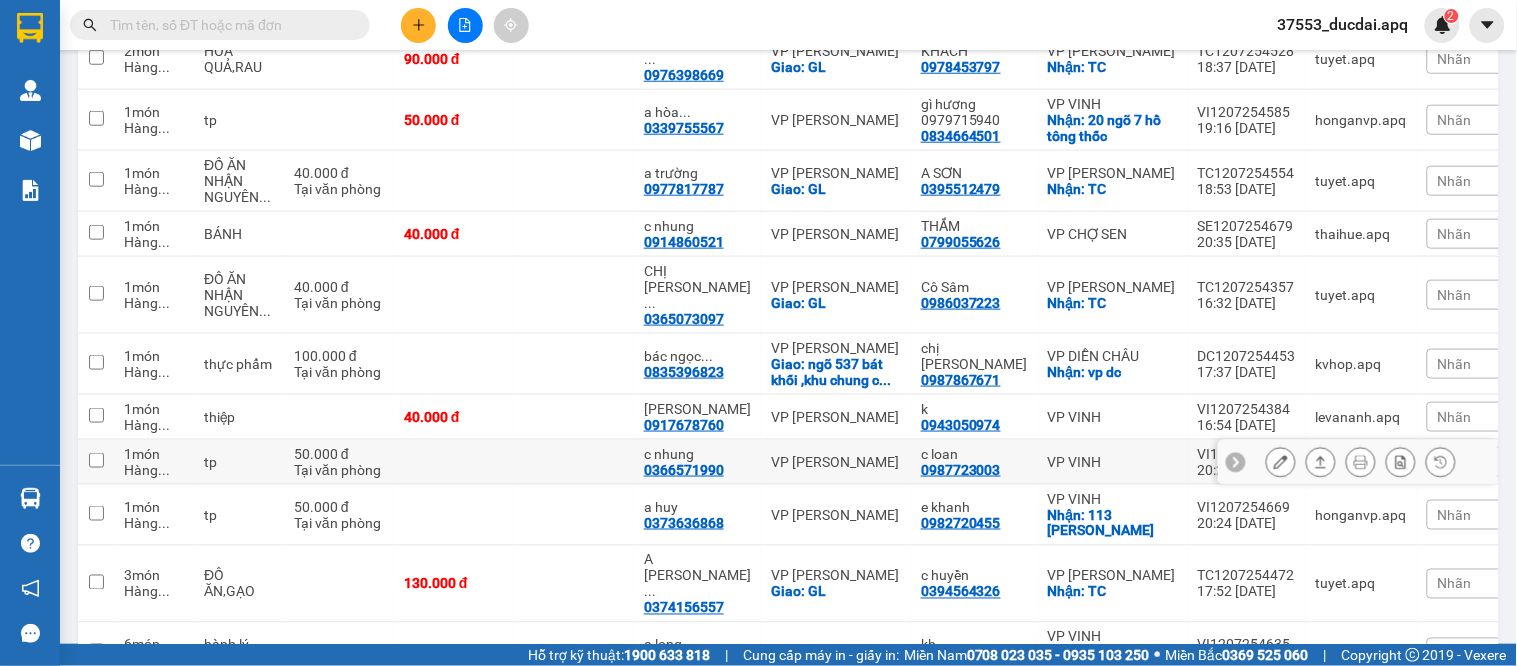 scroll, scrollTop: 556, scrollLeft: 0, axis: vertical 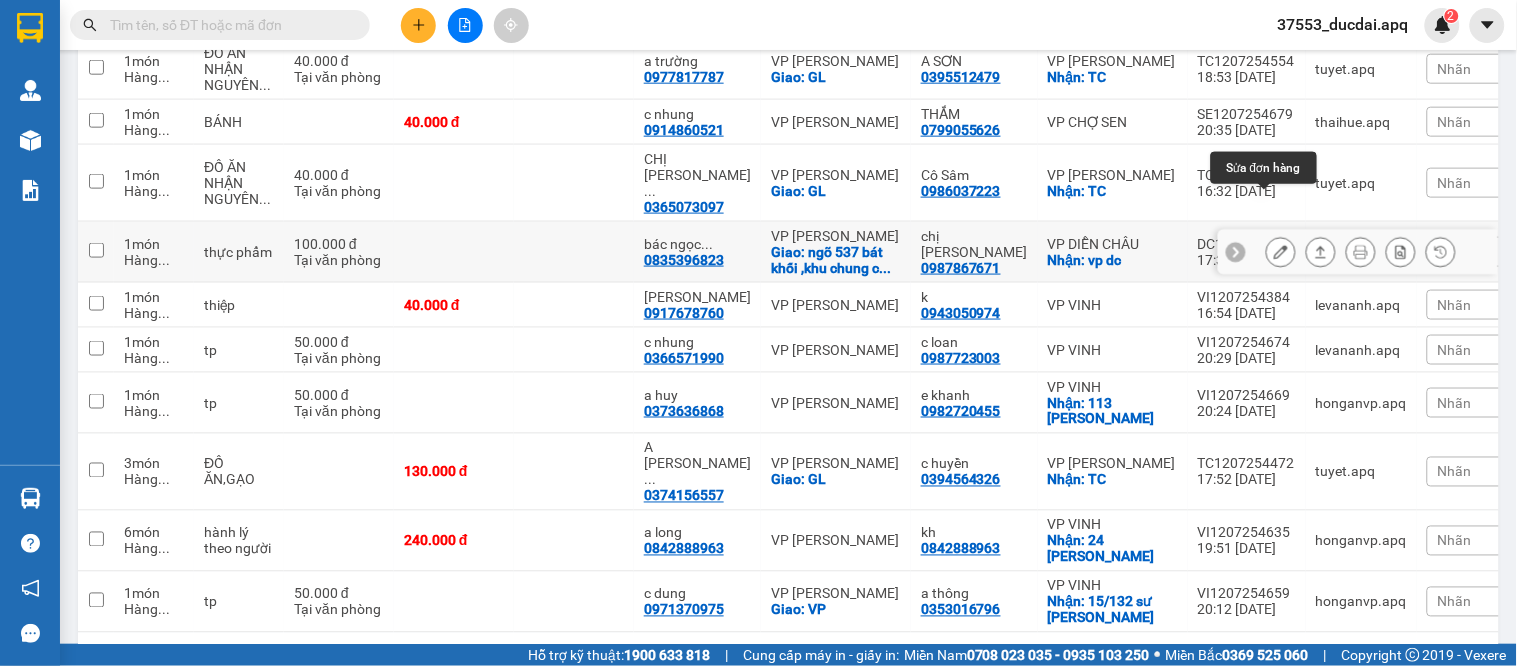 click at bounding box center [1281, 252] 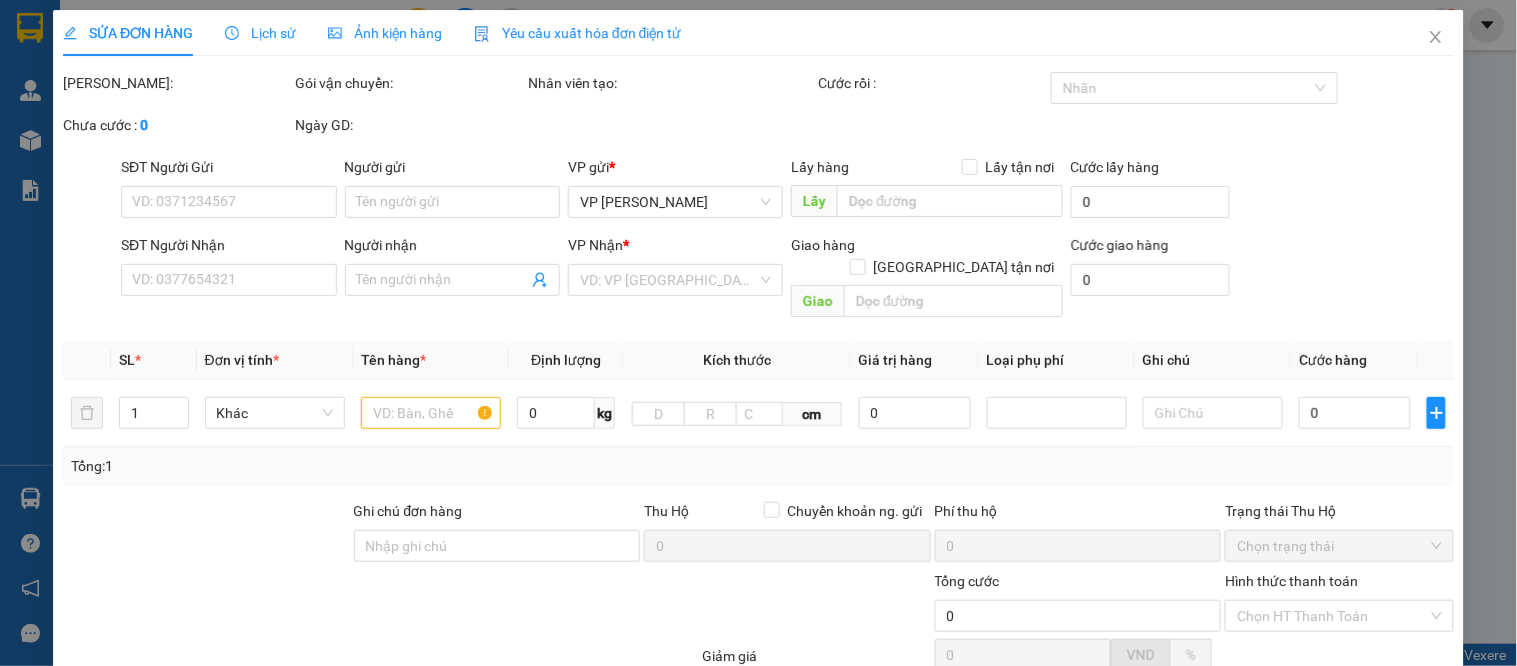 scroll, scrollTop: 0, scrollLeft: 0, axis: both 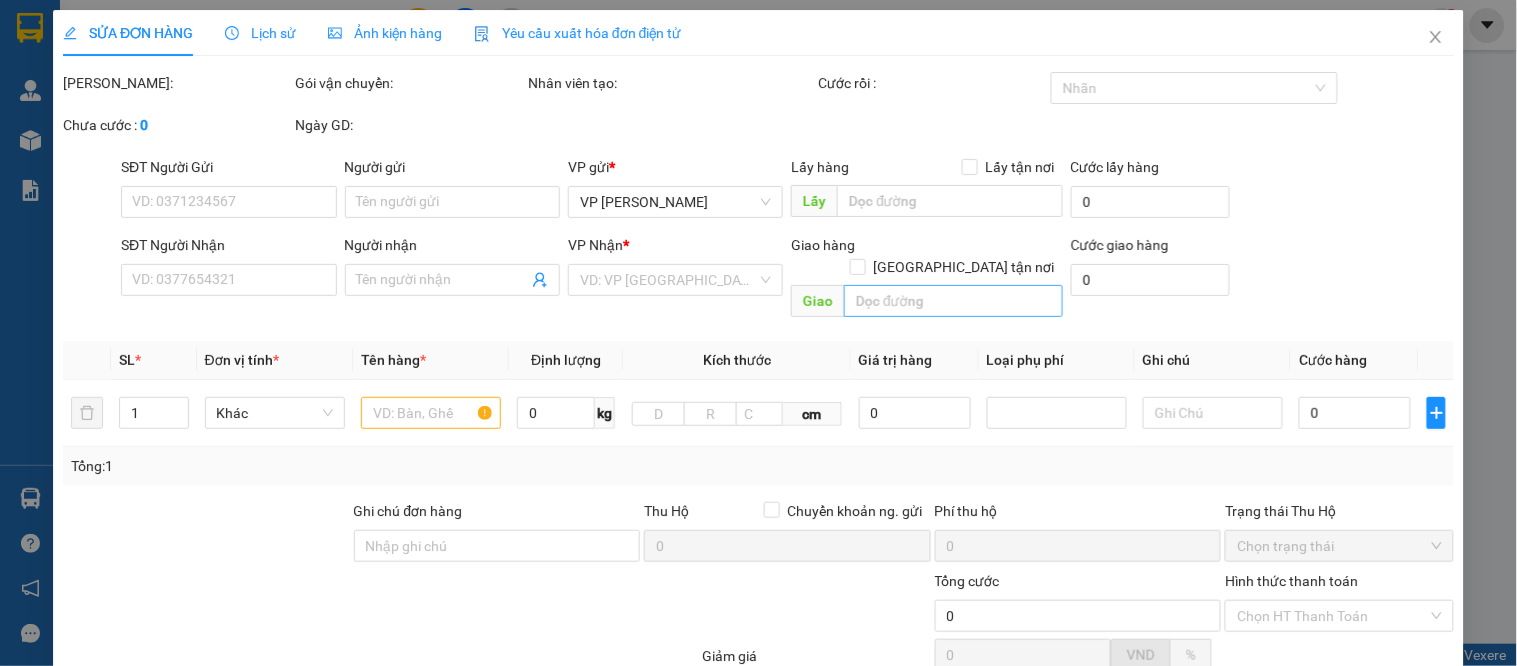 type on "0987867671" 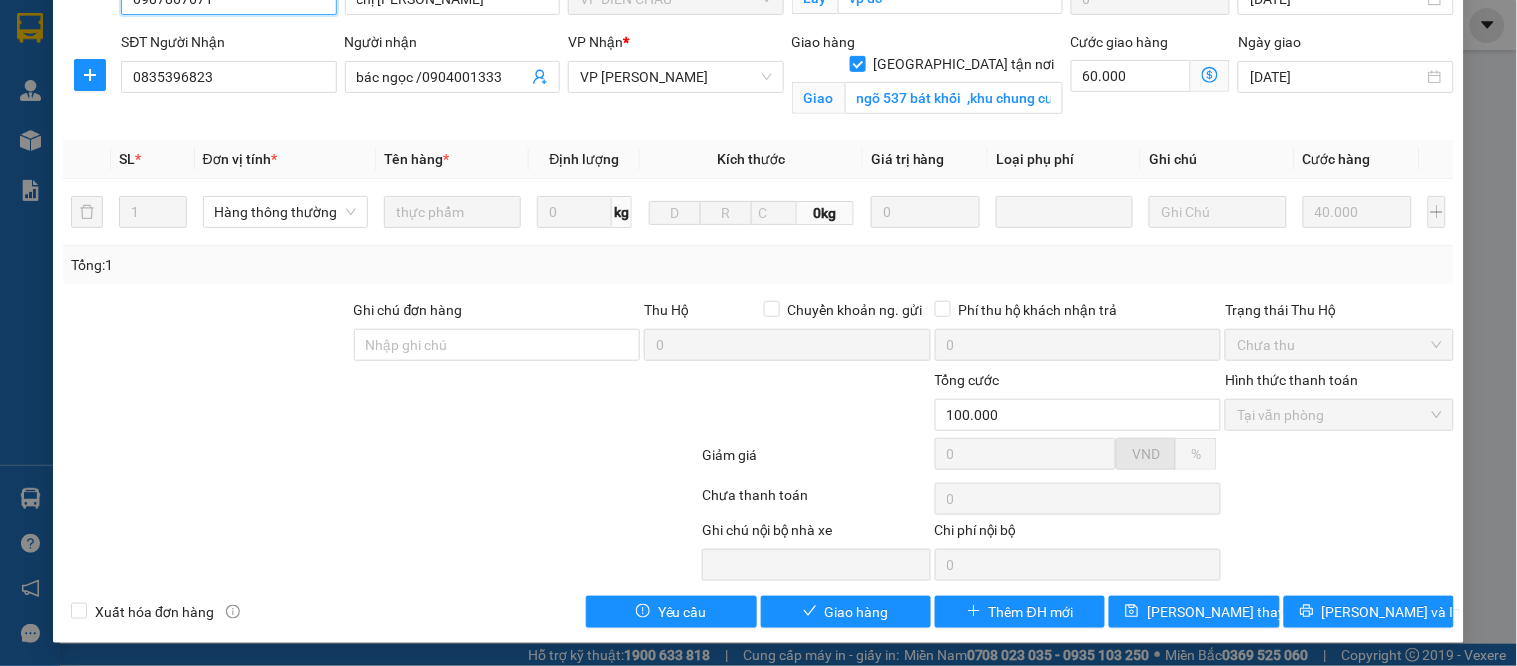 scroll, scrollTop: 92, scrollLeft: 0, axis: vertical 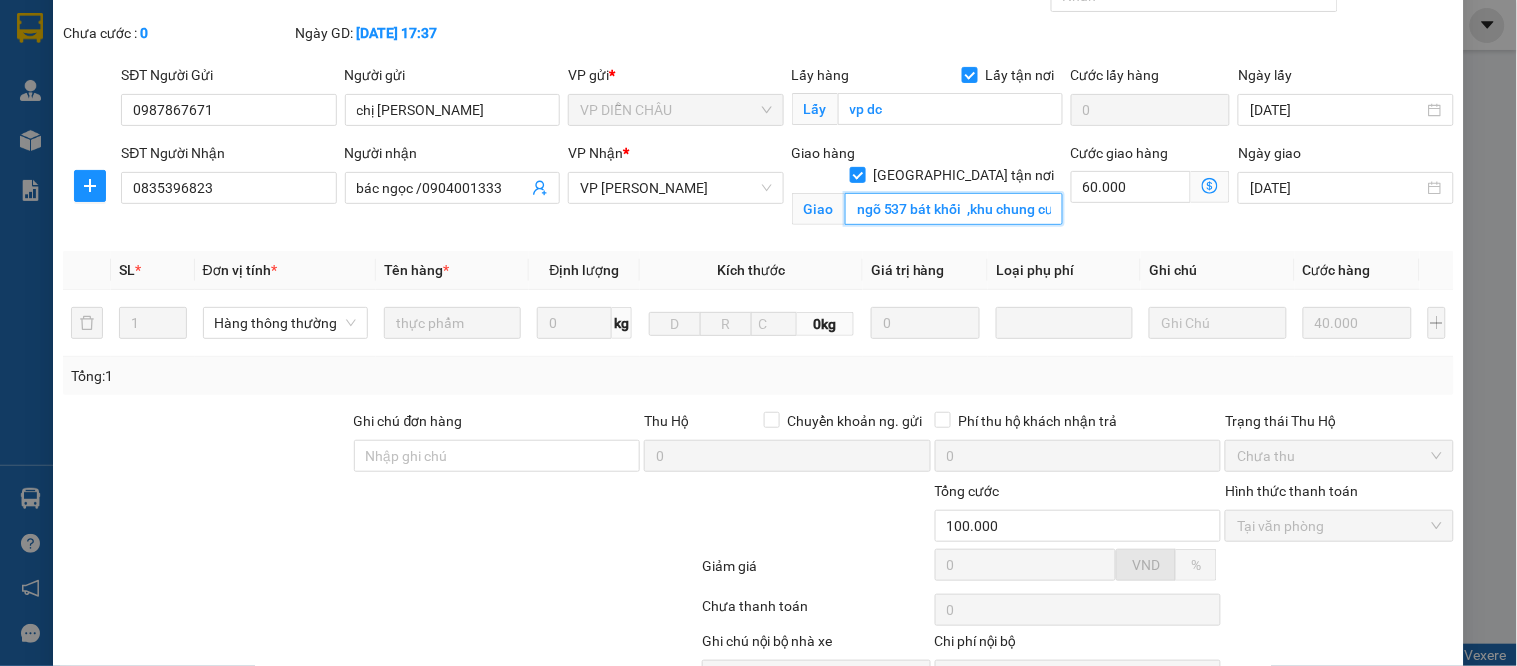 click on "ngõ 537 bát khối  ,khu chung cư quân đội  quận  [GEOGRAPHIC_DATA] , [GEOGRAPHIC_DATA]" at bounding box center (954, 209) 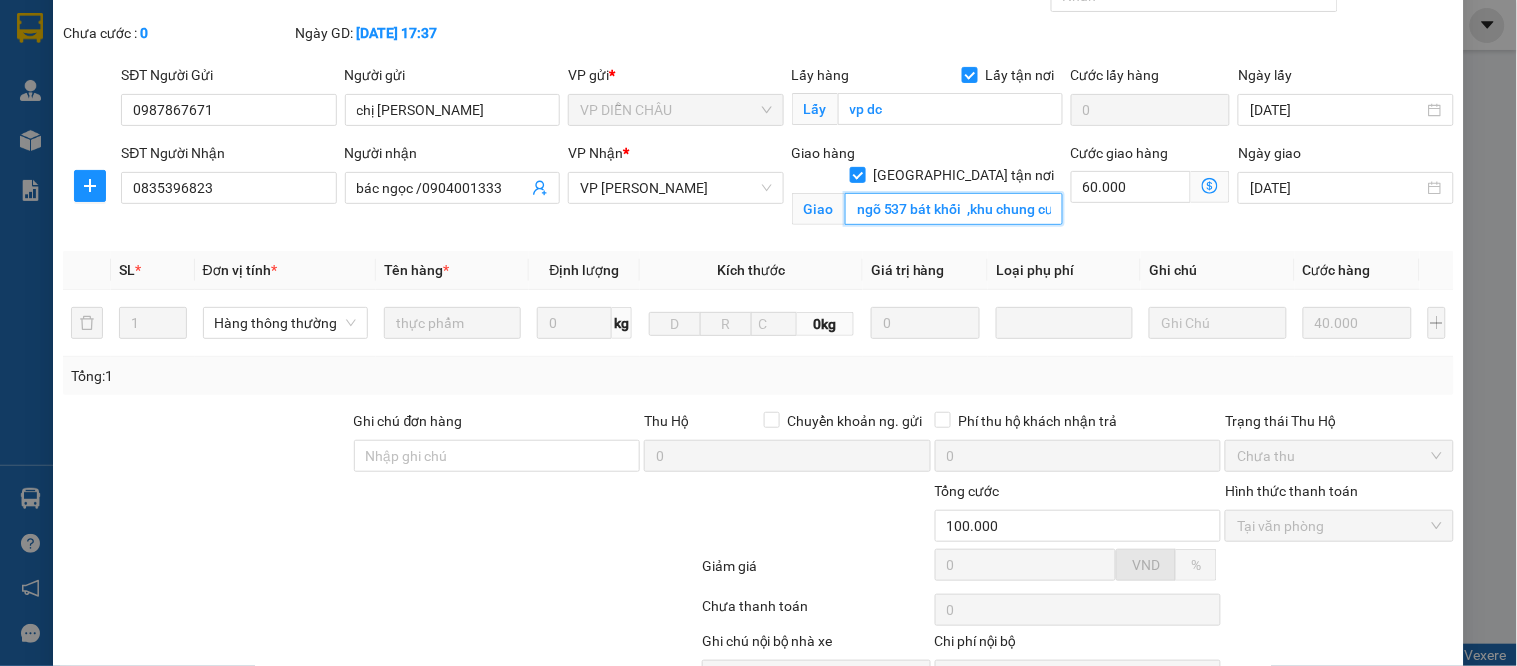 scroll, scrollTop: 0, scrollLeft: 0, axis: both 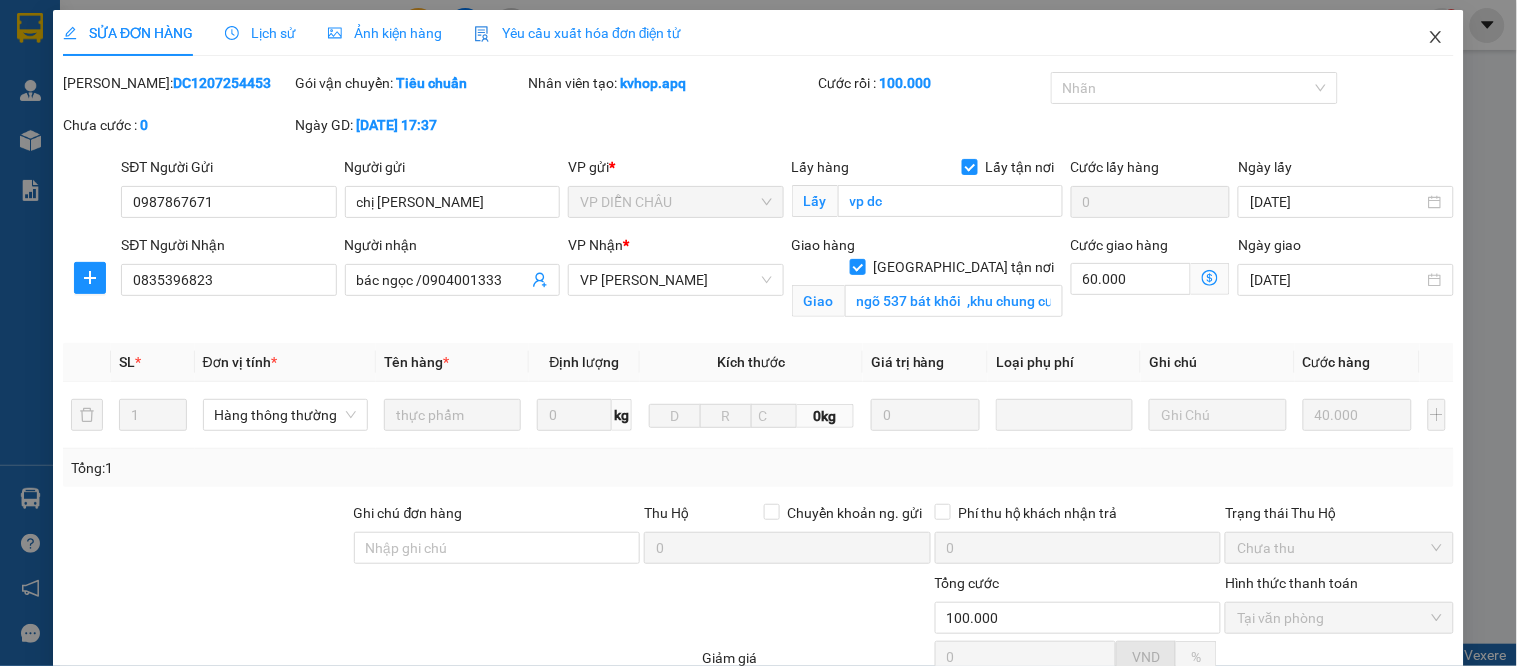 click at bounding box center [1436, 38] 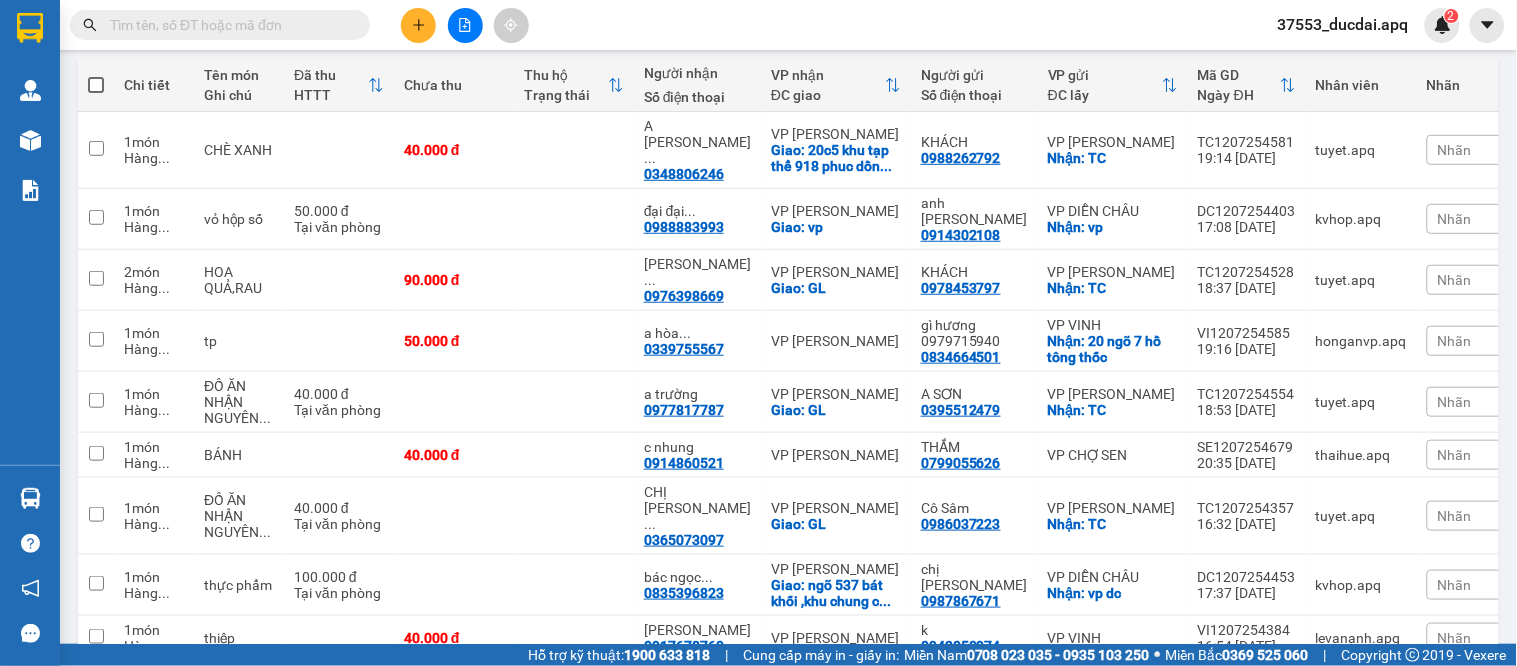 scroll, scrollTop: 445, scrollLeft: 0, axis: vertical 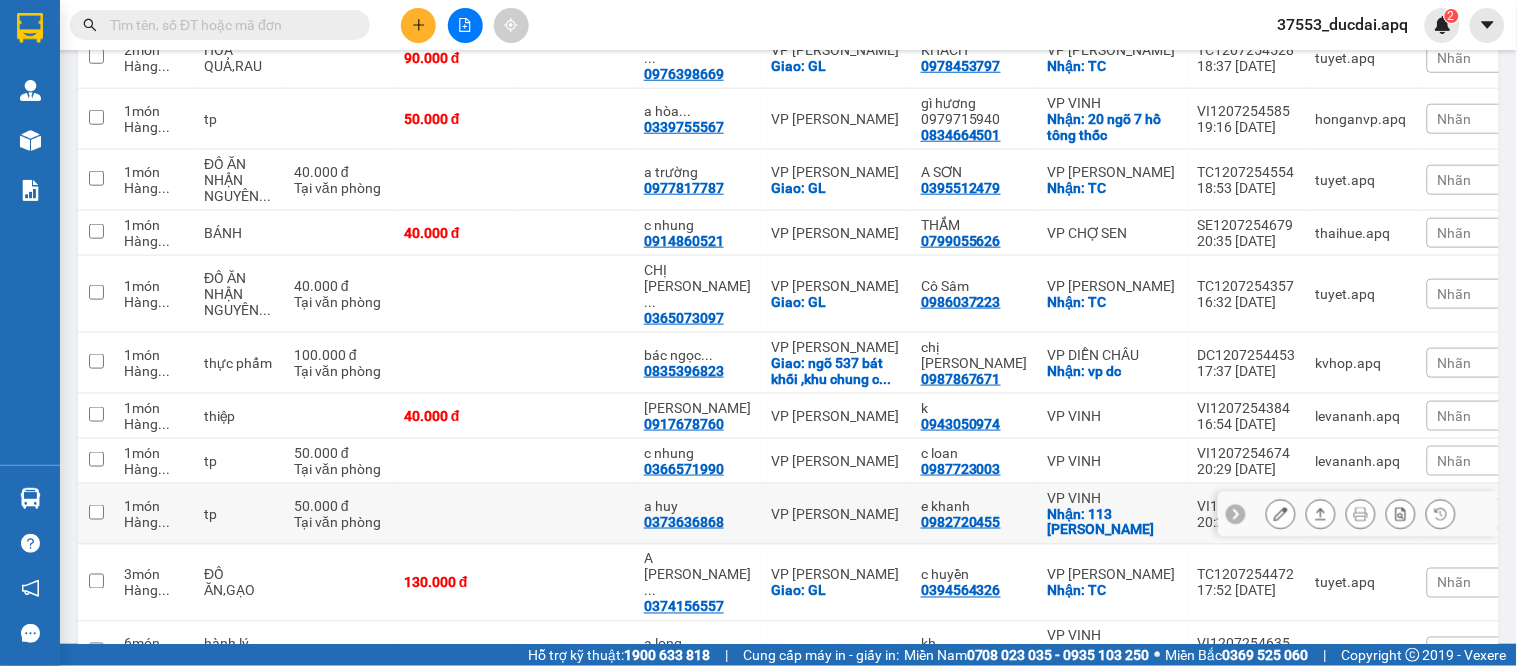 click 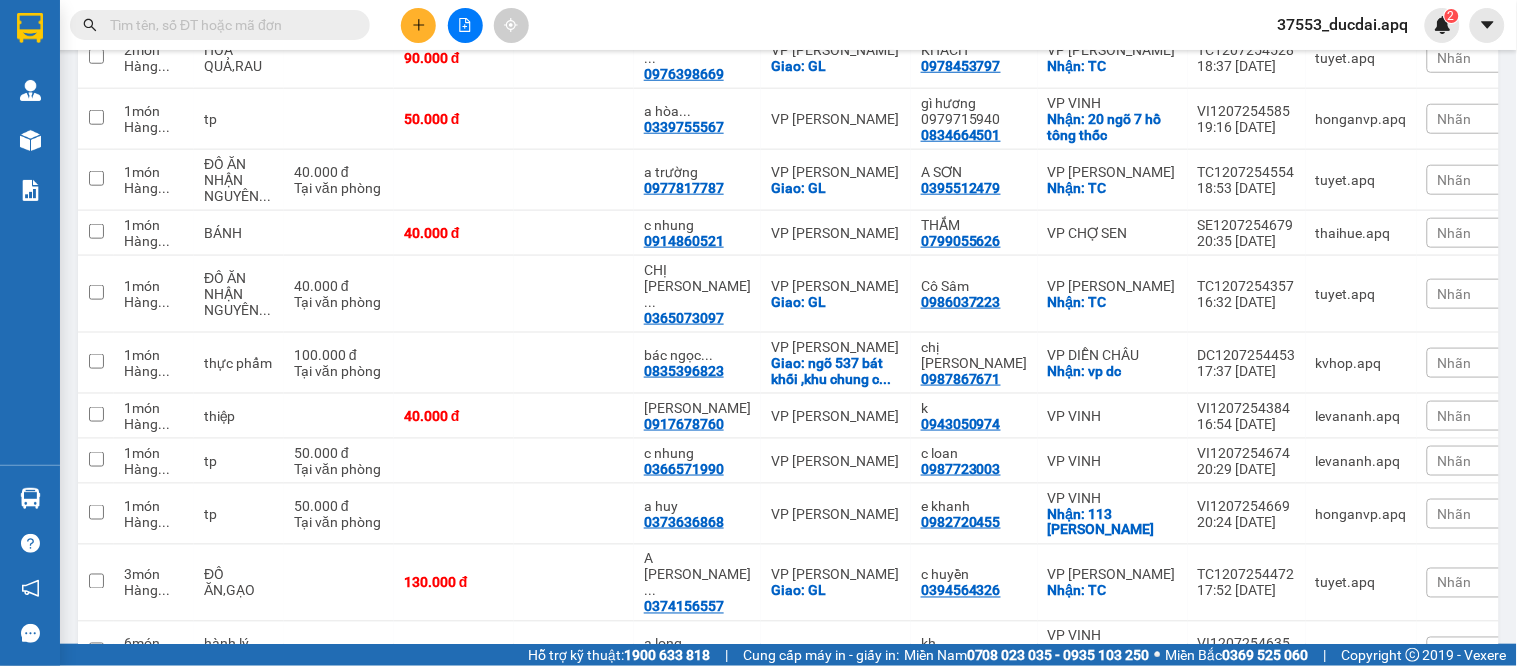 drag, startPoint x: 1404, startPoint y: 454, endPoint x: 1405, endPoint y: 476, distance: 22.022715 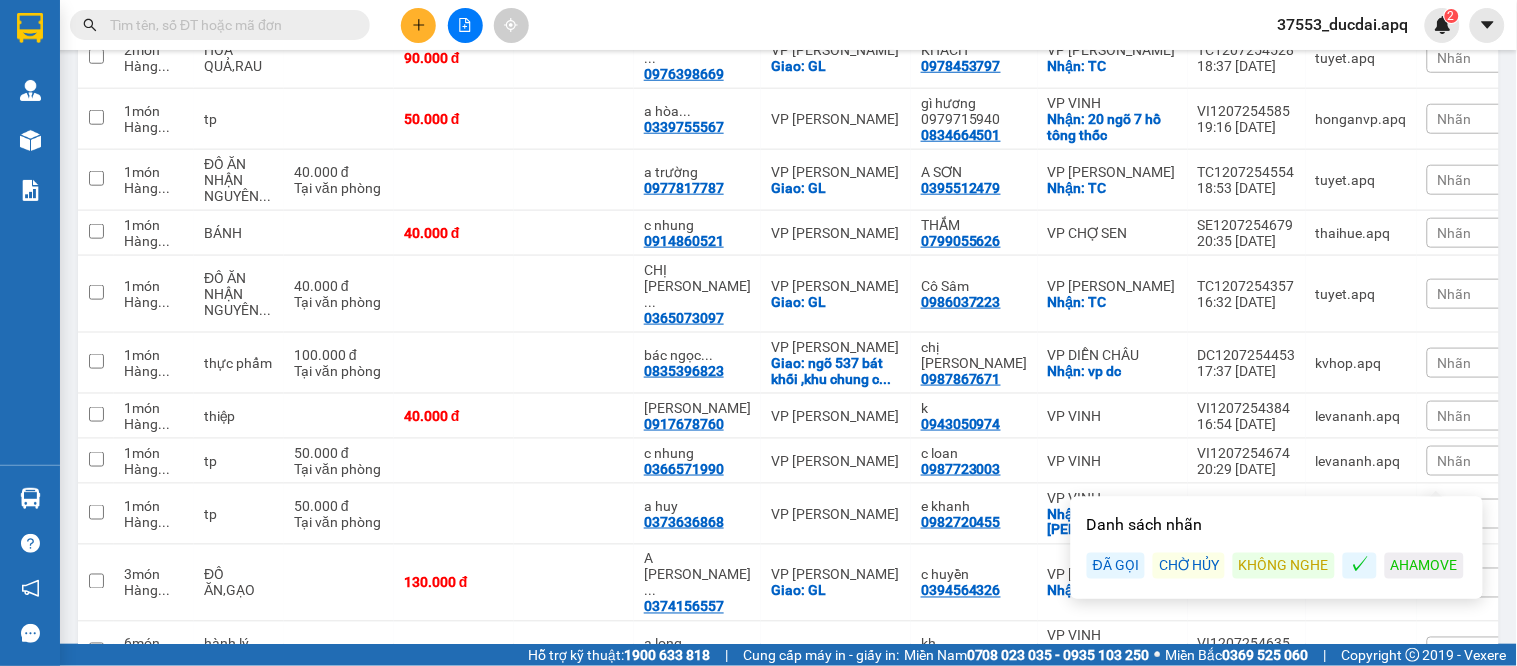 click on "ĐÃ GỌI" at bounding box center (1116, 566) 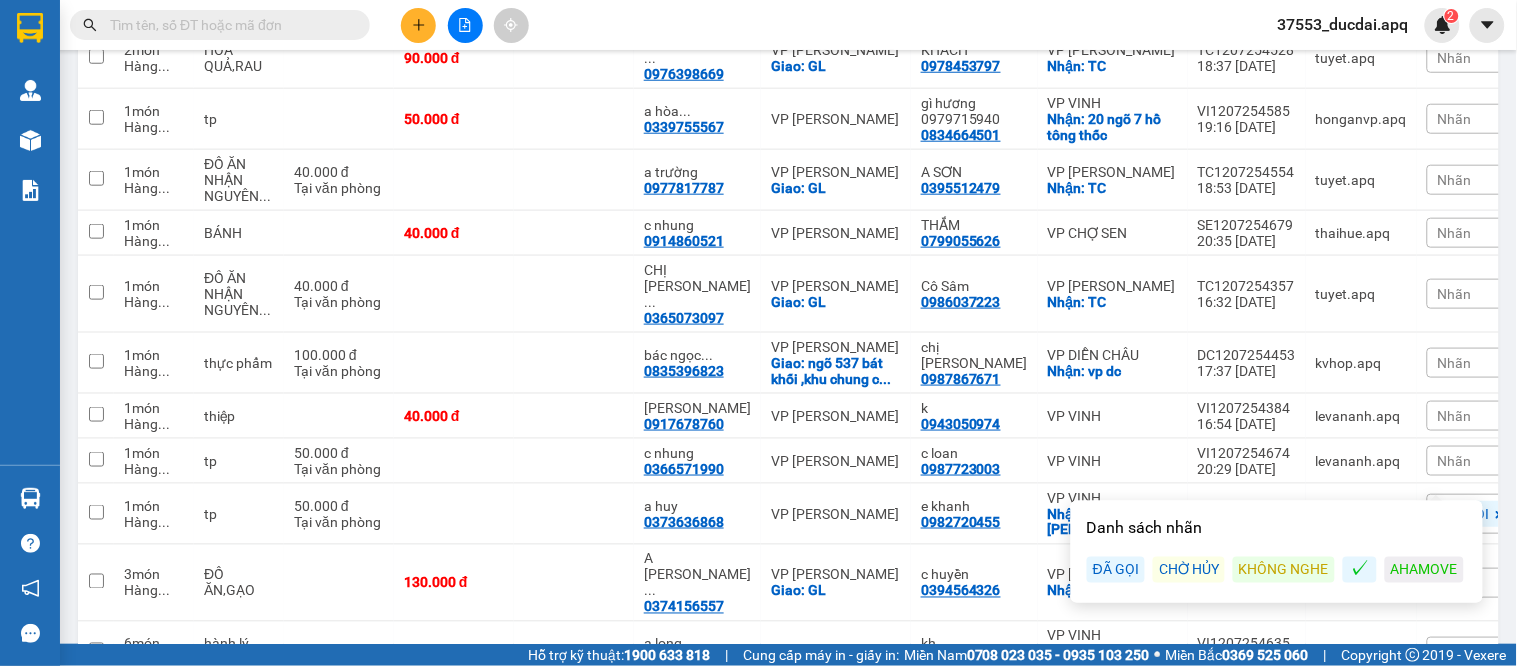 scroll, scrollTop: 556, scrollLeft: 0, axis: vertical 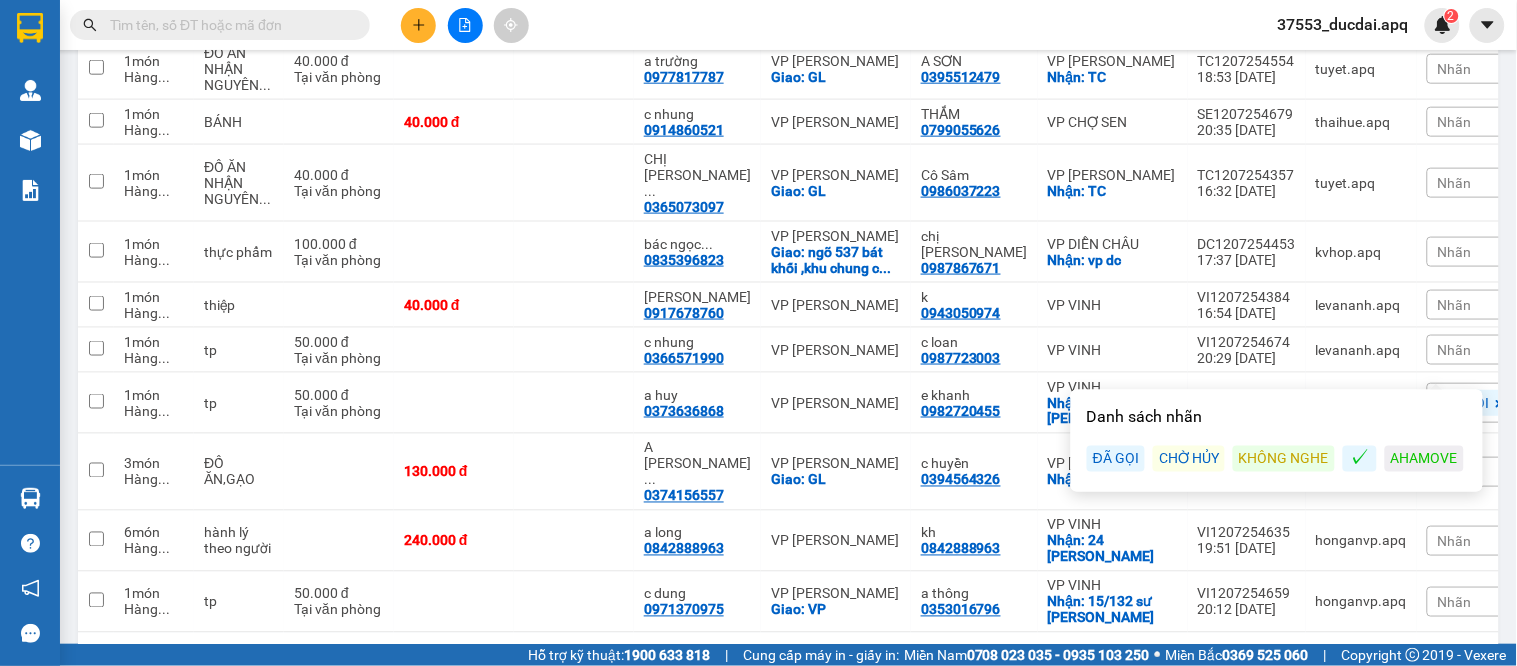 click on "1 100 / trang open" at bounding box center (788, 665) 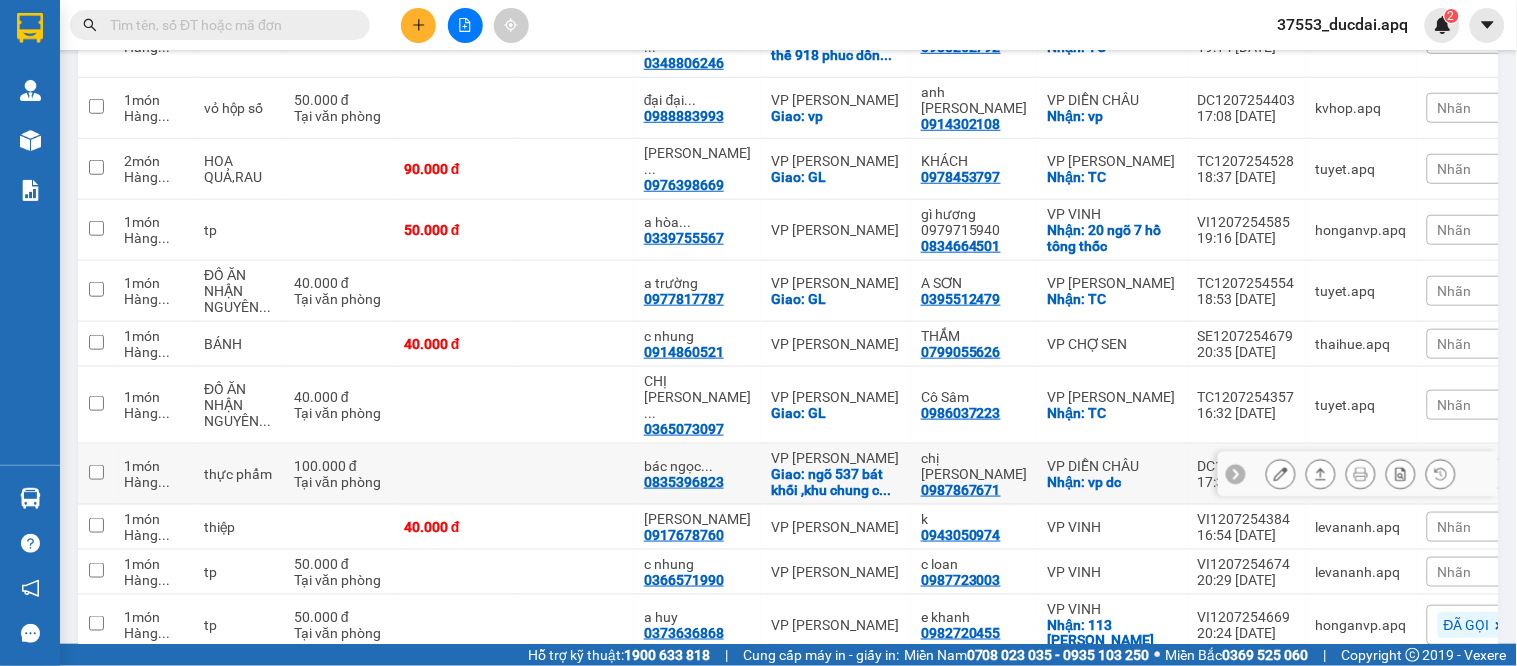 scroll, scrollTop: 556, scrollLeft: 0, axis: vertical 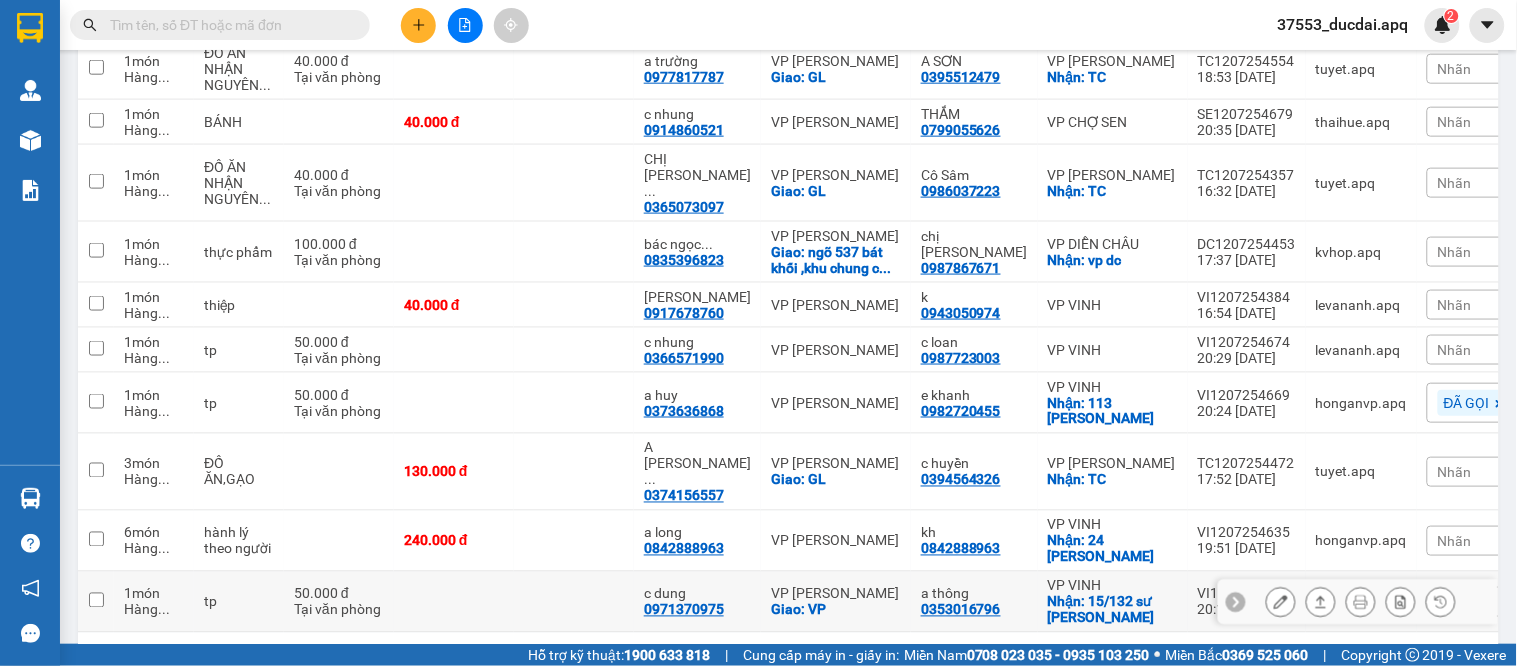 click 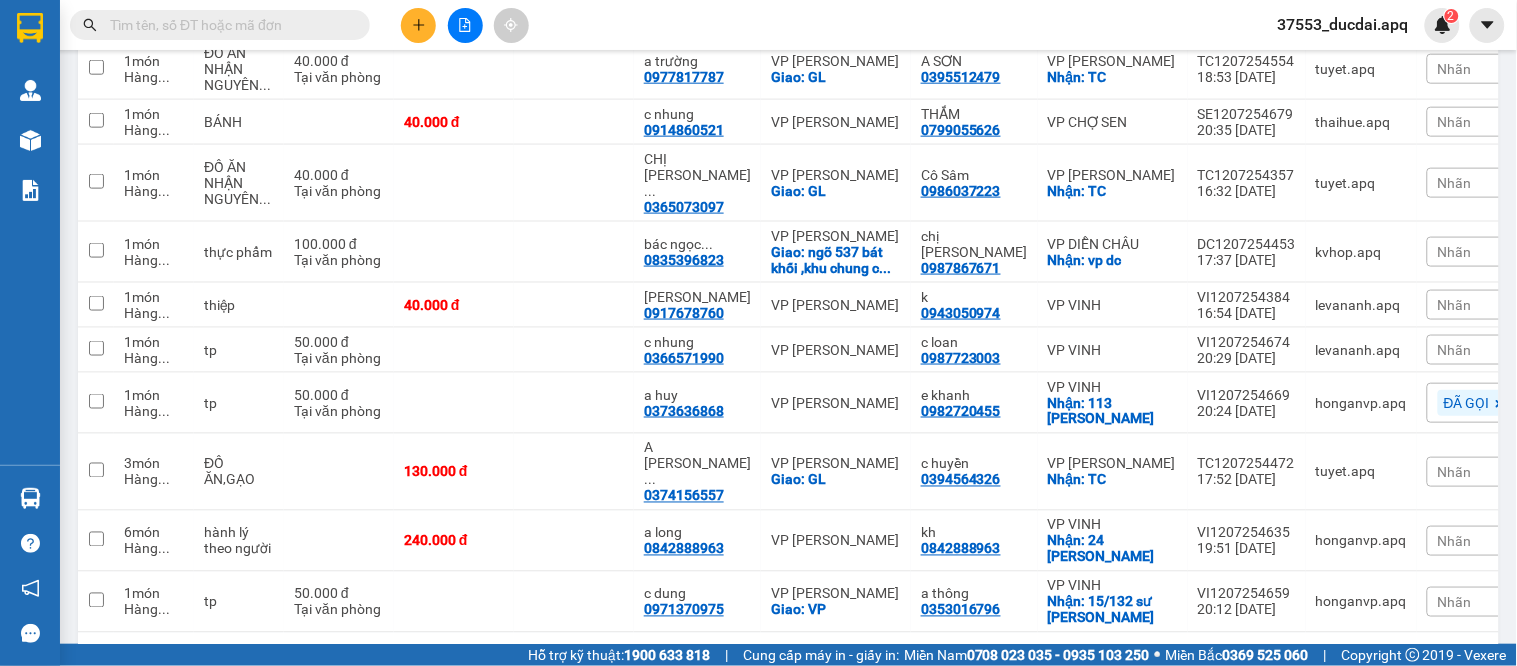 click on "Nhãn" at bounding box center [1455, 602] 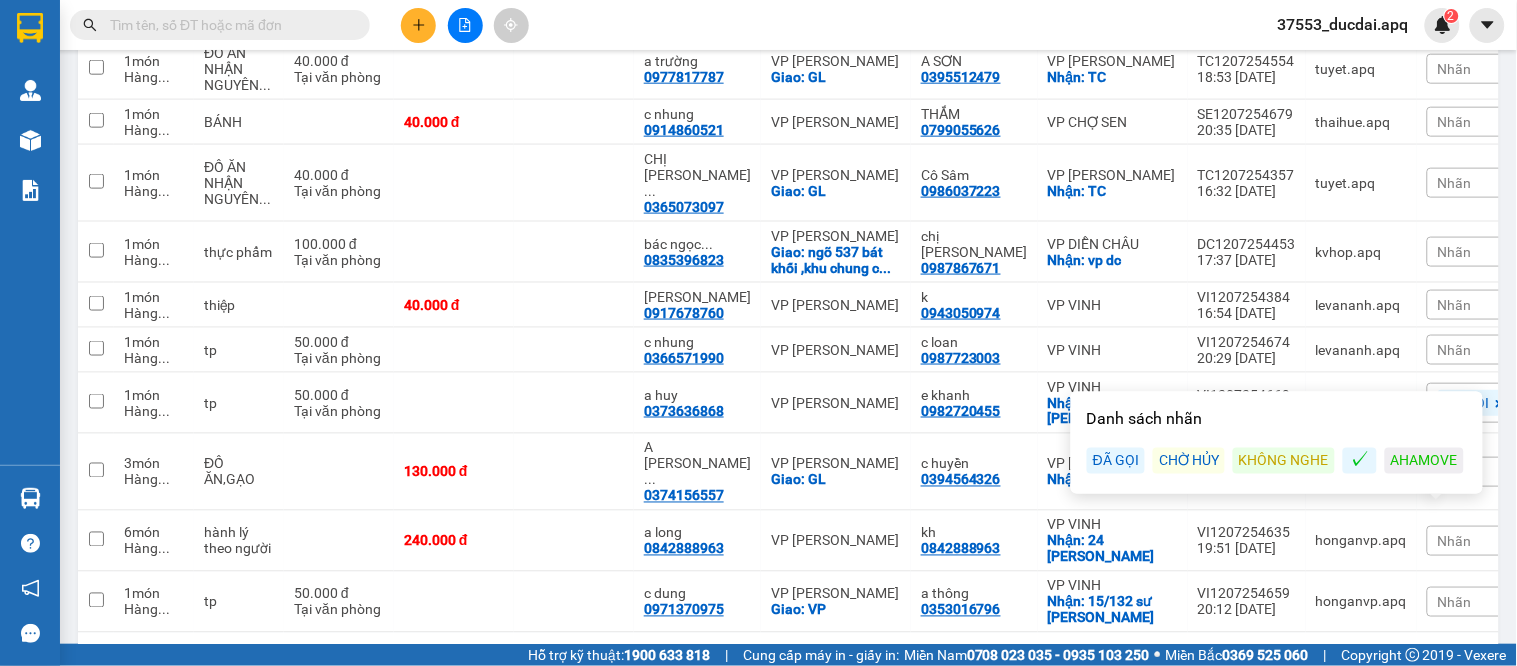click on "KHÔNG NGHE" at bounding box center [1284, 461] 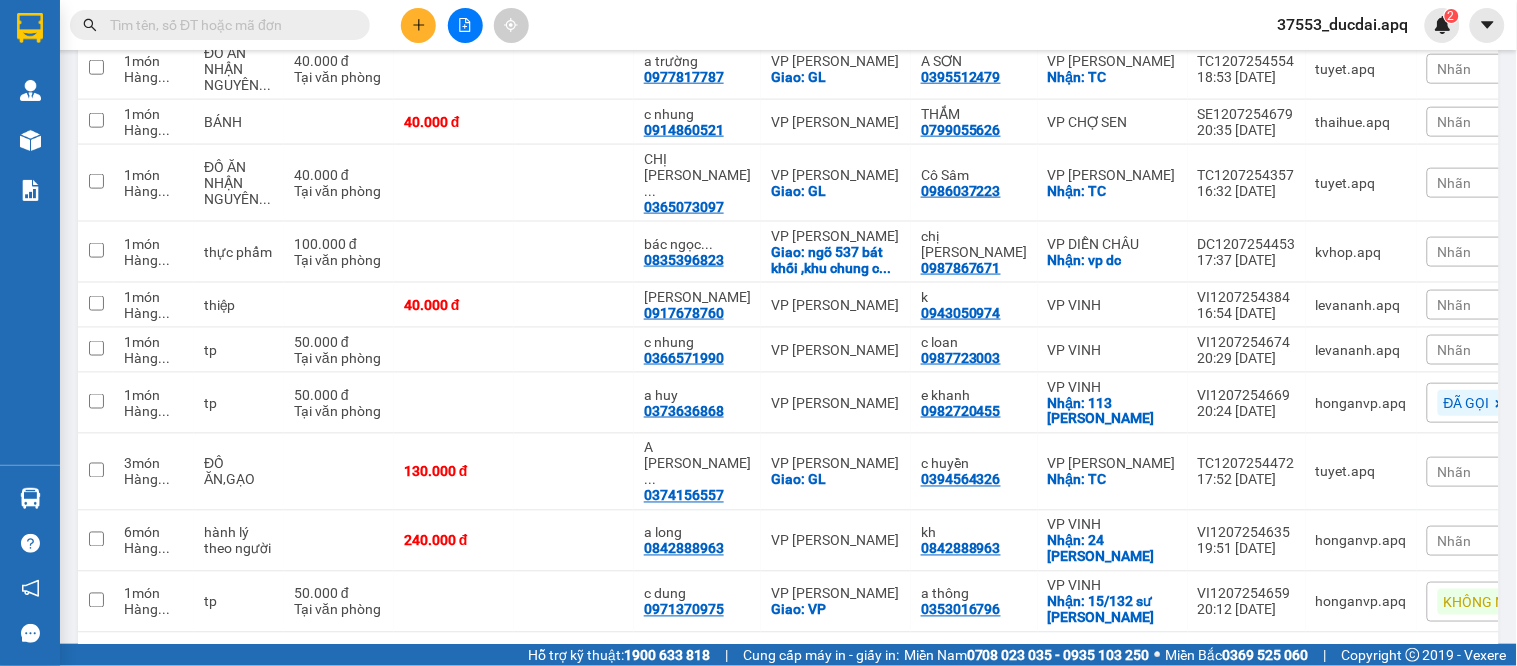 click on "1 100 / trang open" at bounding box center [788, 665] 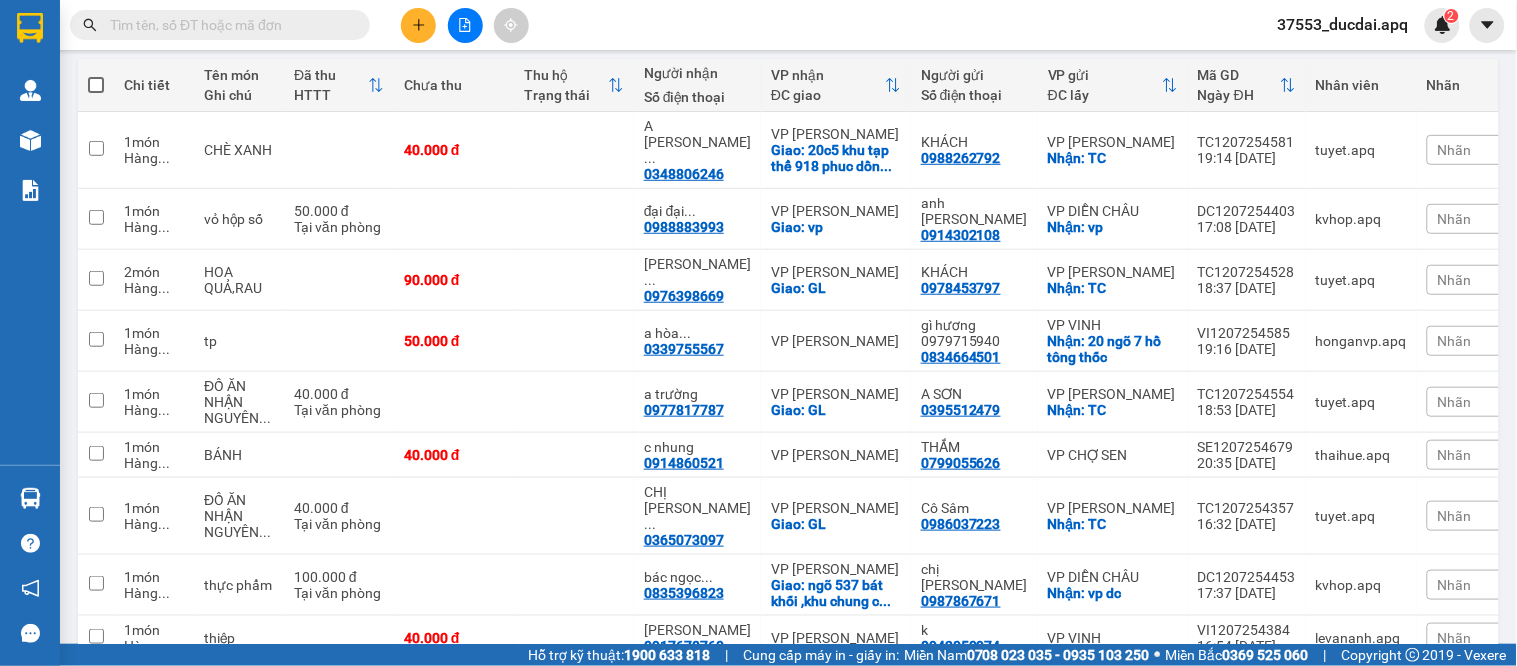 scroll, scrollTop: 556, scrollLeft: 0, axis: vertical 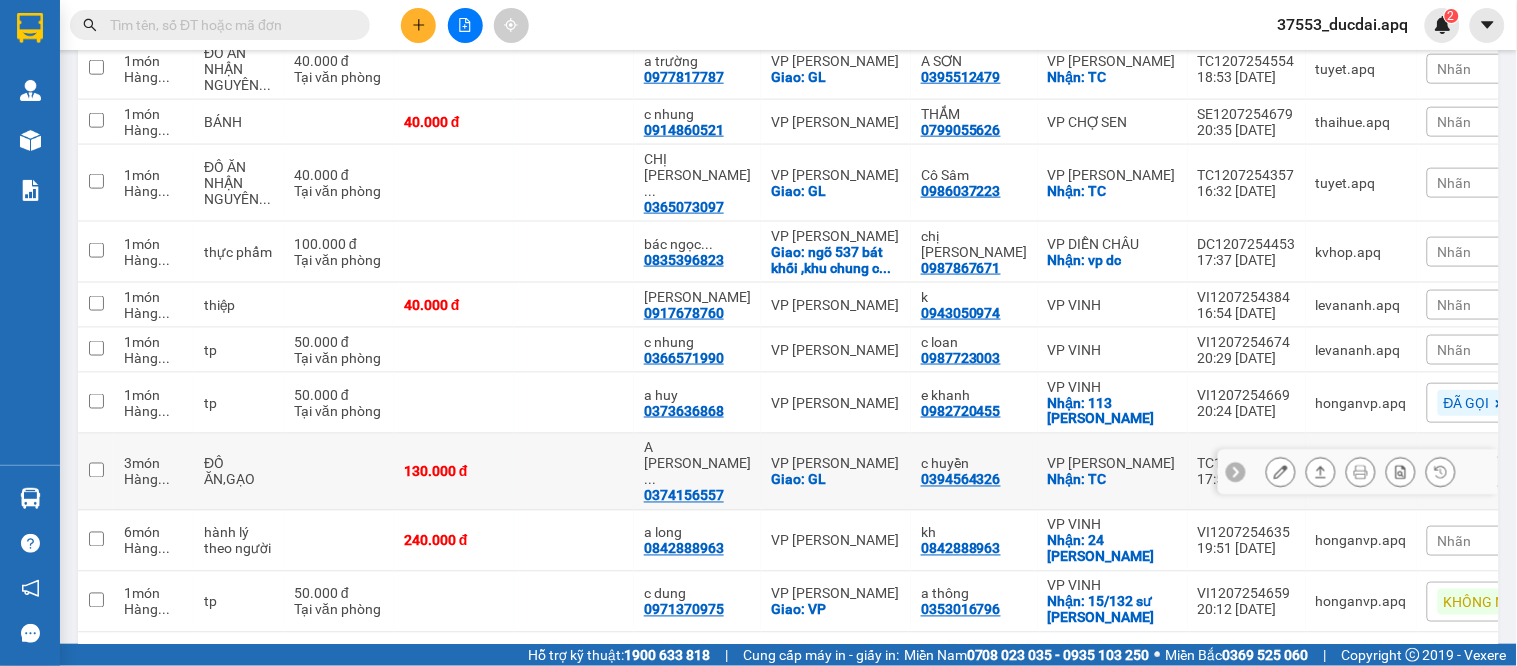 click 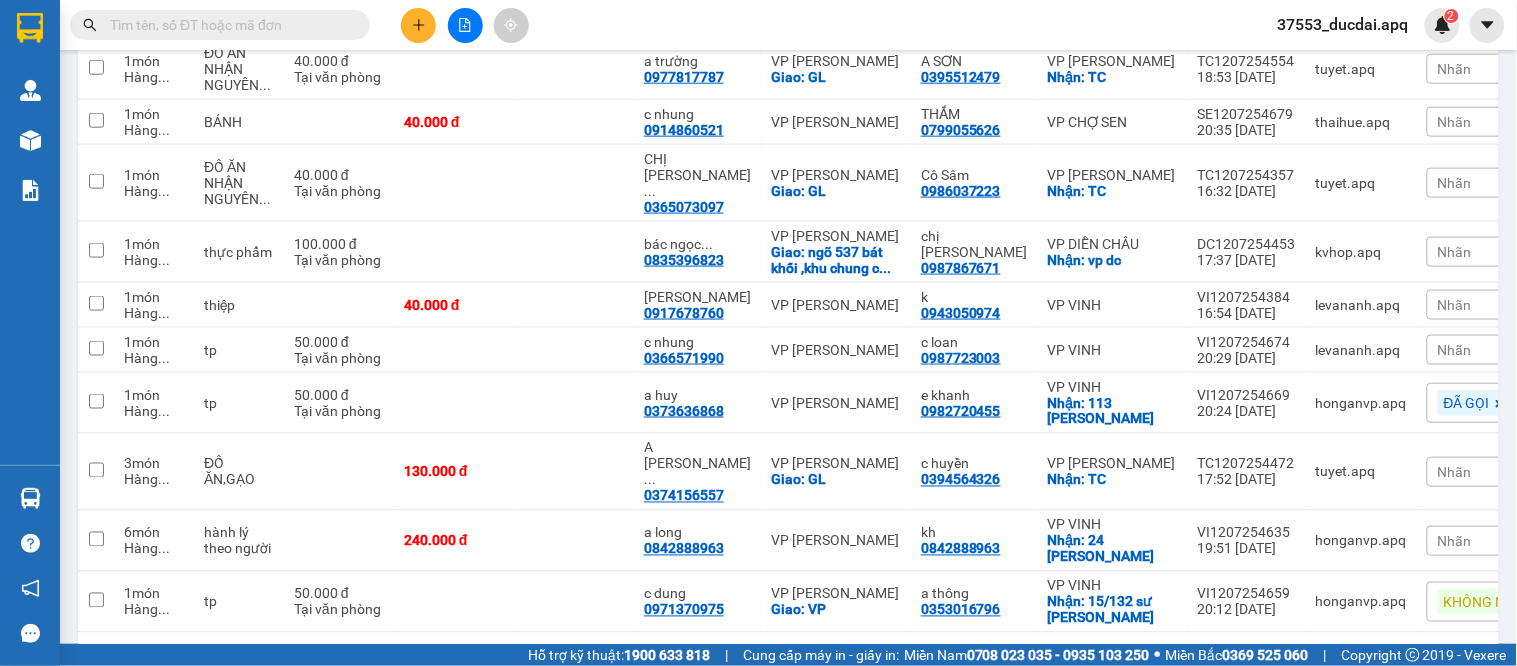 click on "Nhãn" at bounding box center (1455, 472) 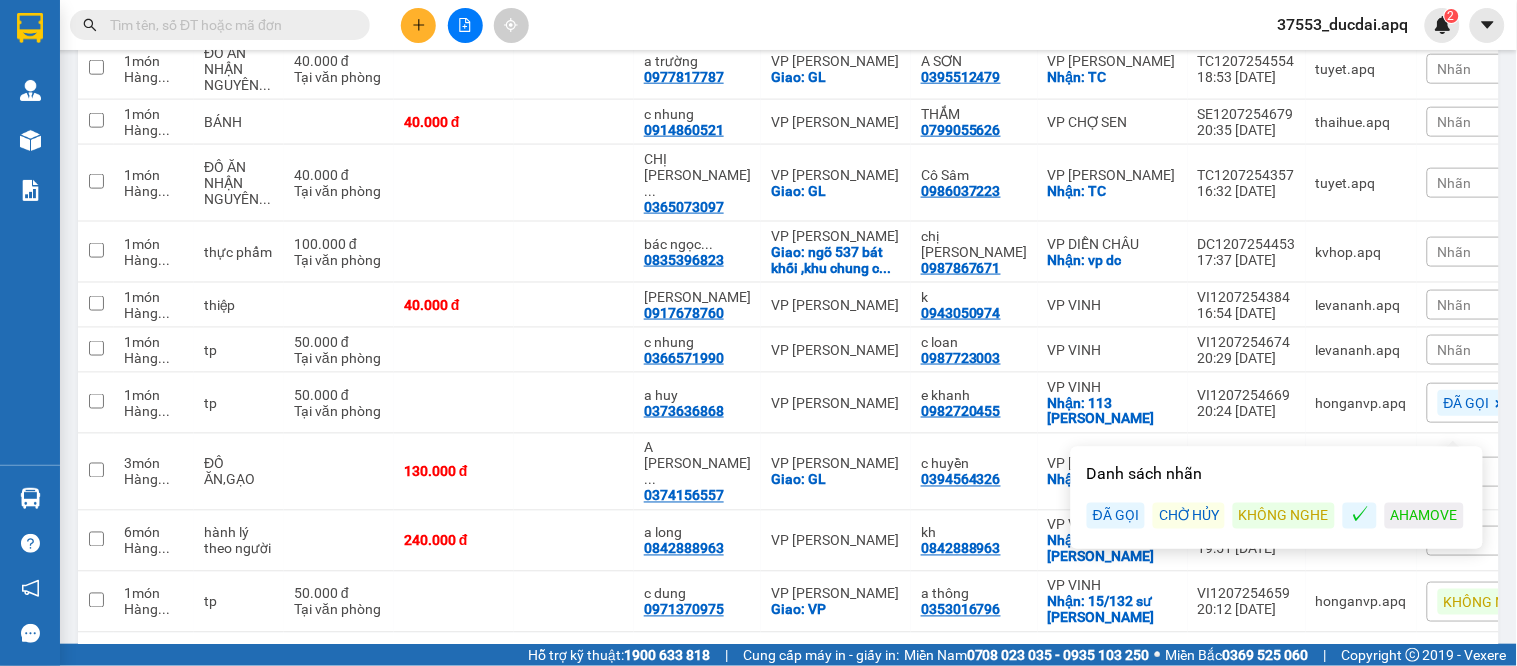 click on "KHÔNG NGHE" at bounding box center (1284, 516) 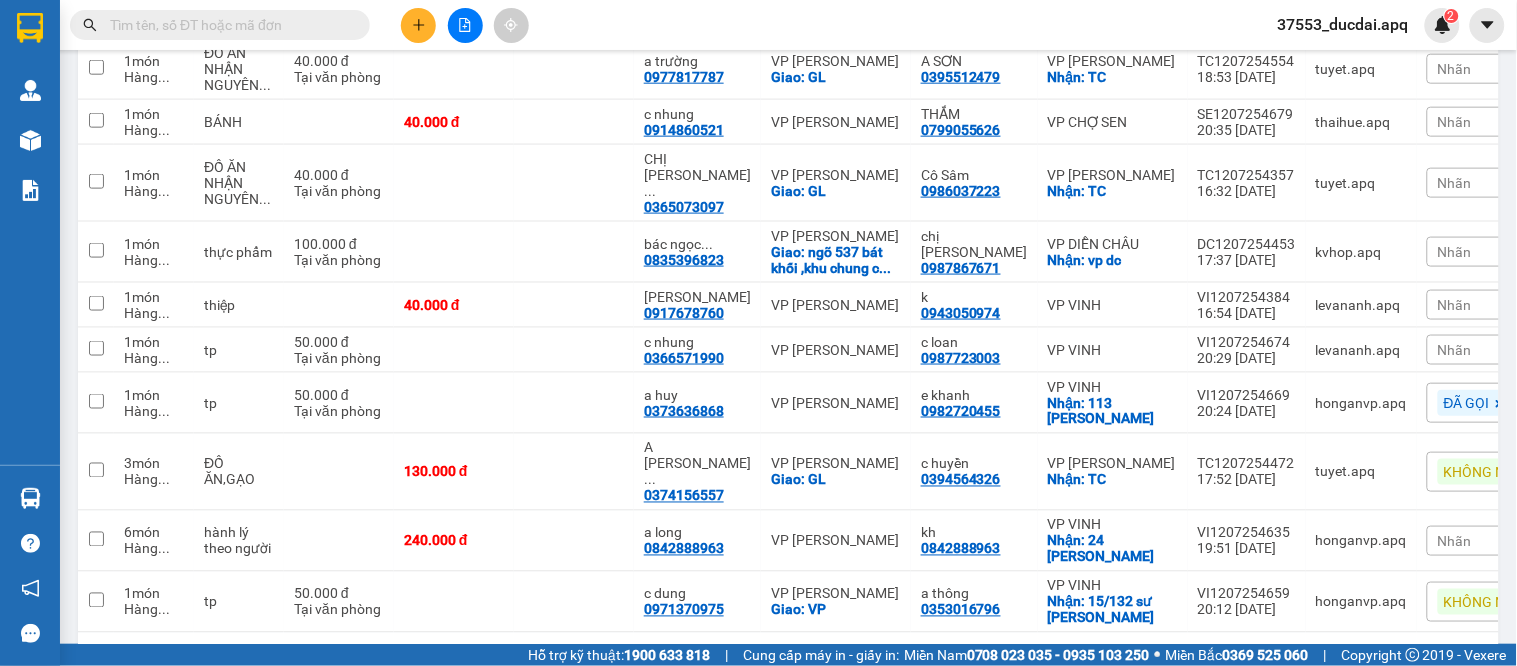 click on "1 100 / trang open" at bounding box center [788, 665] 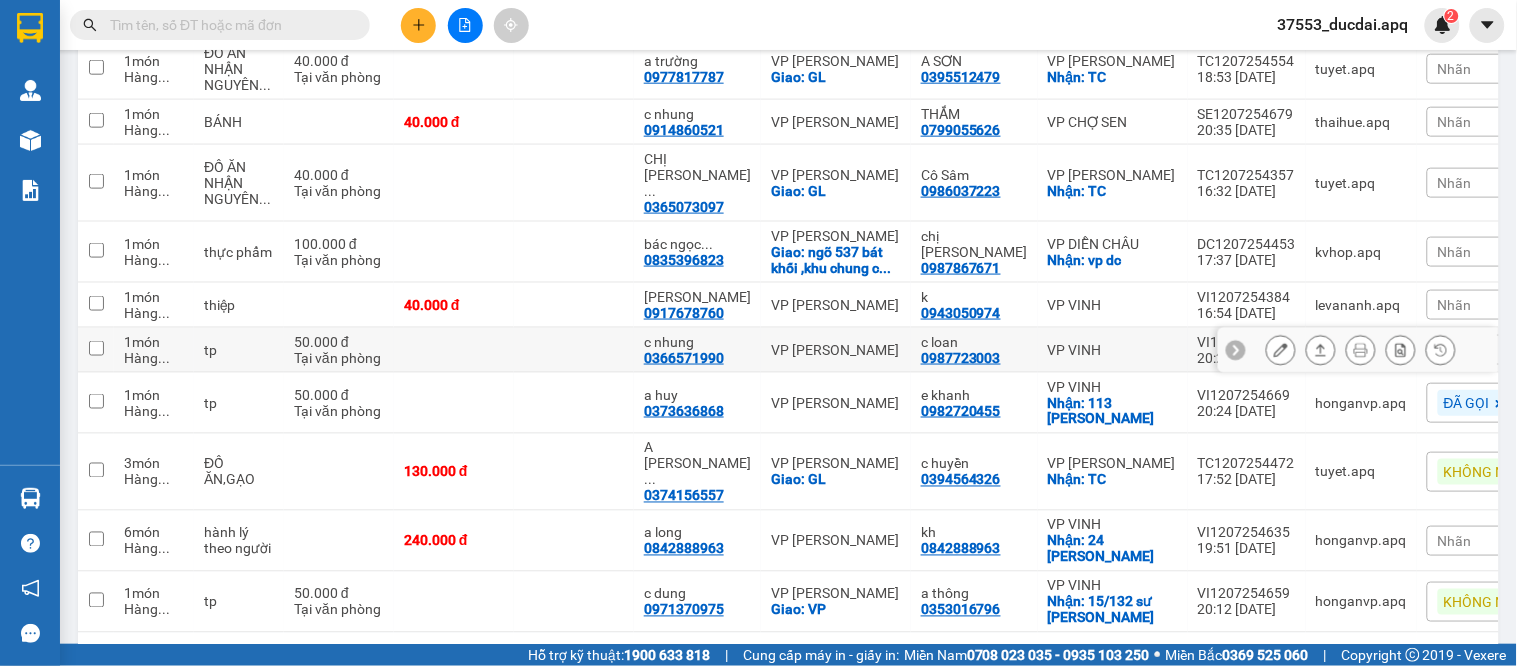 click 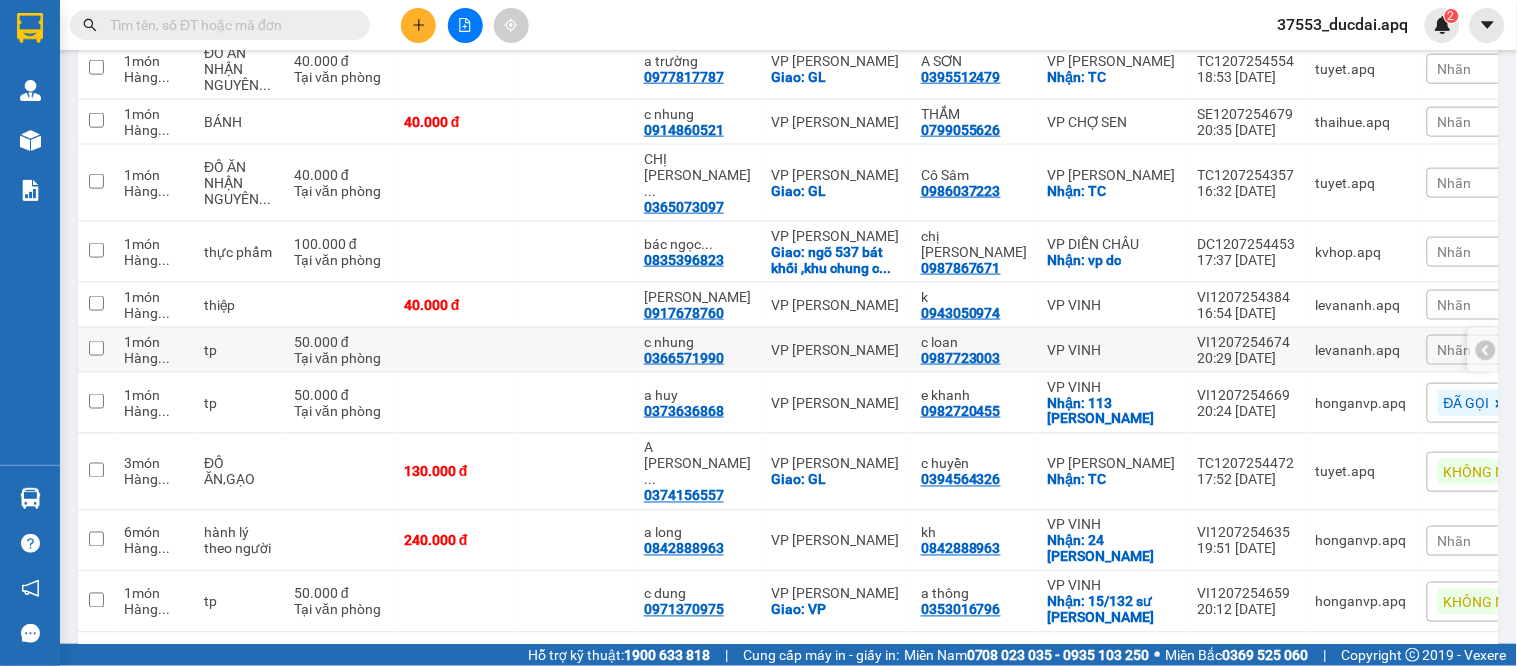 click on "Nhãn" at bounding box center (1455, 350) 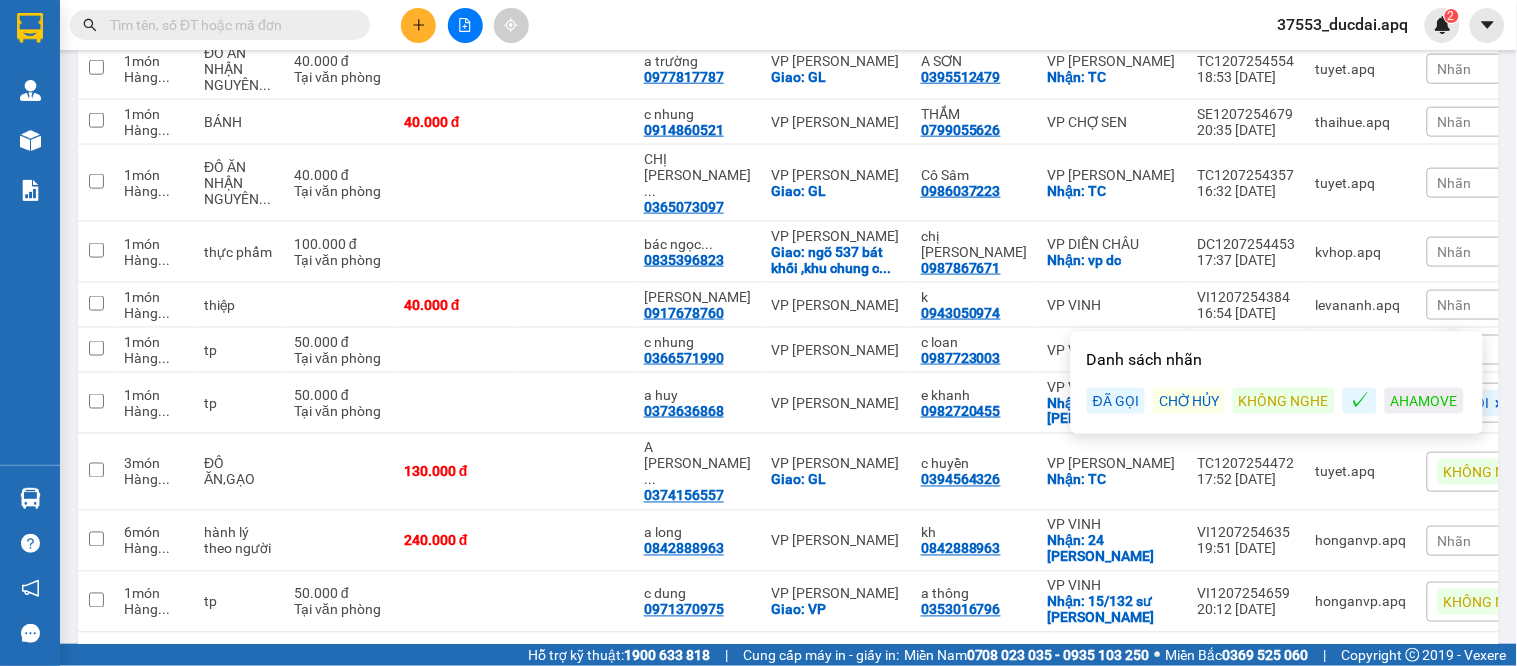 click on "KHÔNG NGHE" at bounding box center [1284, 401] 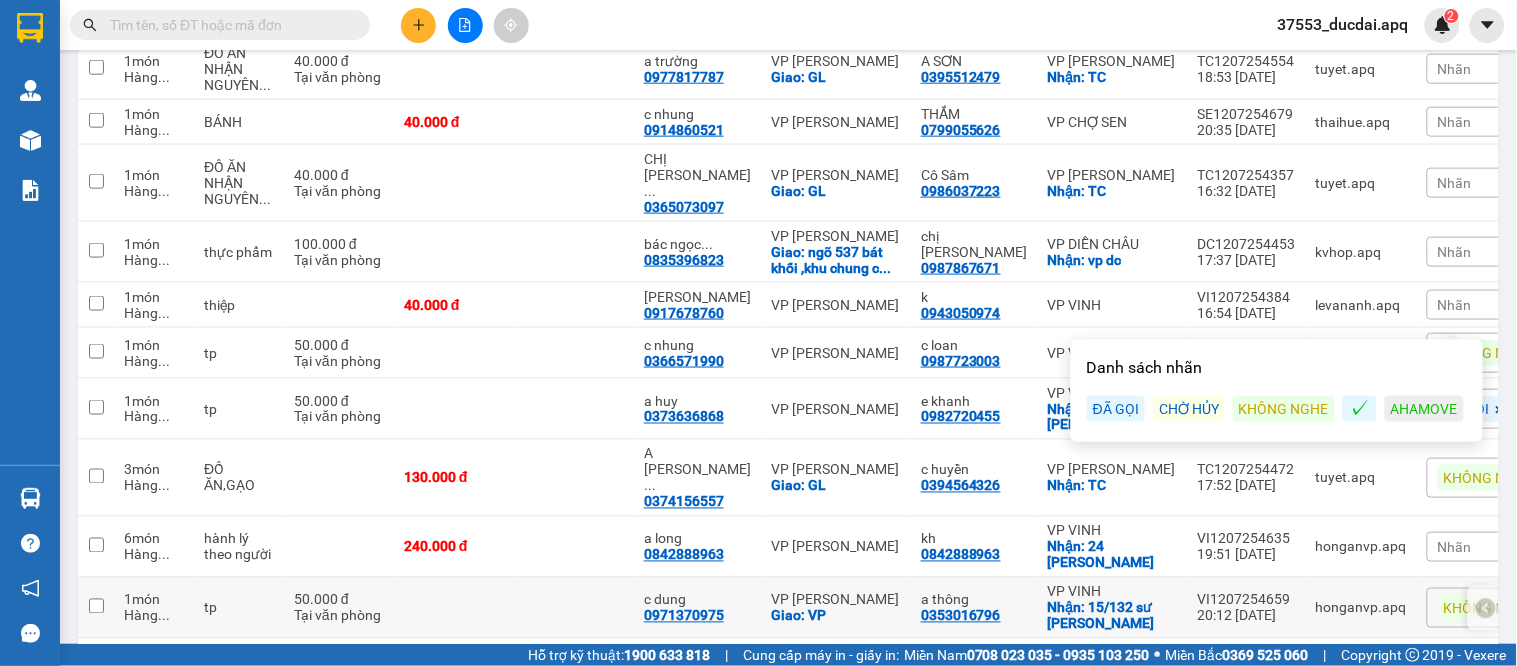 scroll, scrollTop: 563, scrollLeft: 0, axis: vertical 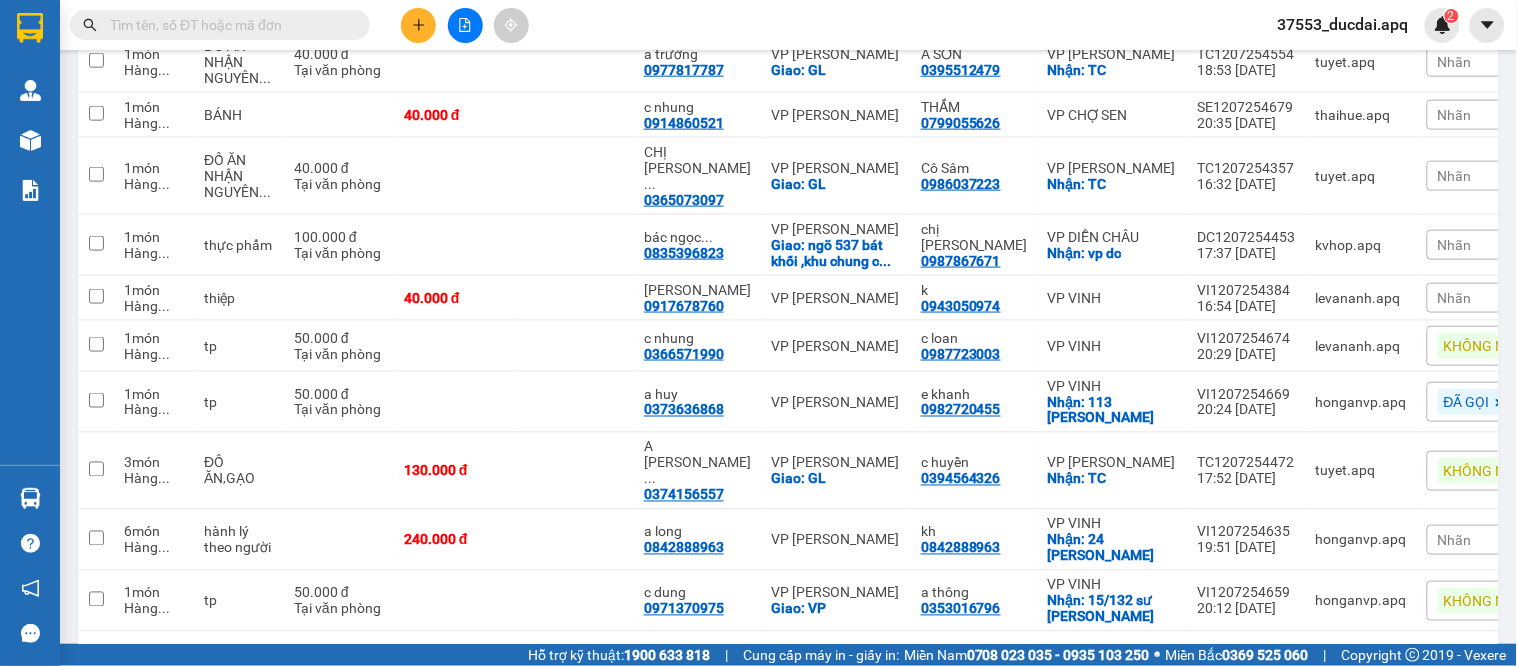drag, startPoint x: 955, startPoint y: 615, endPoint x: 943, endPoint y: 615, distance: 12 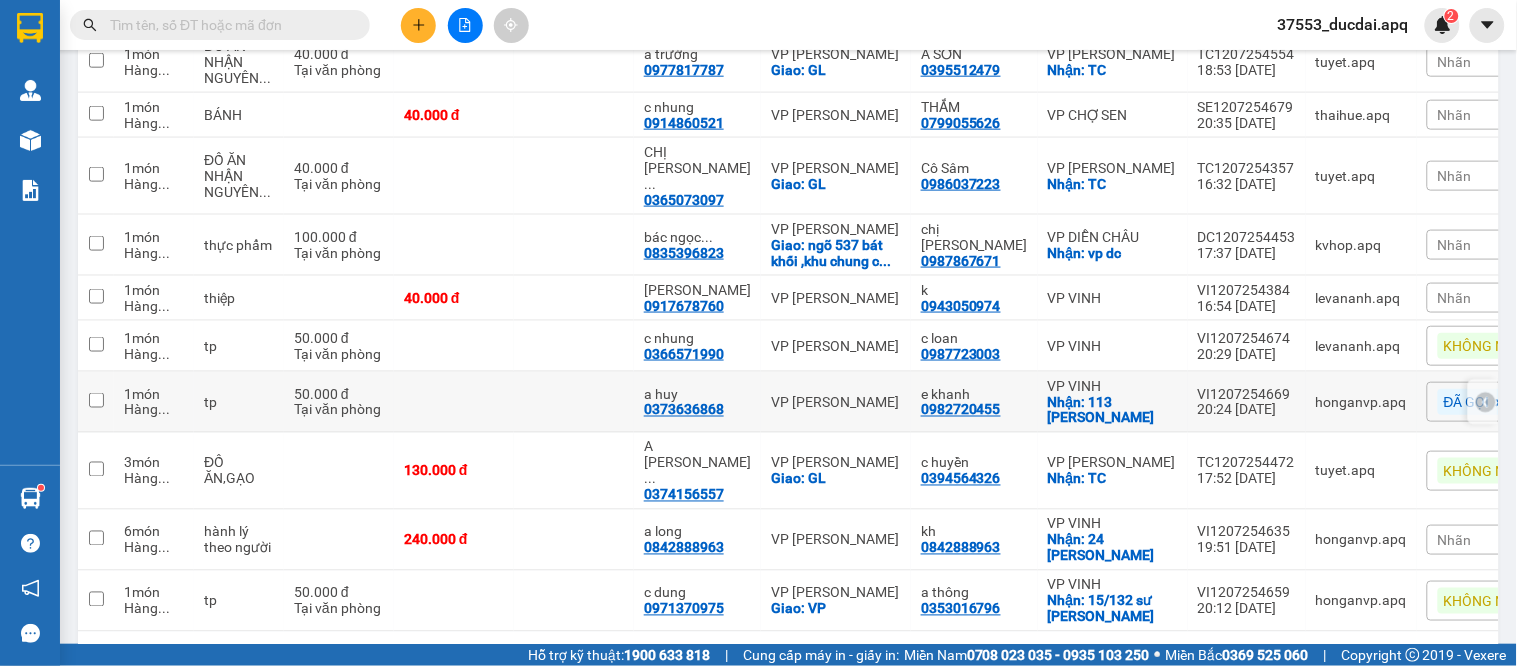 click 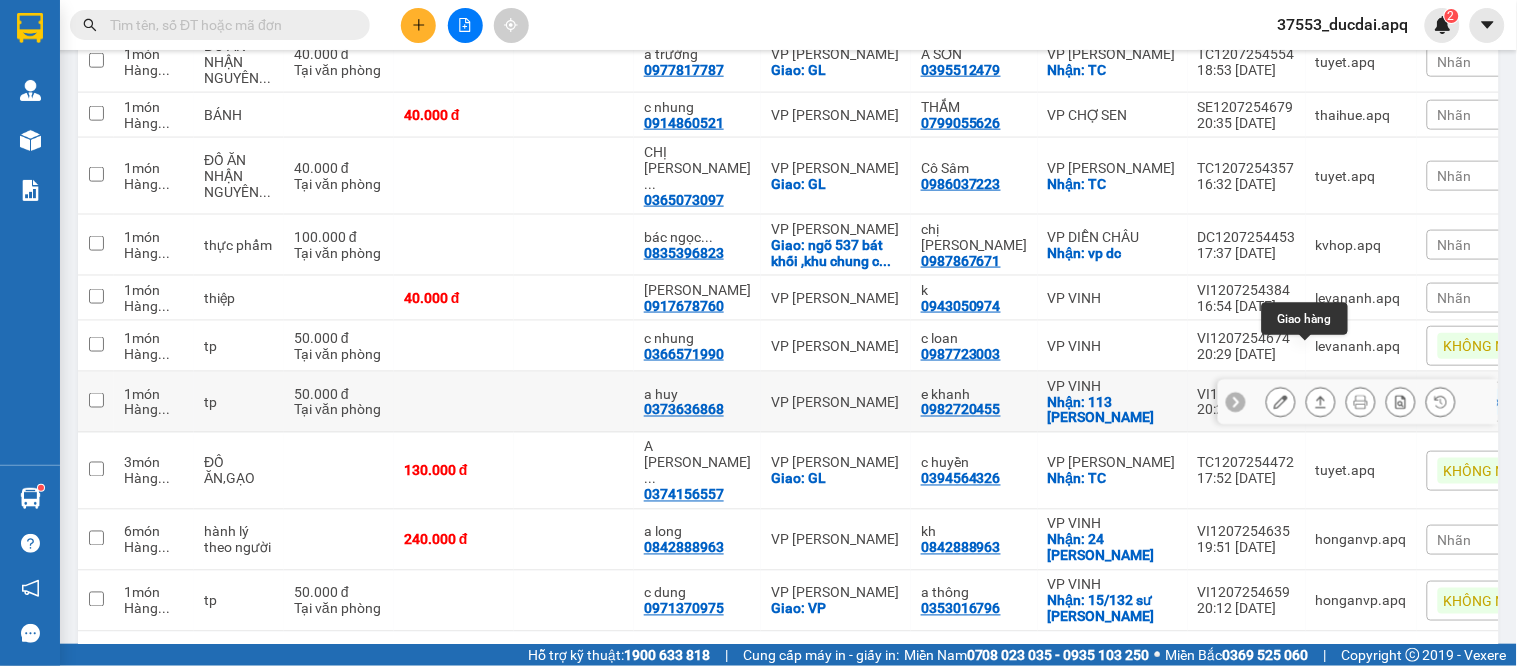 click 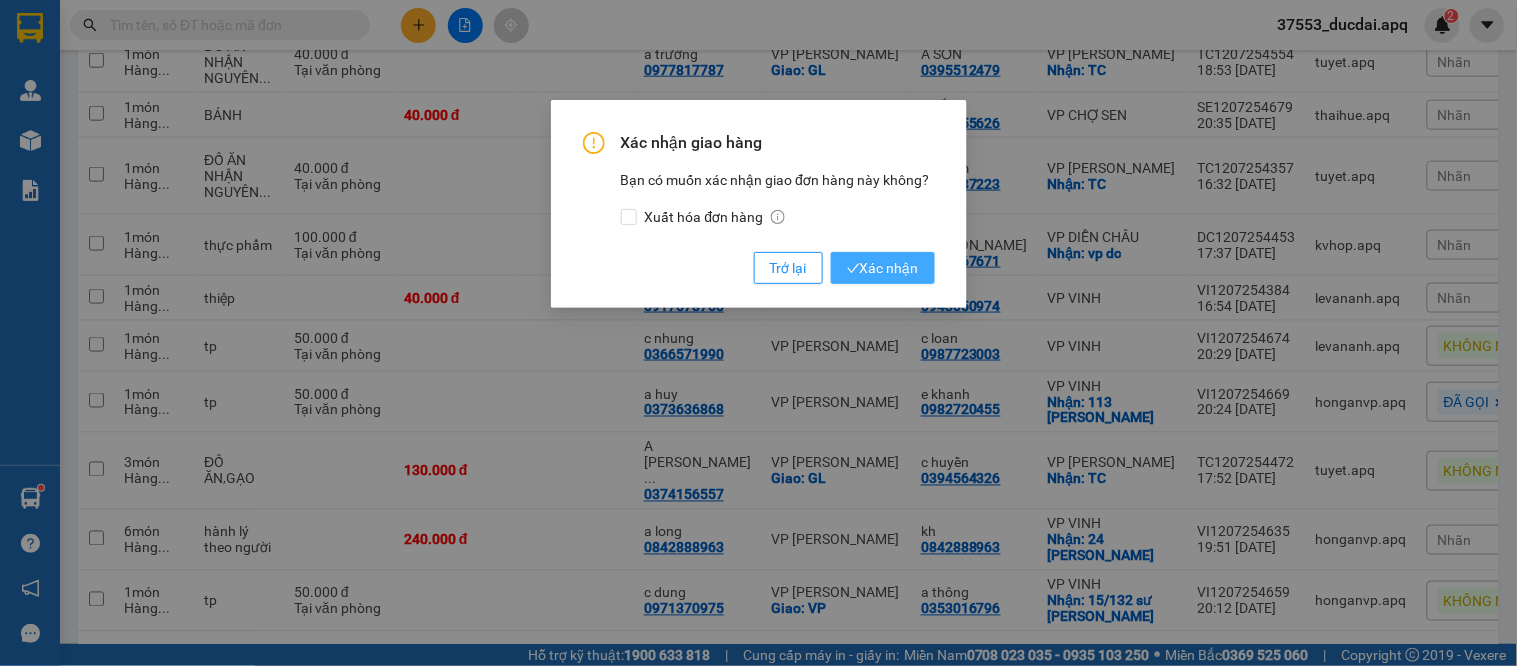 click on "Xác nhận" at bounding box center [883, 268] 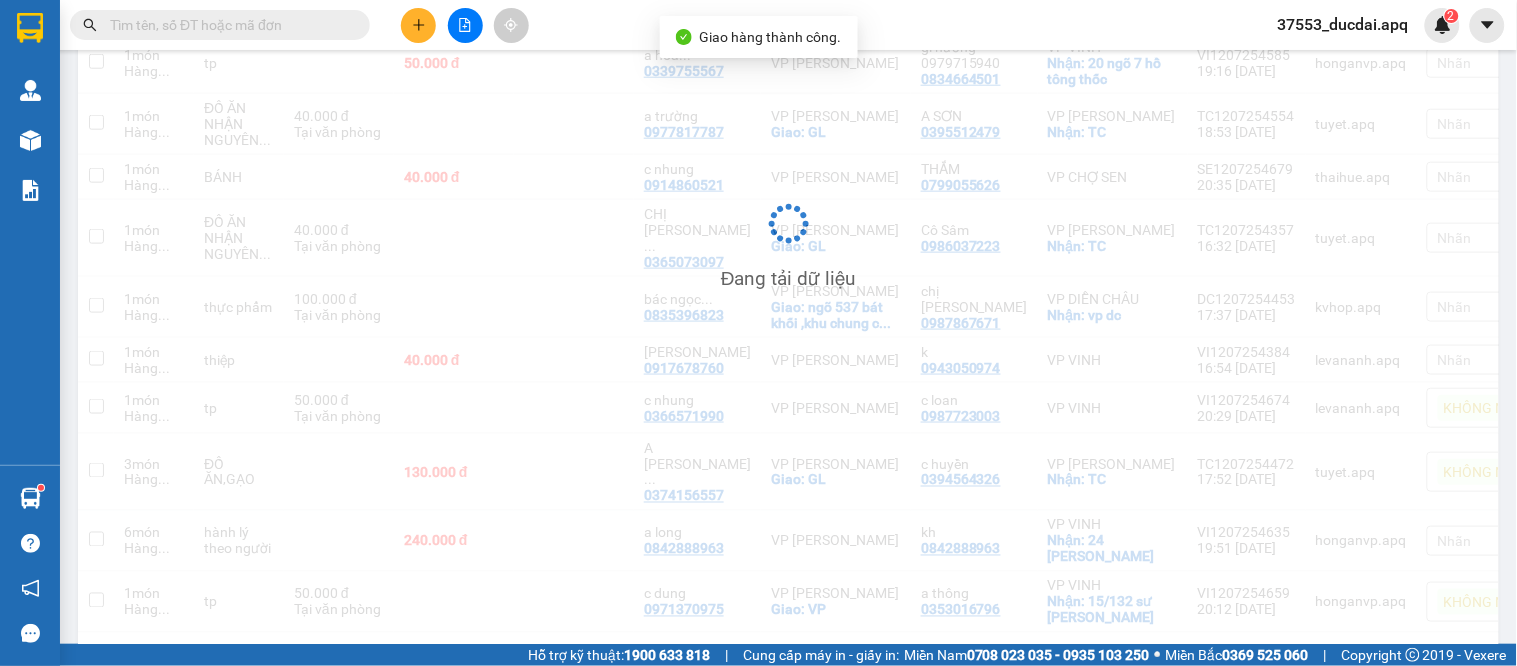 scroll, scrollTop: 502, scrollLeft: 0, axis: vertical 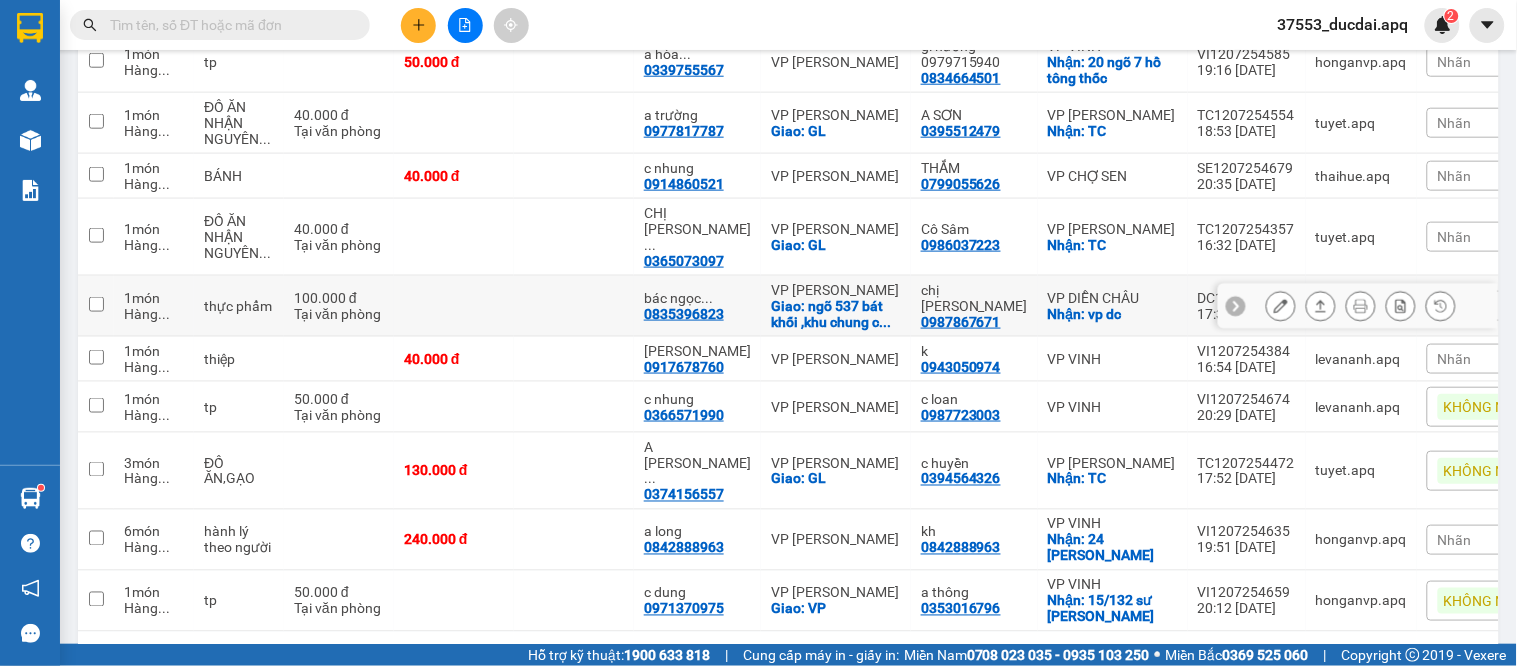 click 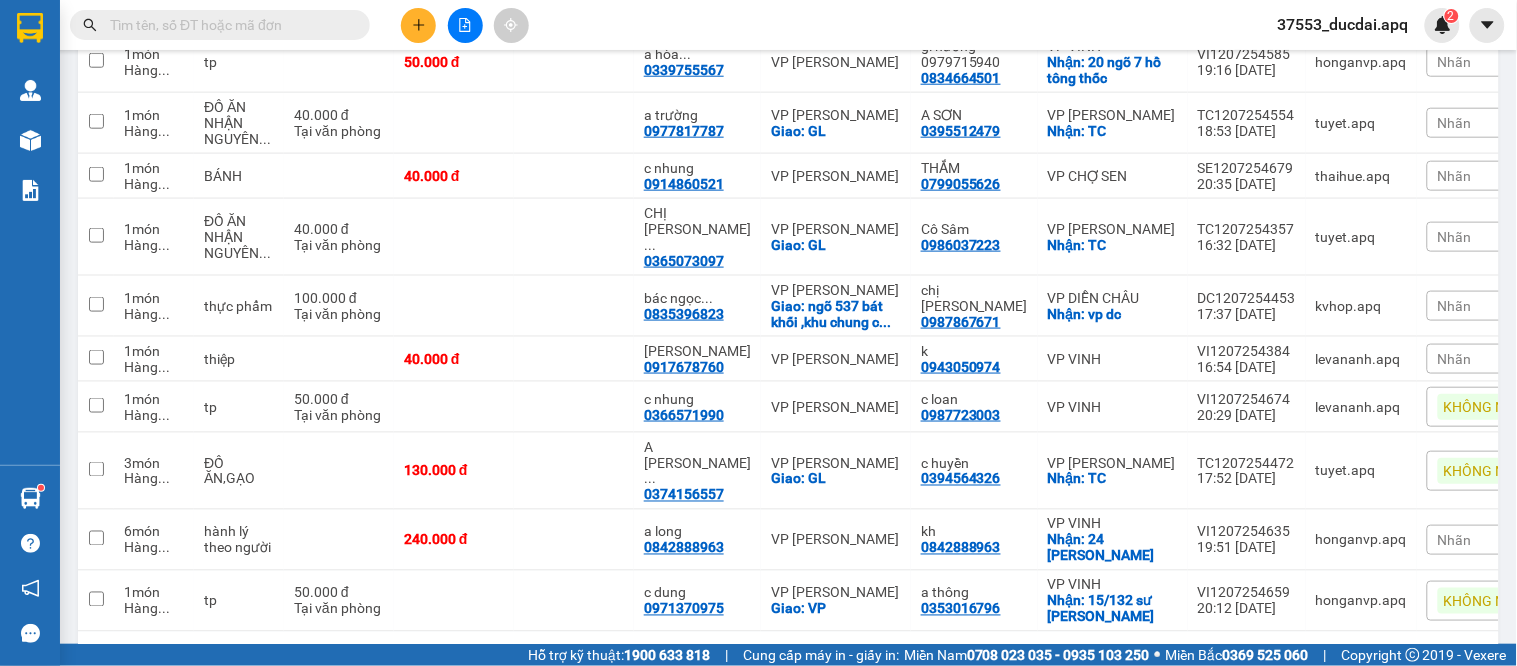 click on "Nhãn" at bounding box center (1455, 306) 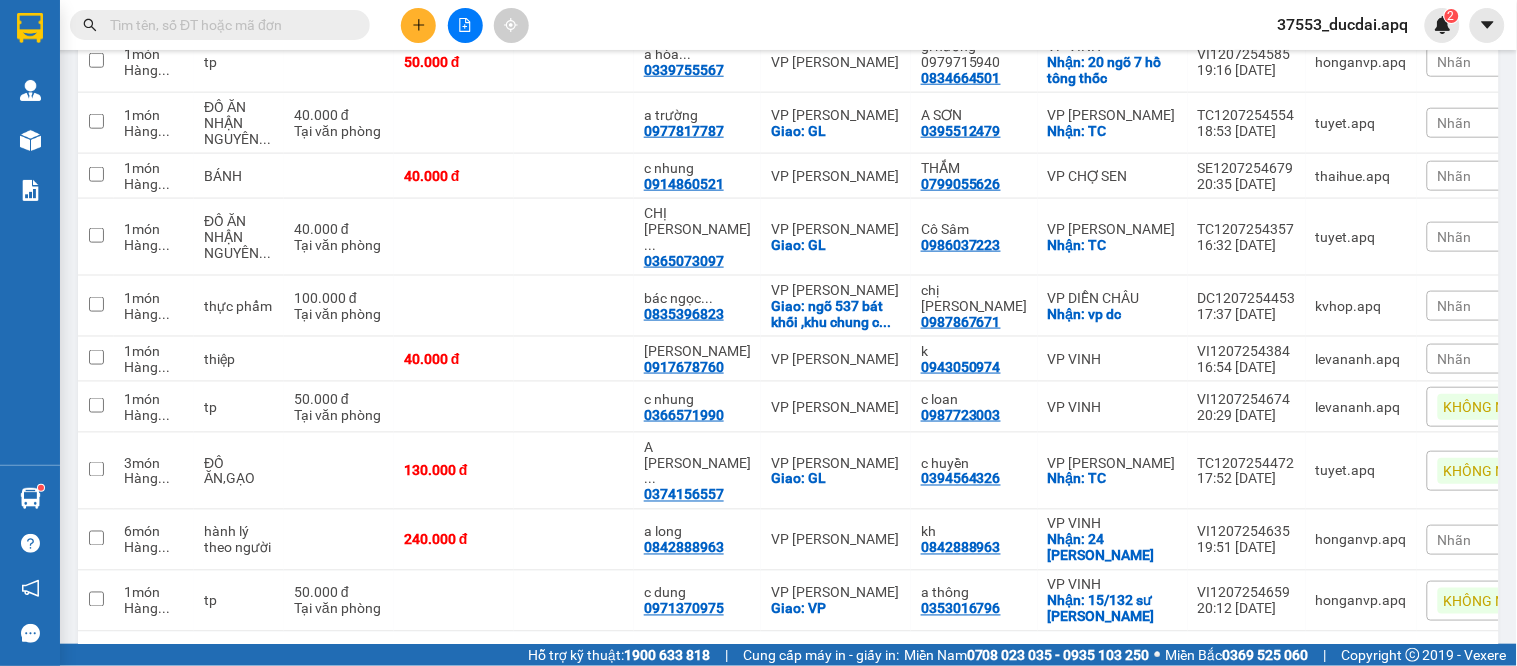 click on "Cung cấp máy in - giấy in:" at bounding box center [821, 655] 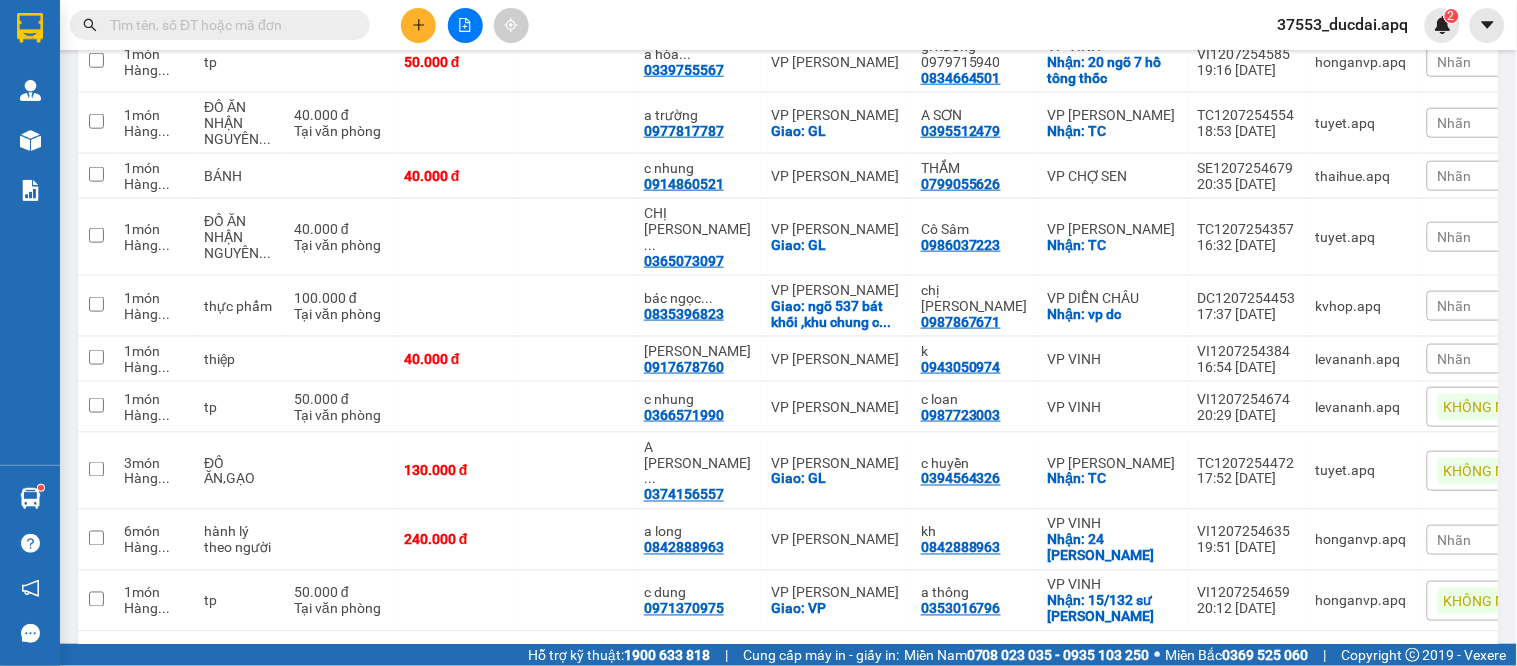click on "Nhãn" at bounding box center (1455, 306) 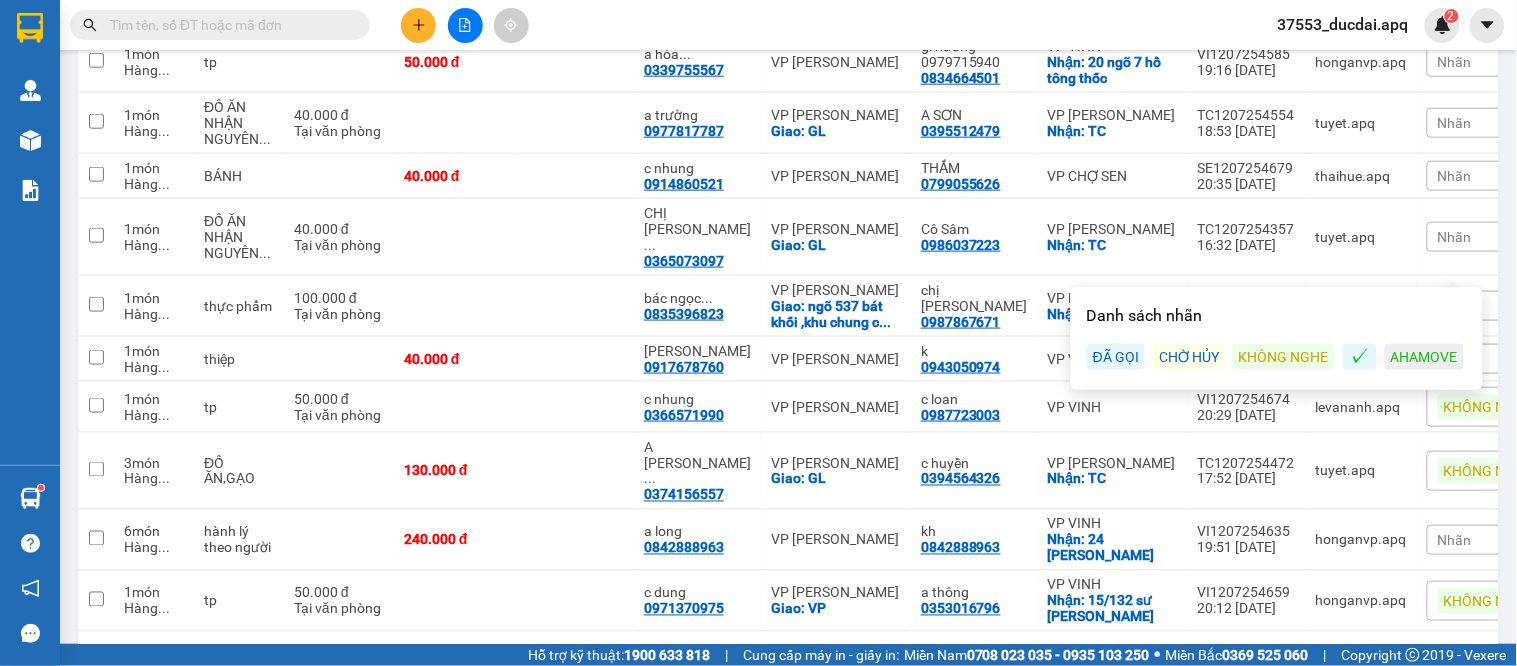 click on "KHÔNG NGHE" at bounding box center [1284, 357] 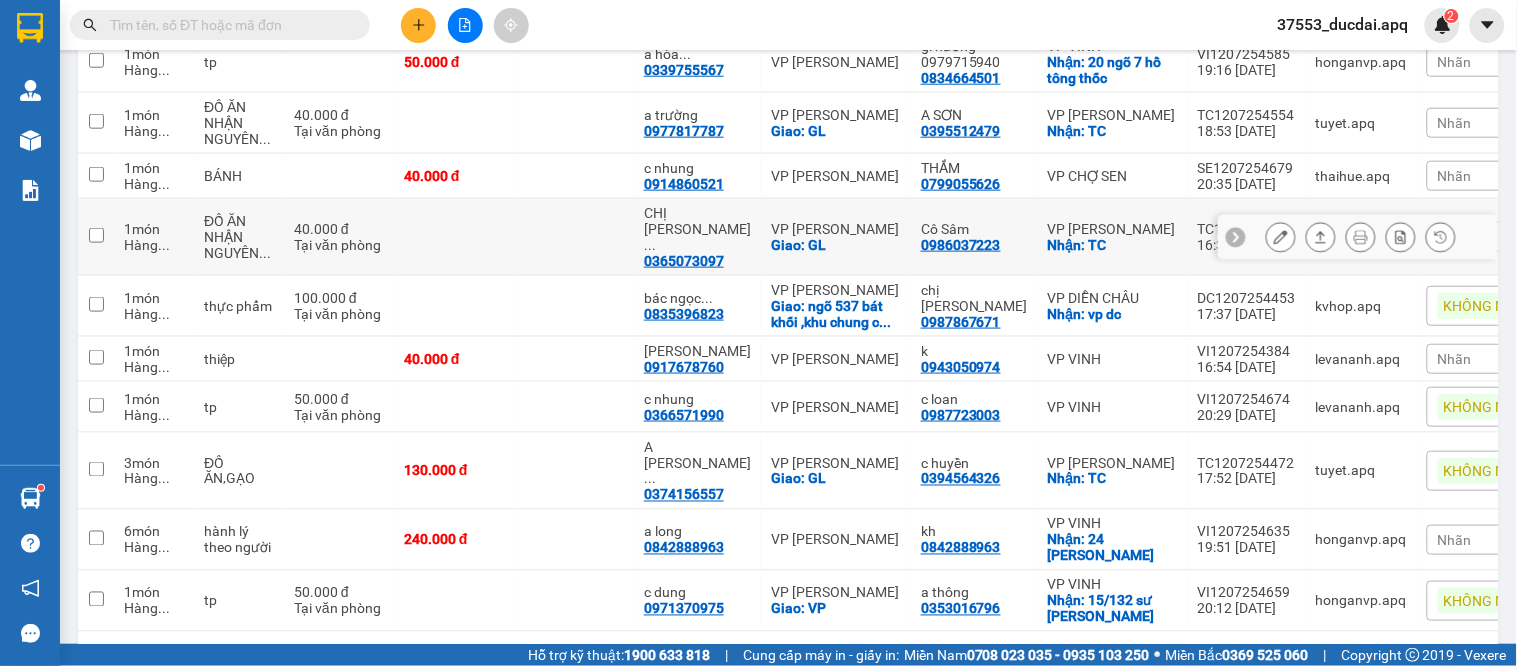 click 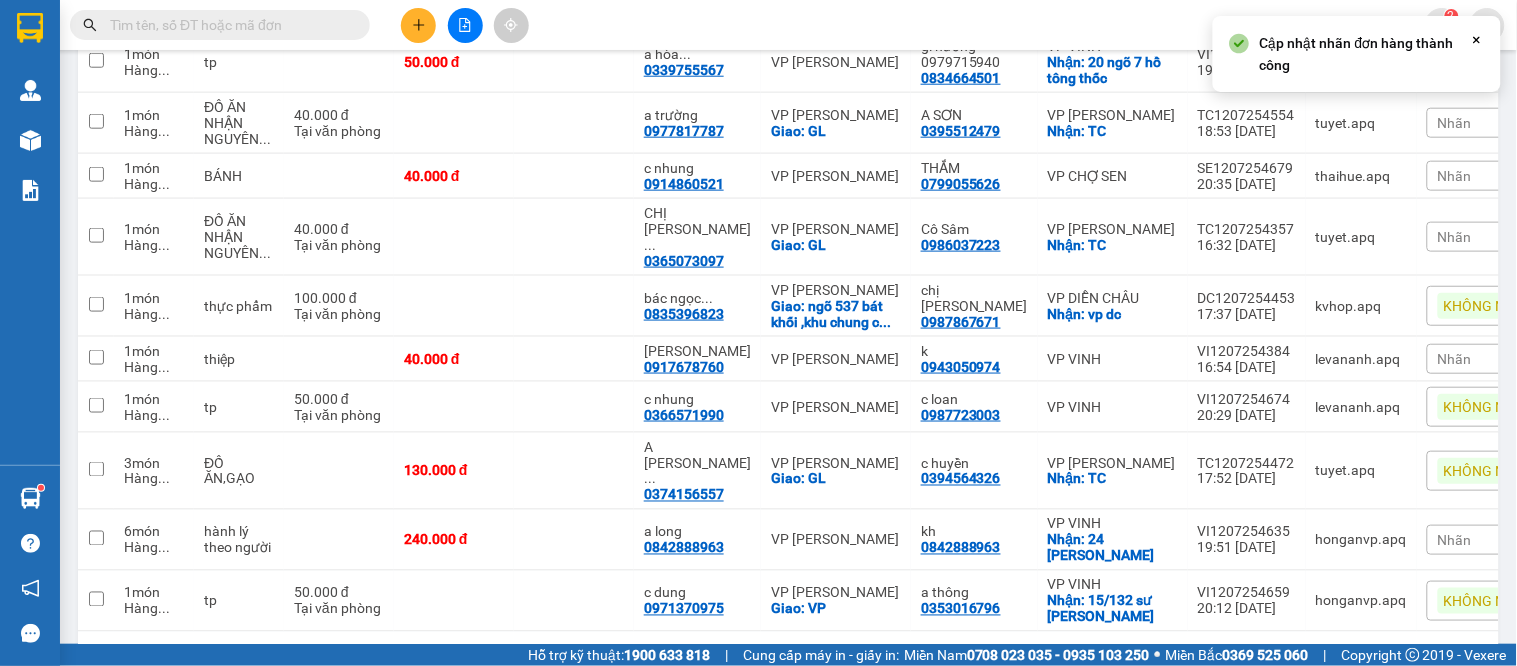 click on "Nhãn" at bounding box center [1455, 237] 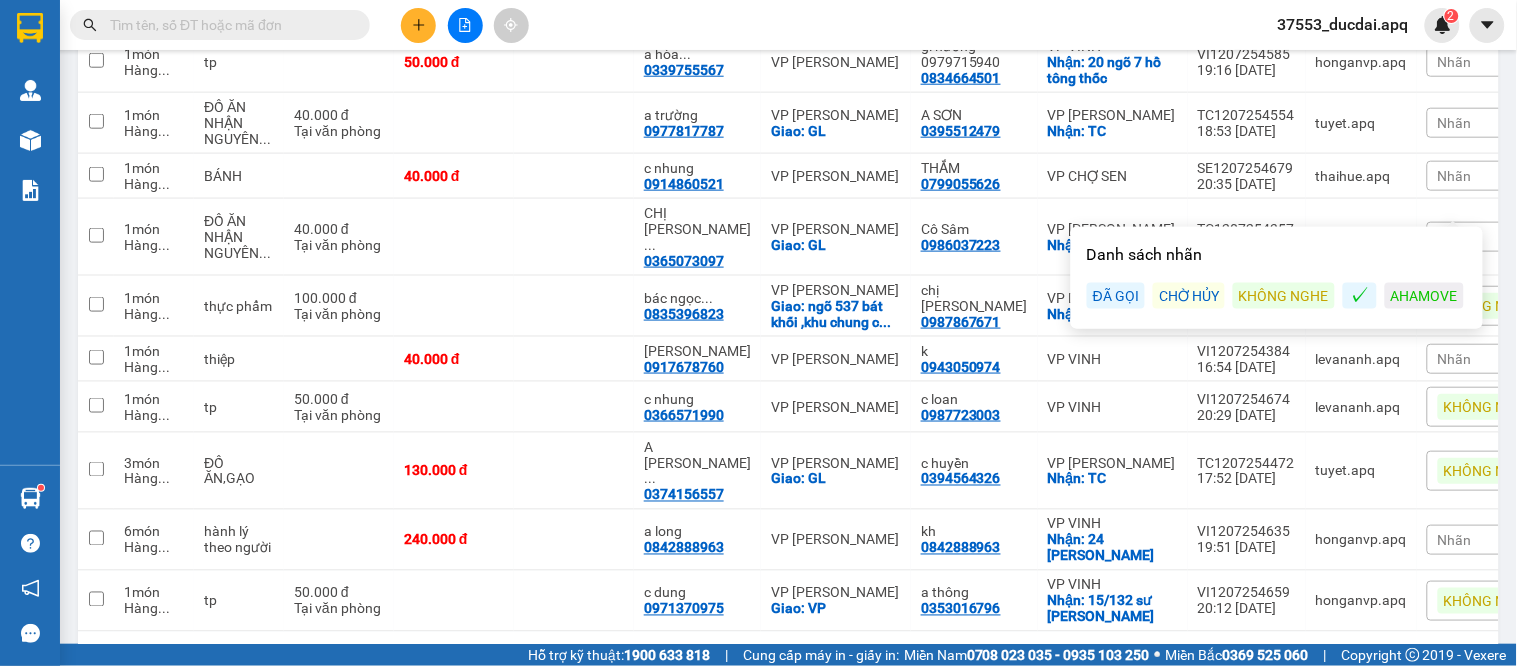 click on "ĐÃ GỌI" at bounding box center (1116, 296) 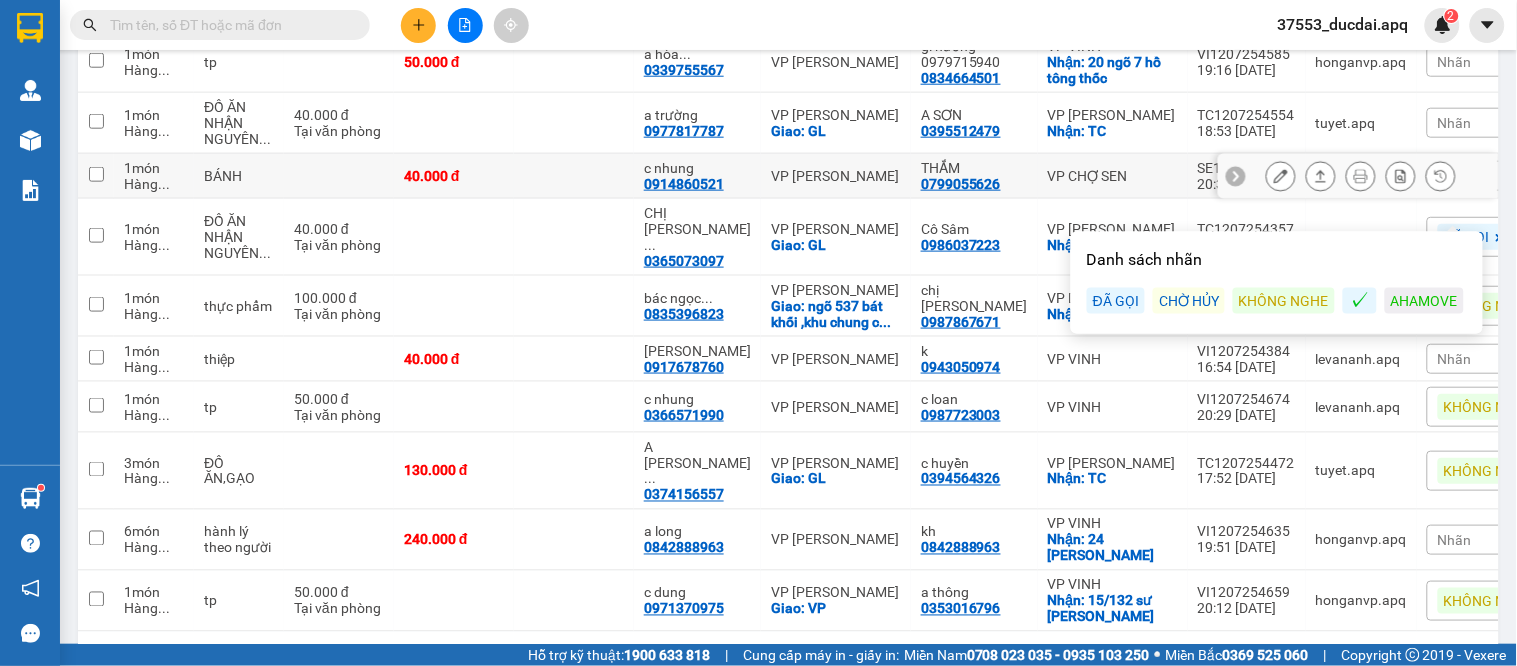 click 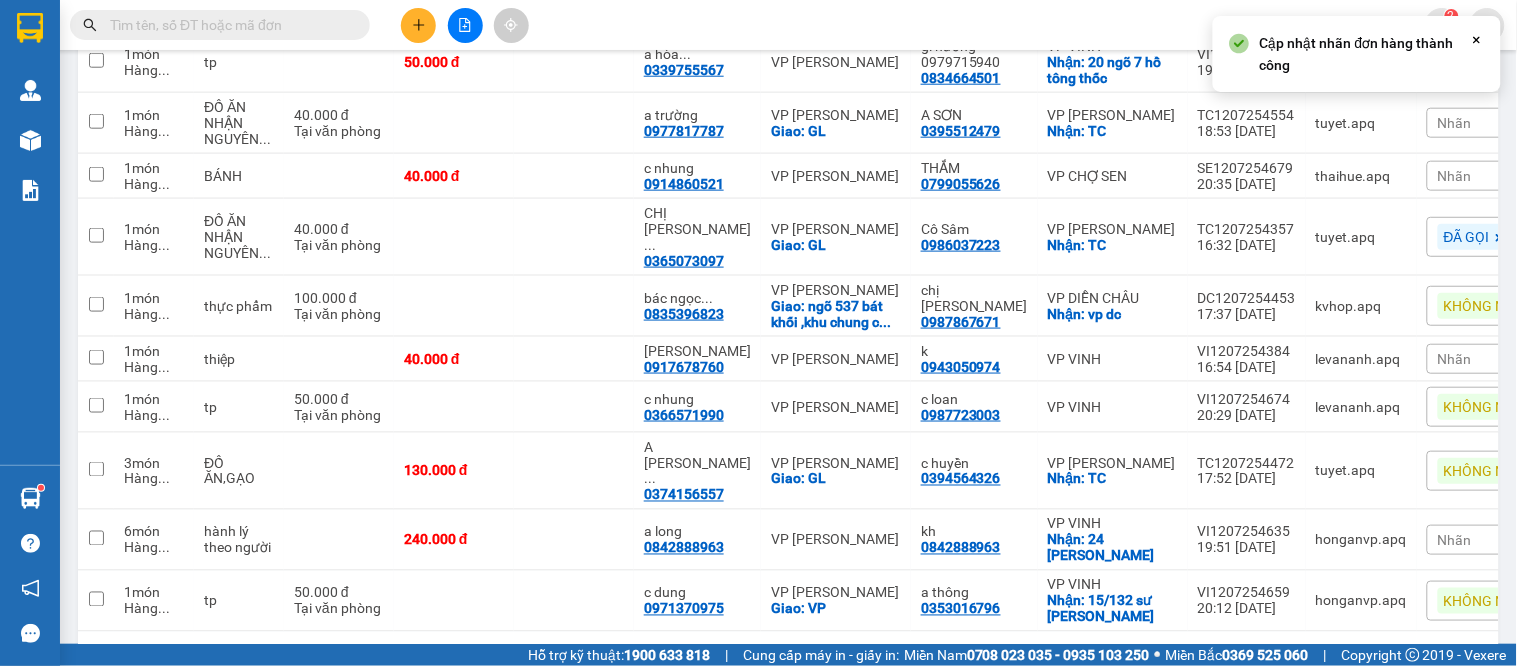 click on "Nhãn" at bounding box center (1455, 176) 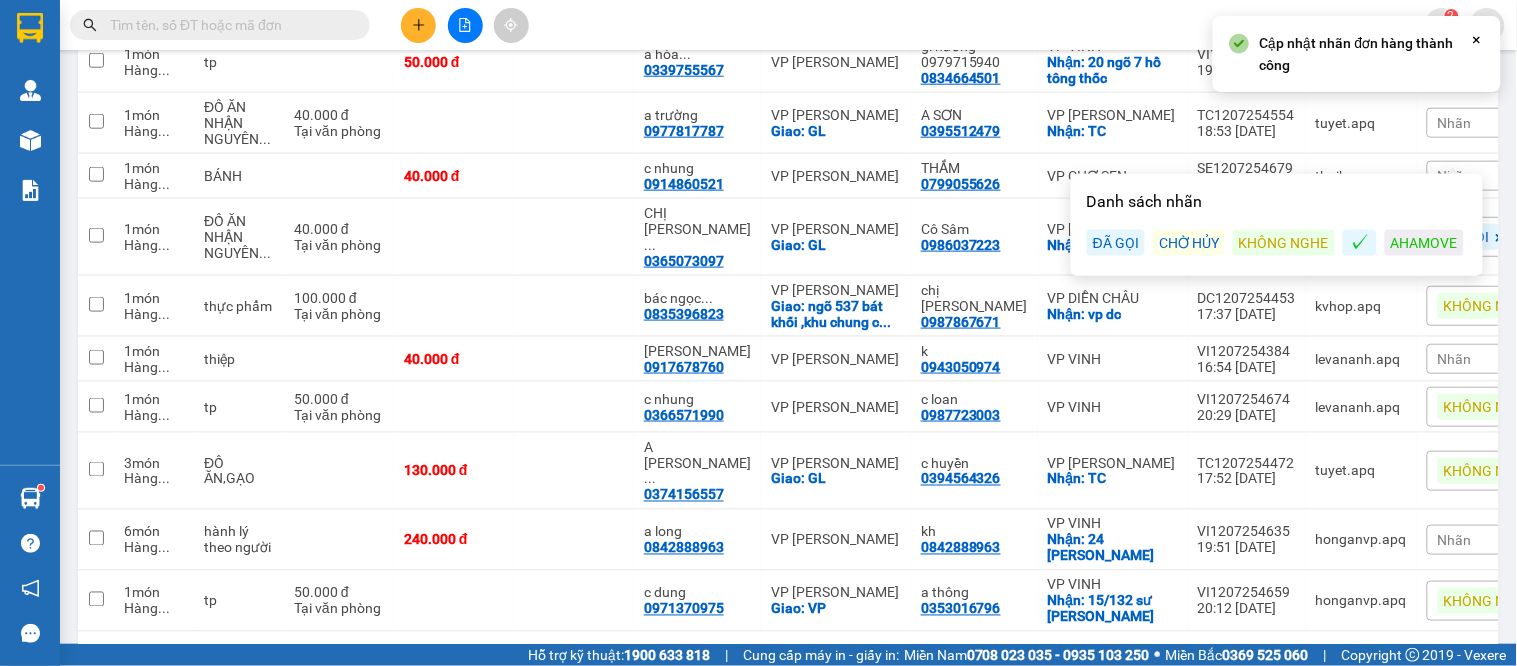 click on "KHÔNG NGHE" at bounding box center [1284, 243] 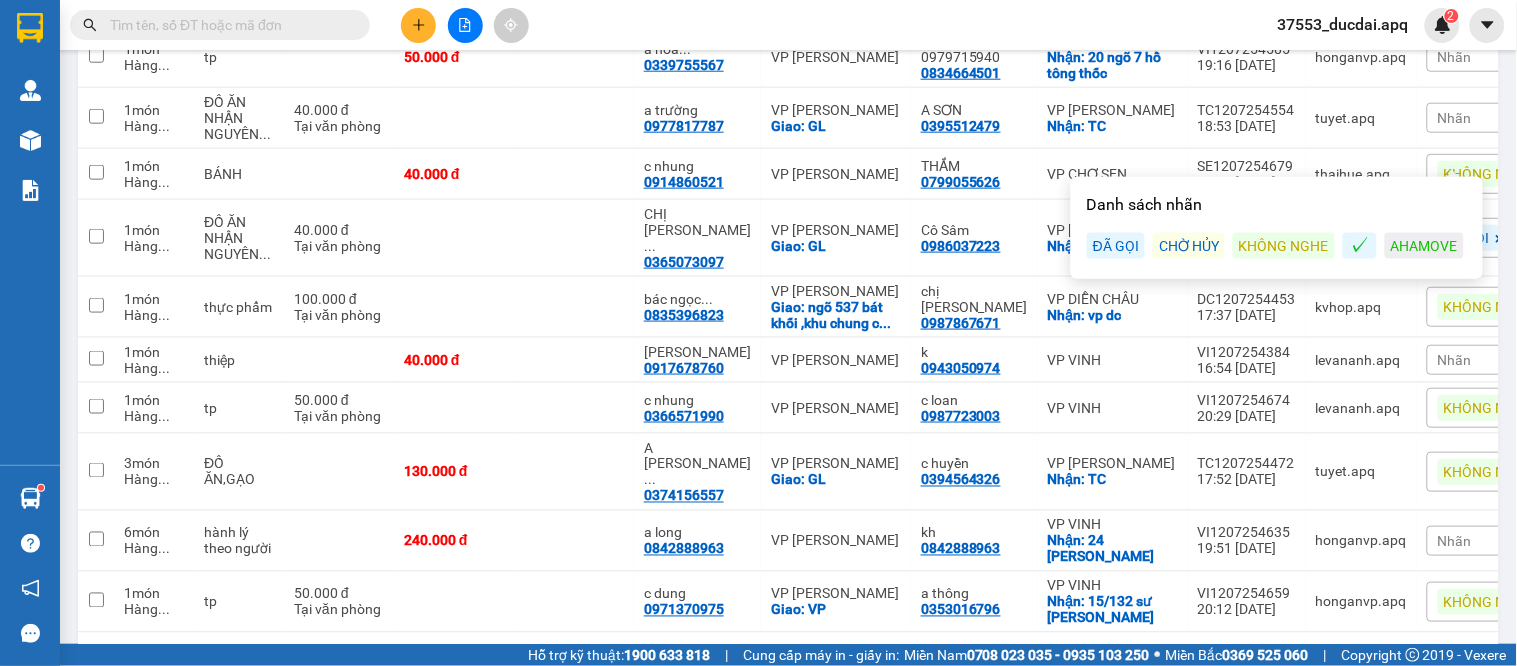 scroll, scrollTop: 396, scrollLeft: 0, axis: vertical 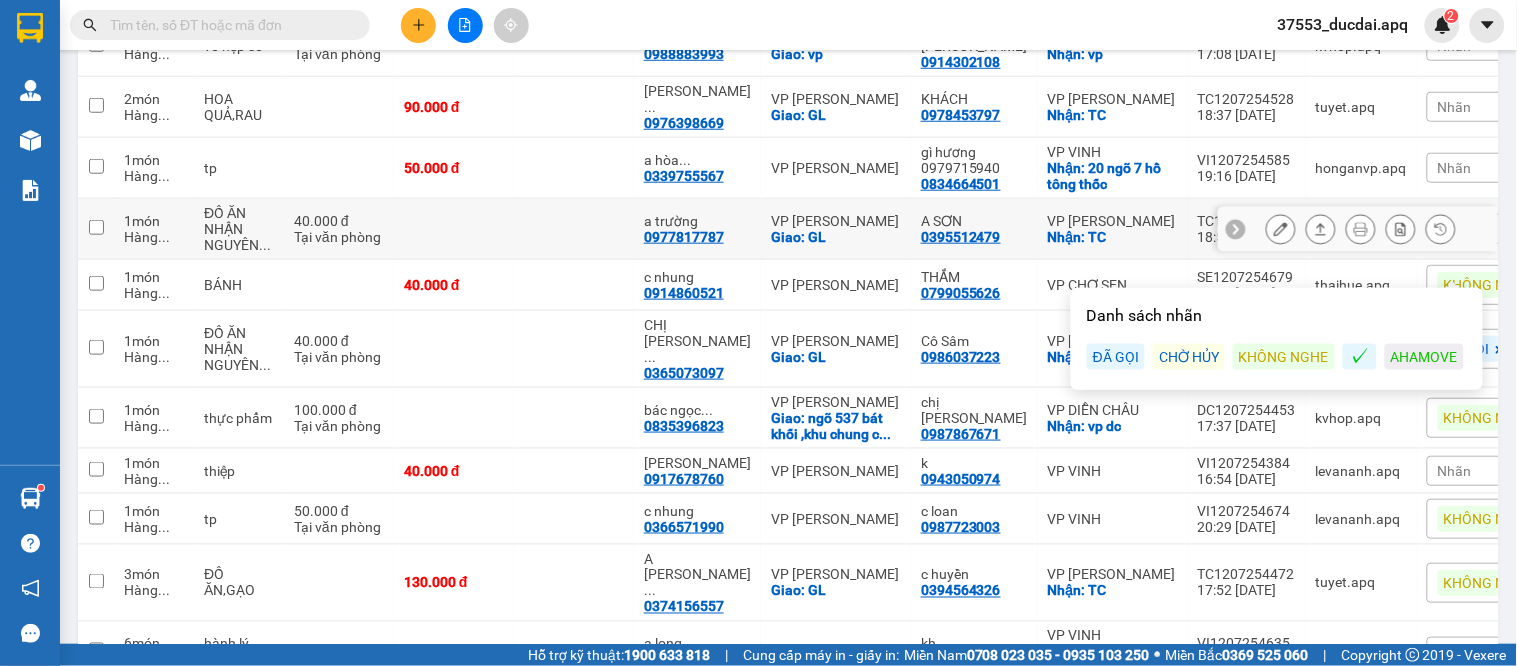 click 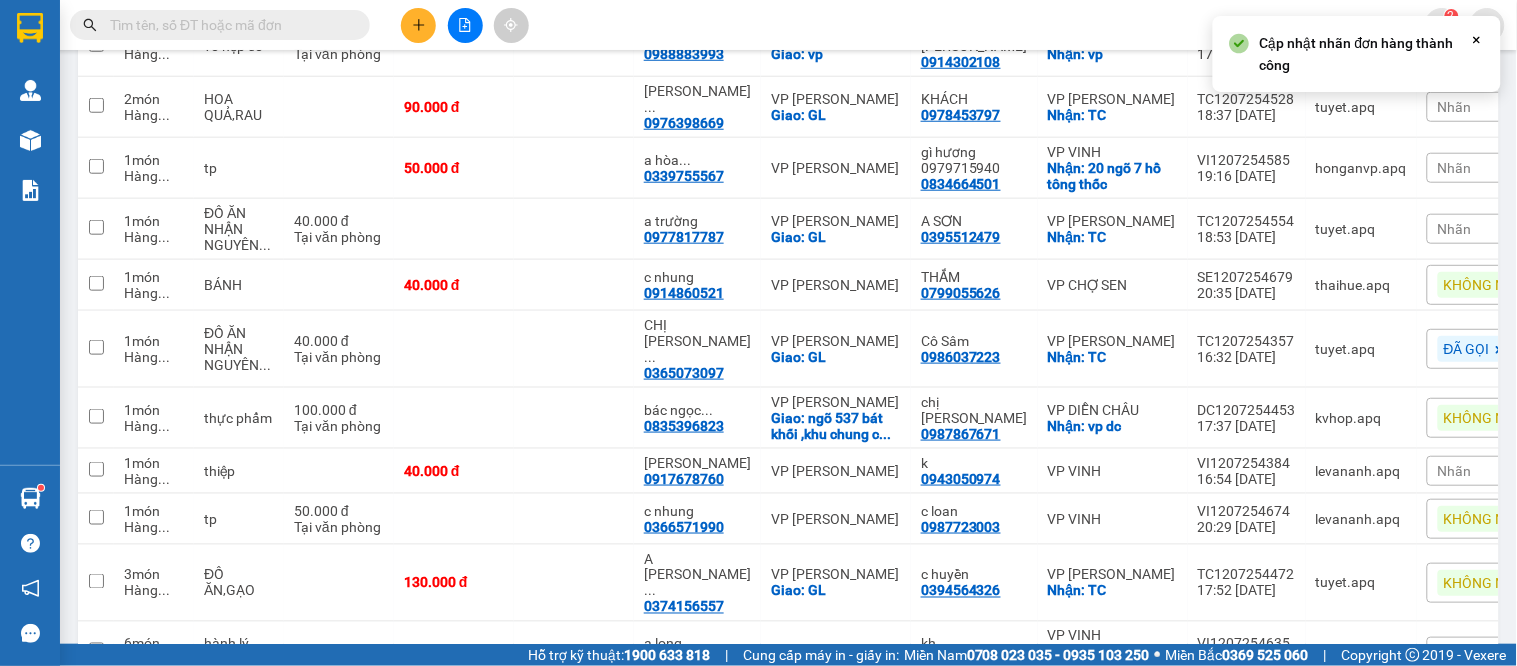 click on "Nhãn" at bounding box center (1494, 229) 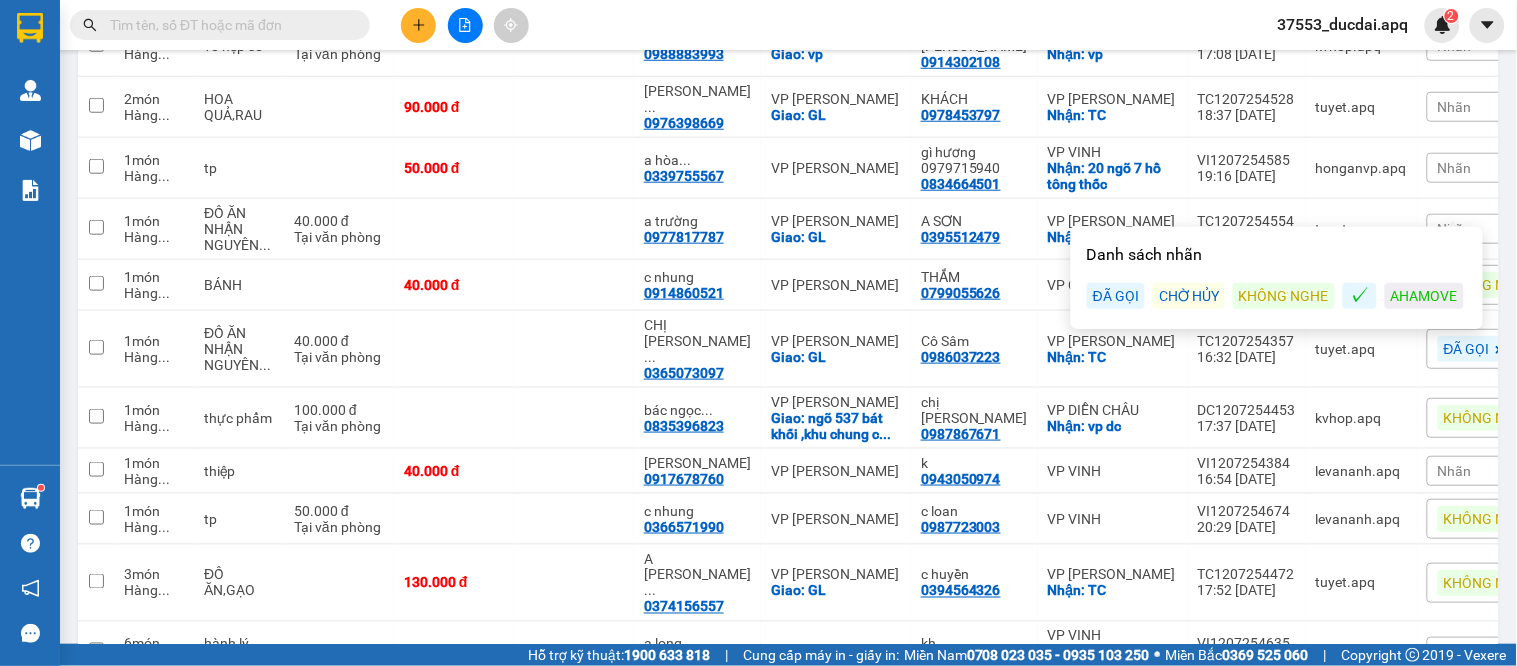 click on "ĐÃ GỌI" at bounding box center (1116, 296) 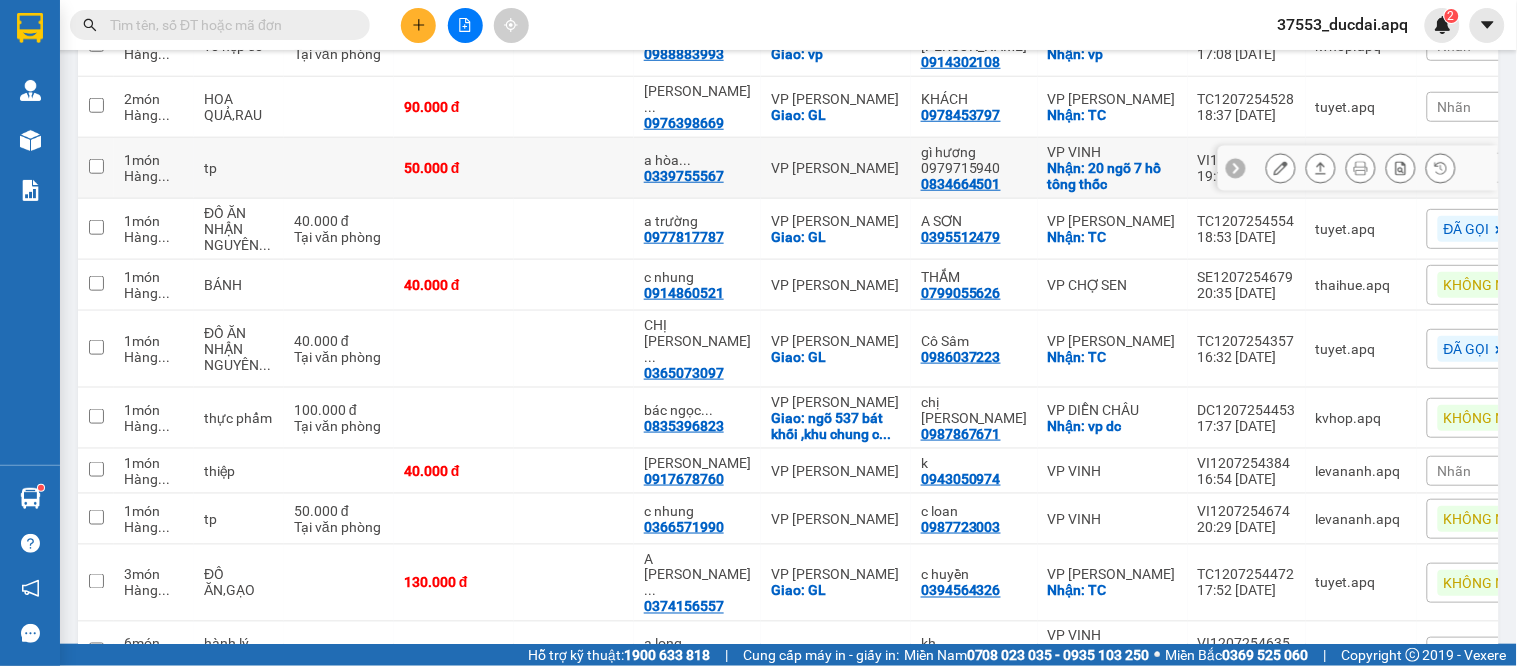 click at bounding box center [1236, 168] 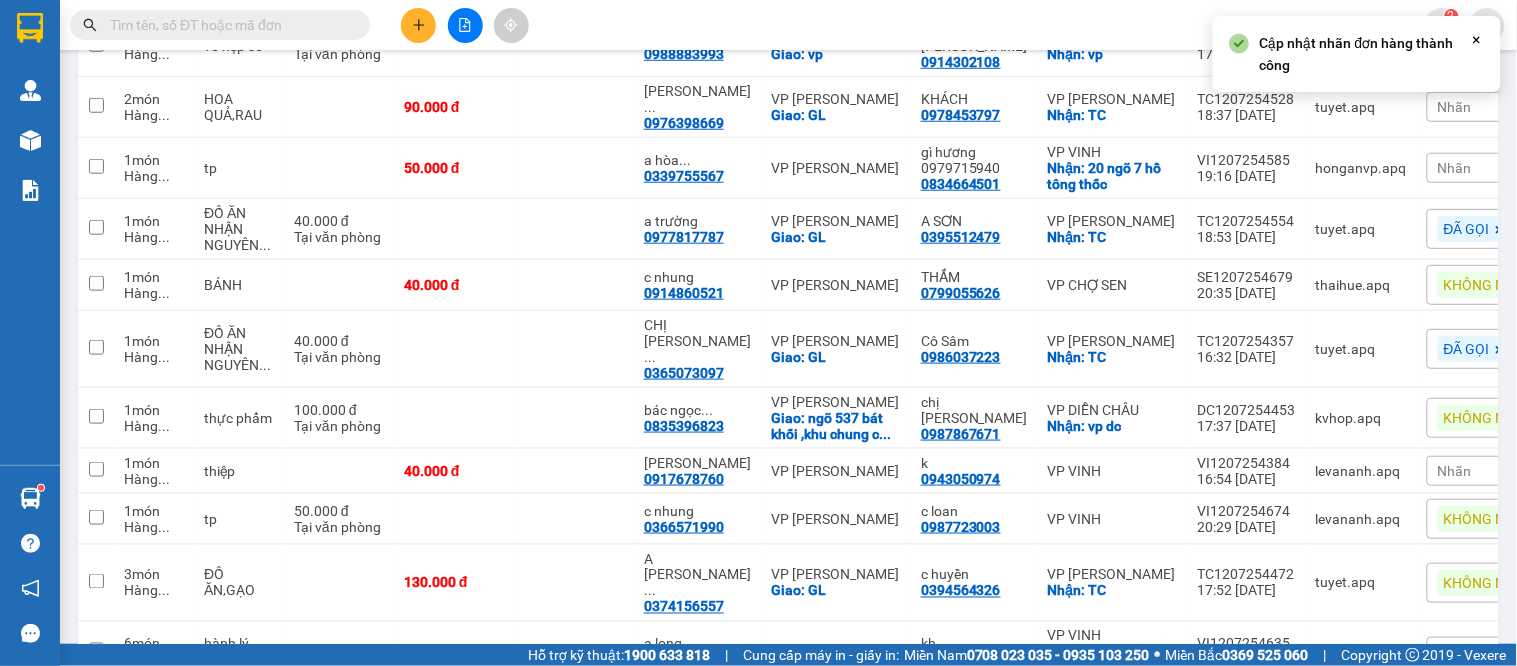 click on "Nhãn" at bounding box center (1455, 168) 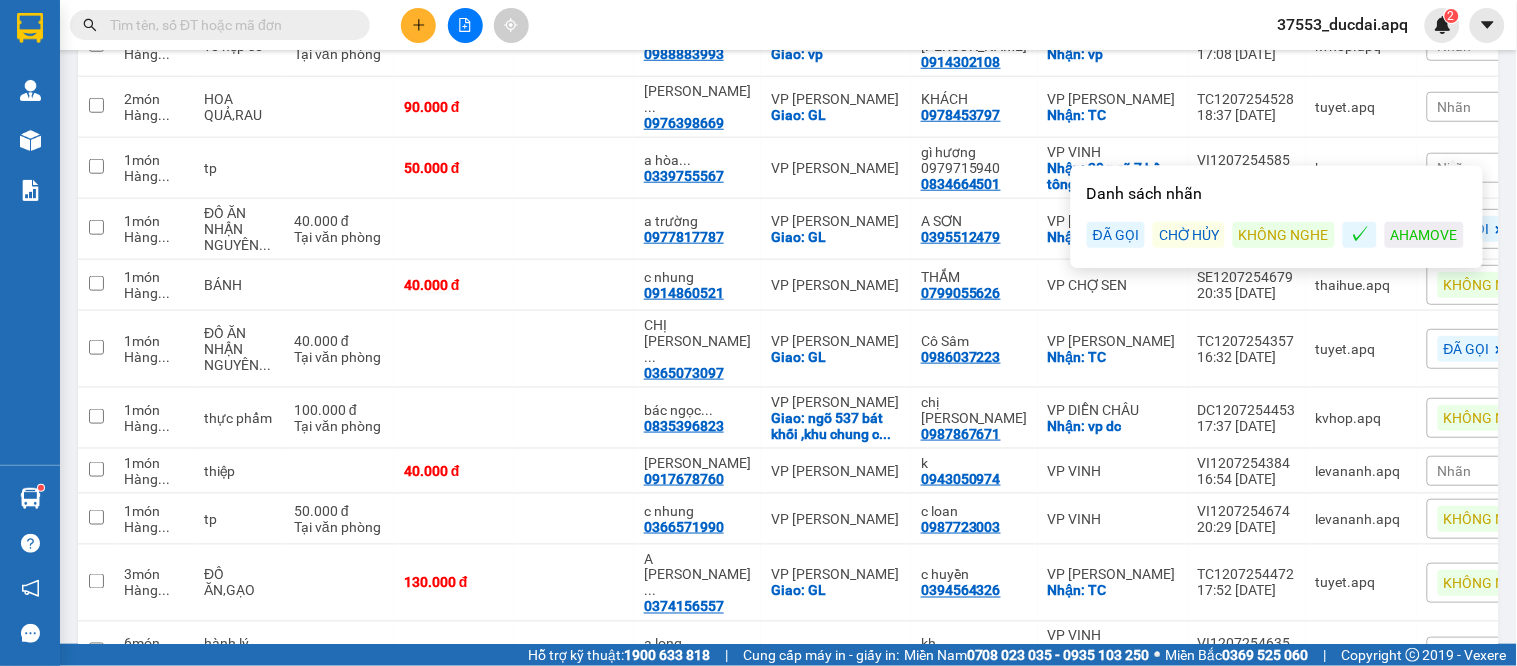click on "ĐÃ GỌI" at bounding box center (1116, 235) 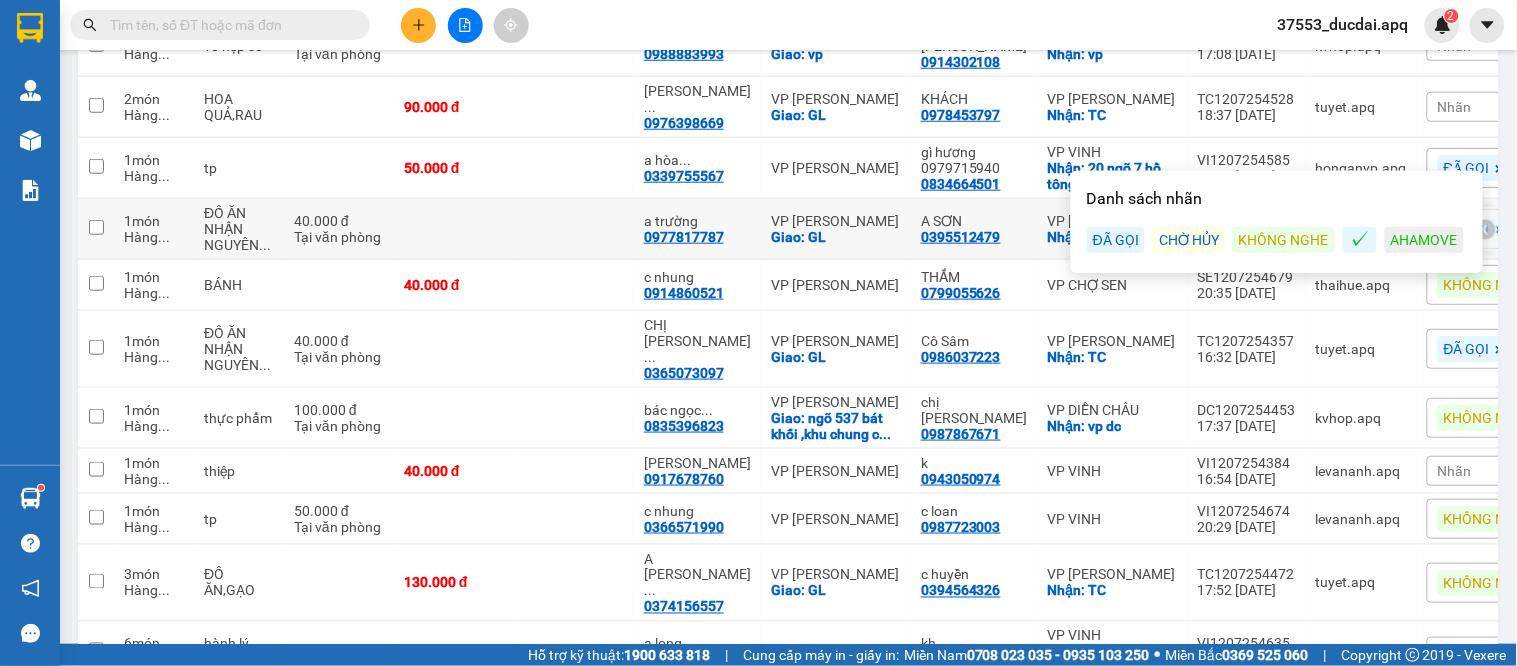 scroll, scrollTop: 285, scrollLeft: 0, axis: vertical 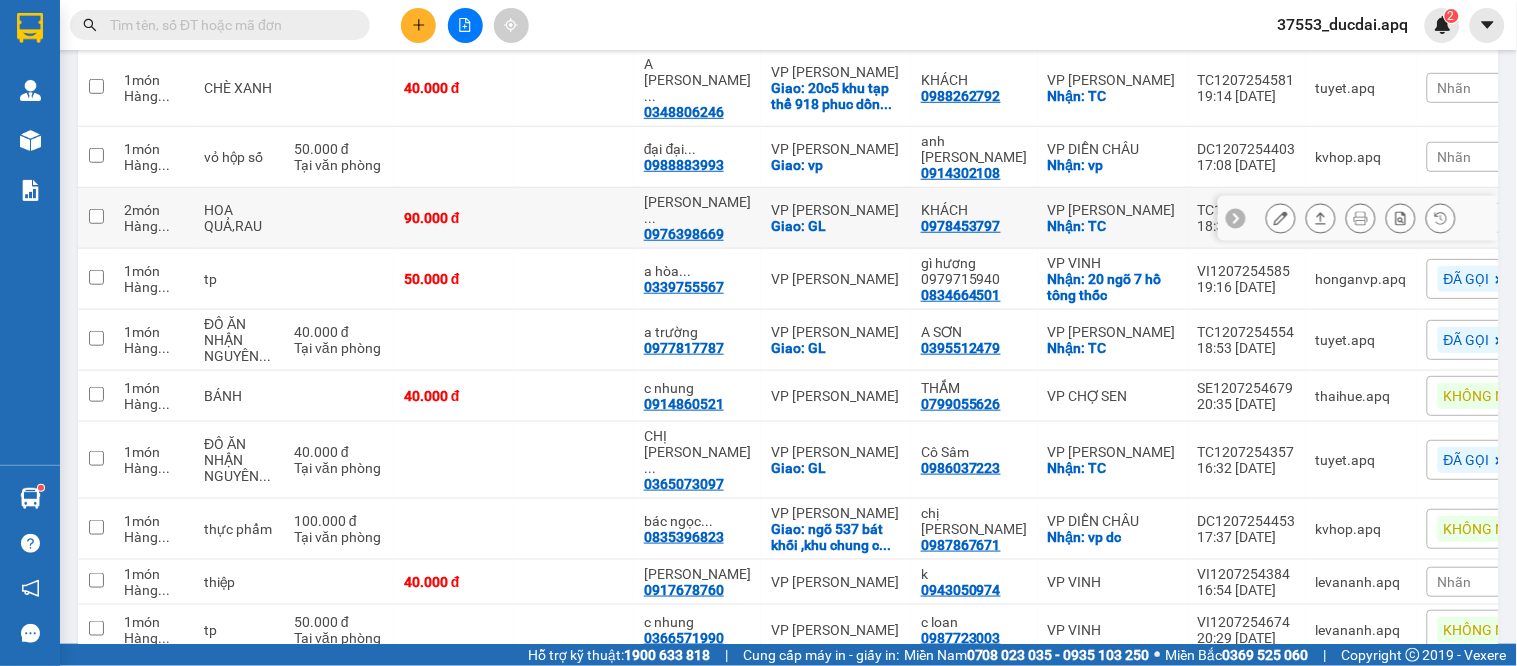 click 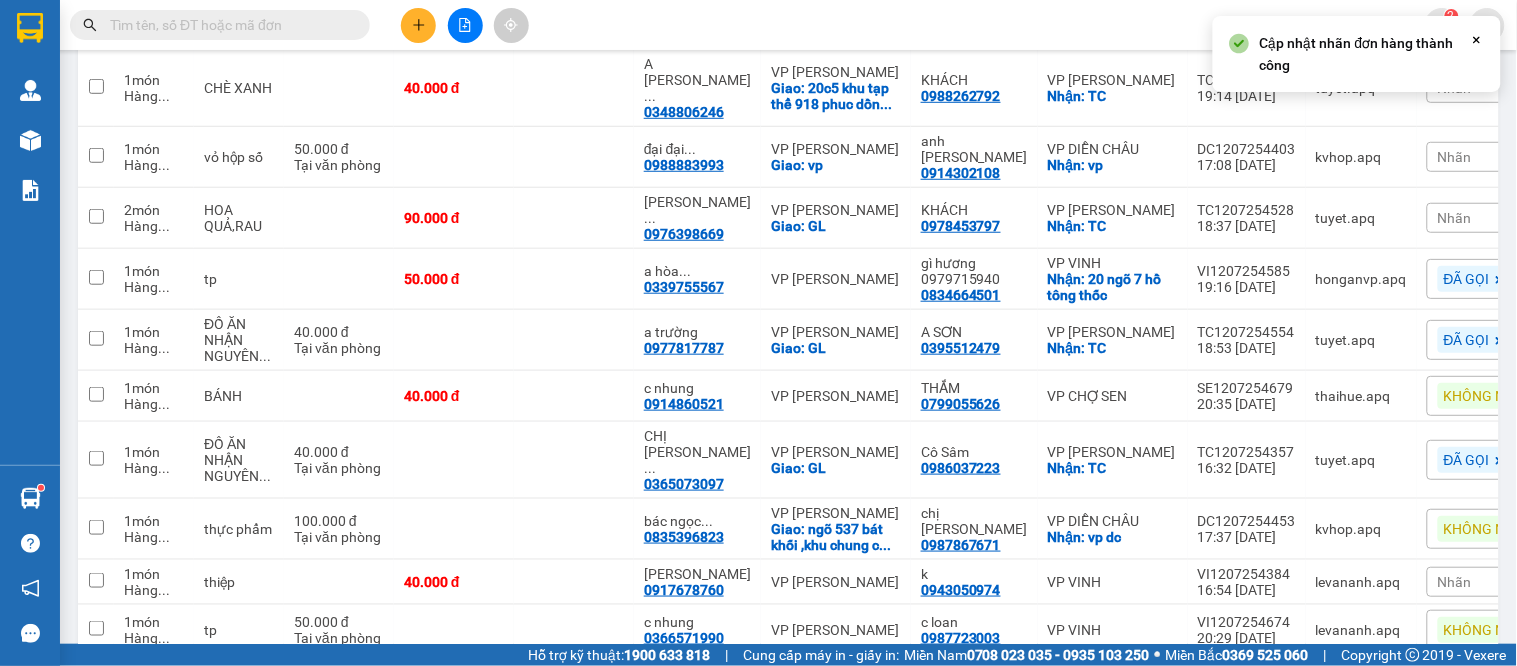 click on "Nhãn" at bounding box center (1455, 218) 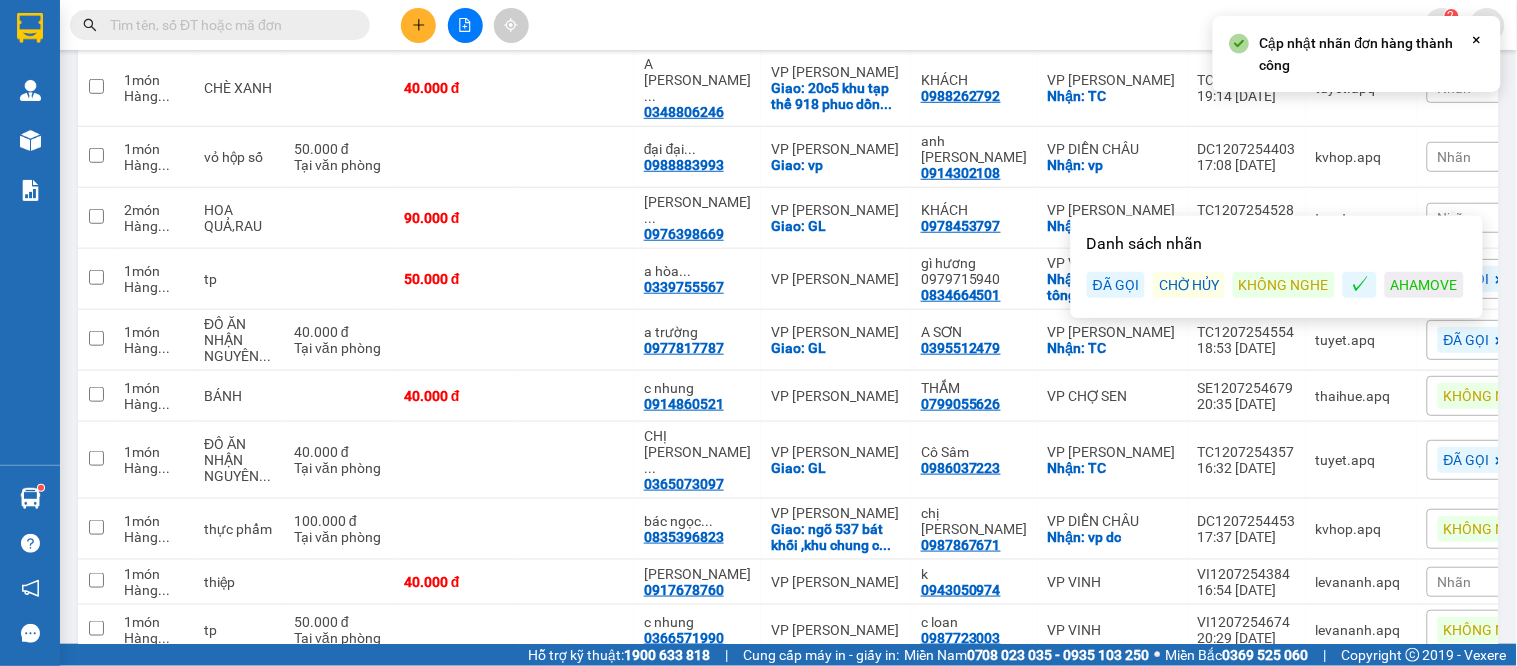 click on "KHÔNG NGHE" at bounding box center [1284, 285] 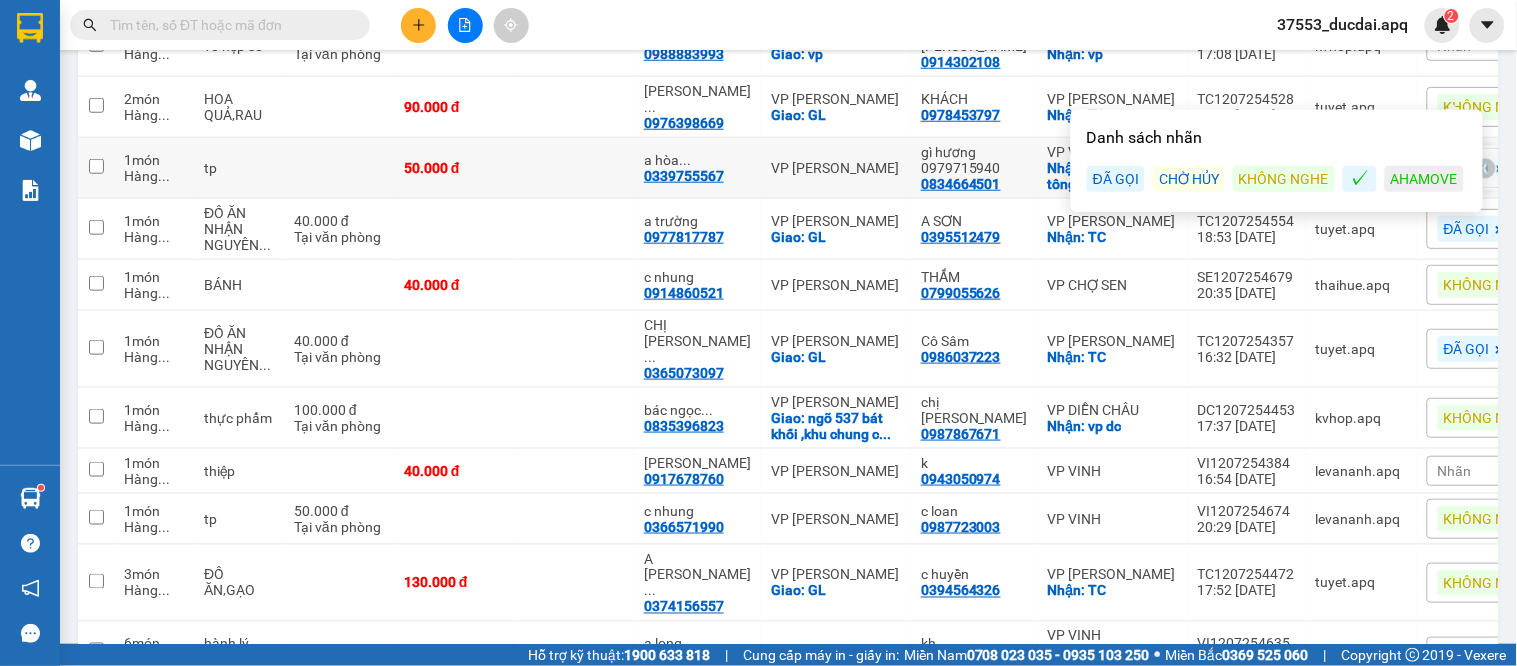 scroll, scrollTop: 174, scrollLeft: 0, axis: vertical 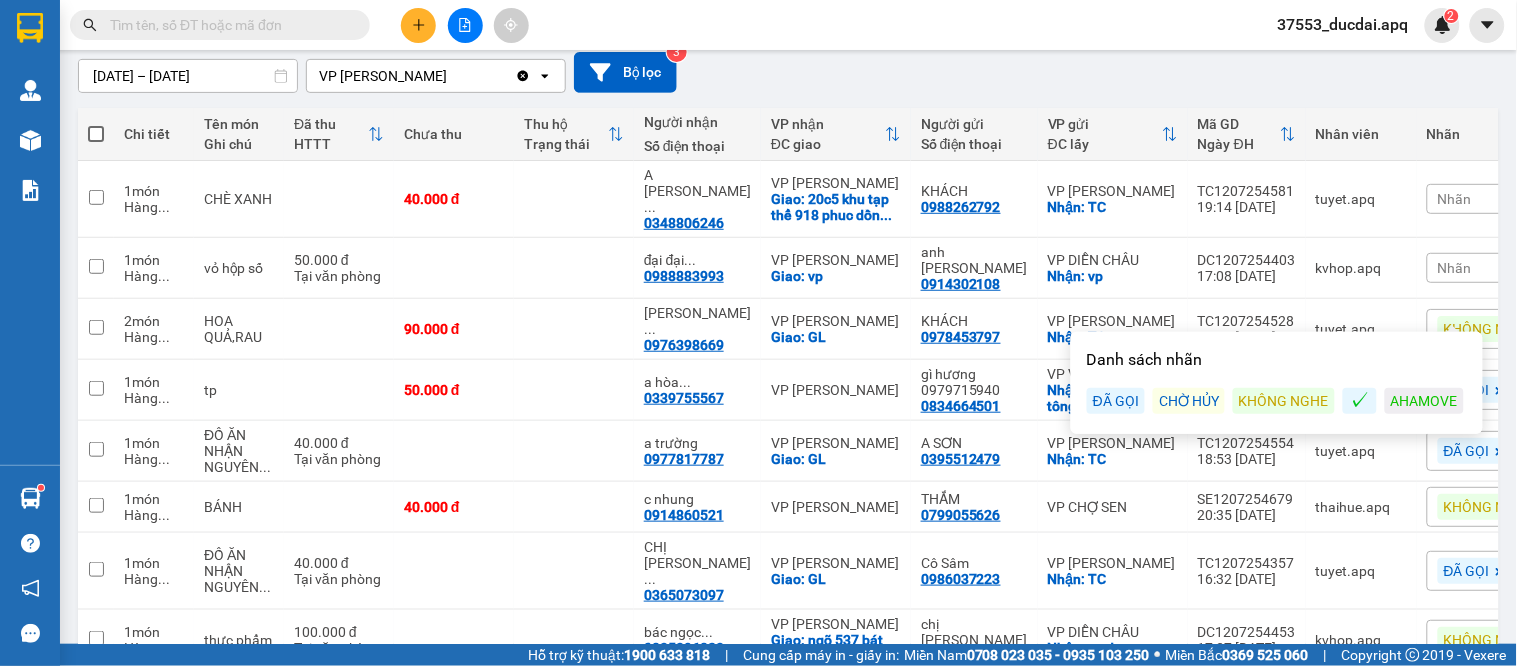 click on "Người gửi Số điện thoại" at bounding box center [974, 134] 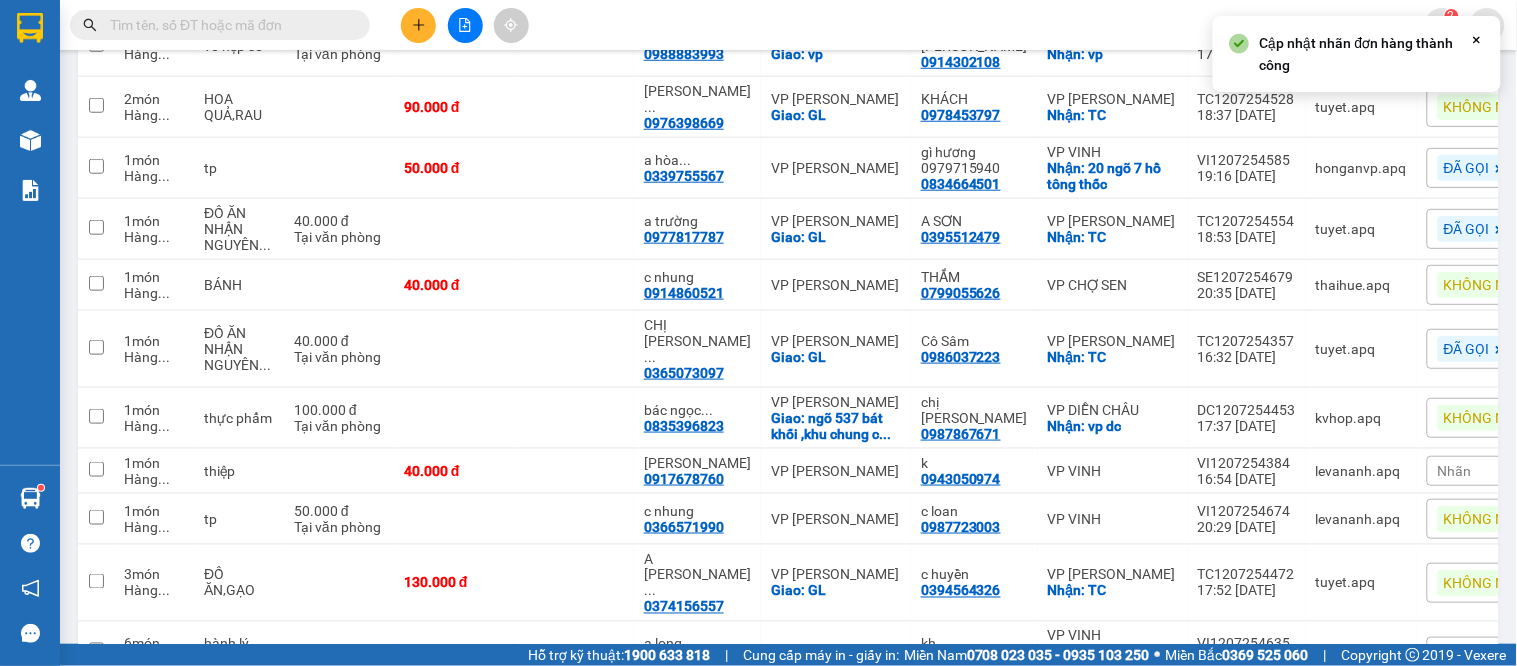 scroll, scrollTop: 507, scrollLeft: 0, axis: vertical 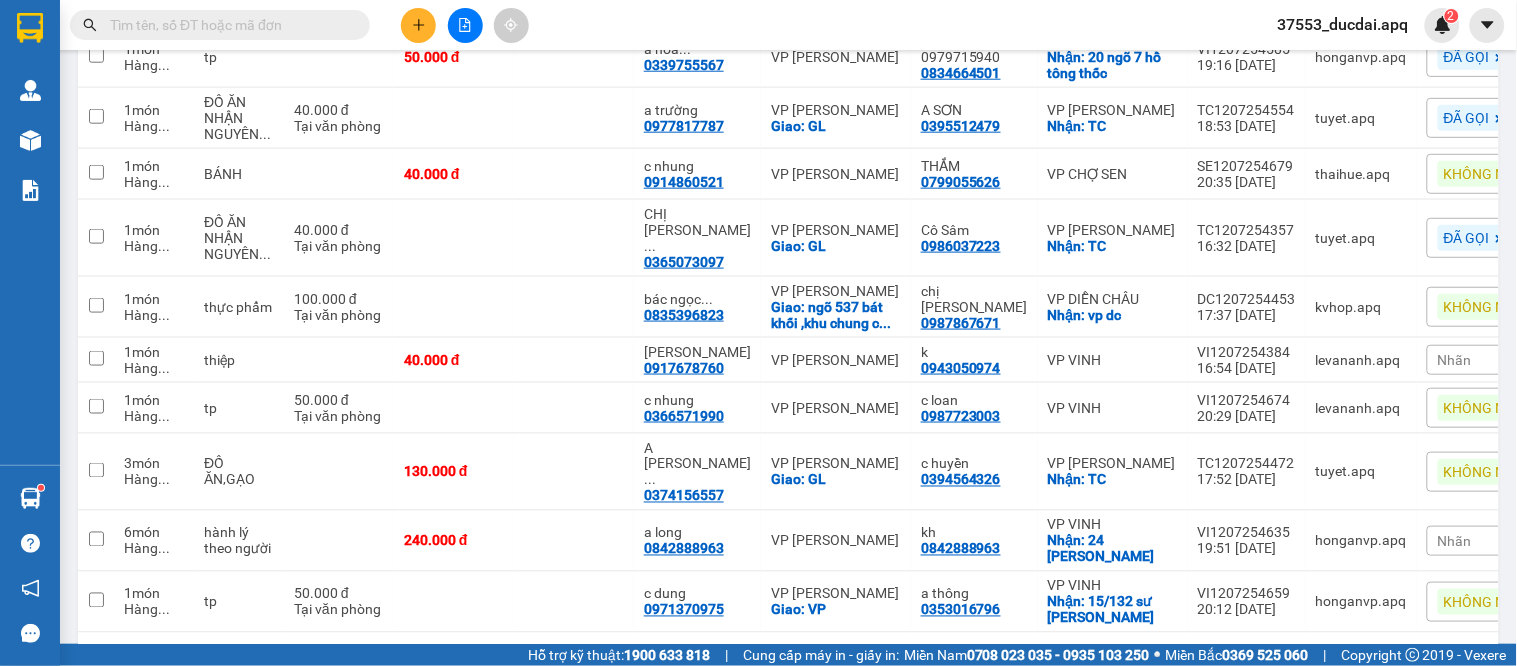 click on "Nhãn" at bounding box center [1455, 541] 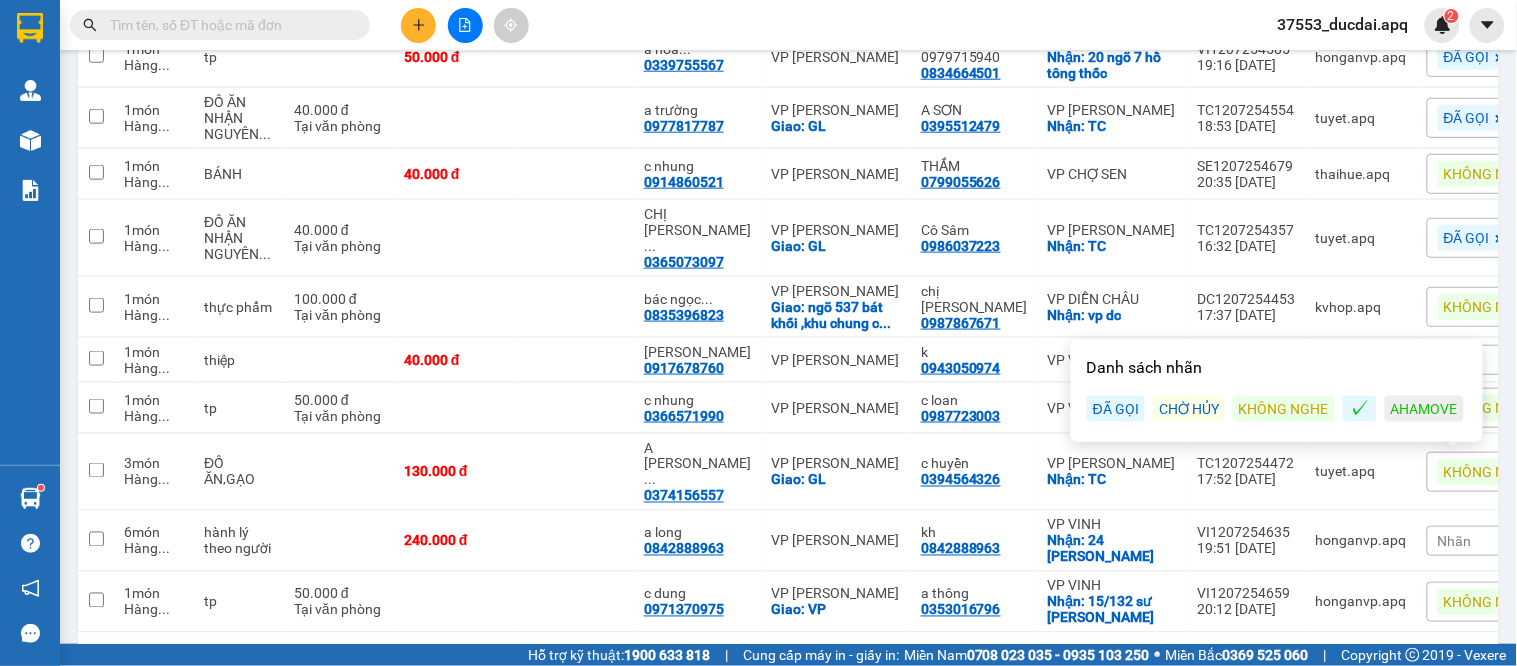 click on "ĐÃ GỌI" at bounding box center [1116, 409] 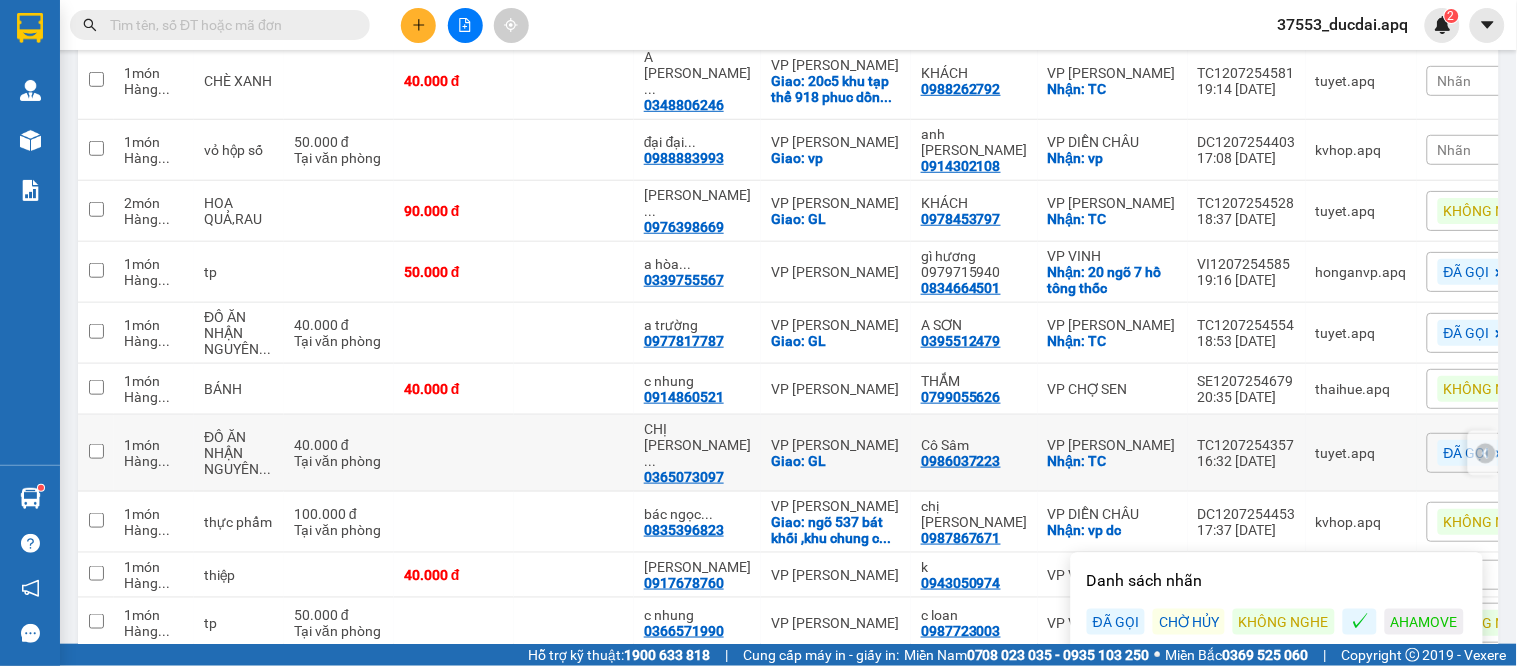 scroll, scrollTop: 514, scrollLeft: 0, axis: vertical 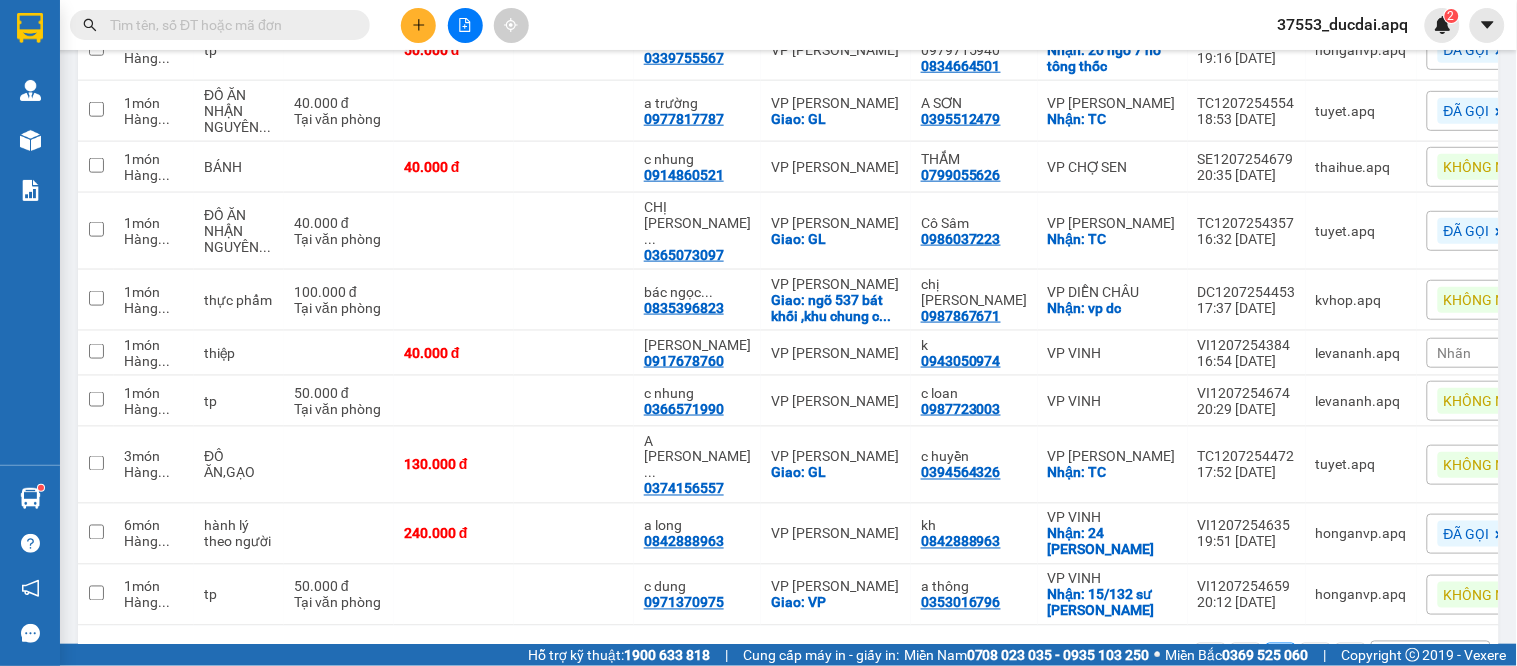drag, startPoint x: 905, startPoint y: 600, endPoint x: 801, endPoint y: 532, distance: 124.2578 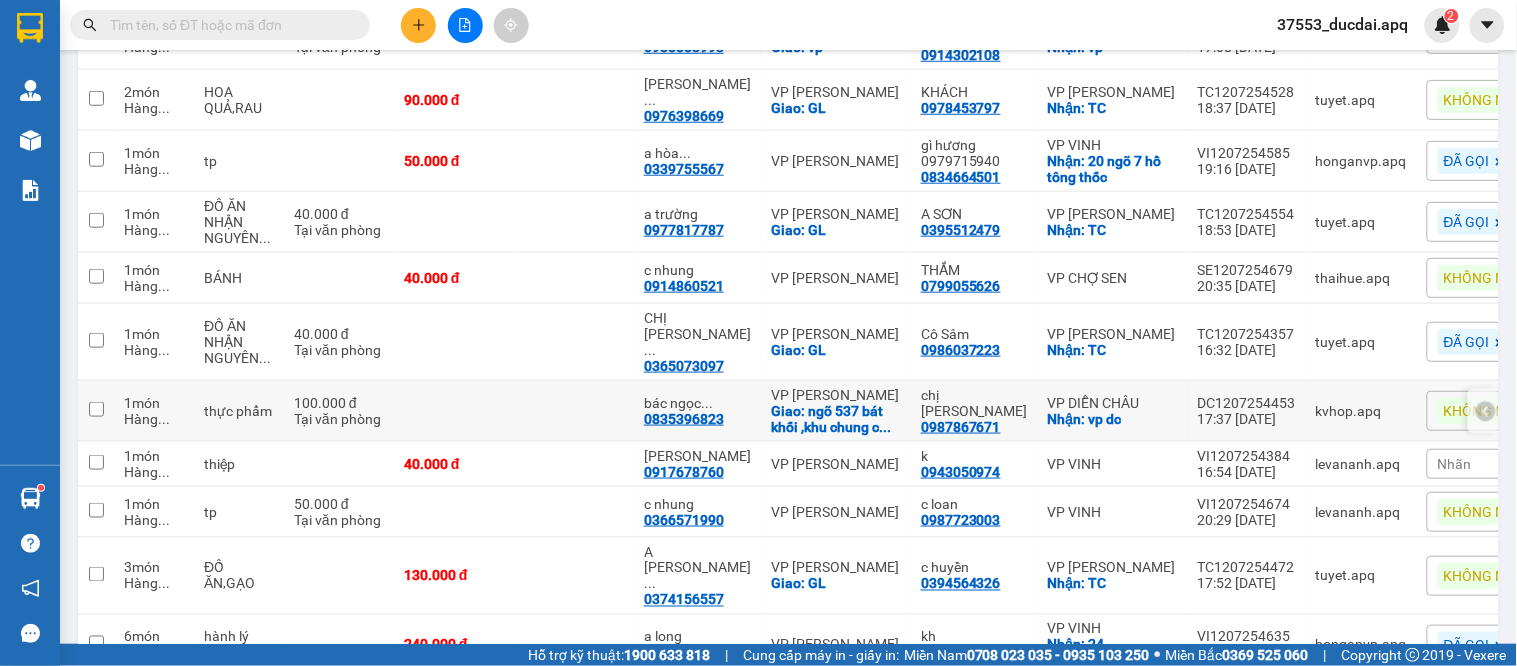 scroll, scrollTop: 70, scrollLeft: 0, axis: vertical 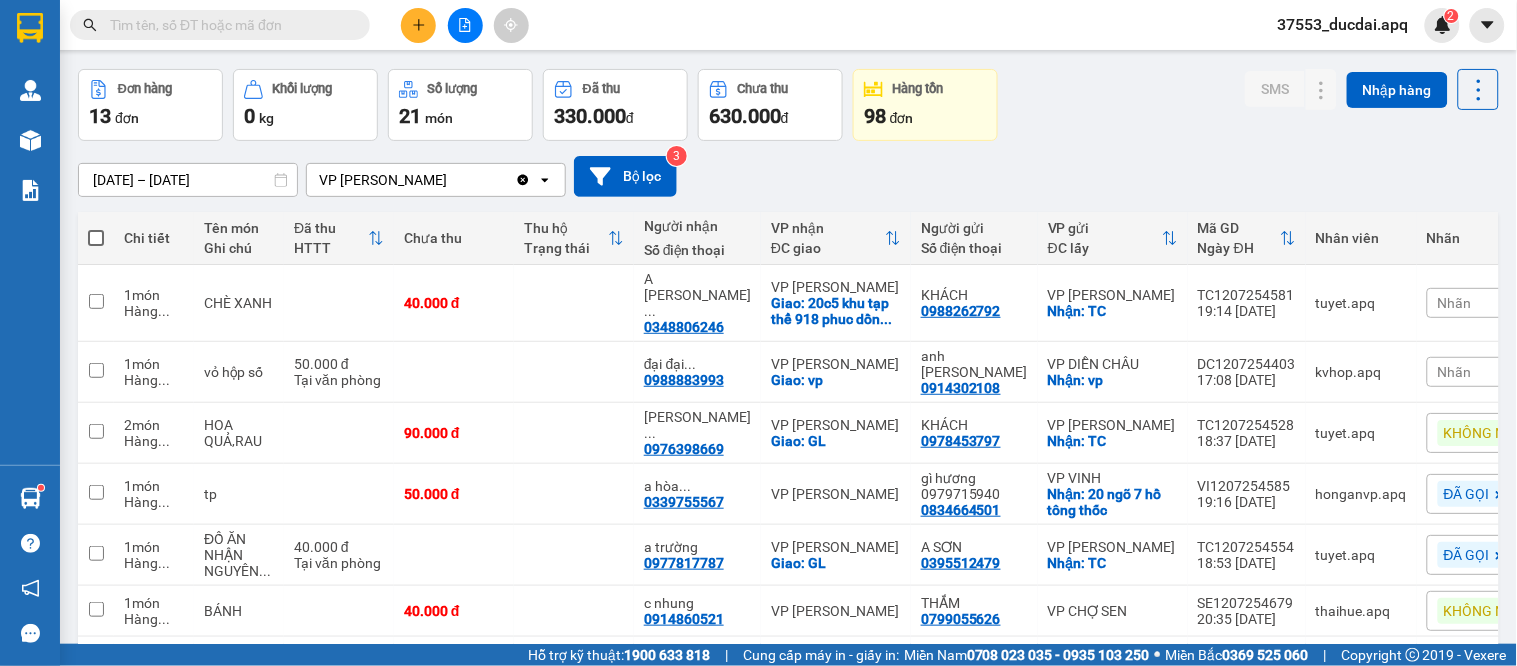 click at bounding box center (228, 25) 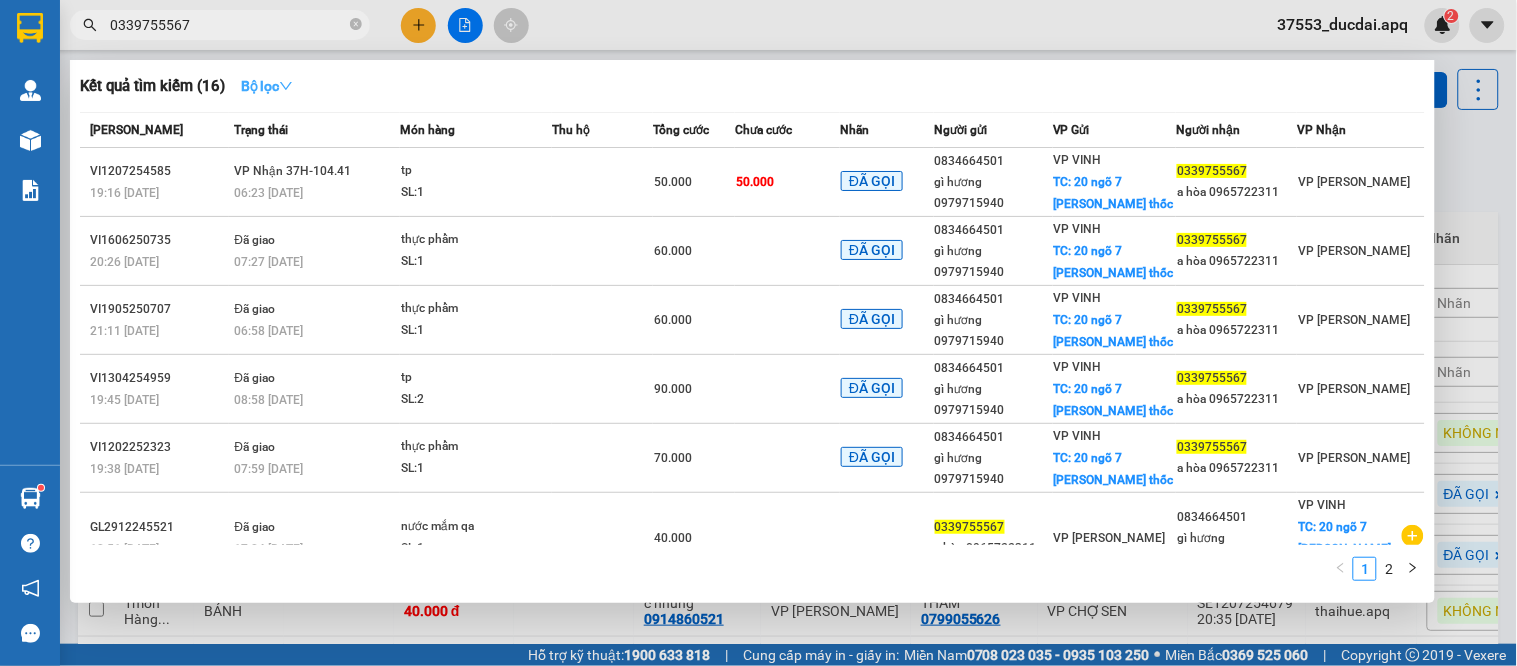 type on "0339755567" 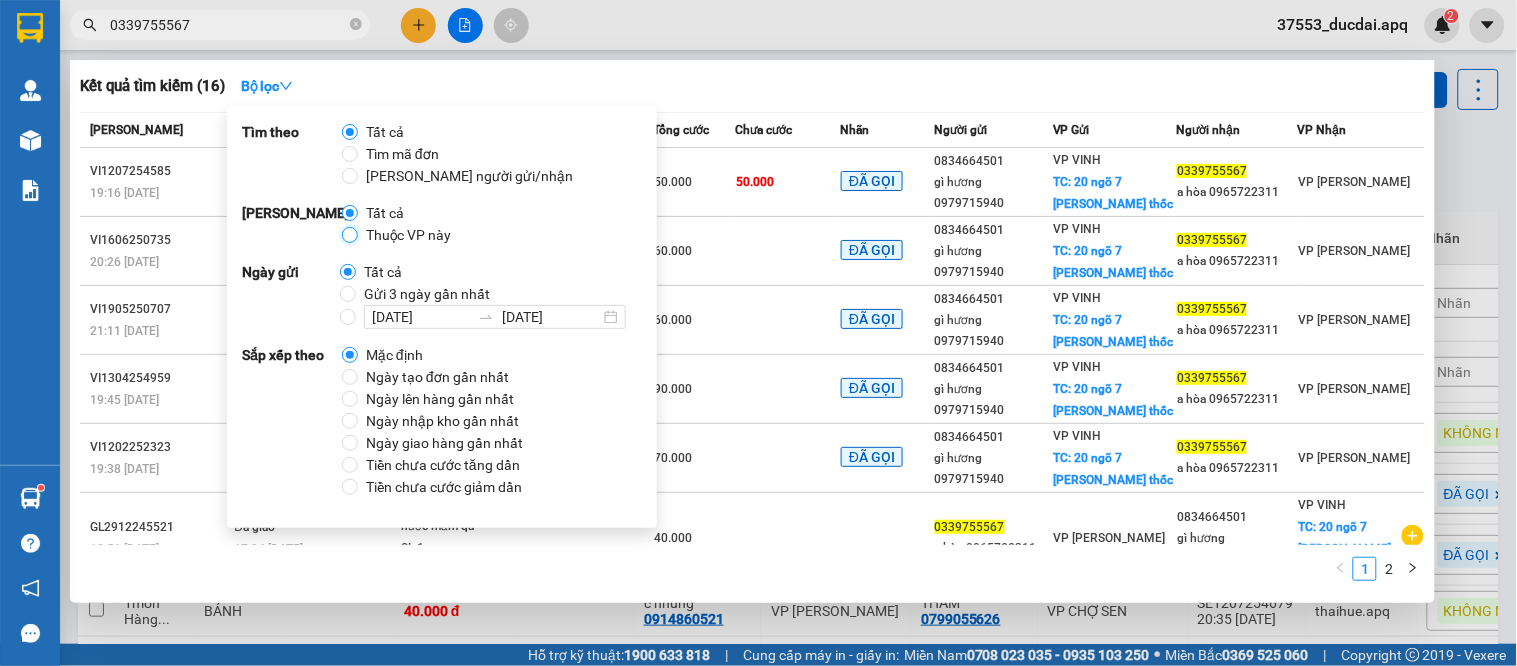 click on "Thuộc VP này" at bounding box center [350, 235] 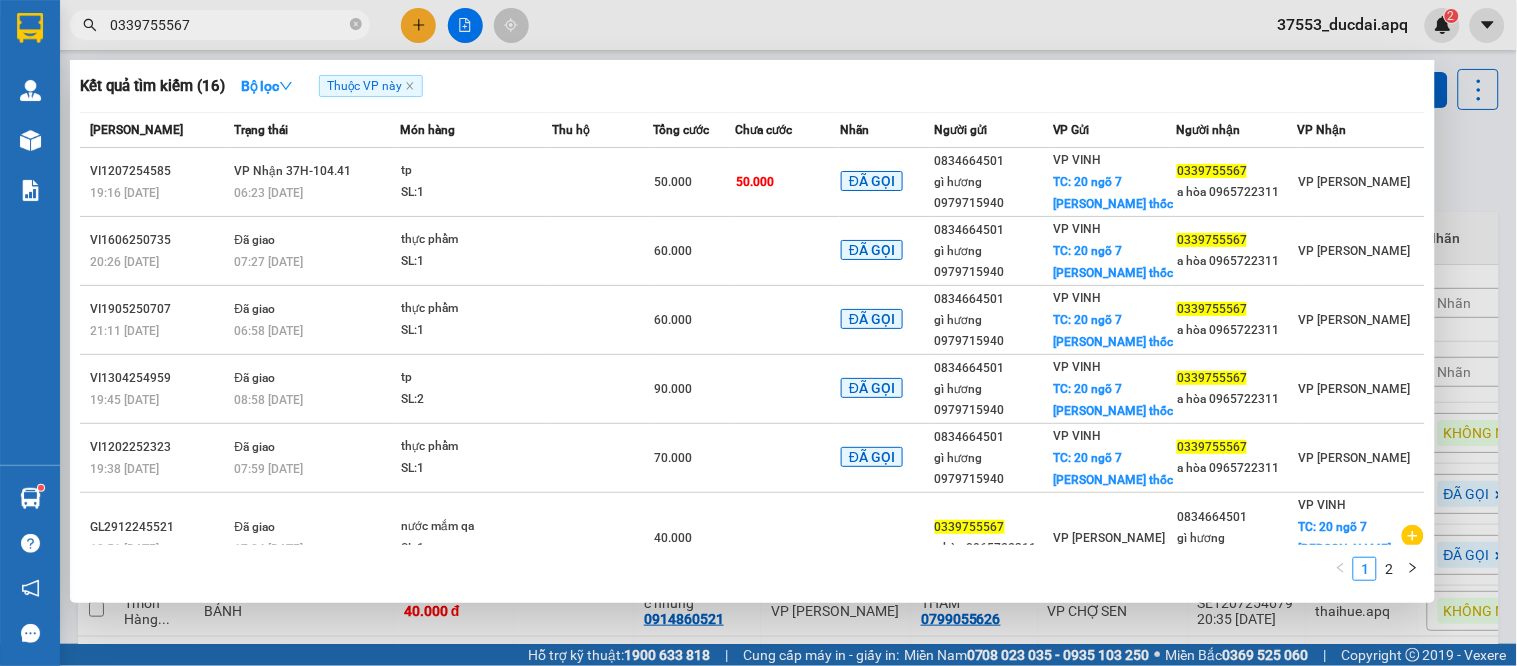 click at bounding box center [758, 333] 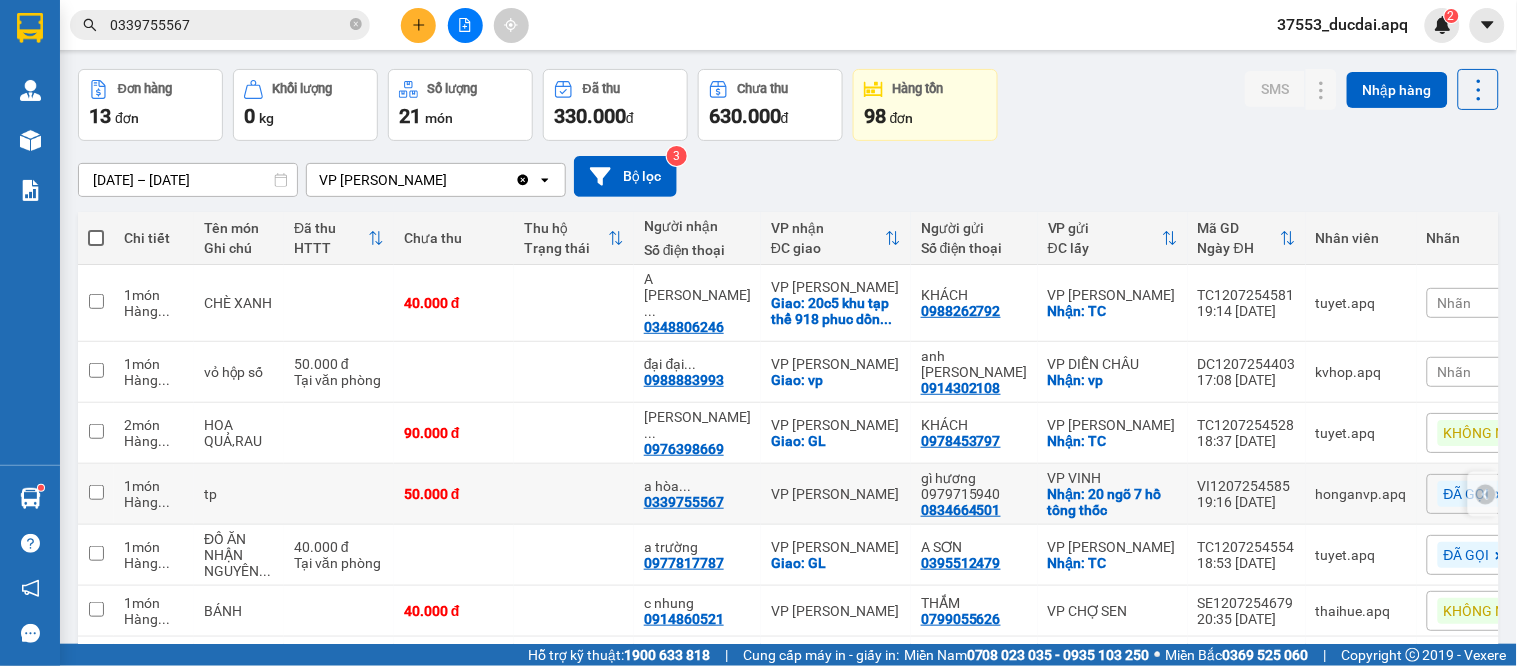 click 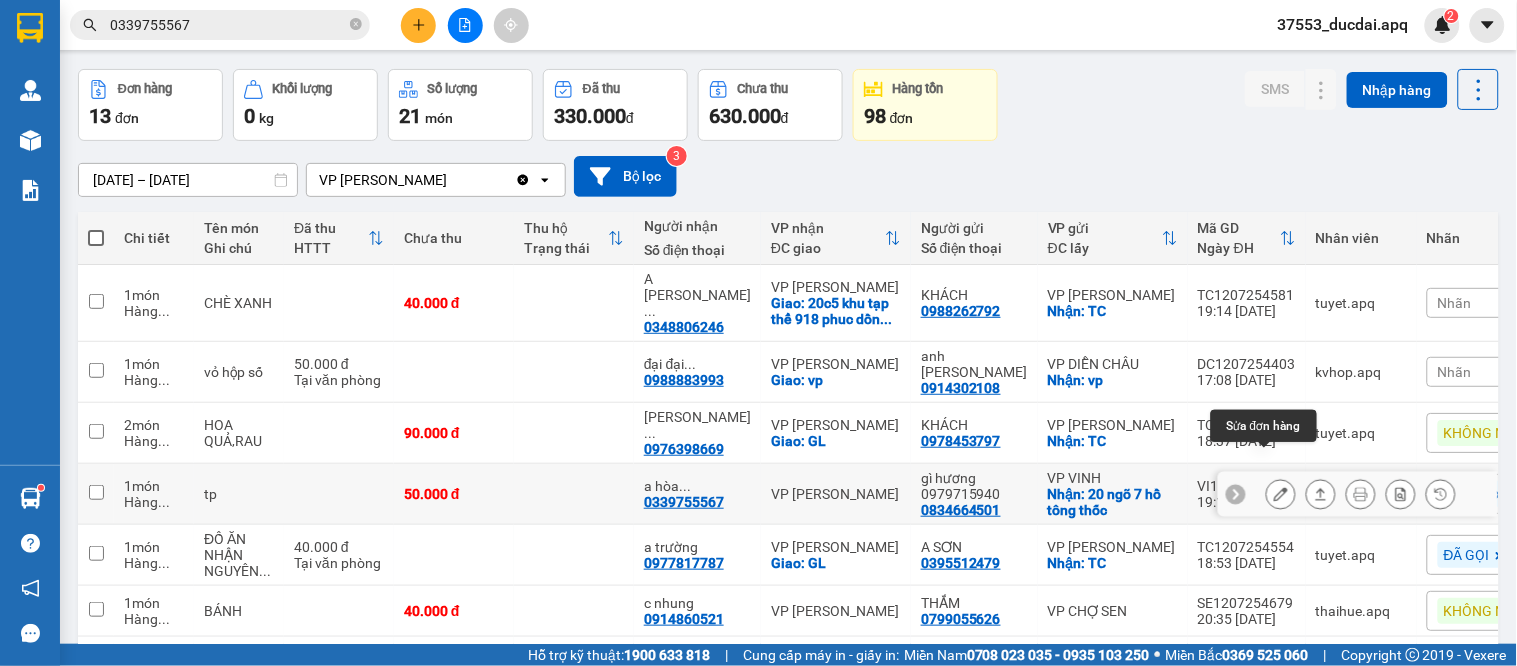 click 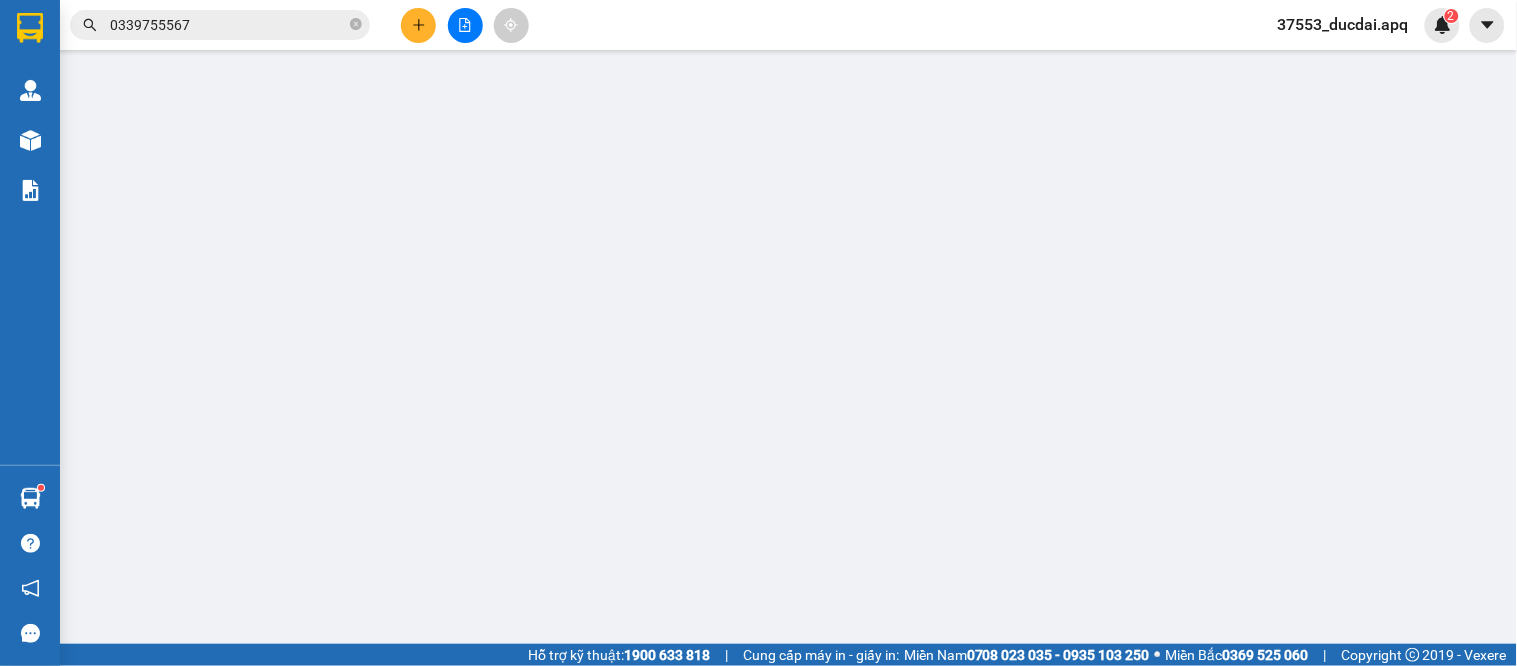 scroll, scrollTop: 0, scrollLeft: 0, axis: both 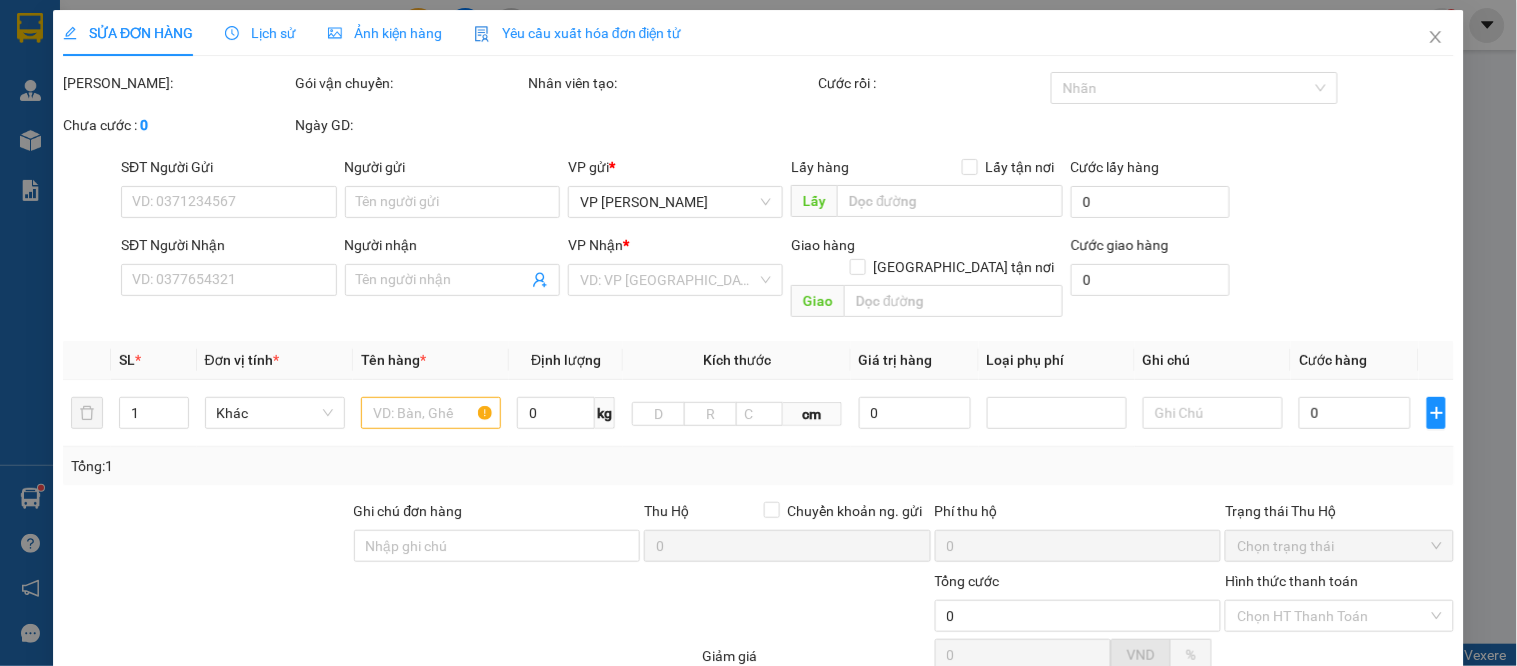 type on "0834664501" 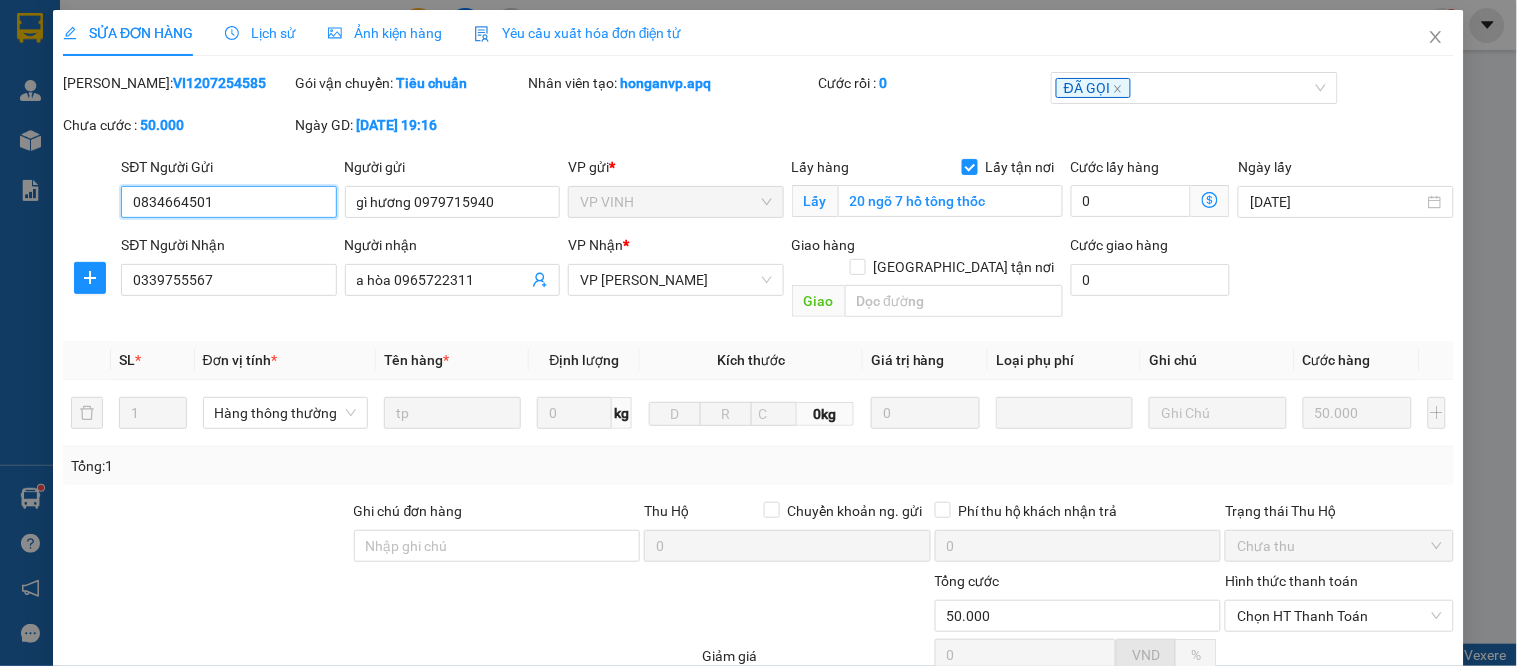 scroll, scrollTop: 180, scrollLeft: 0, axis: vertical 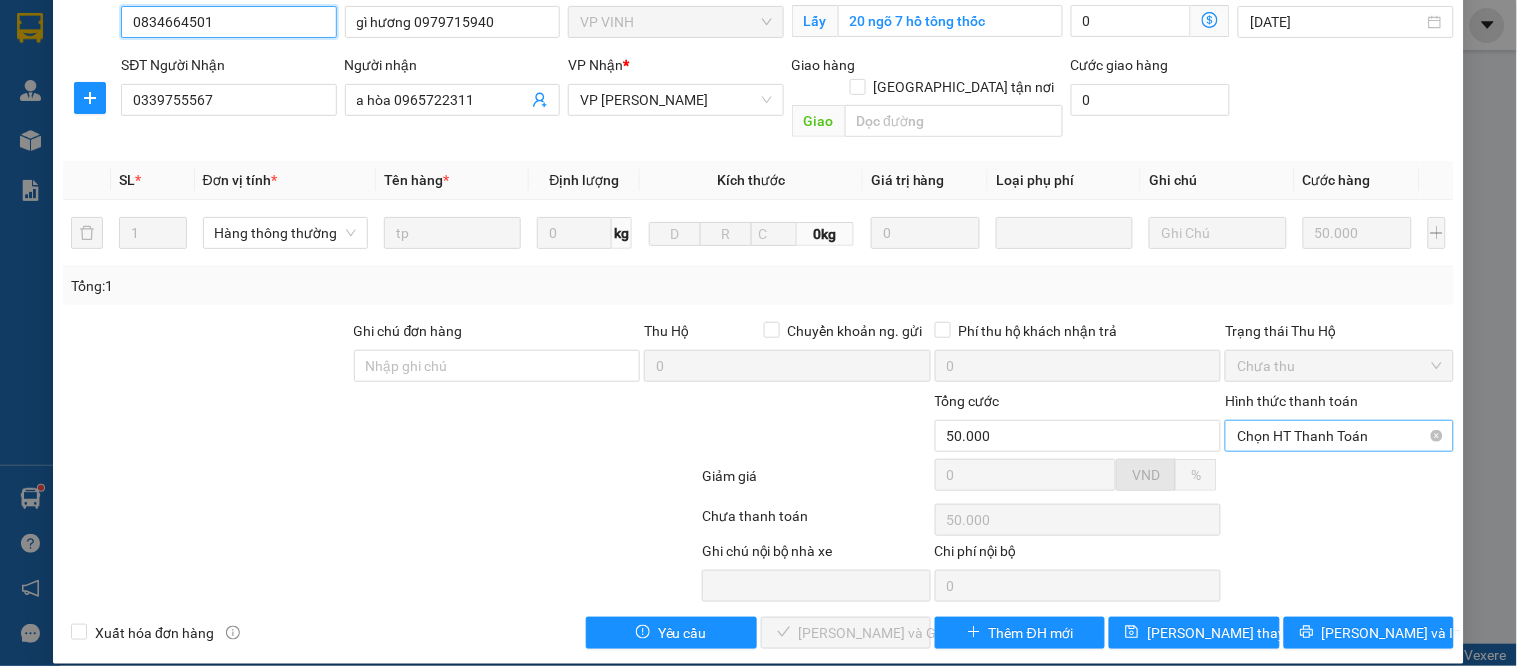 click on "Chọn HT Thanh Toán" at bounding box center [1339, 436] 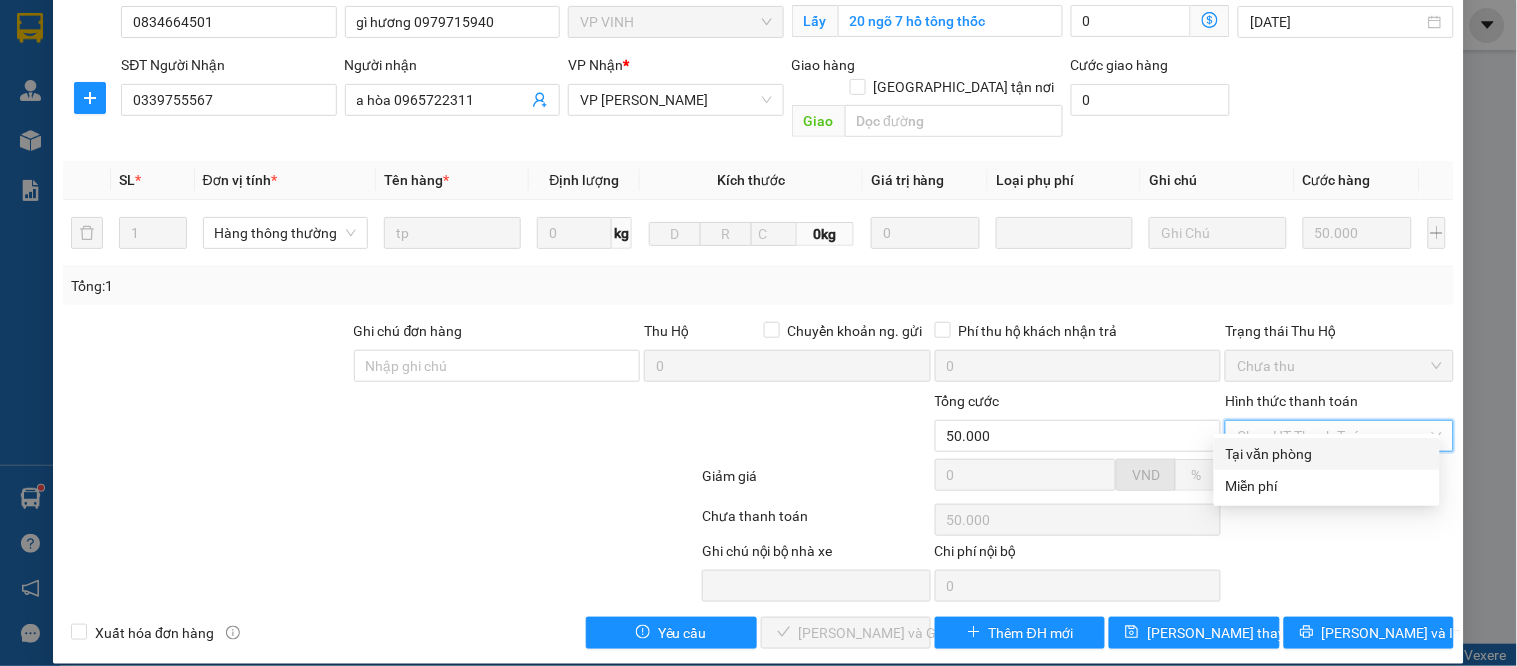 drag, startPoint x: 1317, startPoint y: 442, endPoint x: 1273, endPoint y: 468, distance: 51.10773 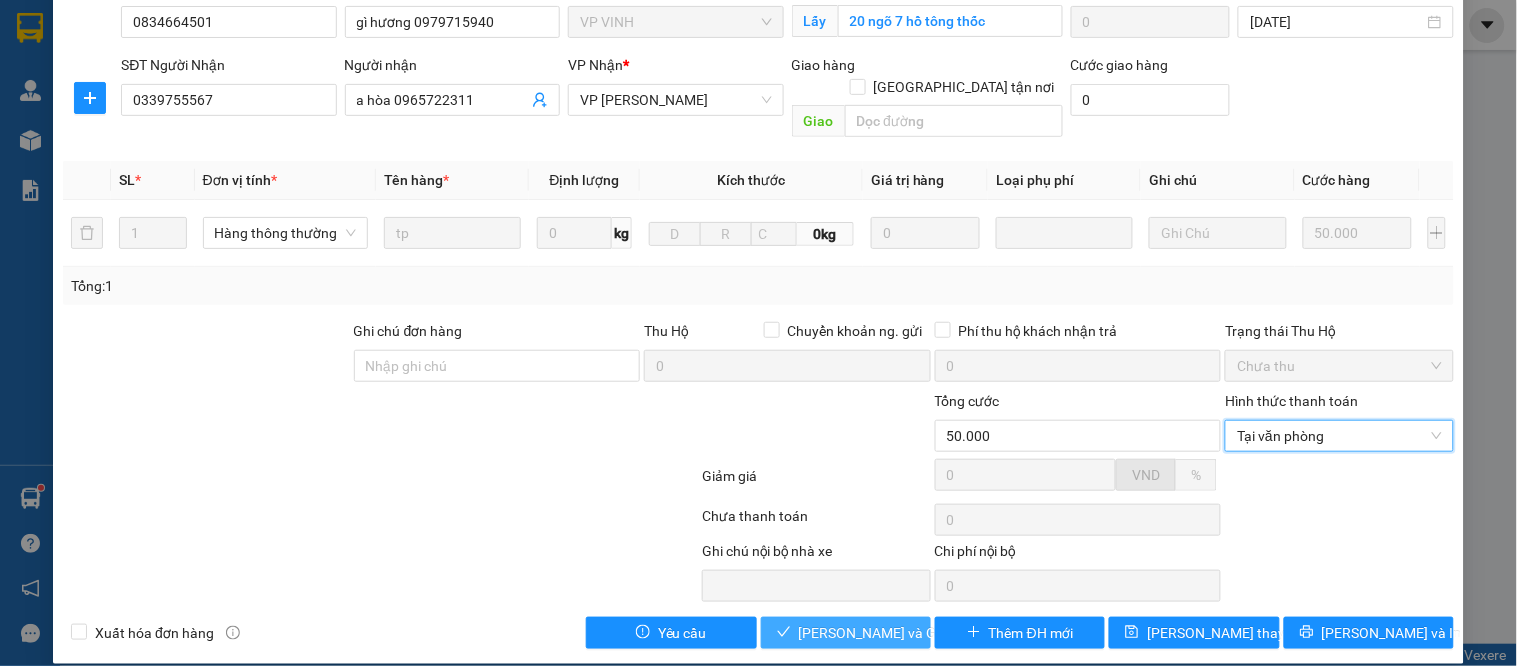 click on "[PERSON_NAME] và Giao hàng" at bounding box center (895, 633) 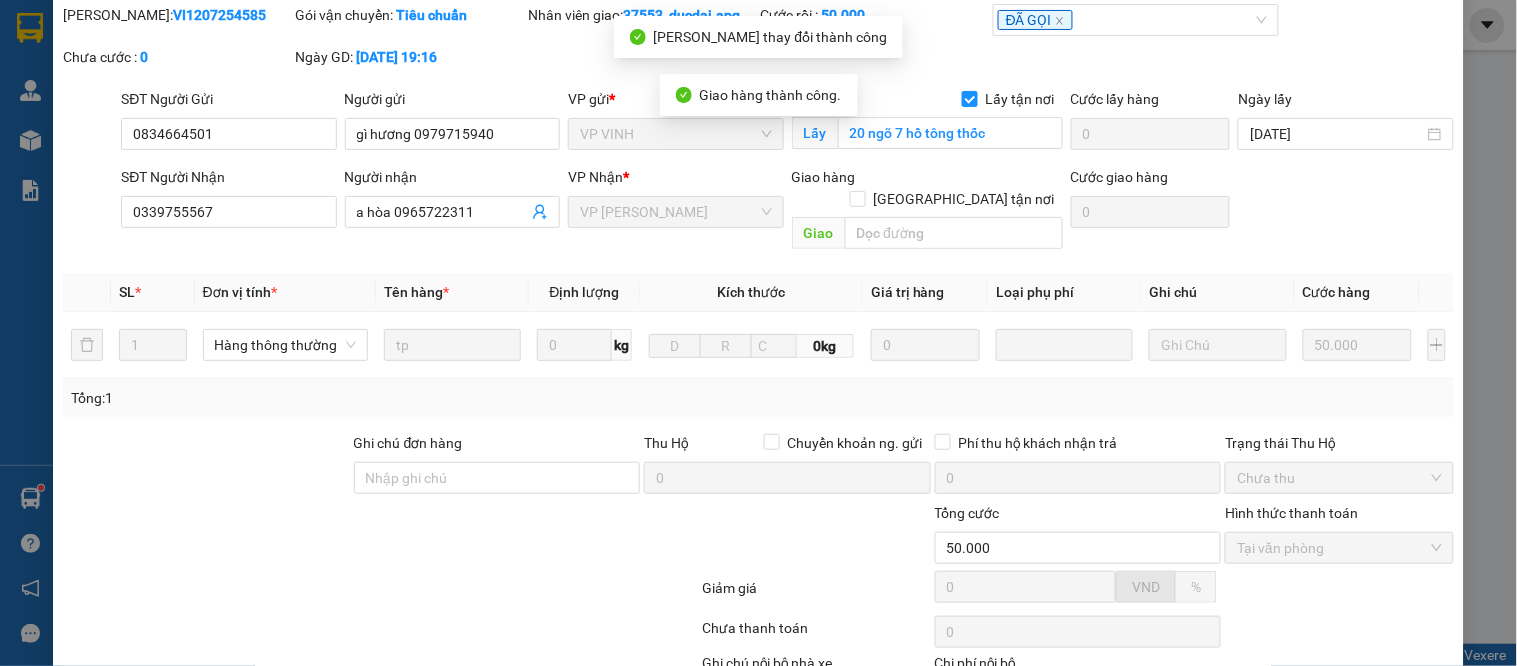 scroll, scrollTop: 0, scrollLeft: 0, axis: both 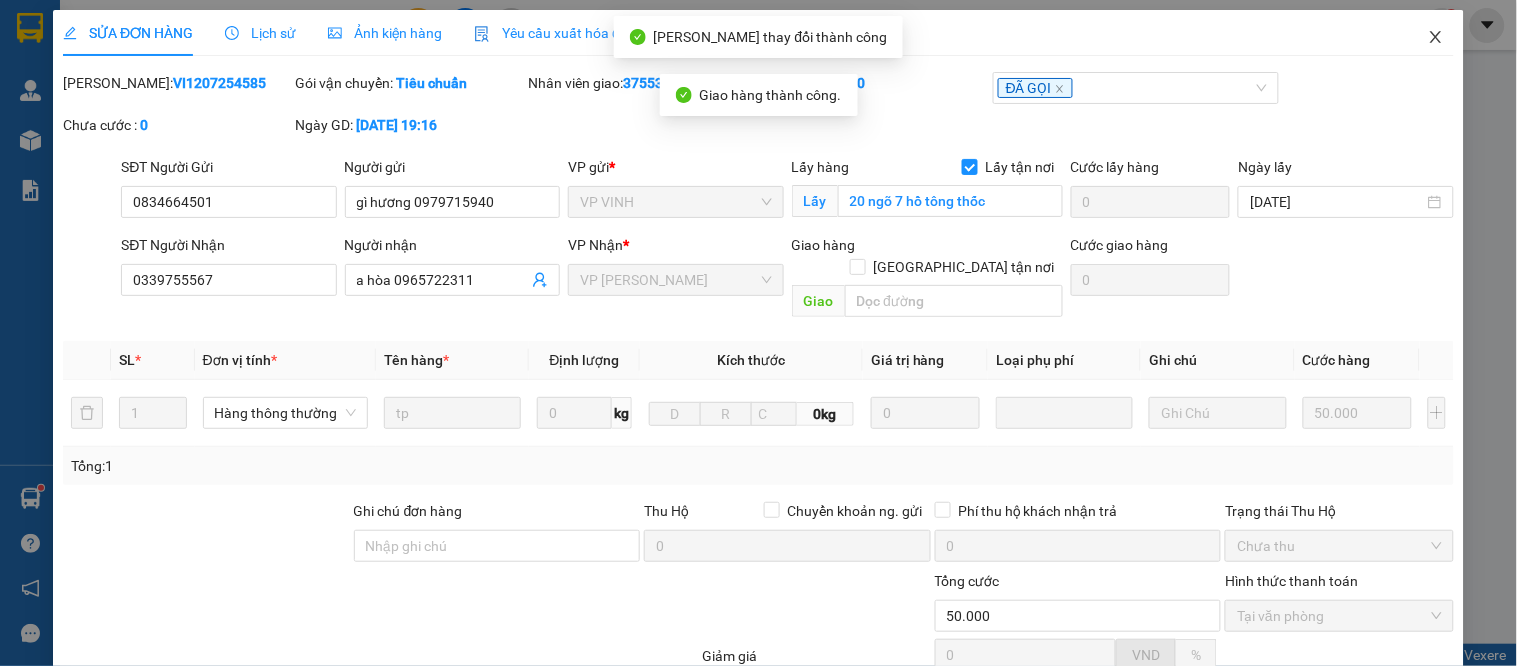 click 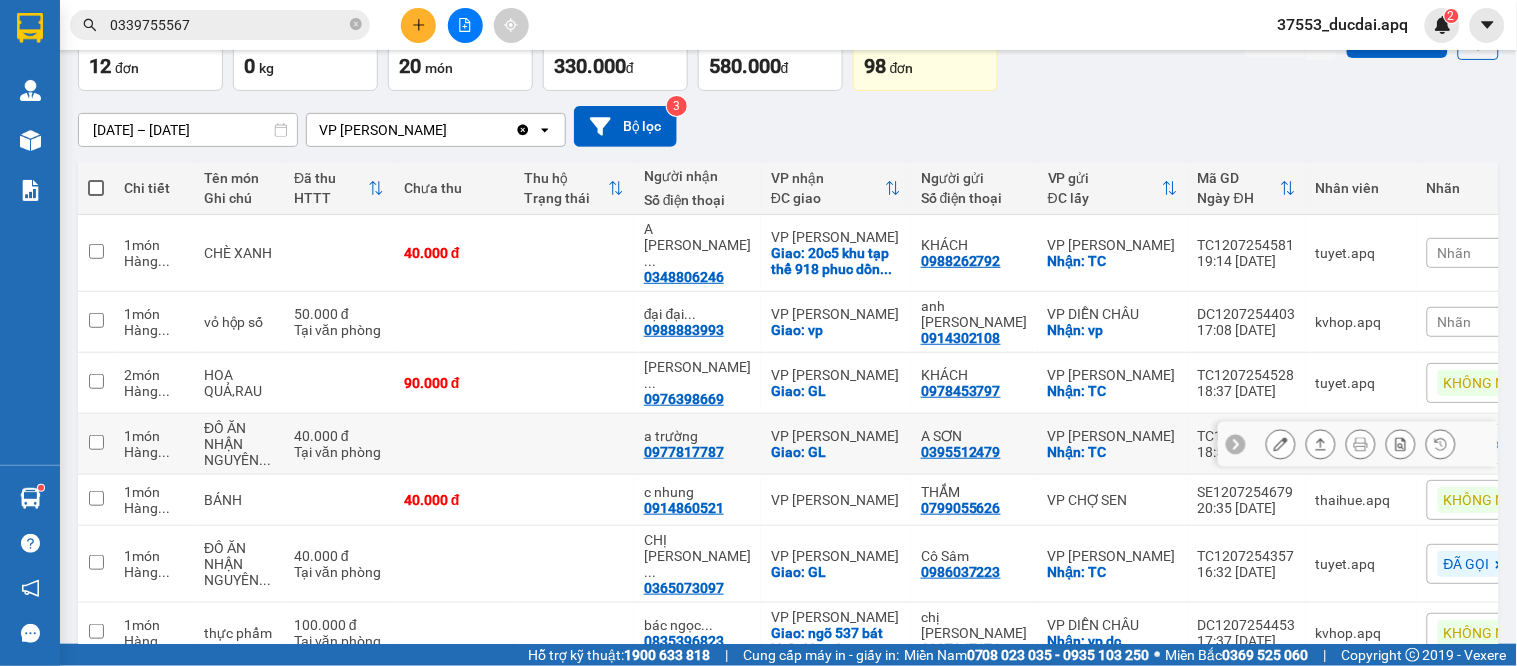 scroll, scrollTop: 0, scrollLeft: 0, axis: both 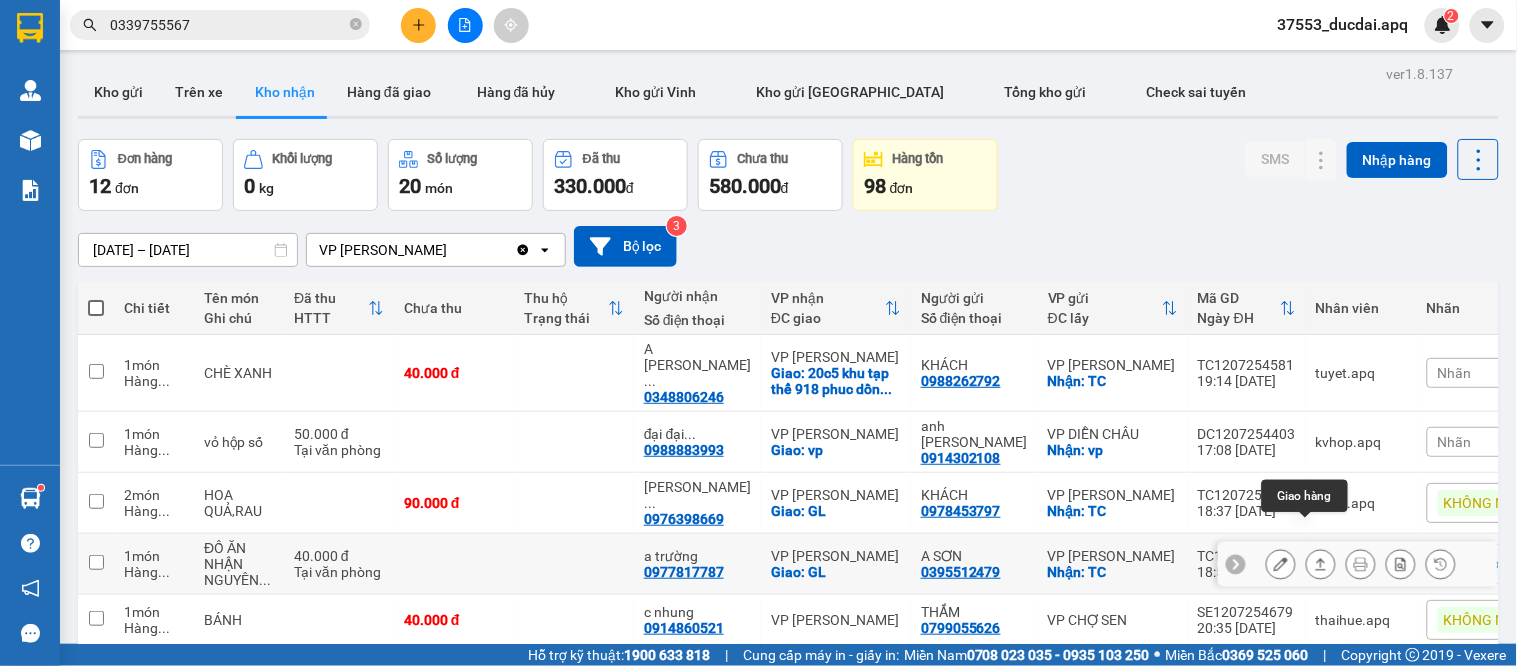 click 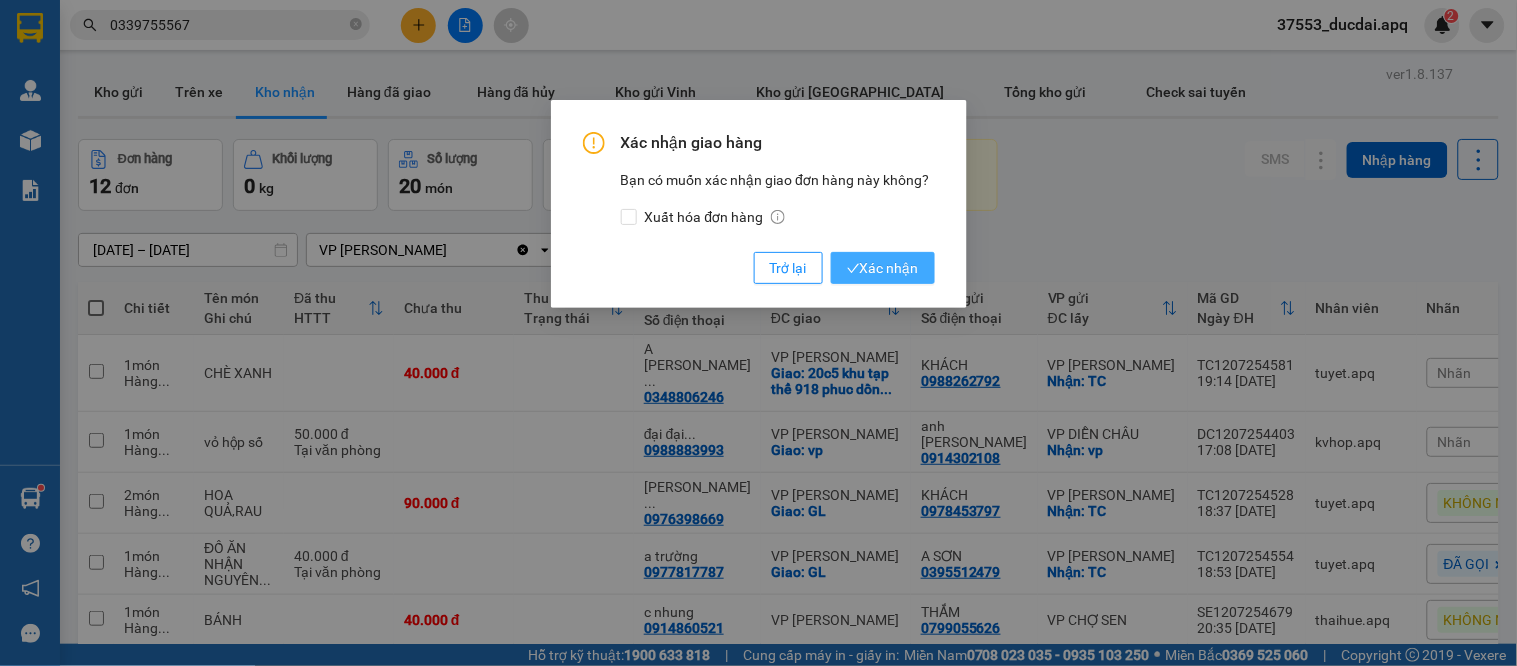click on "Xác nhận" at bounding box center (883, 268) 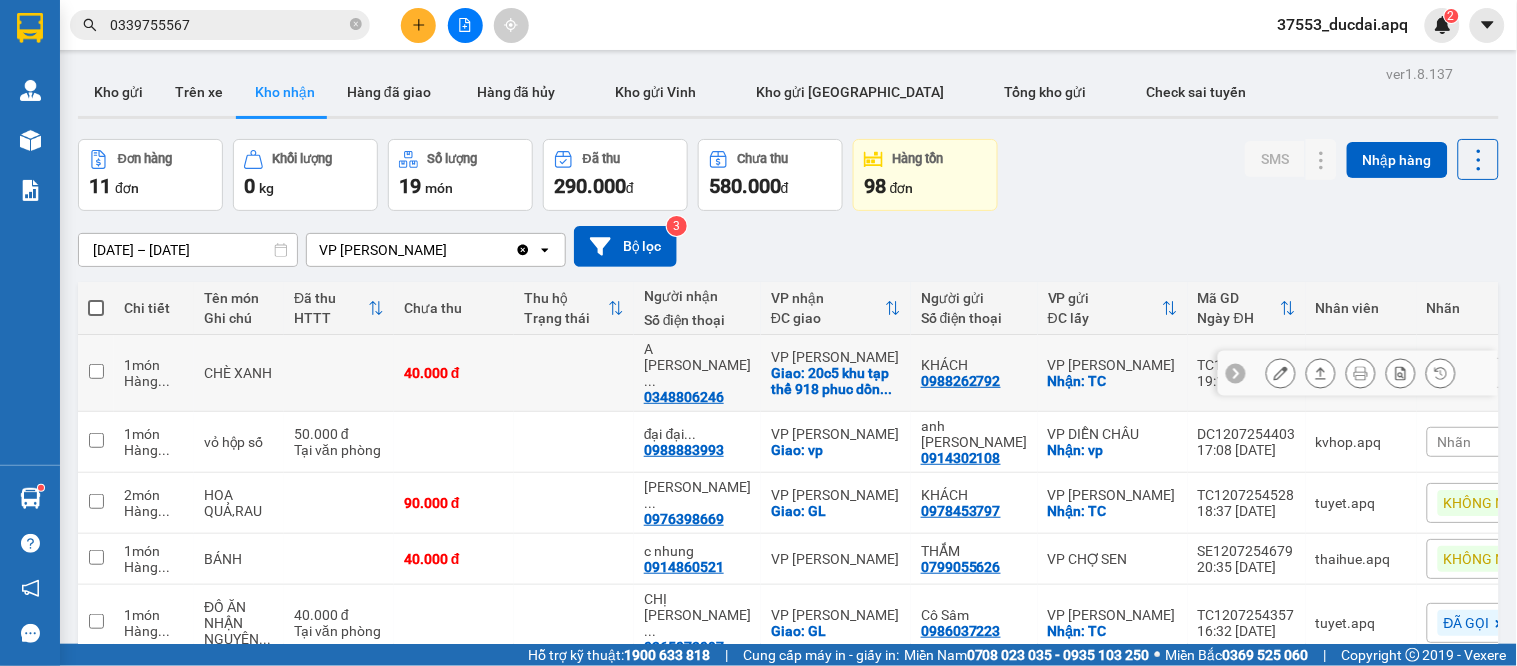 click 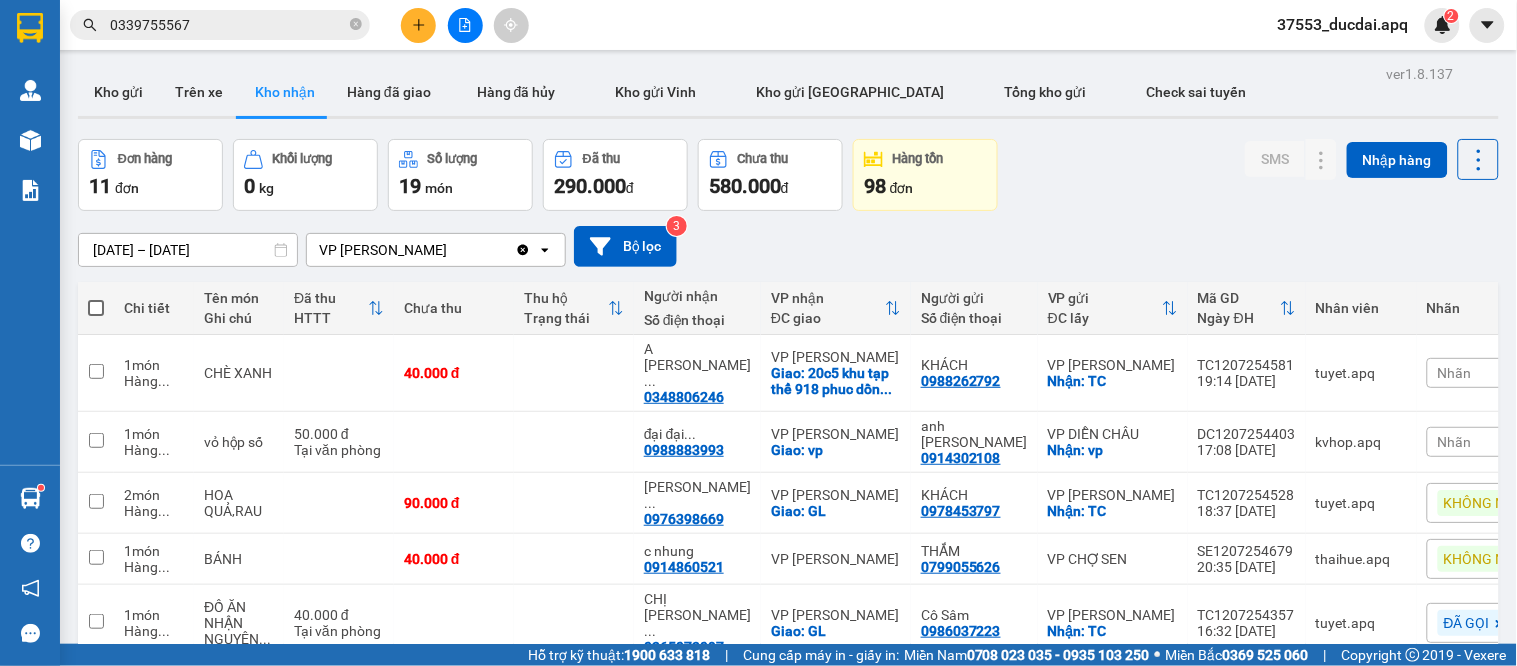 click on "Nhãn" at bounding box center [1455, 373] 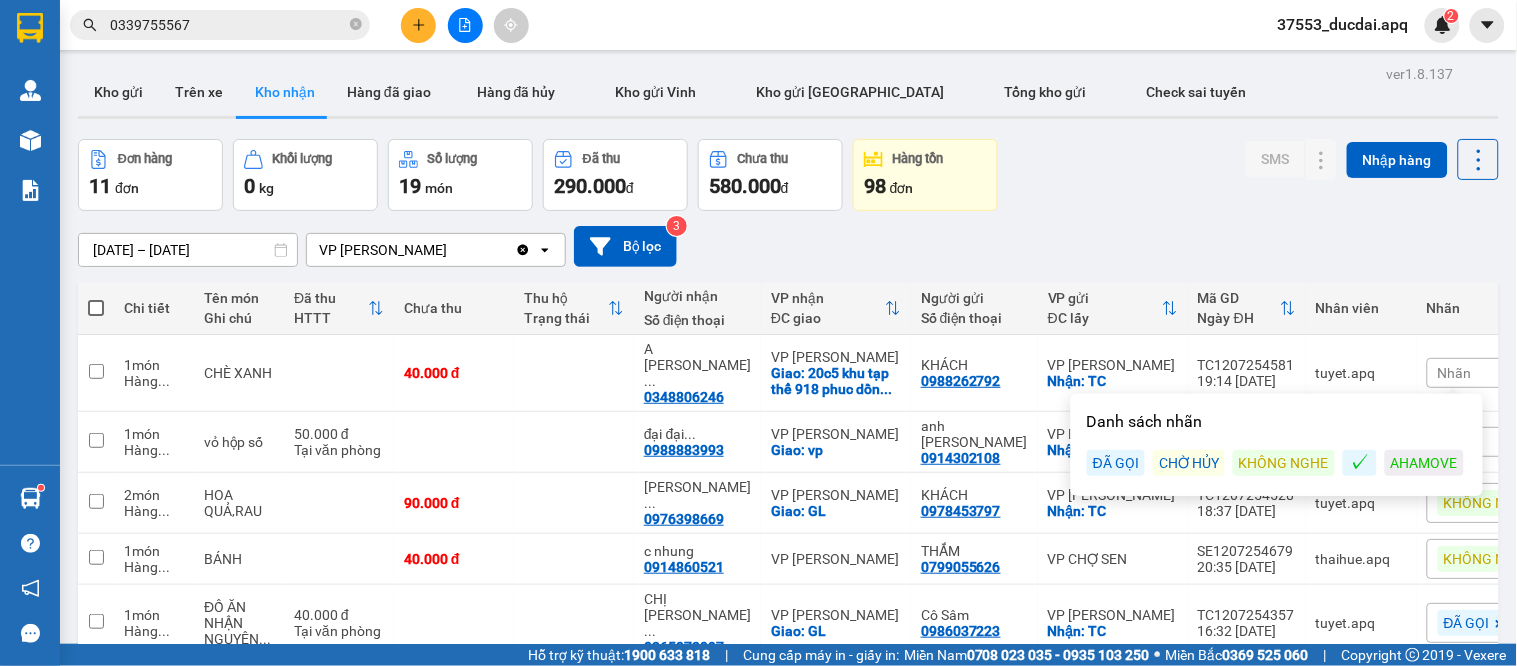 click on "ĐÃ GỌI" at bounding box center (1116, 463) 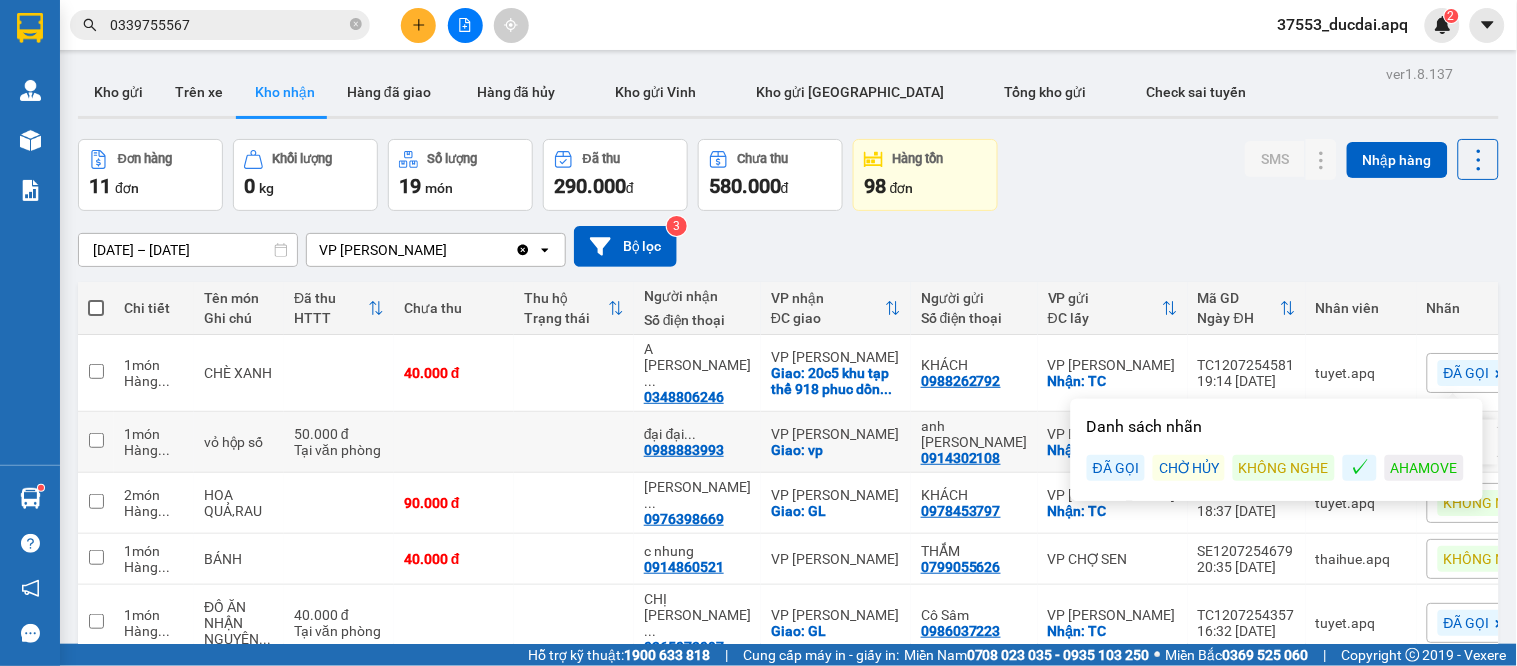 click on "Giao: vp" at bounding box center (836, 450) 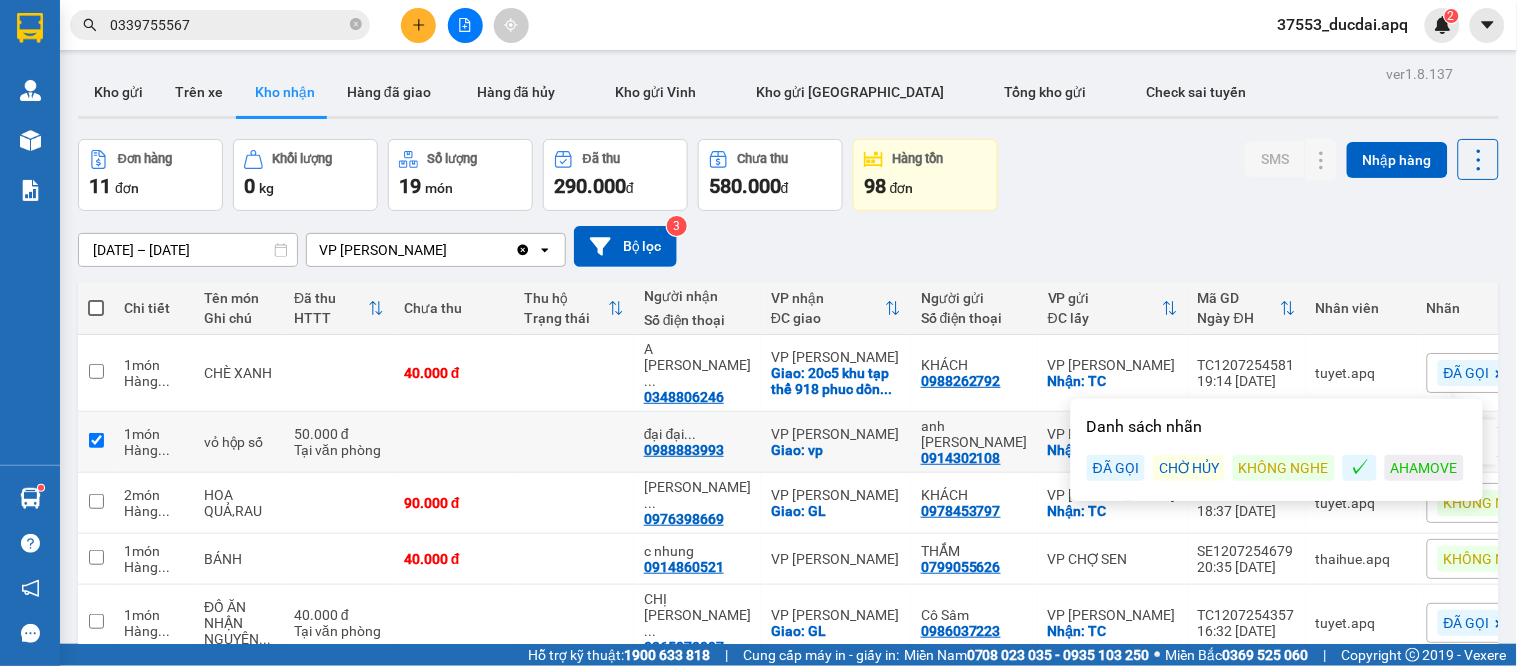 checkbox on "true" 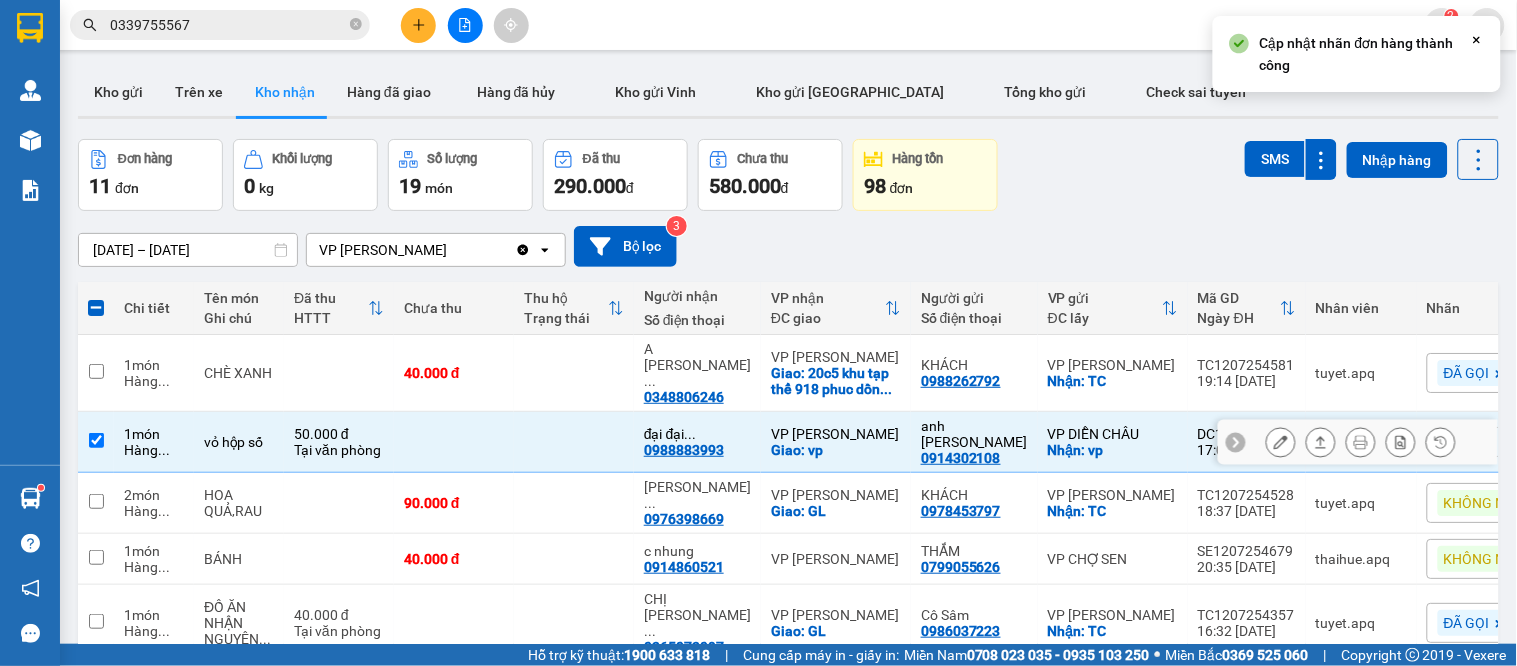 click 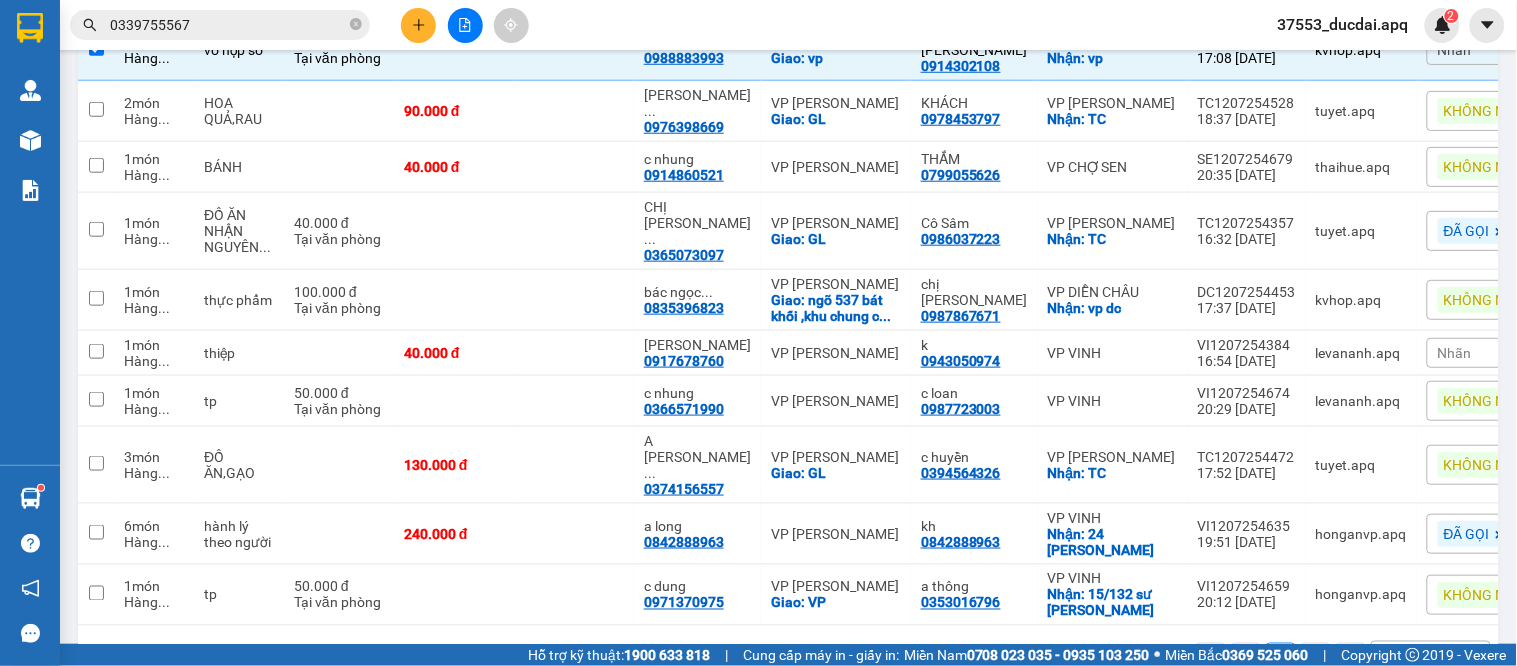 scroll, scrollTop: 58, scrollLeft: 0, axis: vertical 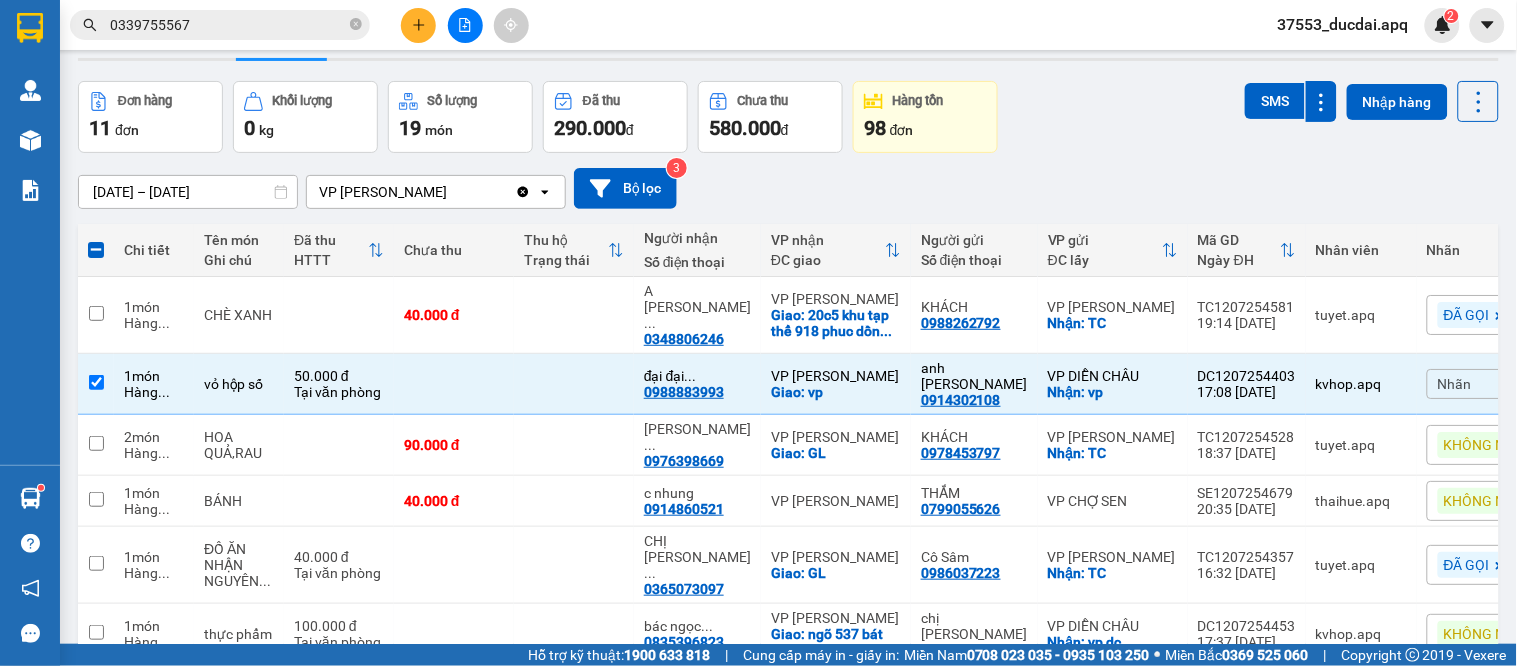 click on "Nhãn" at bounding box center (1455, 384) 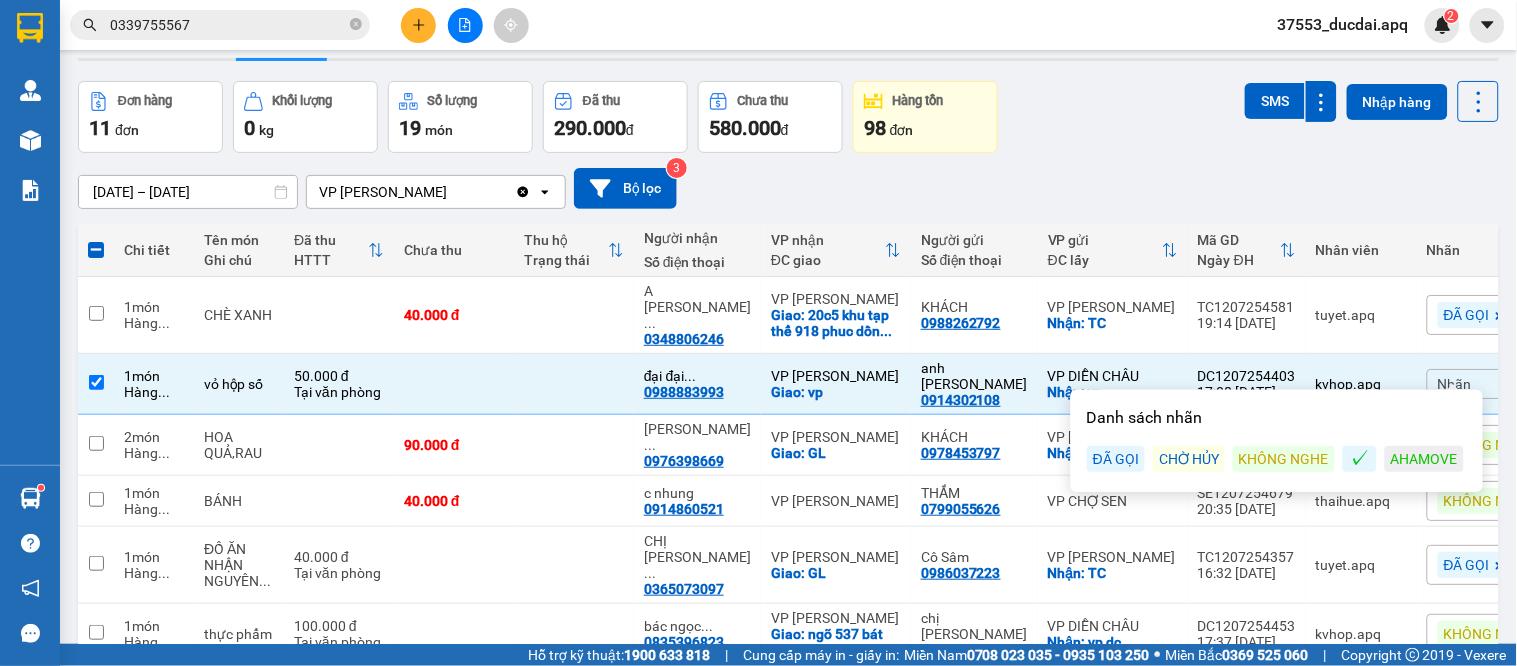 click on "ĐÃ GỌI" at bounding box center [1116, 459] 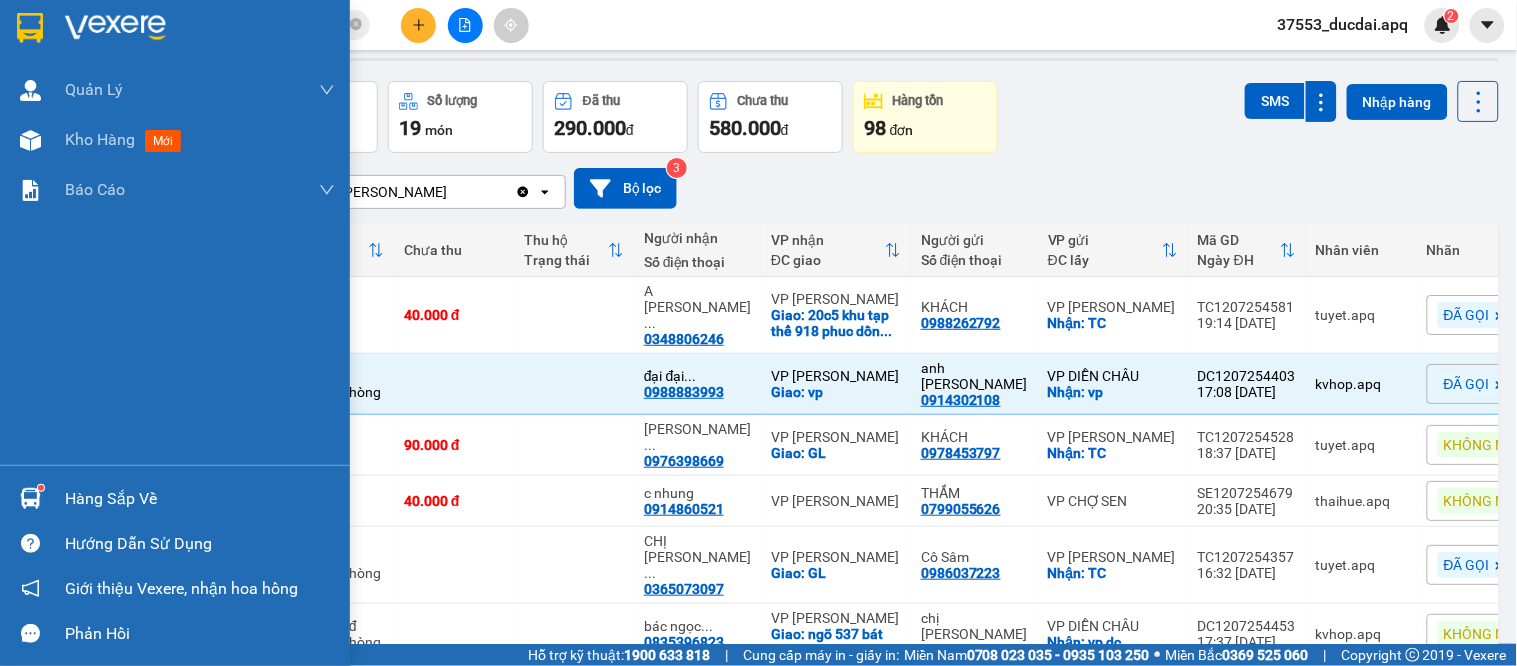 click at bounding box center [30, 498] 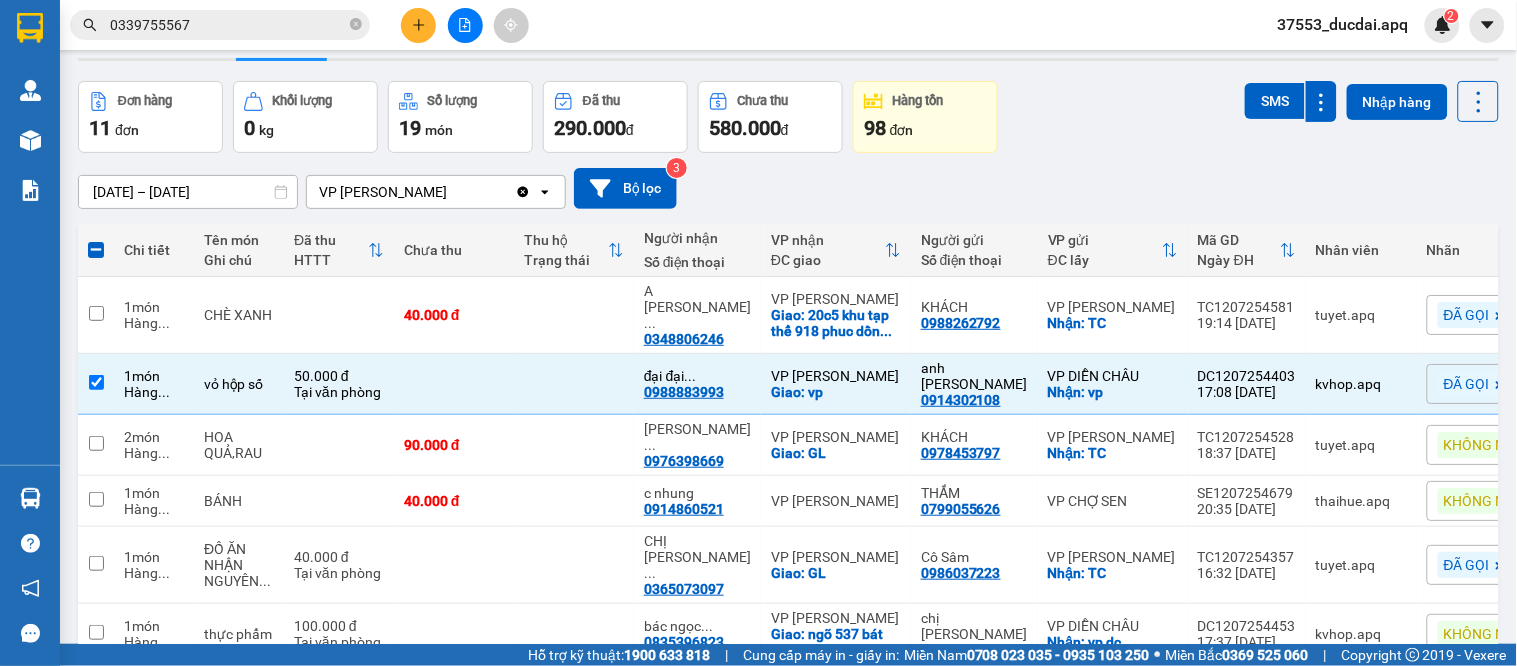 click on "Kết quả tìm kiếm ( 16 )  Bộ lọc  Thuộc VP này Mã ĐH Trạng thái Món hàng Thu hộ Tổng cước Chưa cước Nhãn Người gửi VP Gửi Người nhận VP Nhận VI1207254585 19:16 [DATE] VP Nhận   37H-104.41 06:23 [DATE] tp SL:  1 50.000 50.000 ĐÃ GỌI 0834664501 gì hương 0979715940 VP VINH TC: 20 ngõ 7 hồ tông thốc 0339755567 a hòa 0965722311 VP GIA LÂM VI1606250735 20:26 [DATE] Đã giao   07:27 [DATE] thực phẩm SL:  1 60.000 ĐÃ GỌI 0834664501 gì hương 0979715940 VP VINH TC: 20 ngõ 7 hồ tông thốc 0339755567 a hòa 0965722311 VP GIA LÂM VI1905250707 21:11 [DATE] Đã giao   06:58 [DATE] thực phẩm SL:  1 60.000 ĐÃ GỌI 0834664501 gì hương 0979715940 VP VINH TC: 20 ngõ 7 hồ tông thốc 0339755567 a hòa 0965722311 VP GIA LÂM VI1304254959 19:45 [DATE] Đã giao   08:58 [DATE] tp SL:  2 90.000 ĐÃ GỌI 0834664501 gì hương 0979715940 VP VINH TC: 20 ngõ 7 hồ tông thốc 0339755567 a hòa 0965722311 VP GIA LÂM VI1202252323" at bounding box center (758, 333) 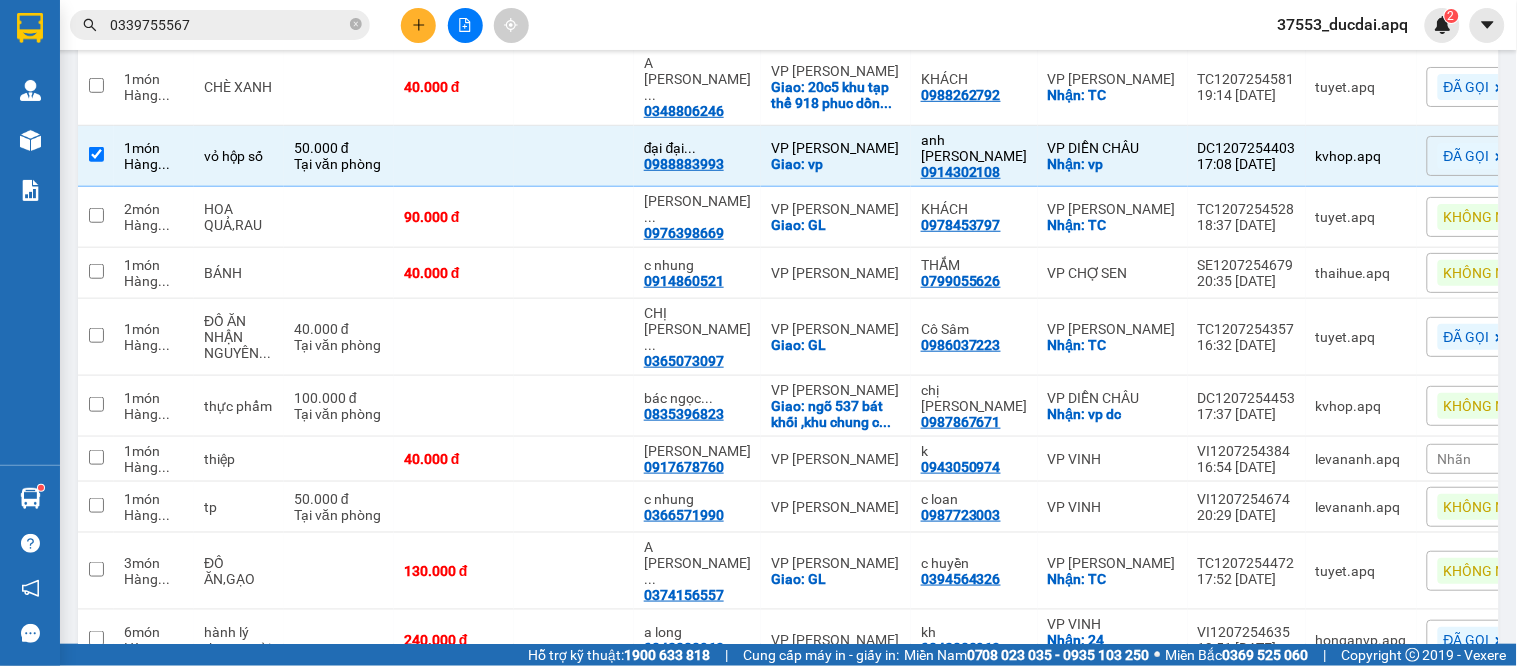 scroll, scrollTop: 397, scrollLeft: 0, axis: vertical 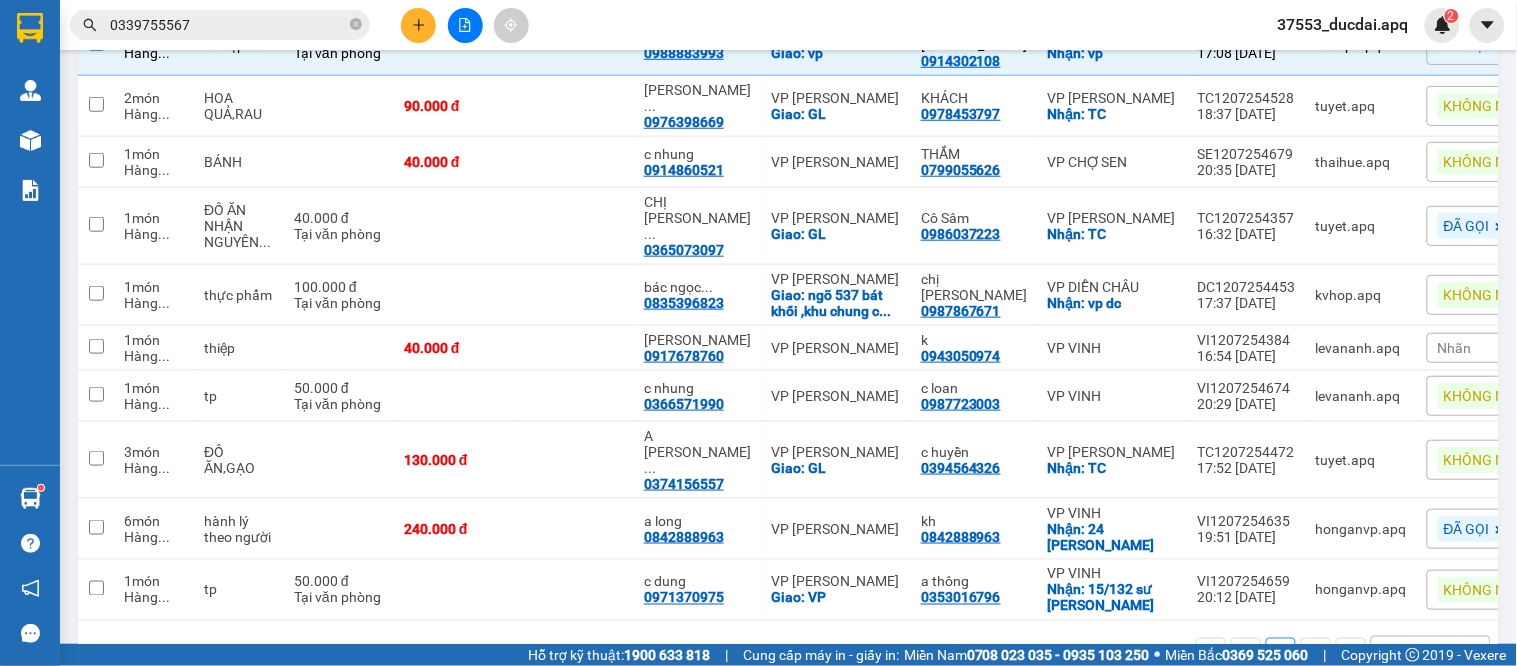 click on "1 100 / trang open" at bounding box center (788, 653) 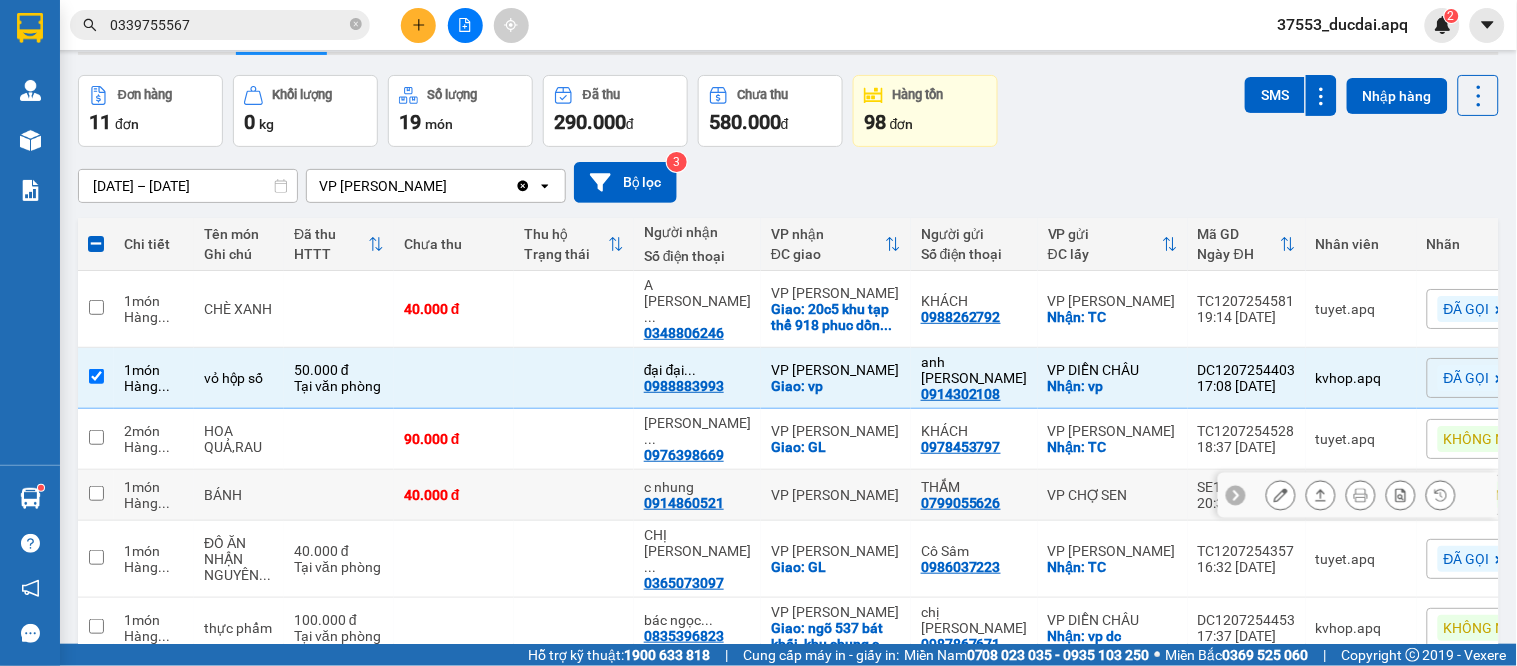 scroll, scrollTop: 0, scrollLeft: 0, axis: both 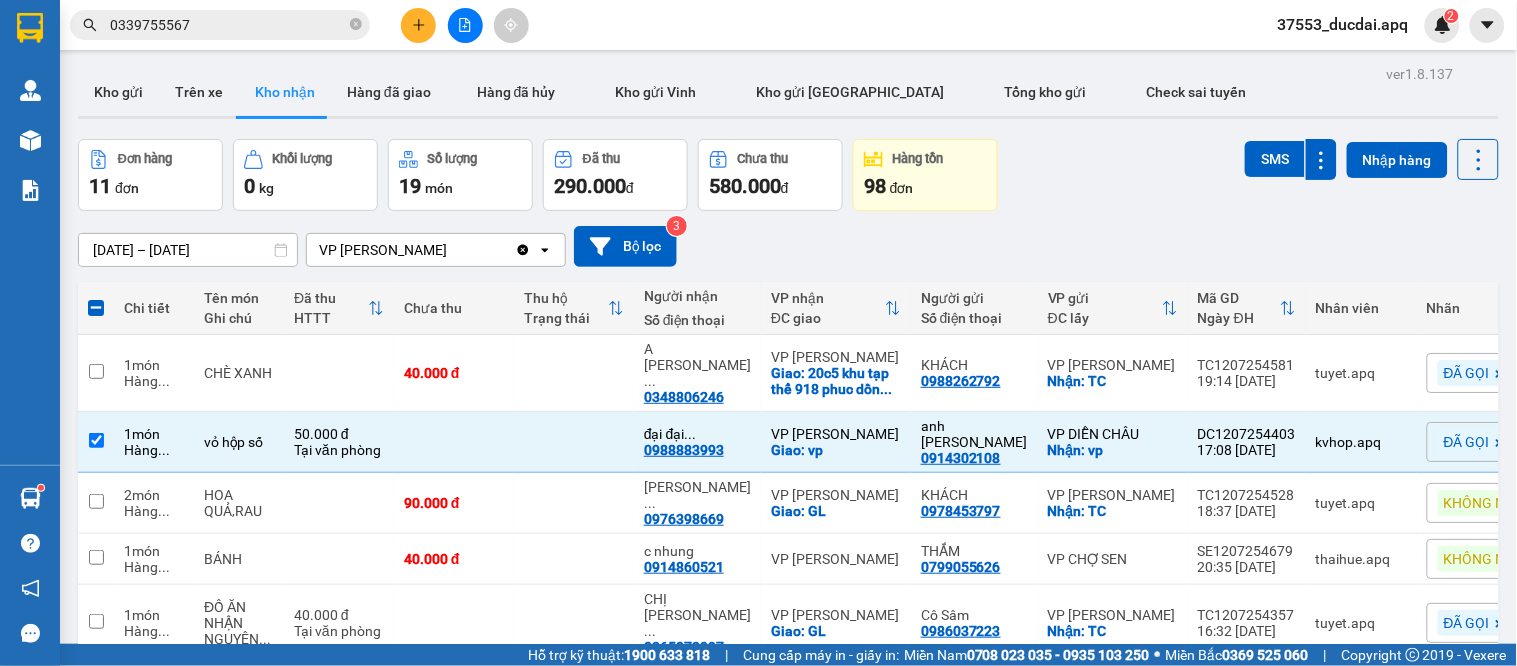 click on "[DATE] – [DATE] Press the down arrow key to interact with the calendar and select a date. Press the escape button to close the calendar. Selected date range is from [DATE] to [DATE]. VP GIA LÂM Clear value open Bộ lọc 3" at bounding box center (788, 246) 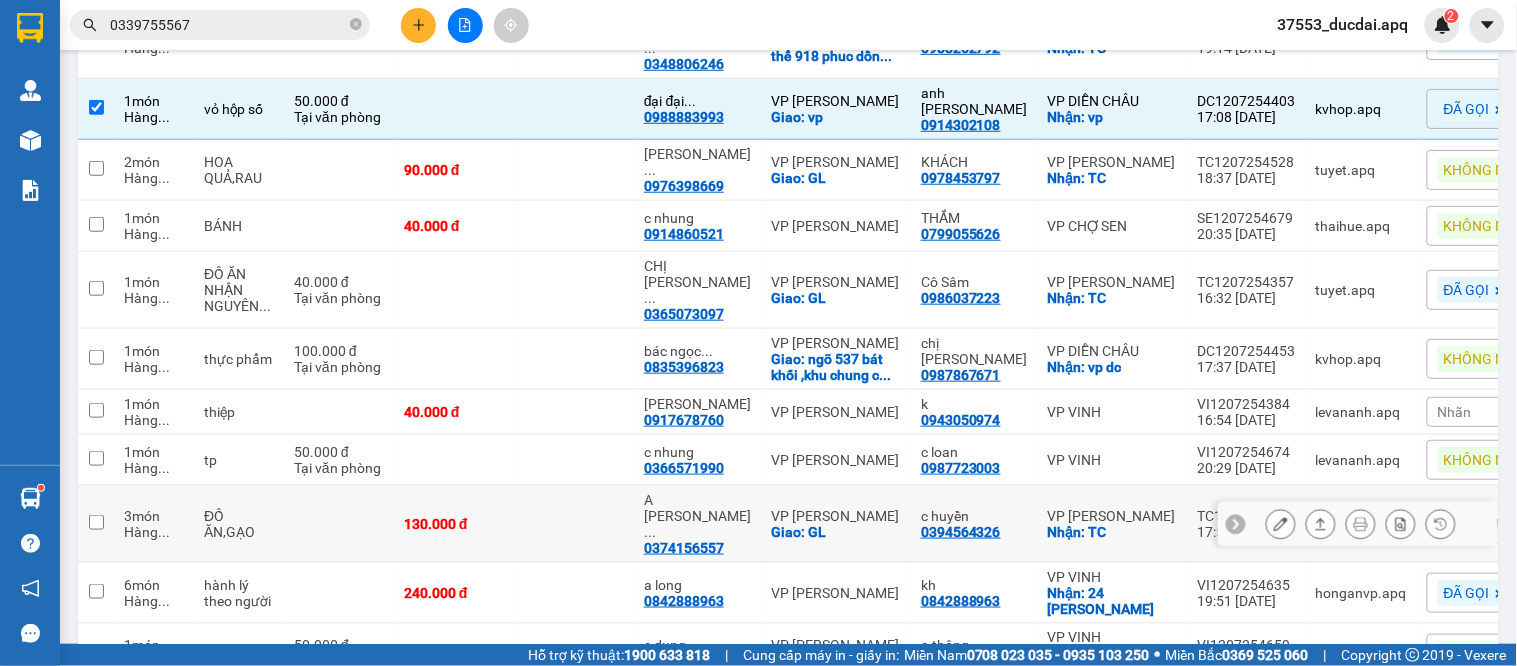 scroll, scrollTop: 111, scrollLeft: 0, axis: vertical 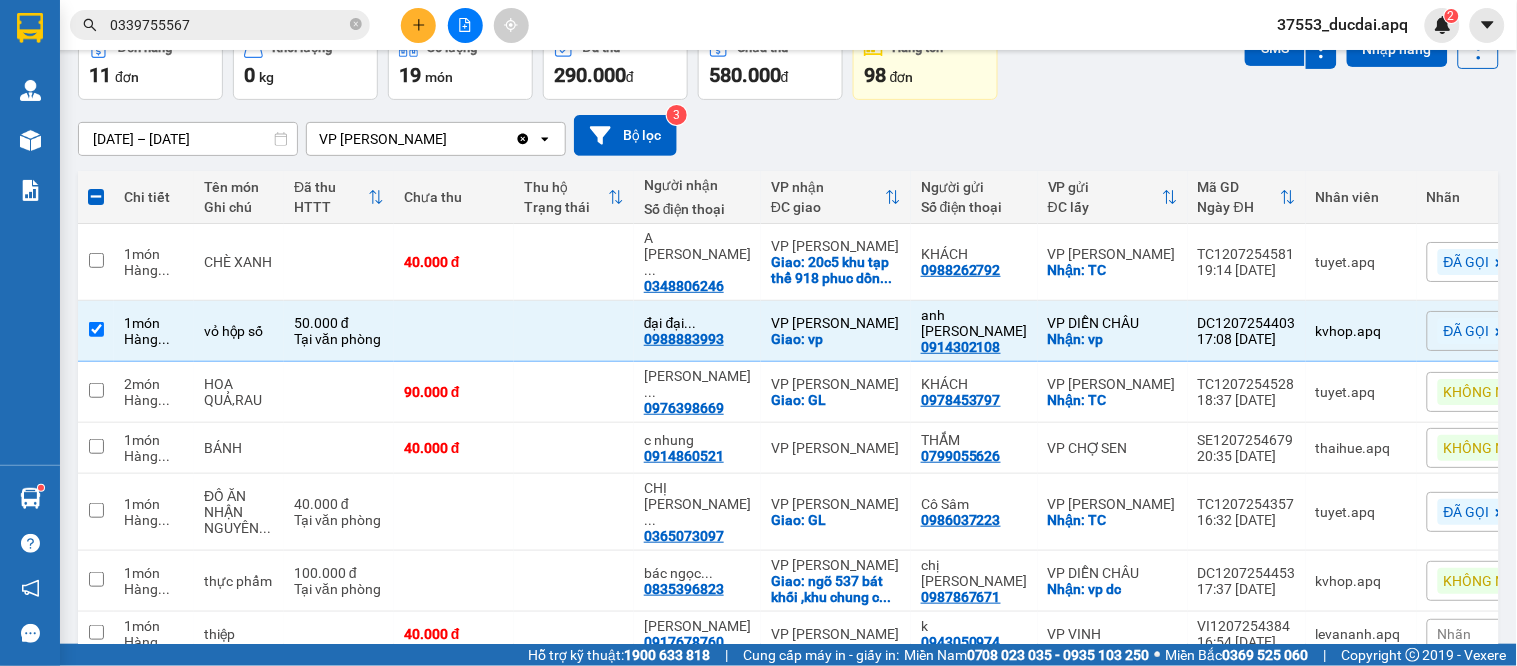 click on "[DATE] – [DATE]" at bounding box center (188, 139) 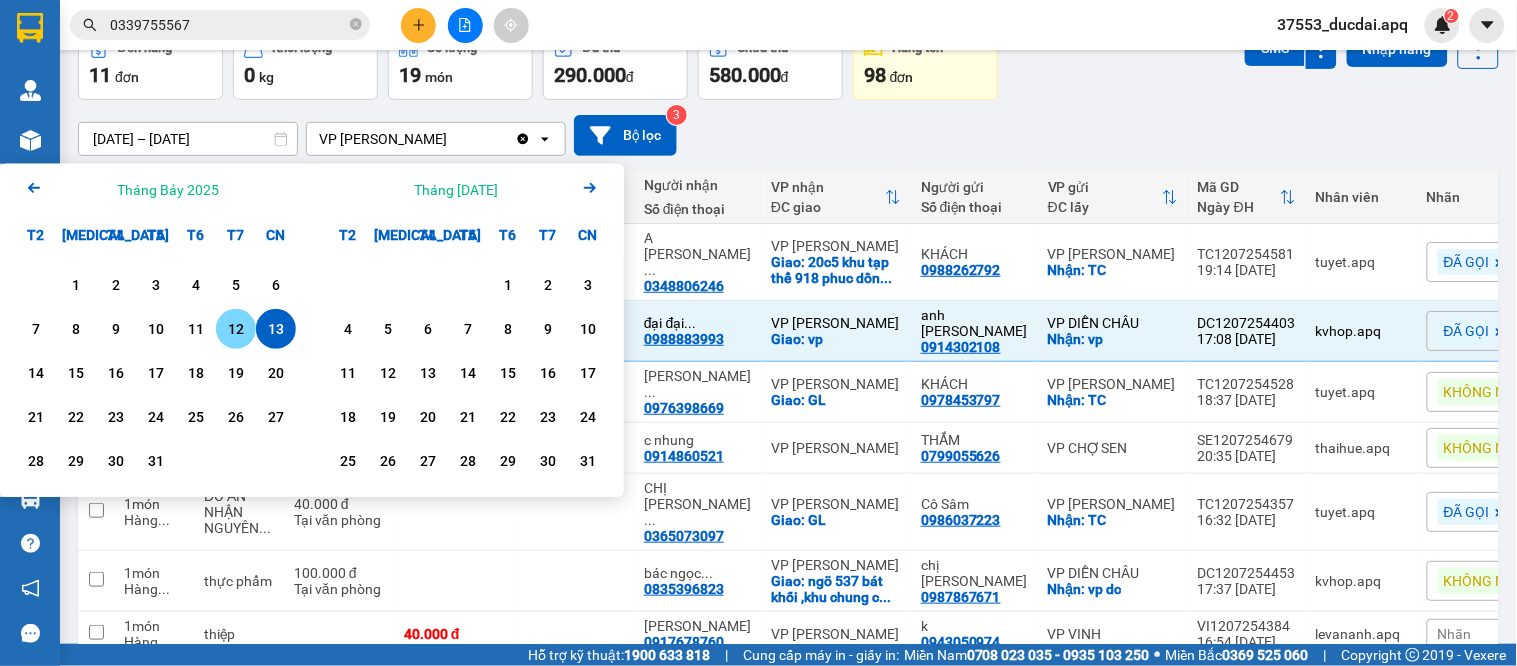 drag, startPoint x: 228, startPoint y: 332, endPoint x: 223, endPoint y: 185, distance: 147.085 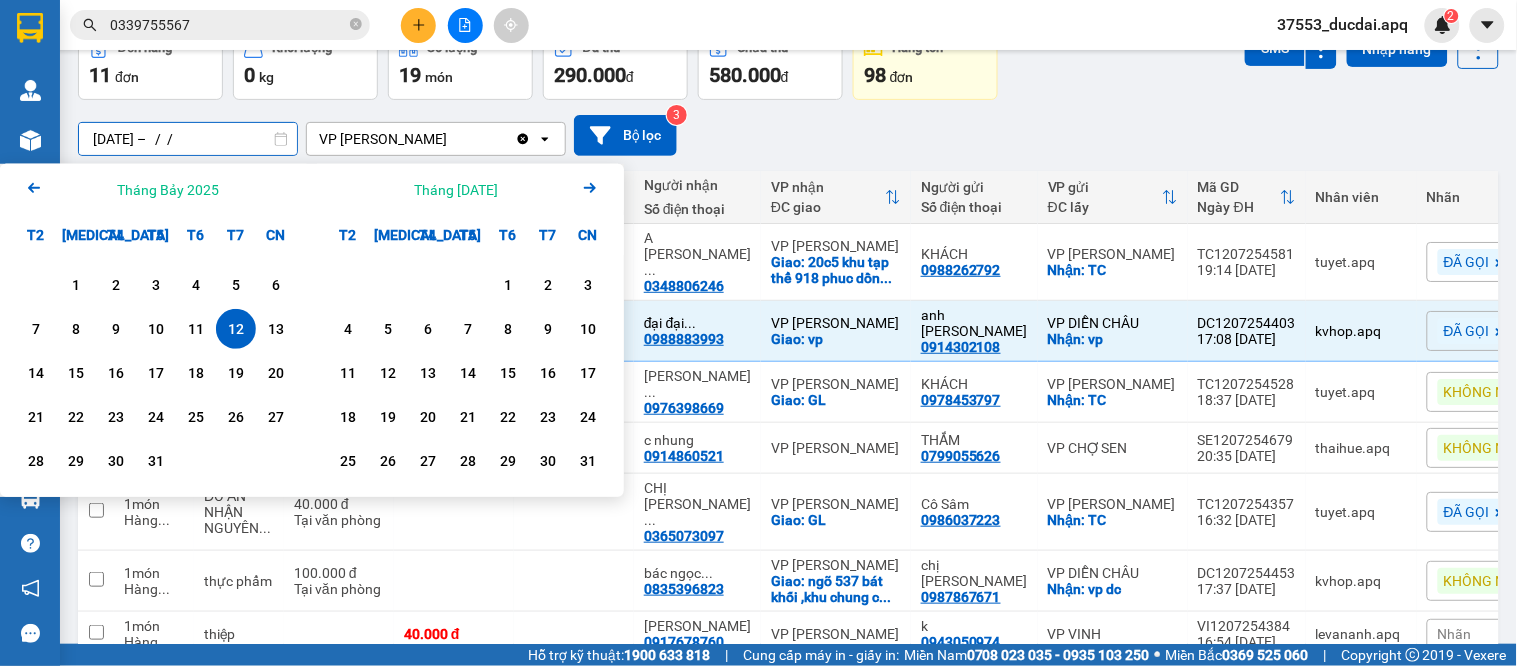 click on "[DATE] –   /  /" at bounding box center (188, 139) 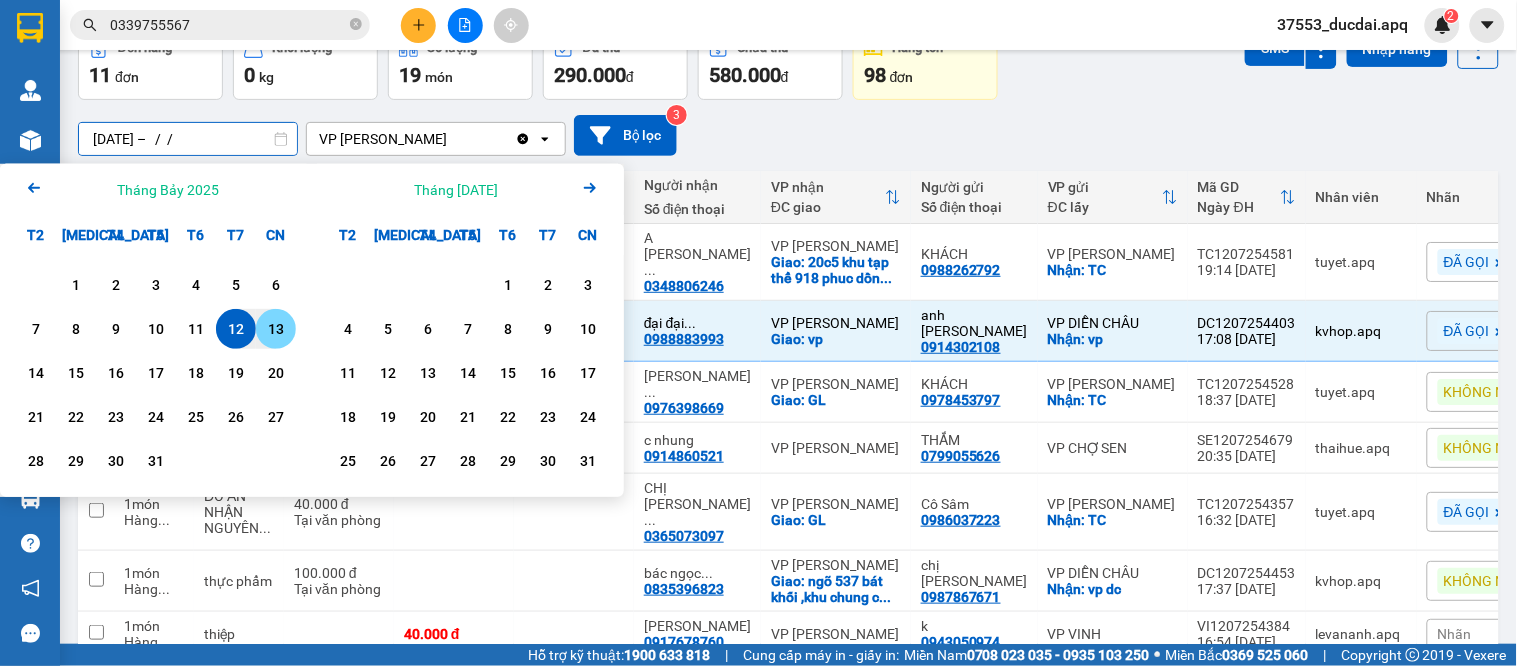 click on "13" at bounding box center [276, 329] 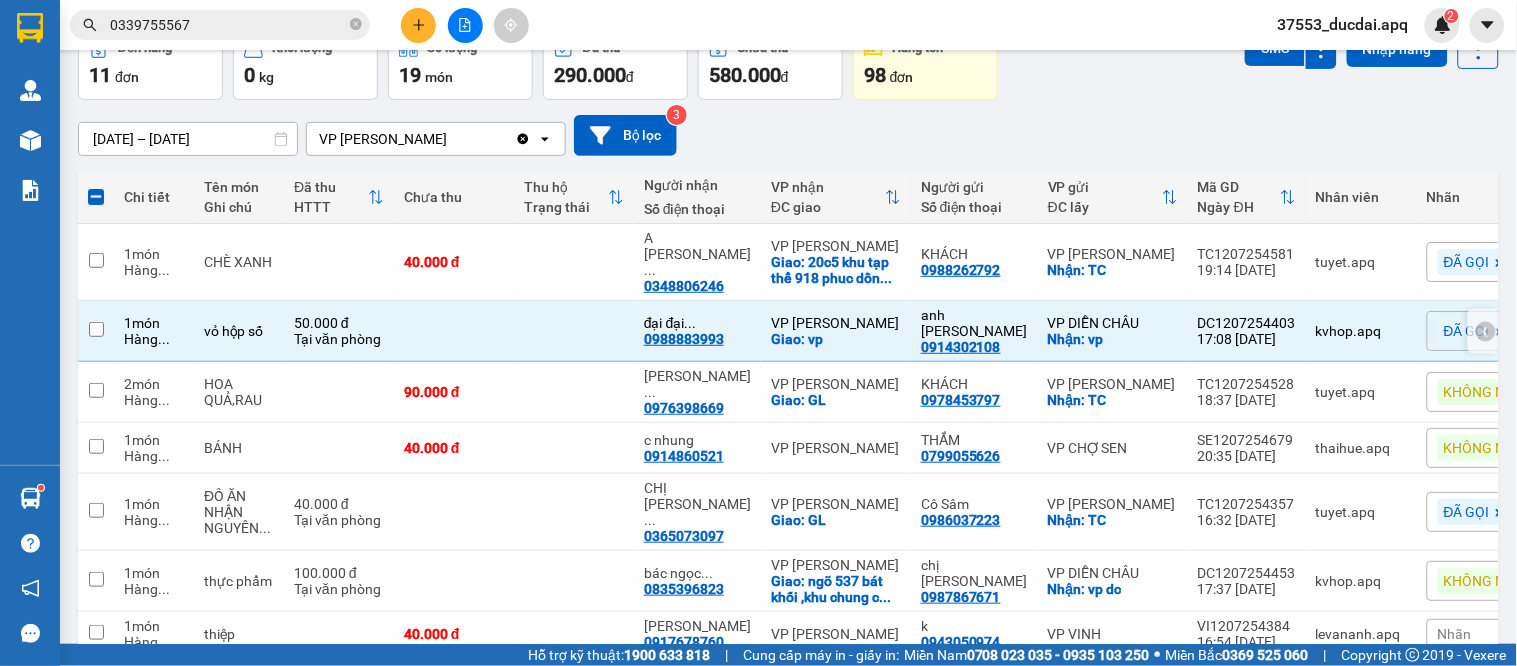 checkbox on "false" 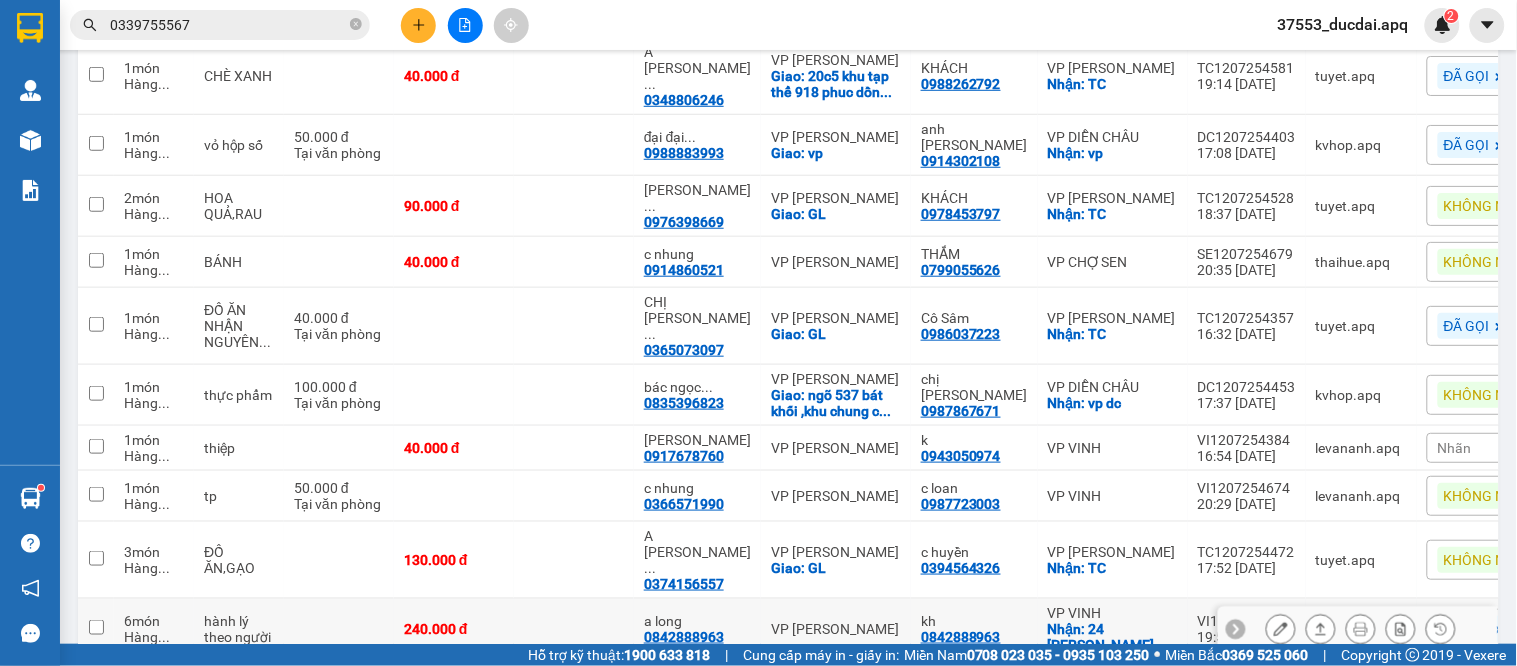 scroll, scrollTop: 408, scrollLeft: 0, axis: vertical 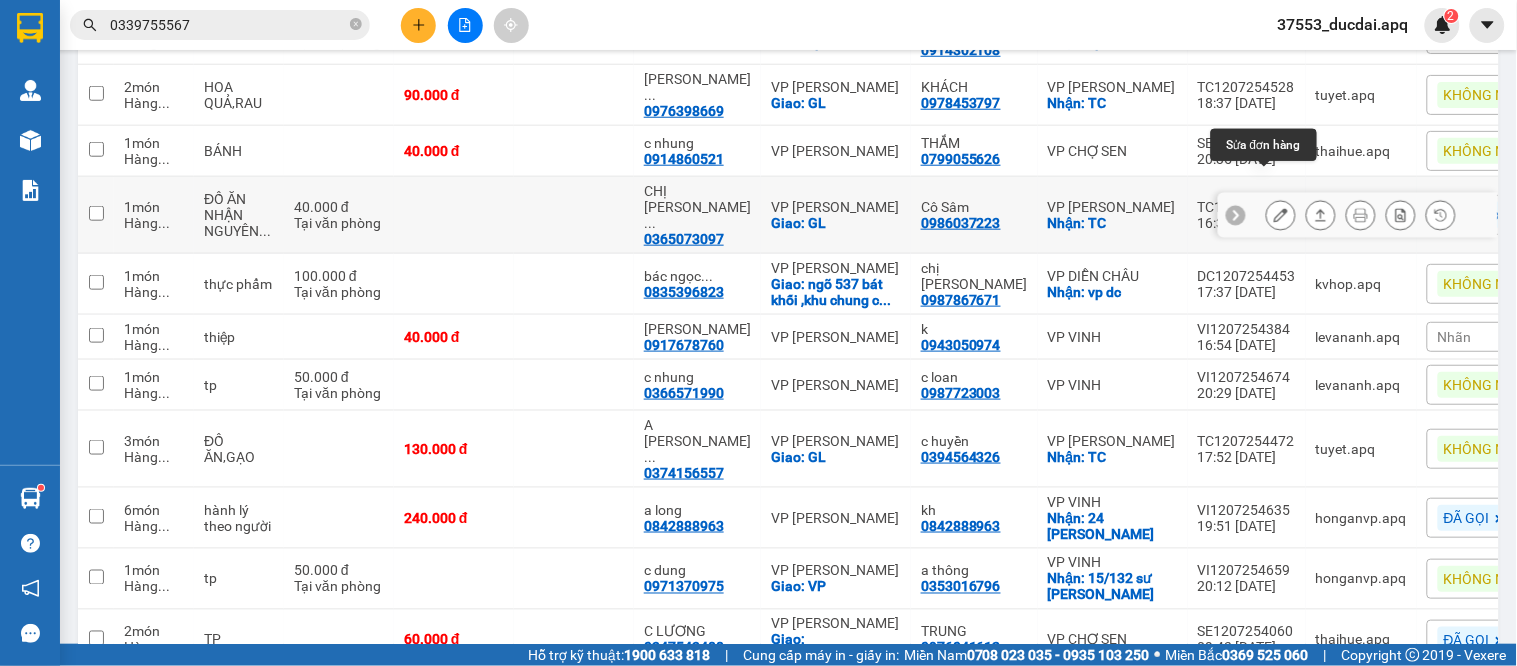click at bounding box center (1281, 215) 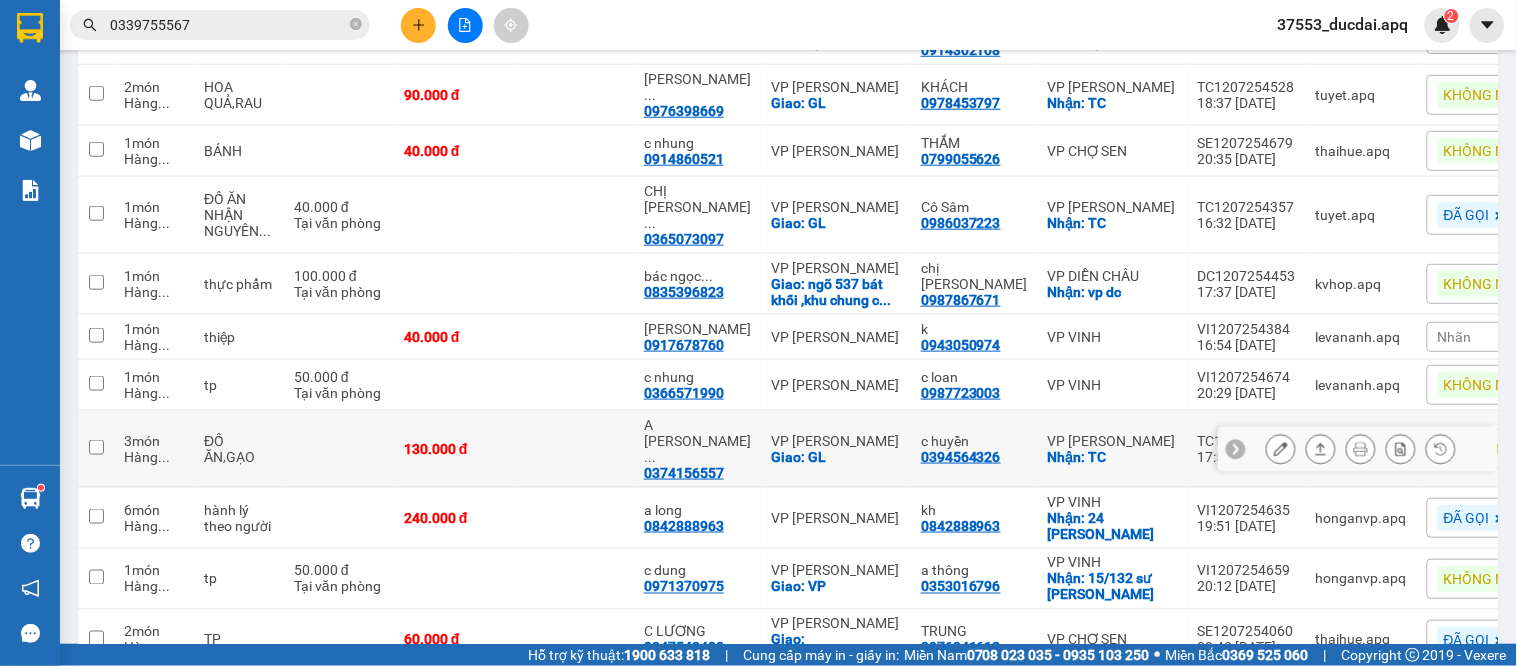 scroll, scrollTop: 520, scrollLeft: 0, axis: vertical 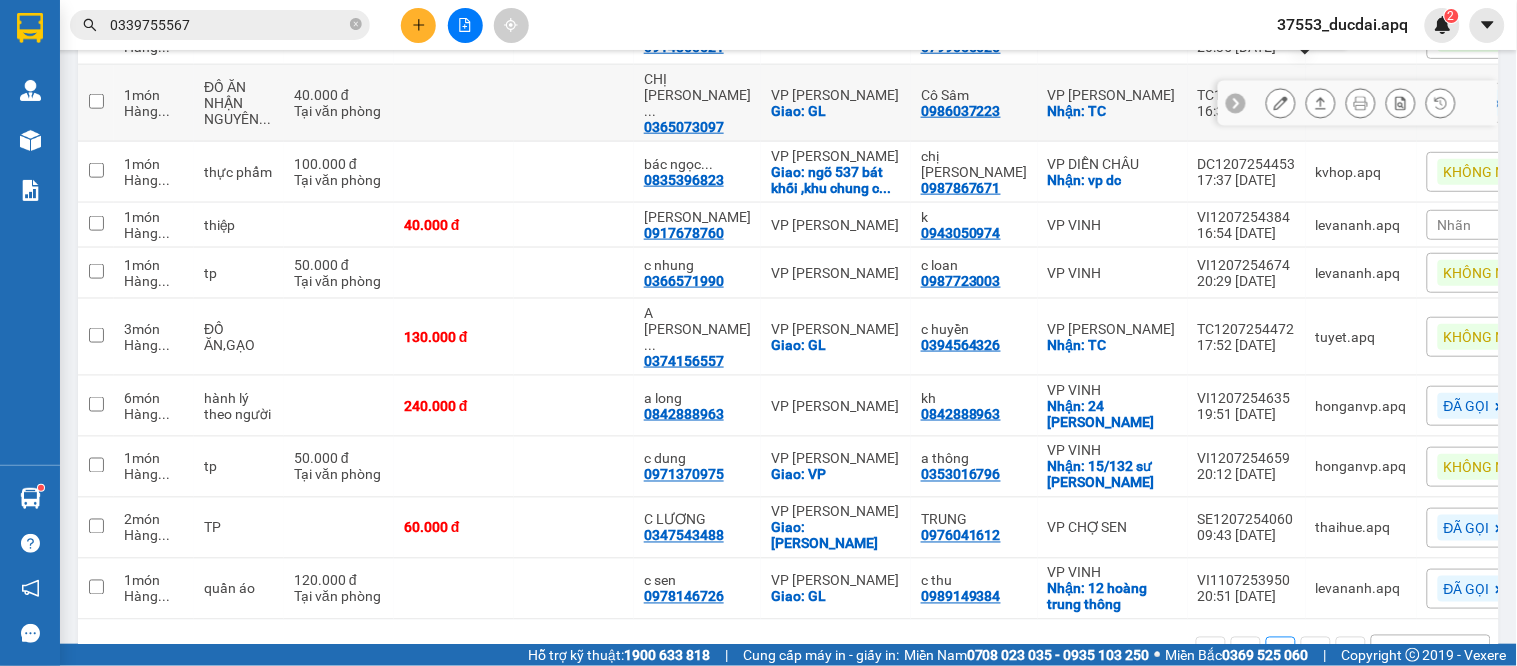 click at bounding box center [1321, 103] 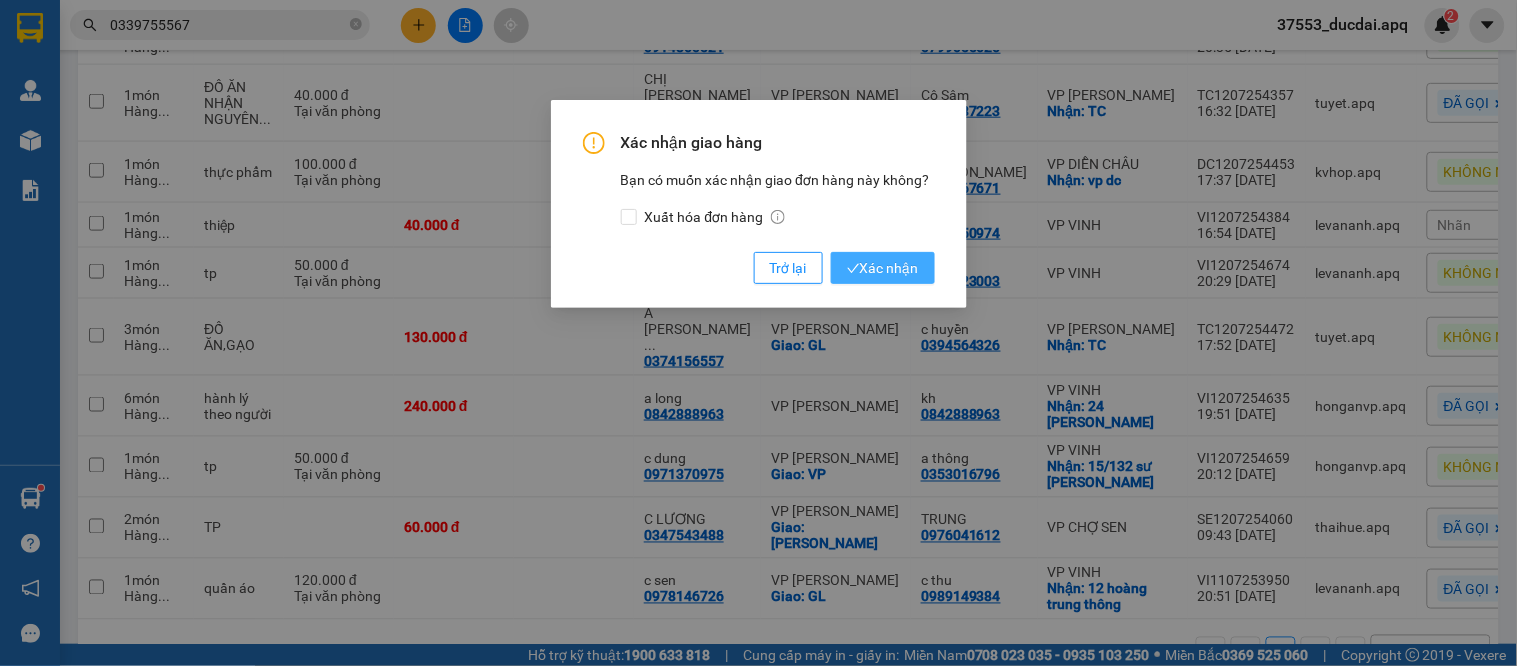 click on "Xác nhận" at bounding box center [883, 268] 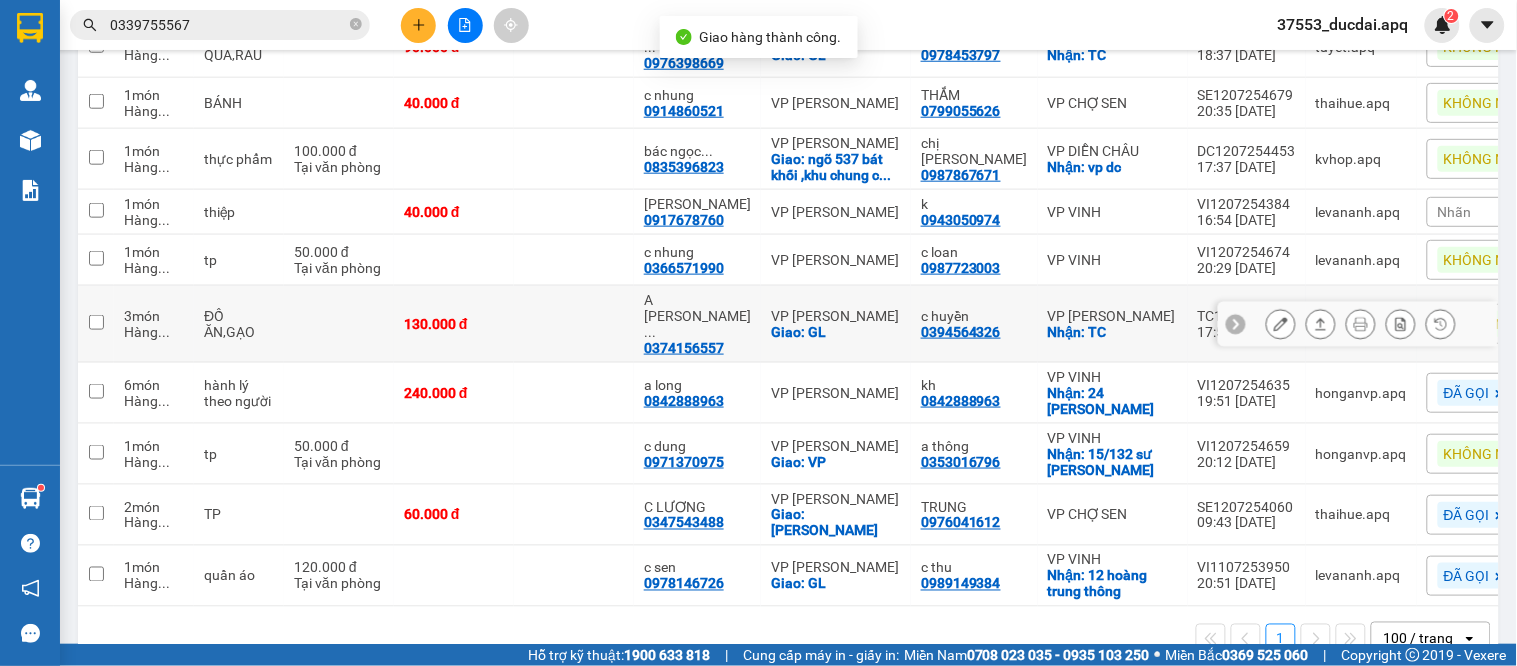 scroll, scrollTop: 458, scrollLeft: 0, axis: vertical 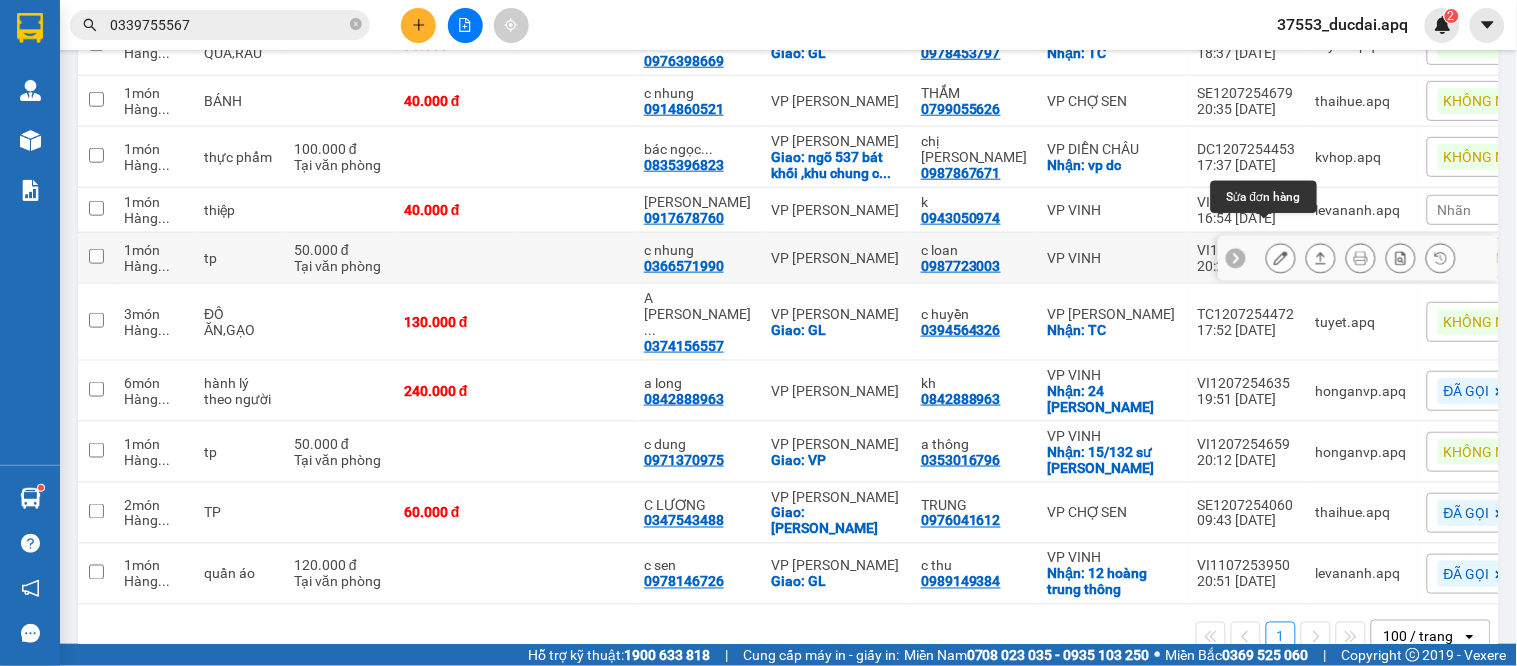 click 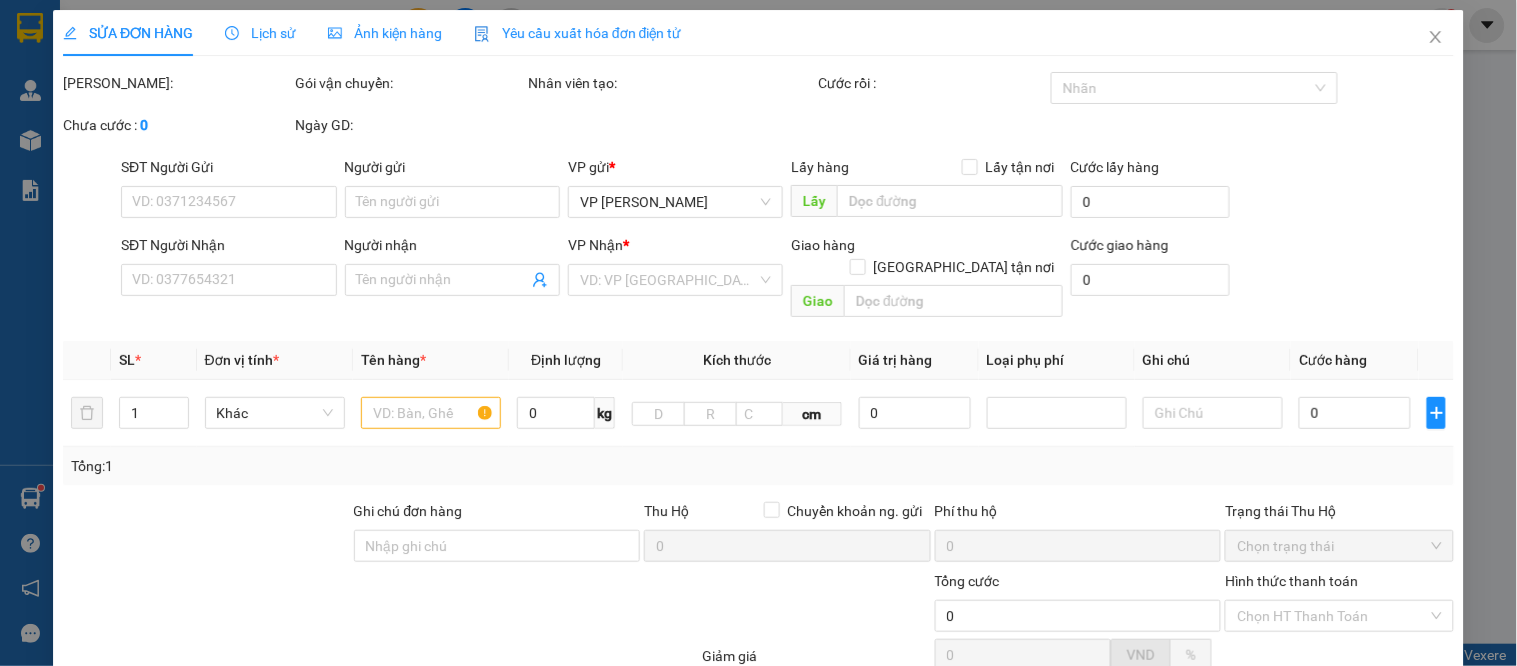 scroll, scrollTop: 0, scrollLeft: 0, axis: both 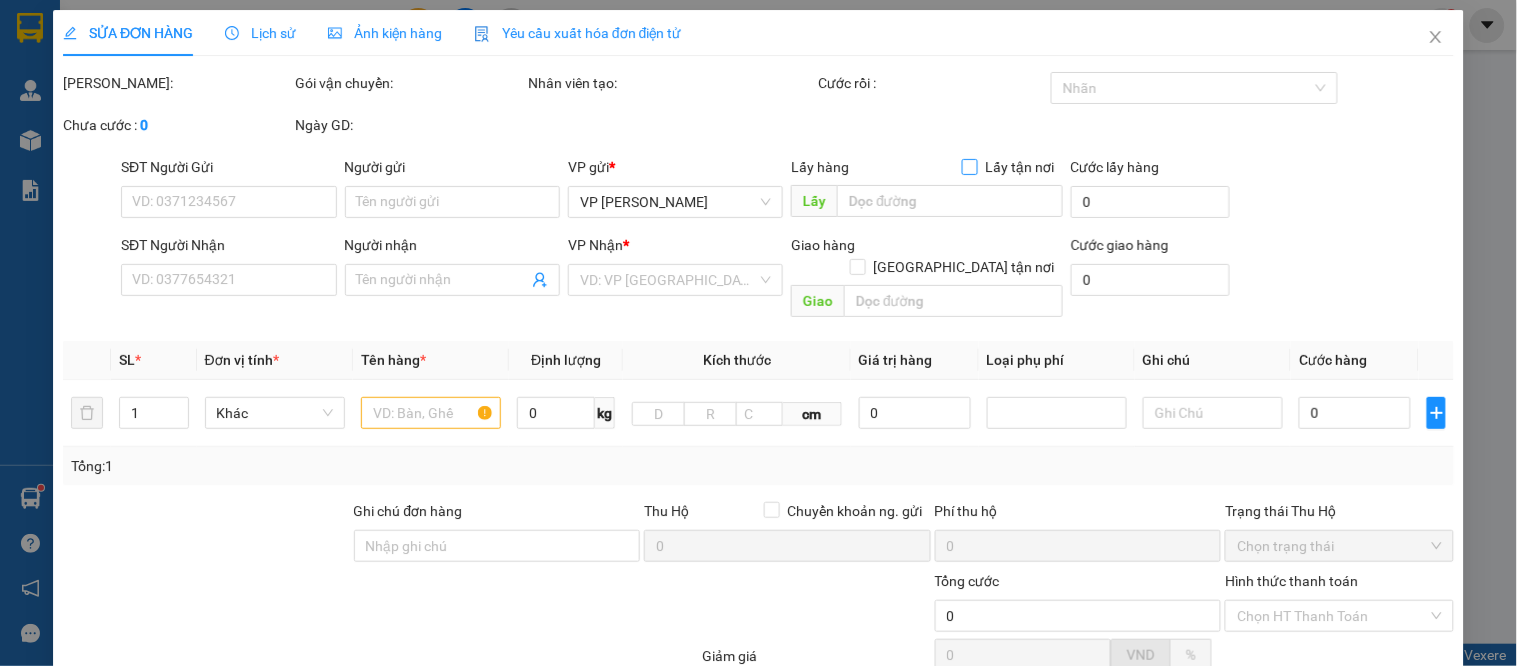type on "0987723003" 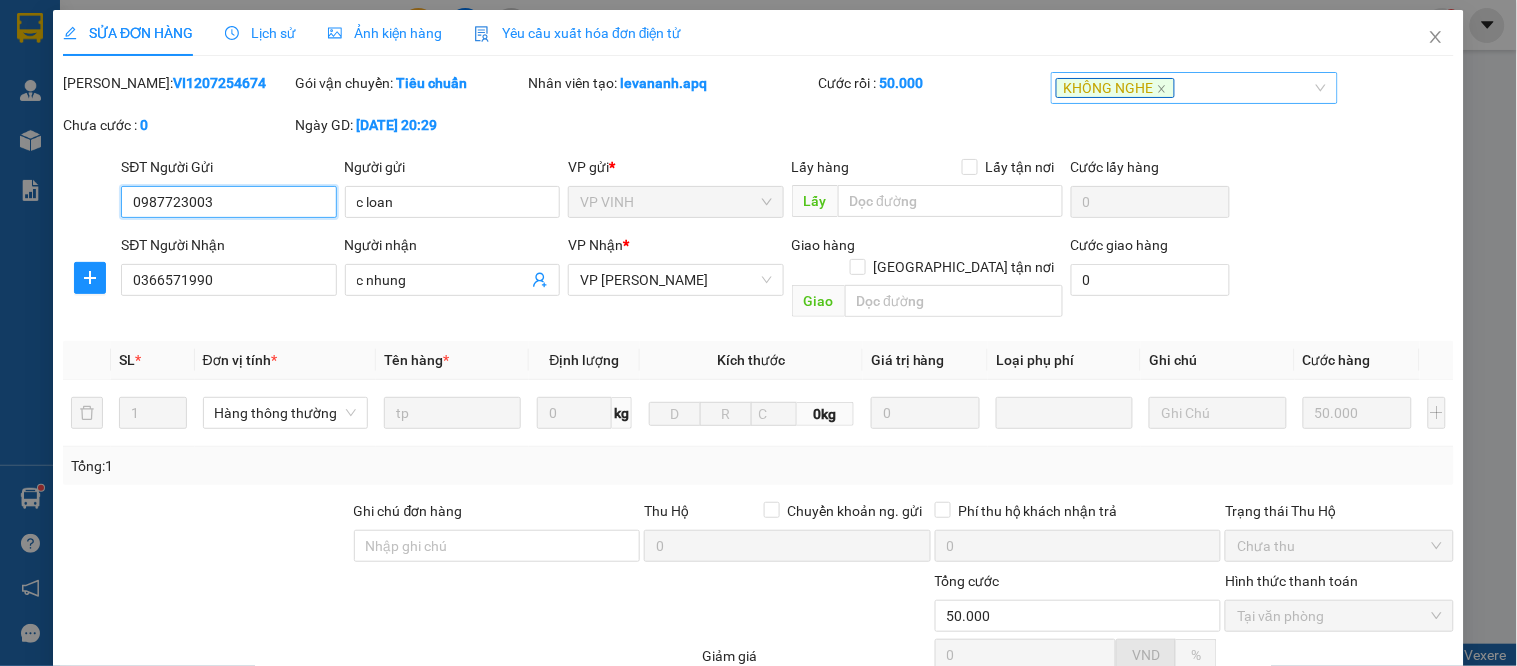 click on "KHÔNG NGHE" at bounding box center (1115, 88) 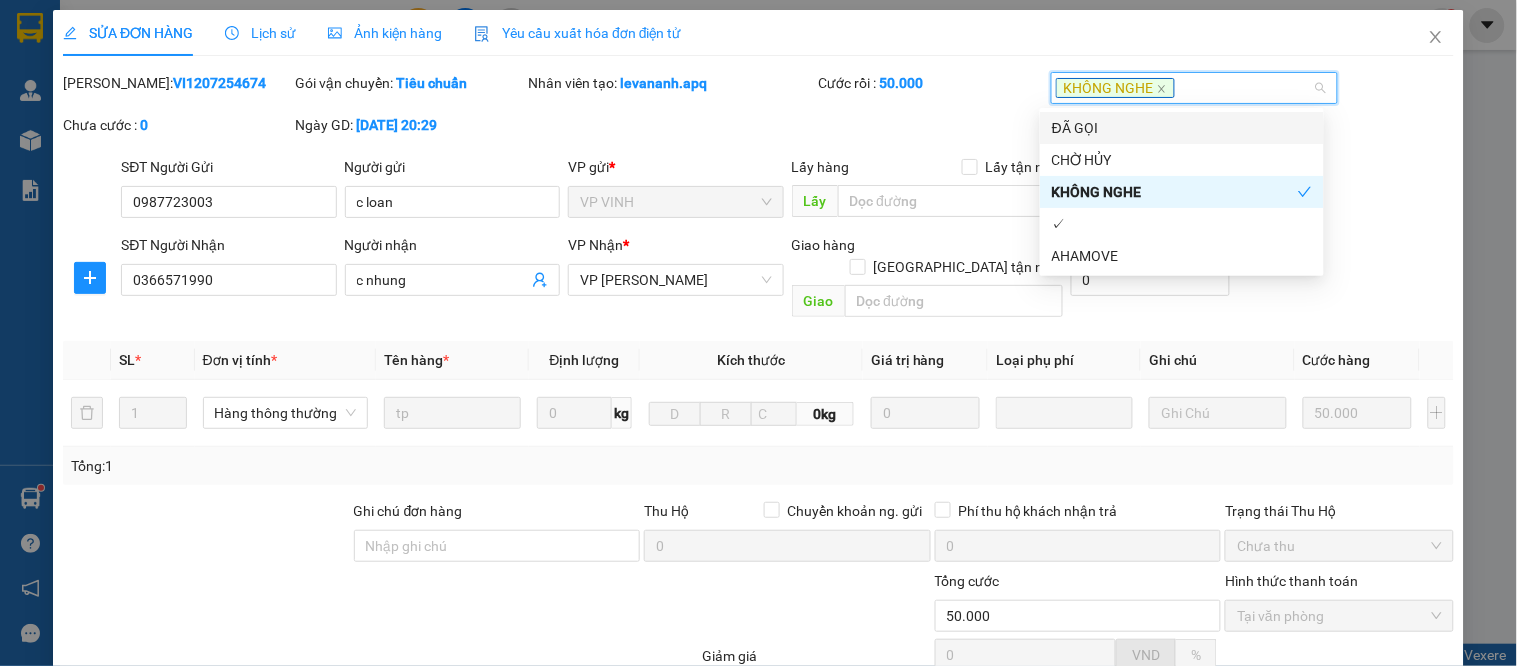 click on "ĐÃ GỌI" at bounding box center [1182, 128] 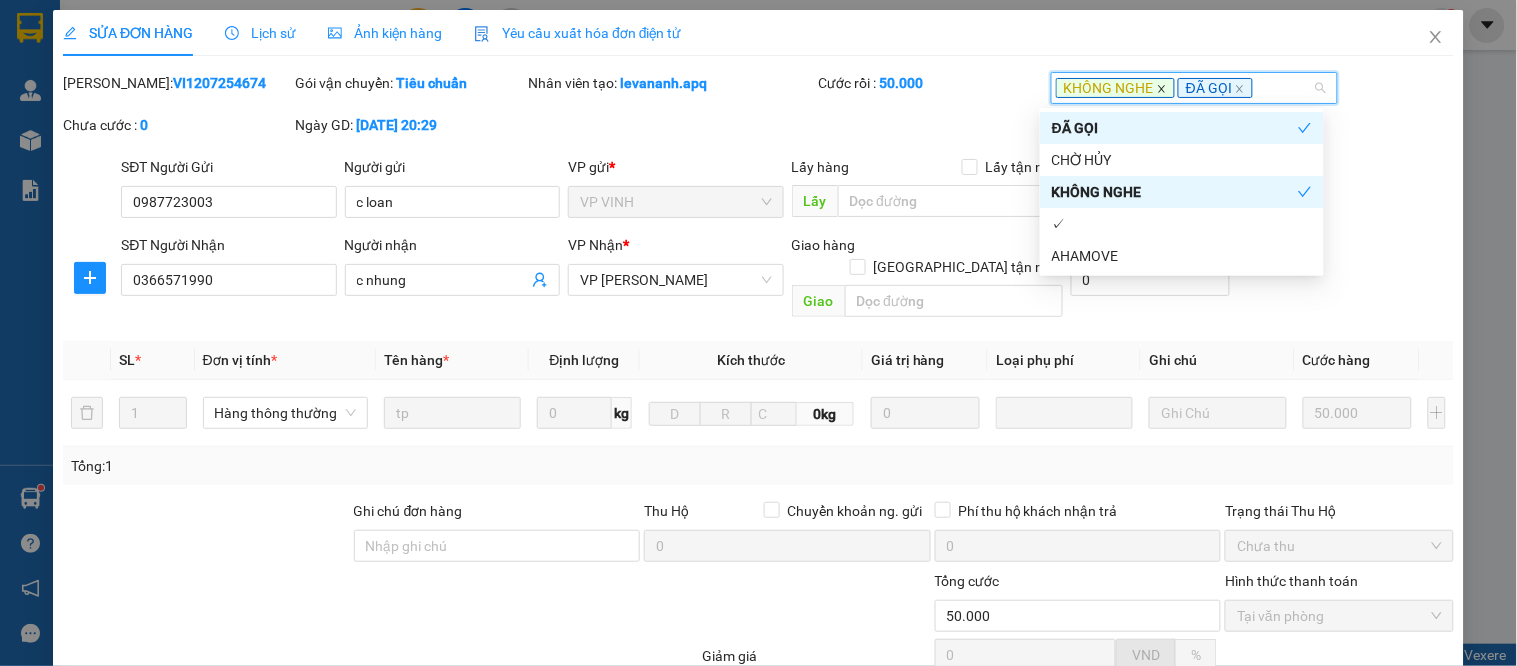 click 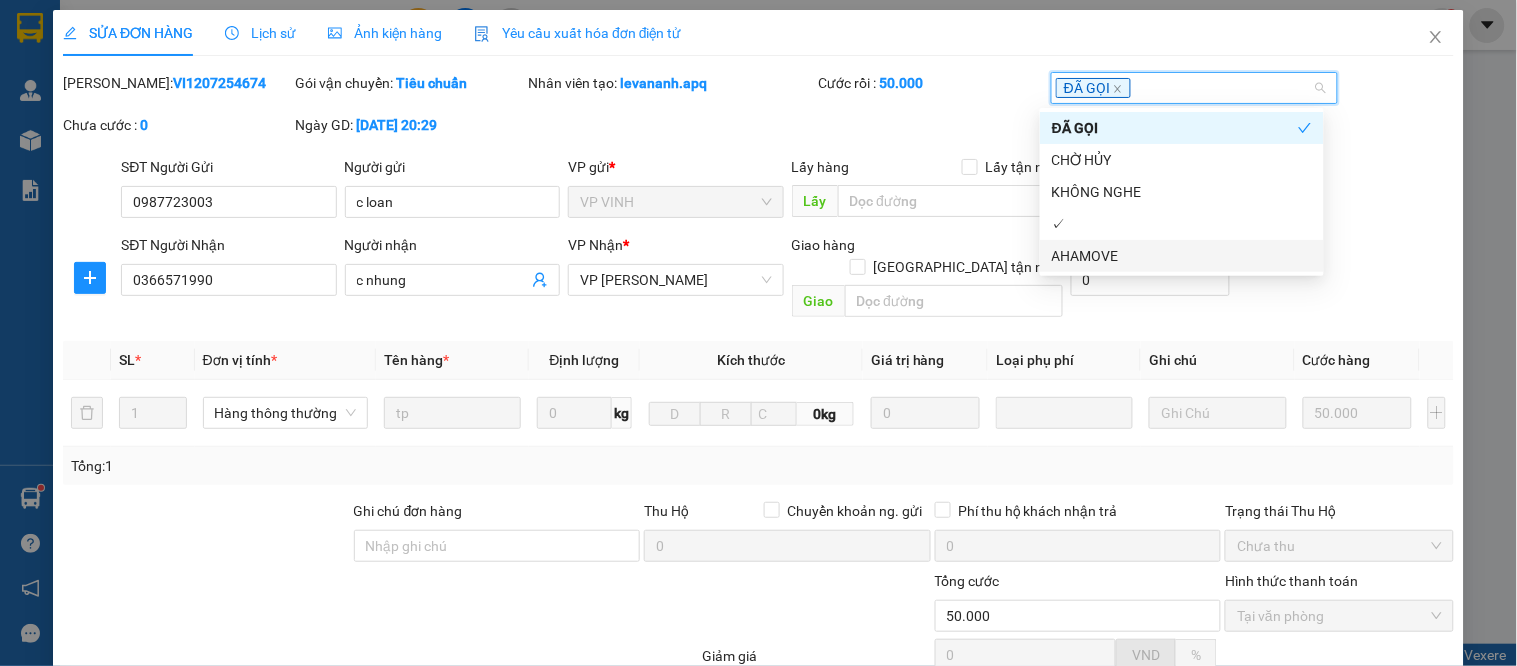 scroll, scrollTop: 180, scrollLeft: 0, axis: vertical 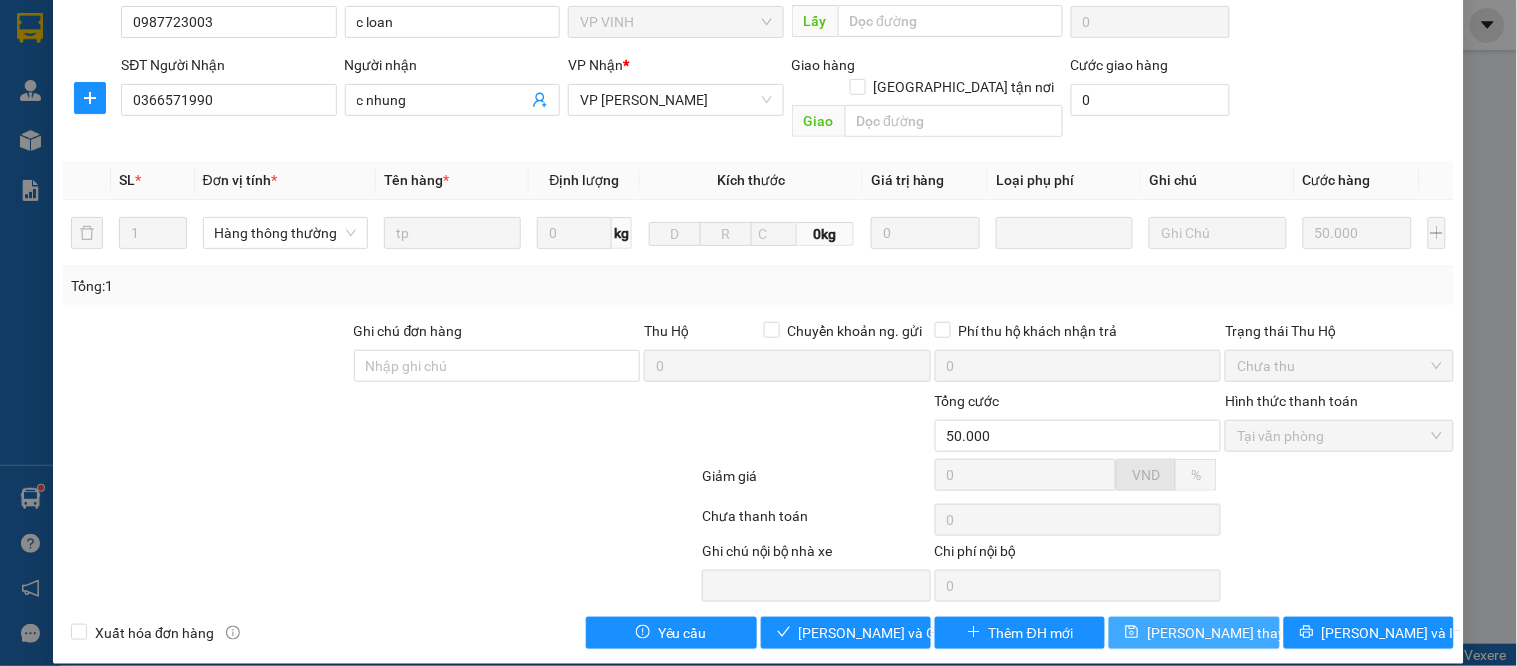 click on "[PERSON_NAME] thay đổi" at bounding box center [1227, 633] 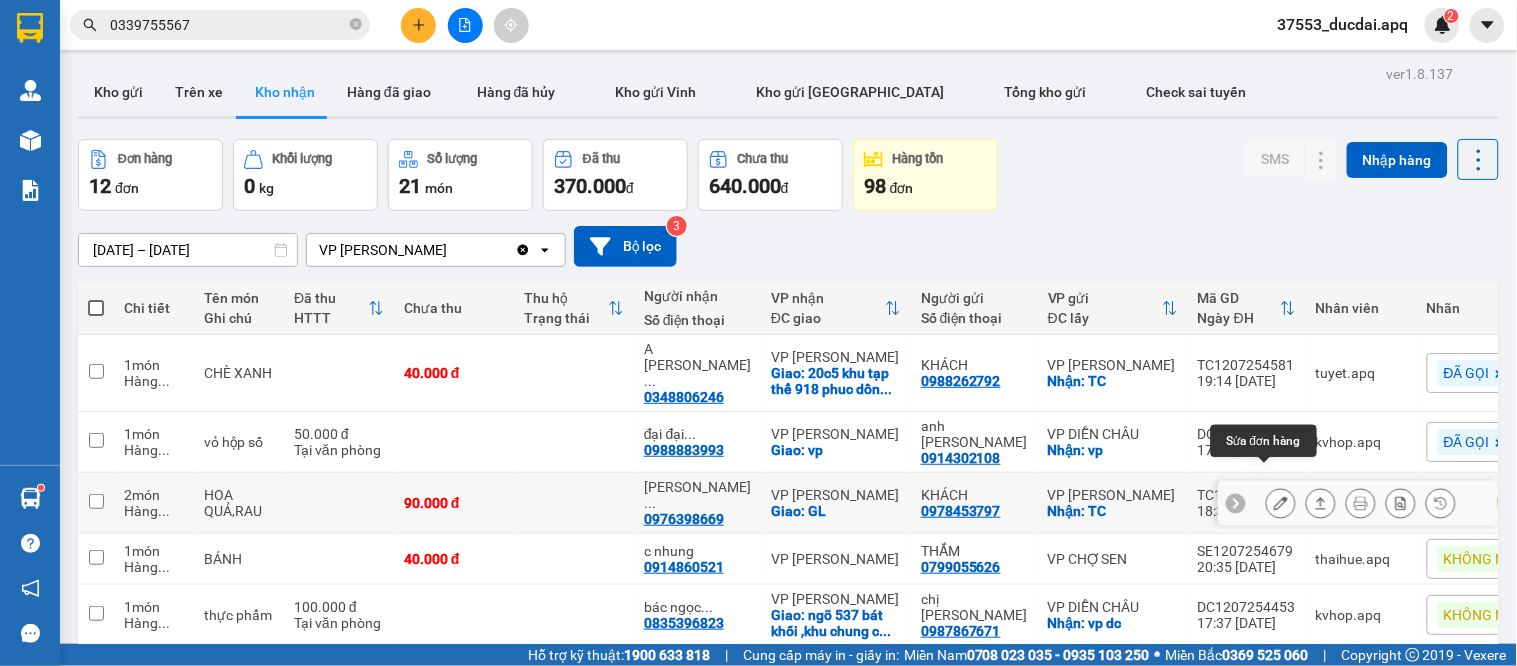 click at bounding box center [1281, 503] 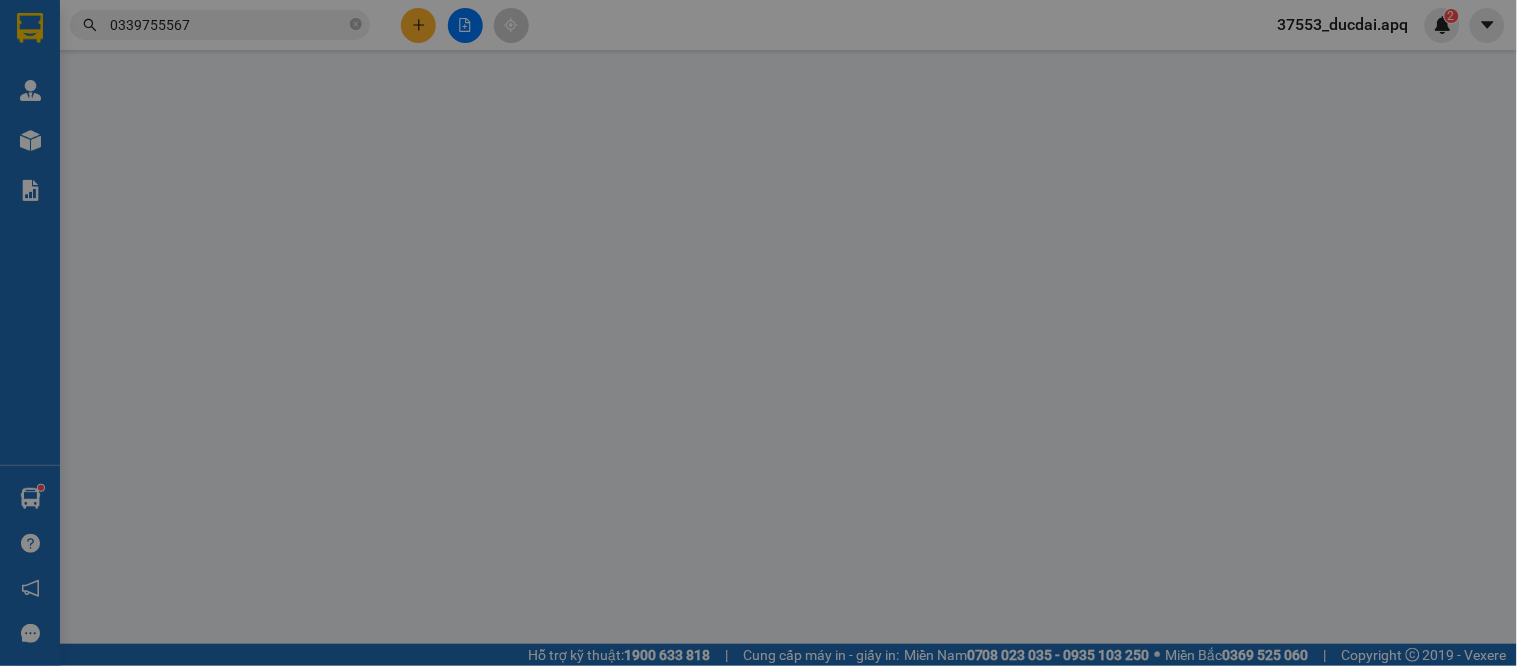 type on "0978453797" 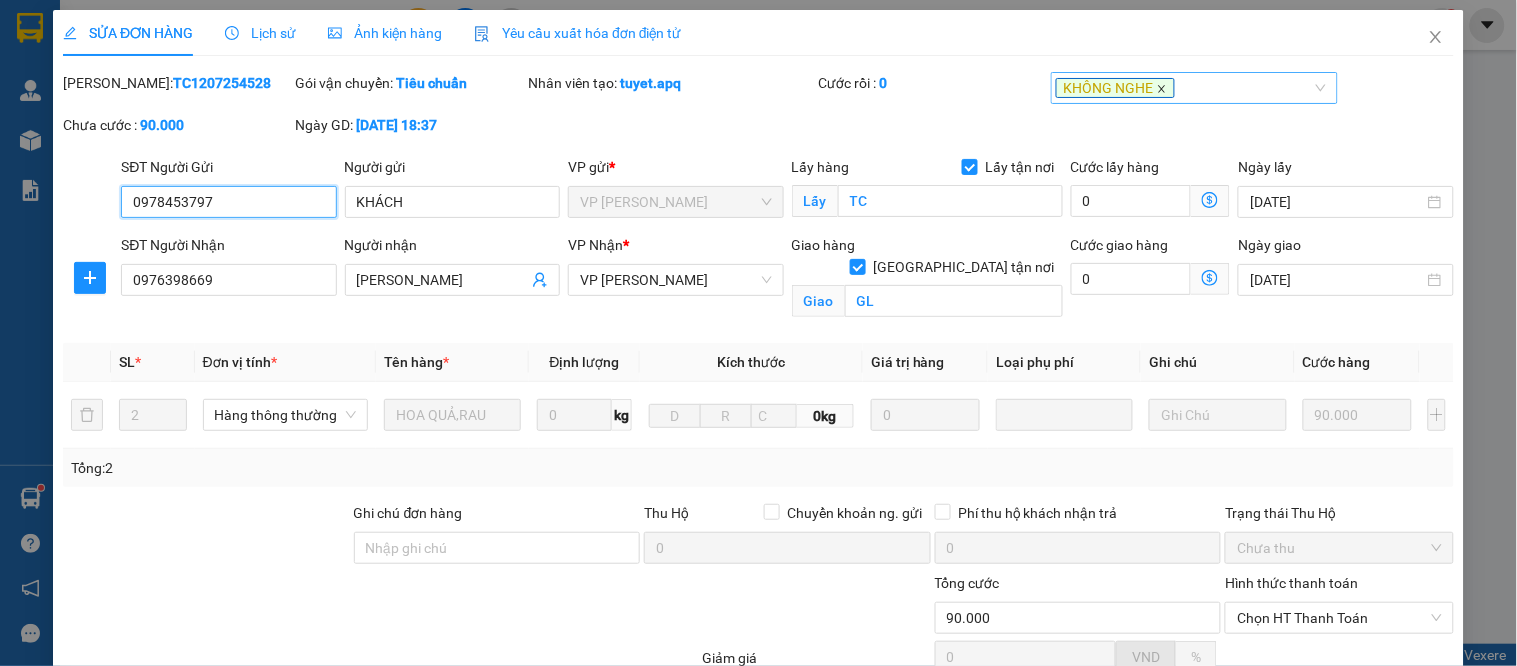 click 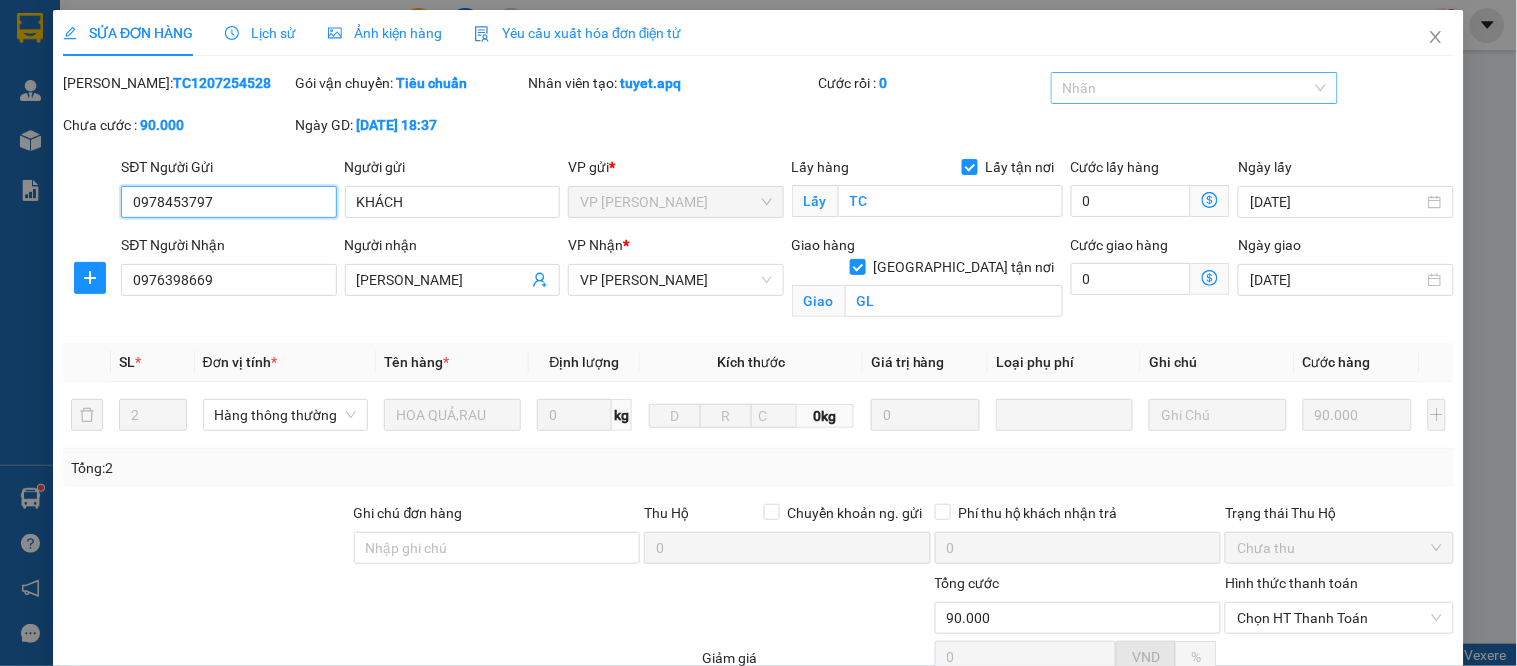click at bounding box center (1184, 88) 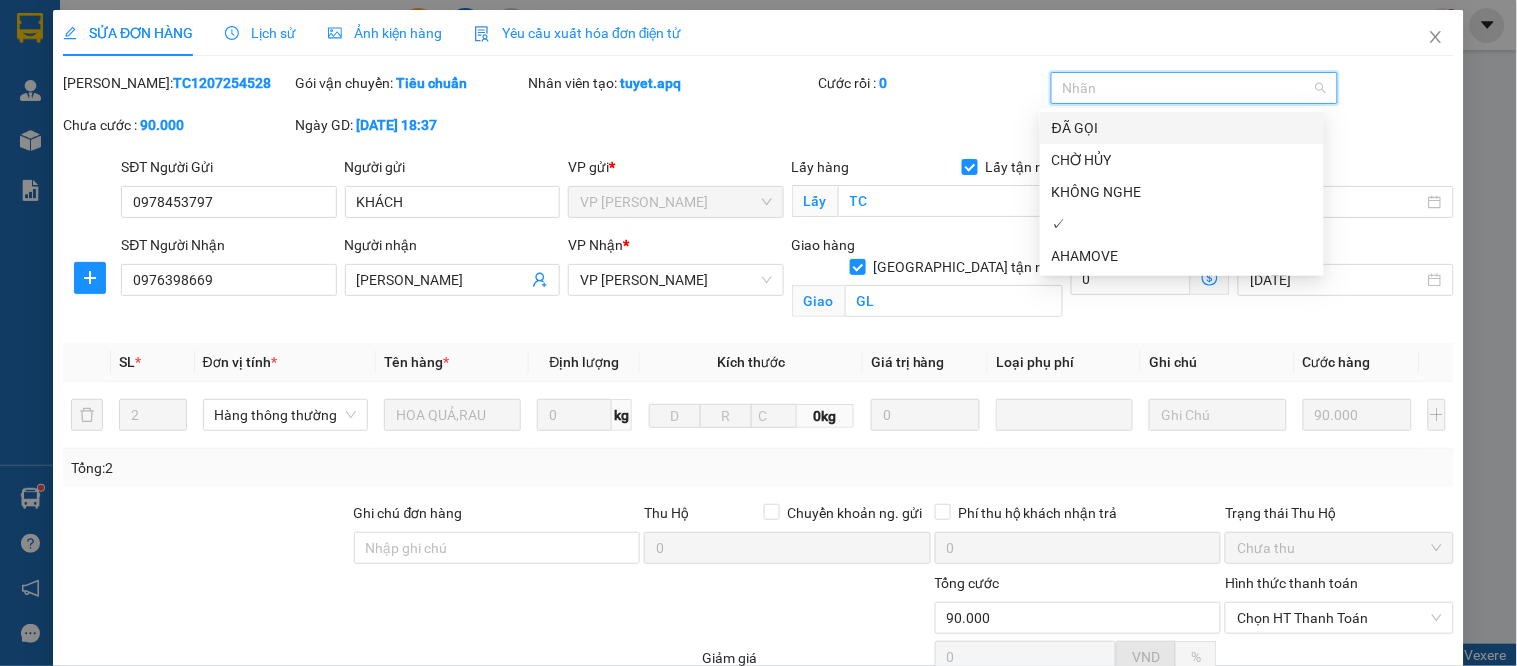 click on "ĐÃ GỌI" at bounding box center [1182, 128] 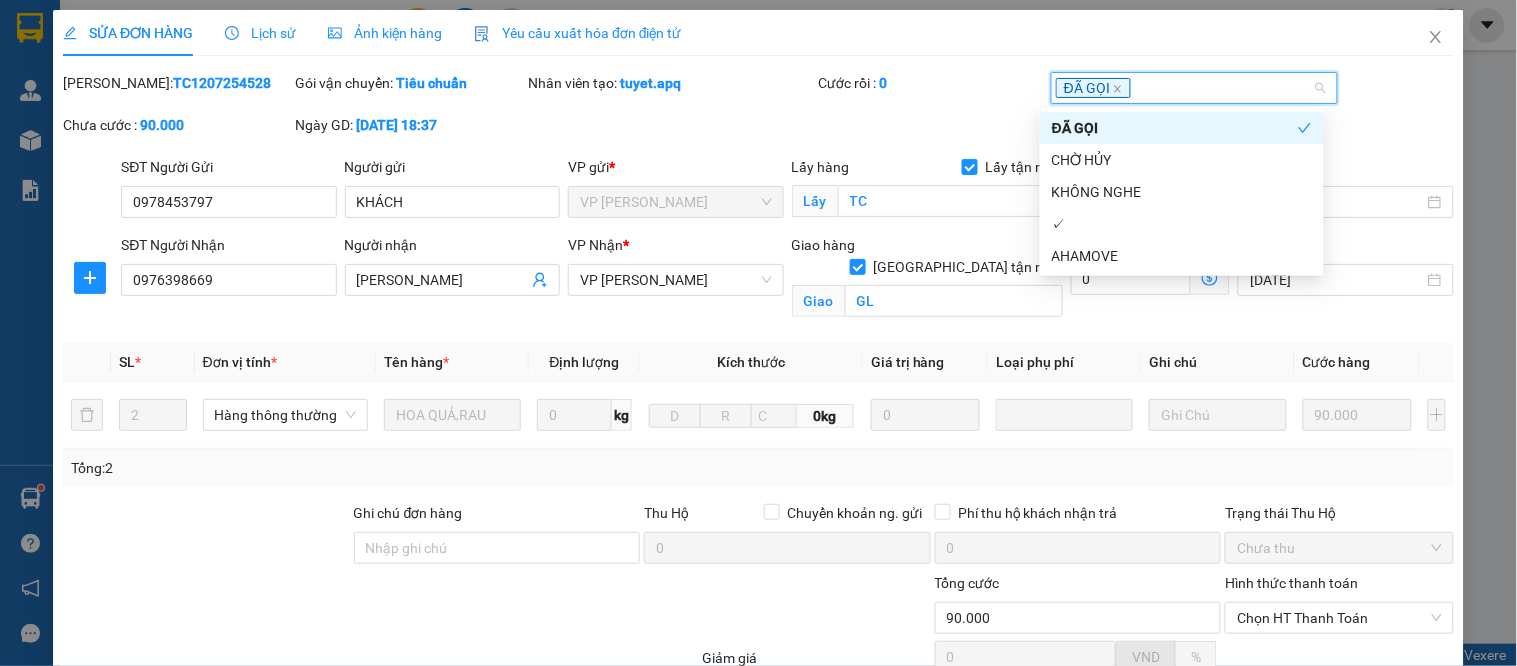 scroll, scrollTop: 203, scrollLeft: 0, axis: vertical 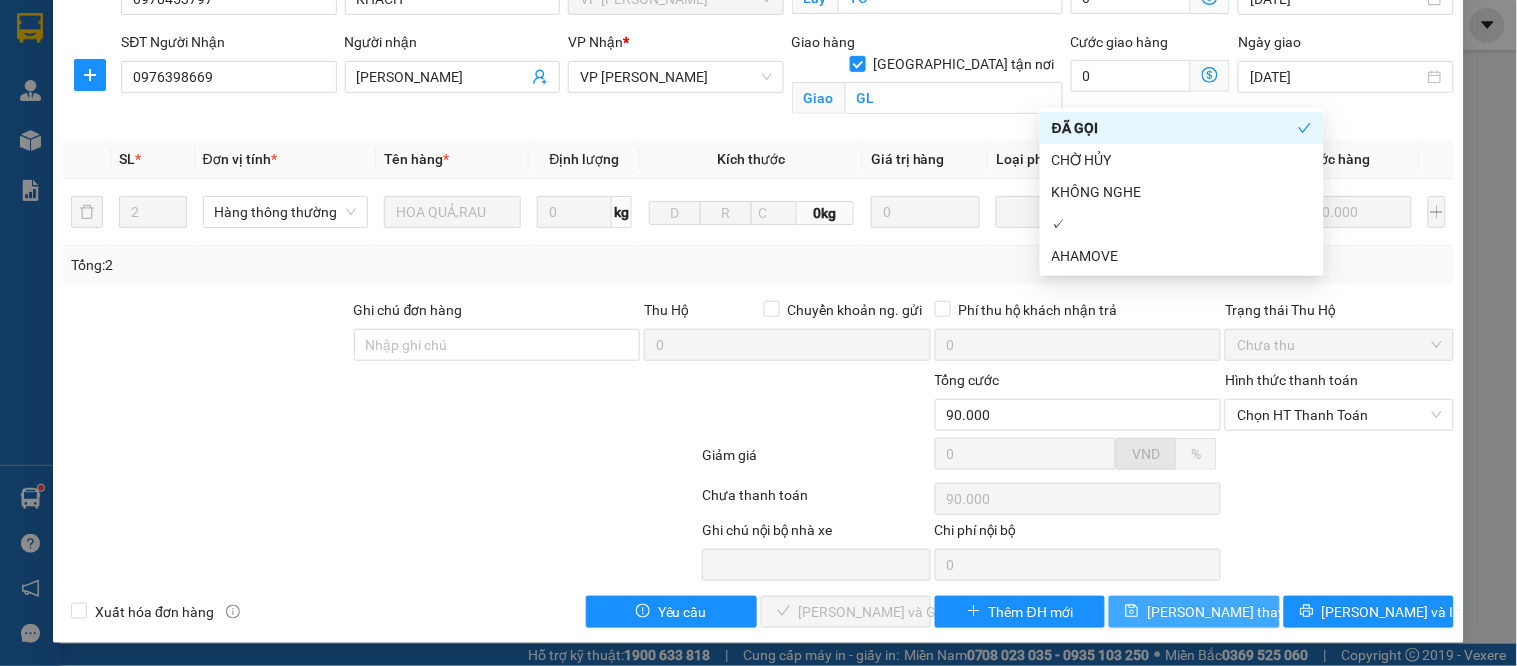 click on "[PERSON_NAME] thay đổi" at bounding box center [1227, 612] 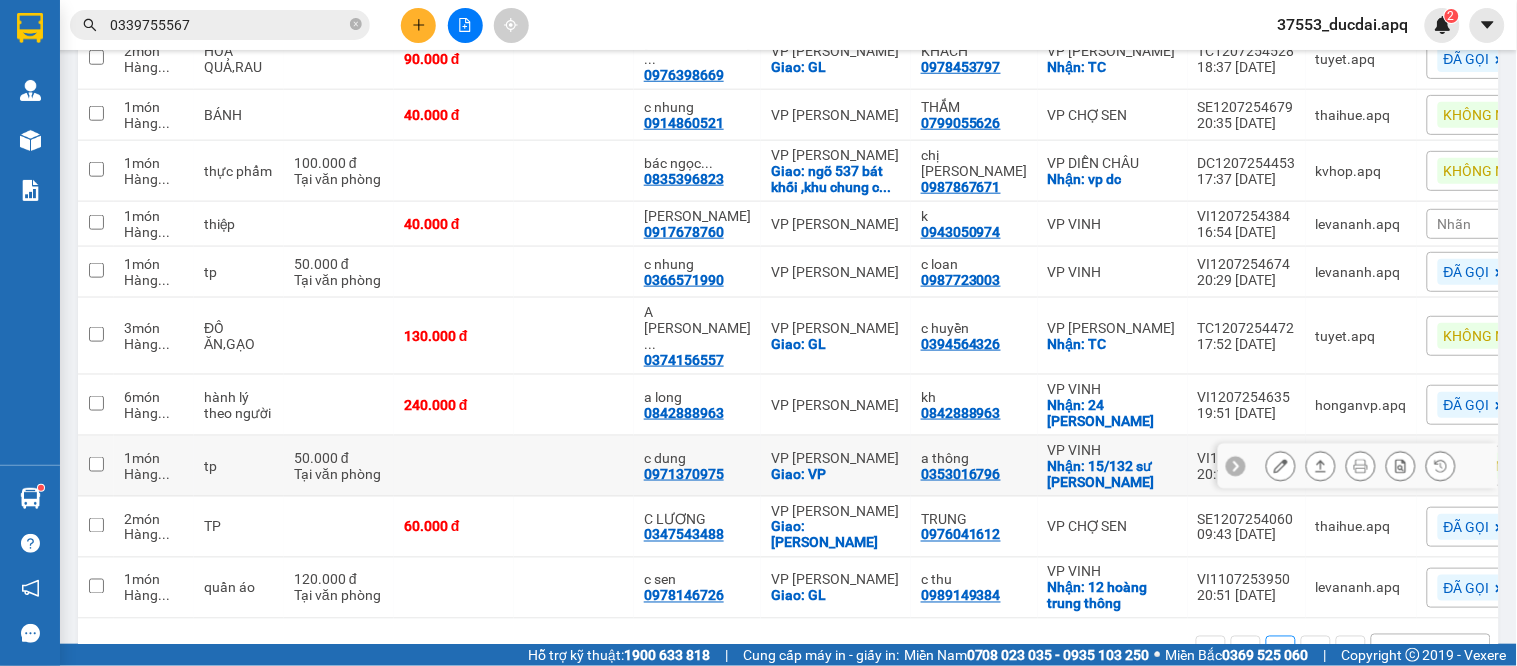 scroll, scrollTop: 458, scrollLeft: 0, axis: vertical 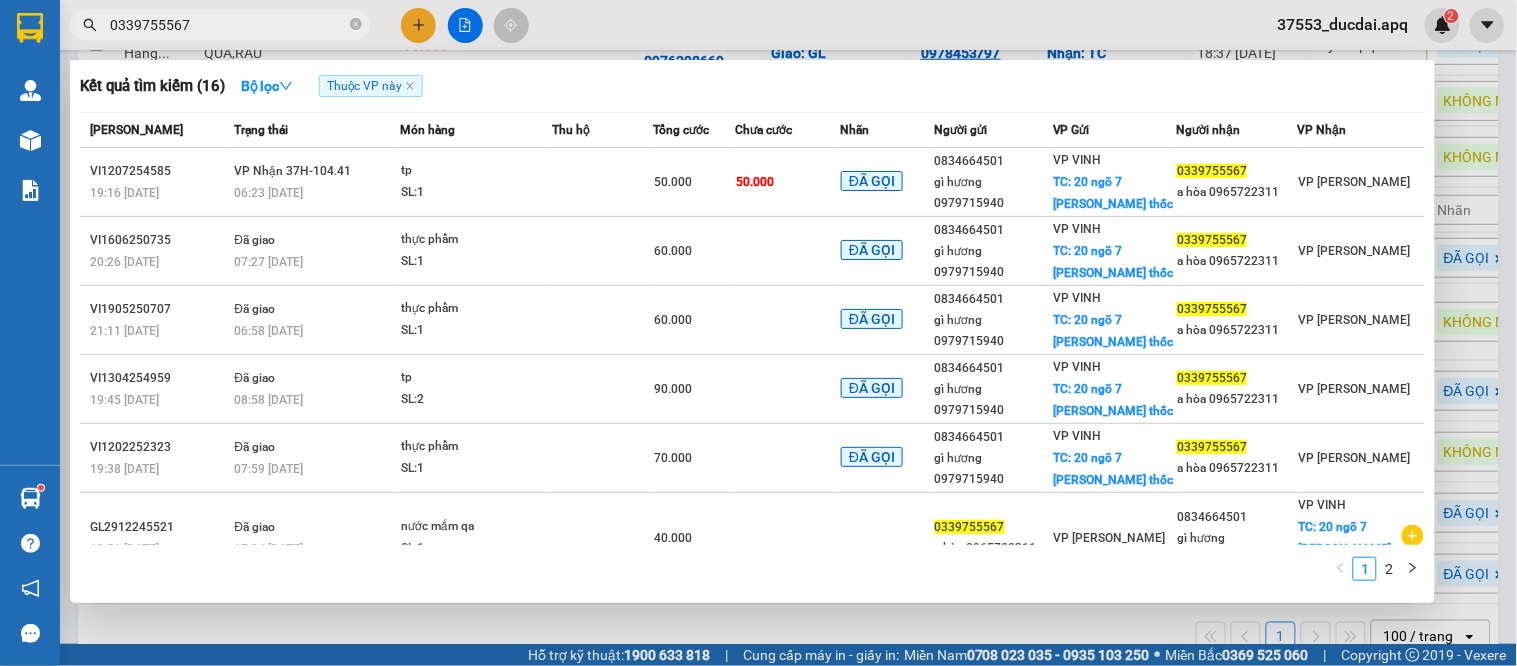 click on "0339755567" at bounding box center (228, 25) 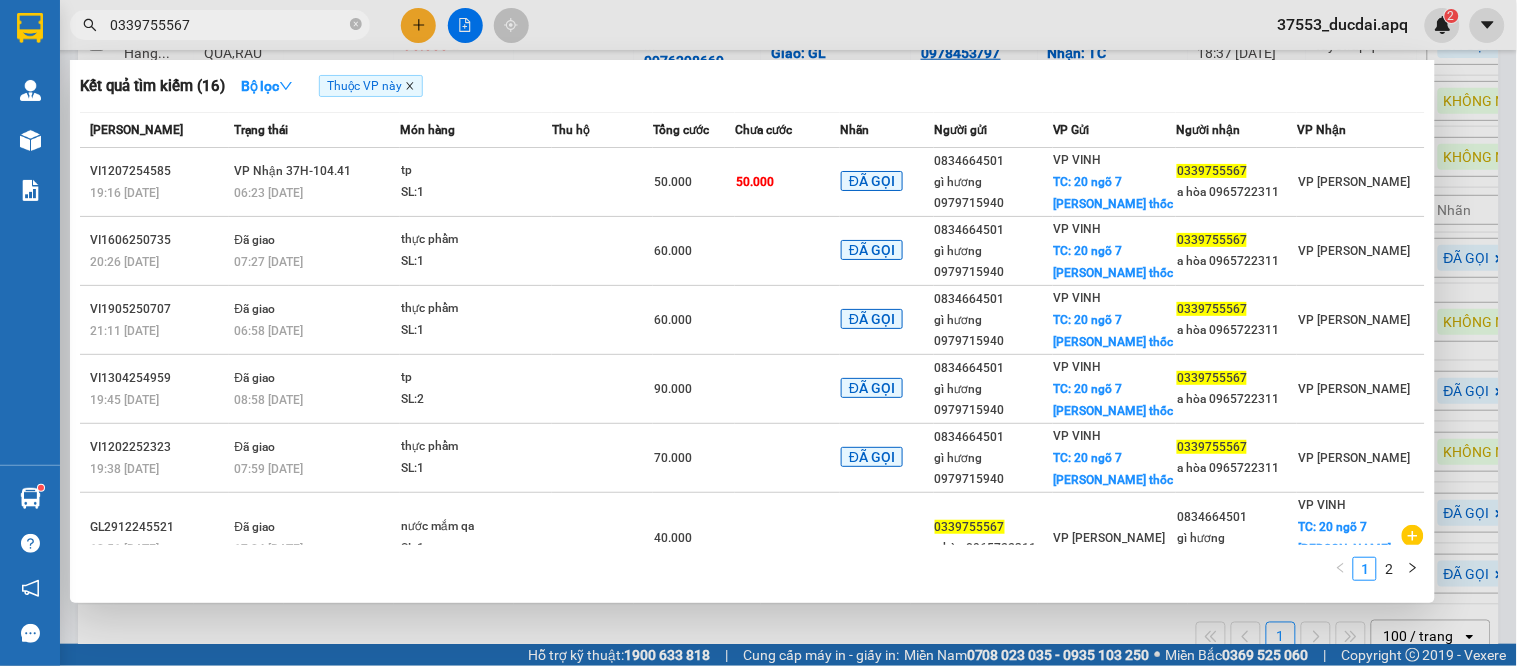 click 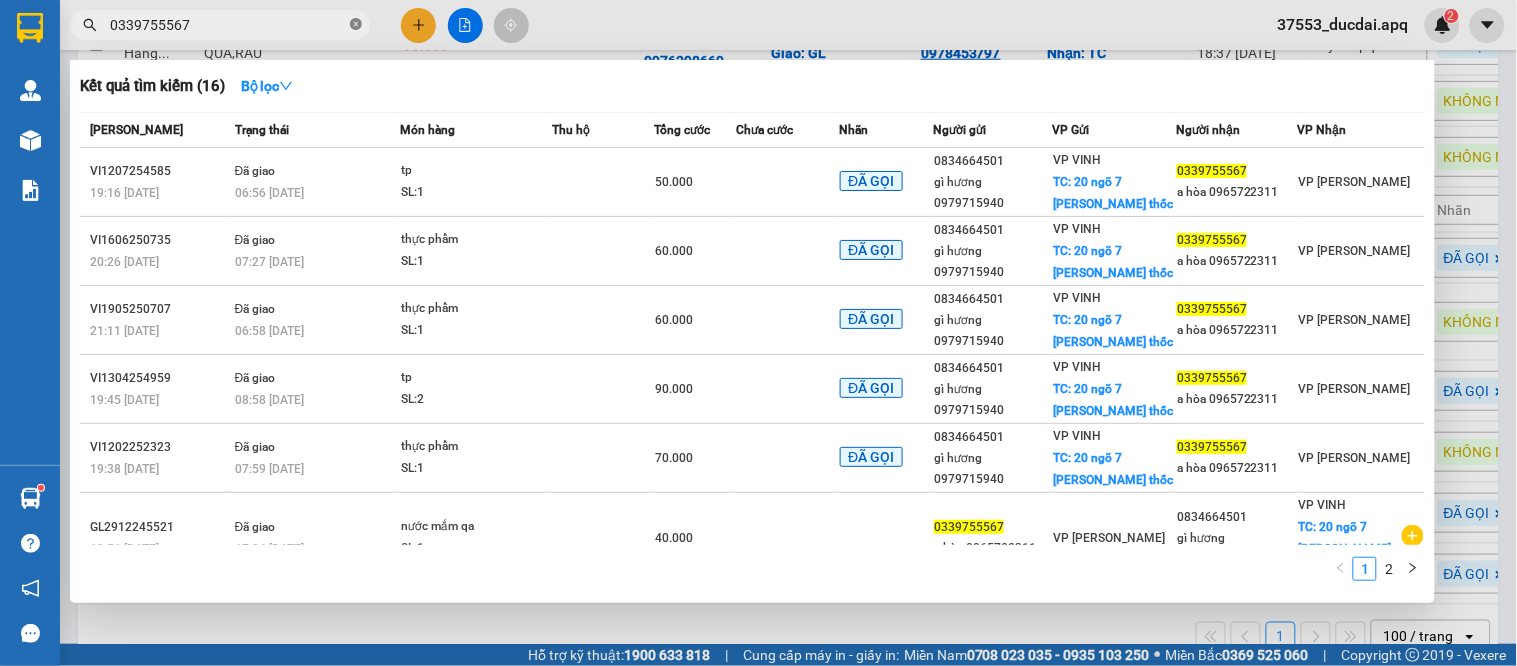 drag, startPoint x: 353, startPoint y: 23, endPoint x: 247, endPoint y: 37, distance: 106.92053 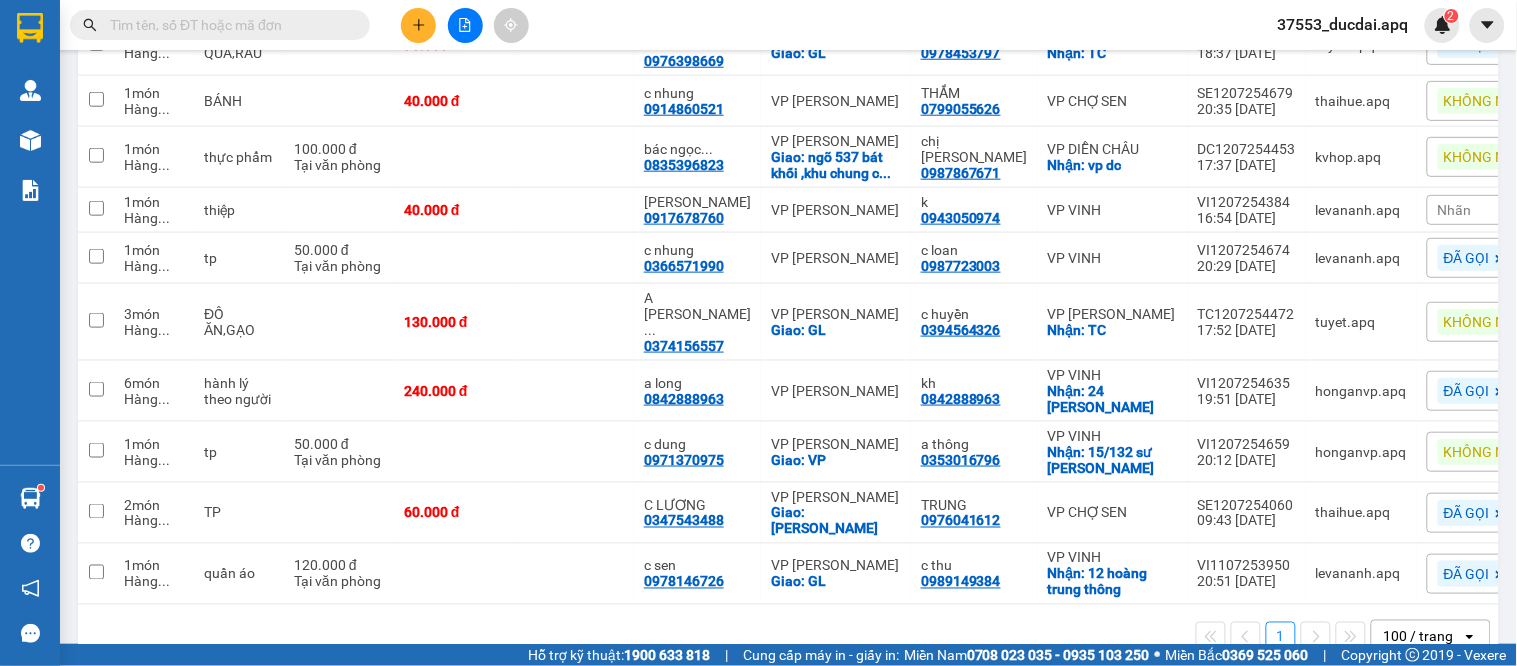 click at bounding box center [228, 25] 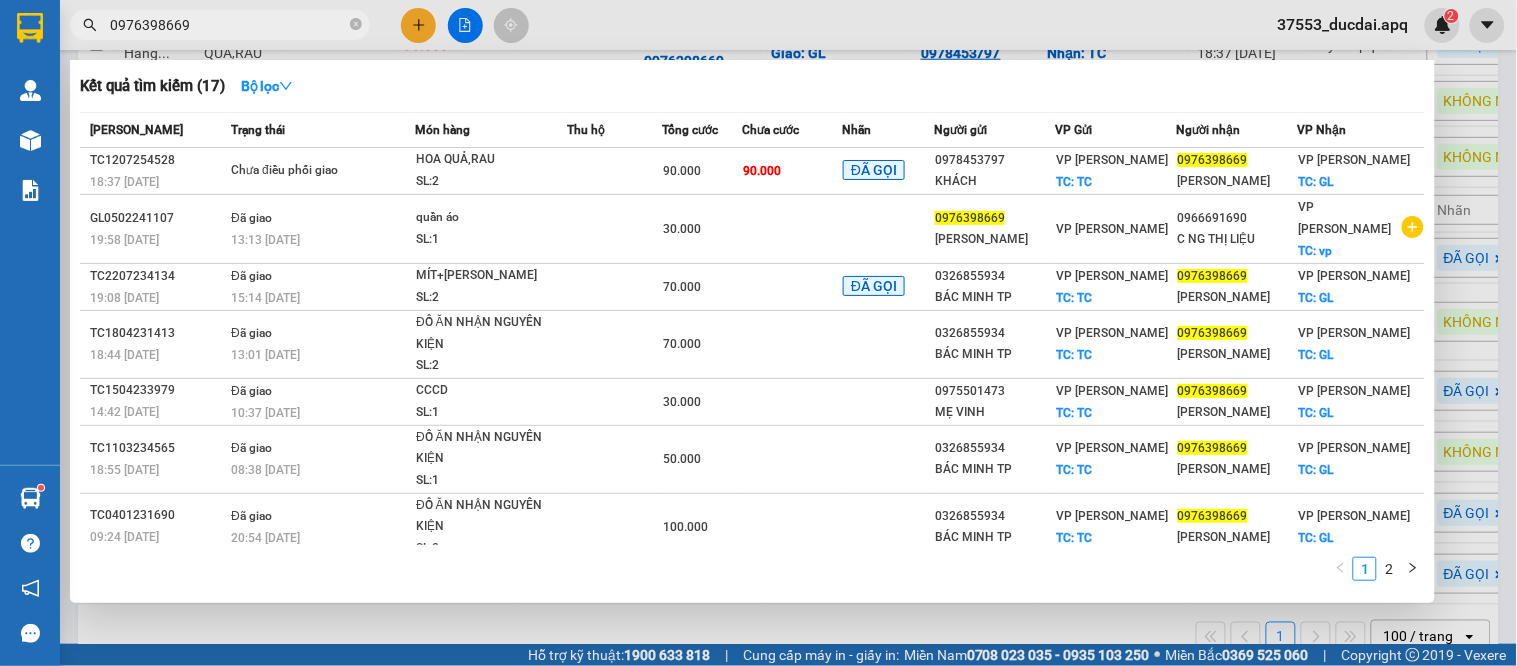 type on "0976398669" 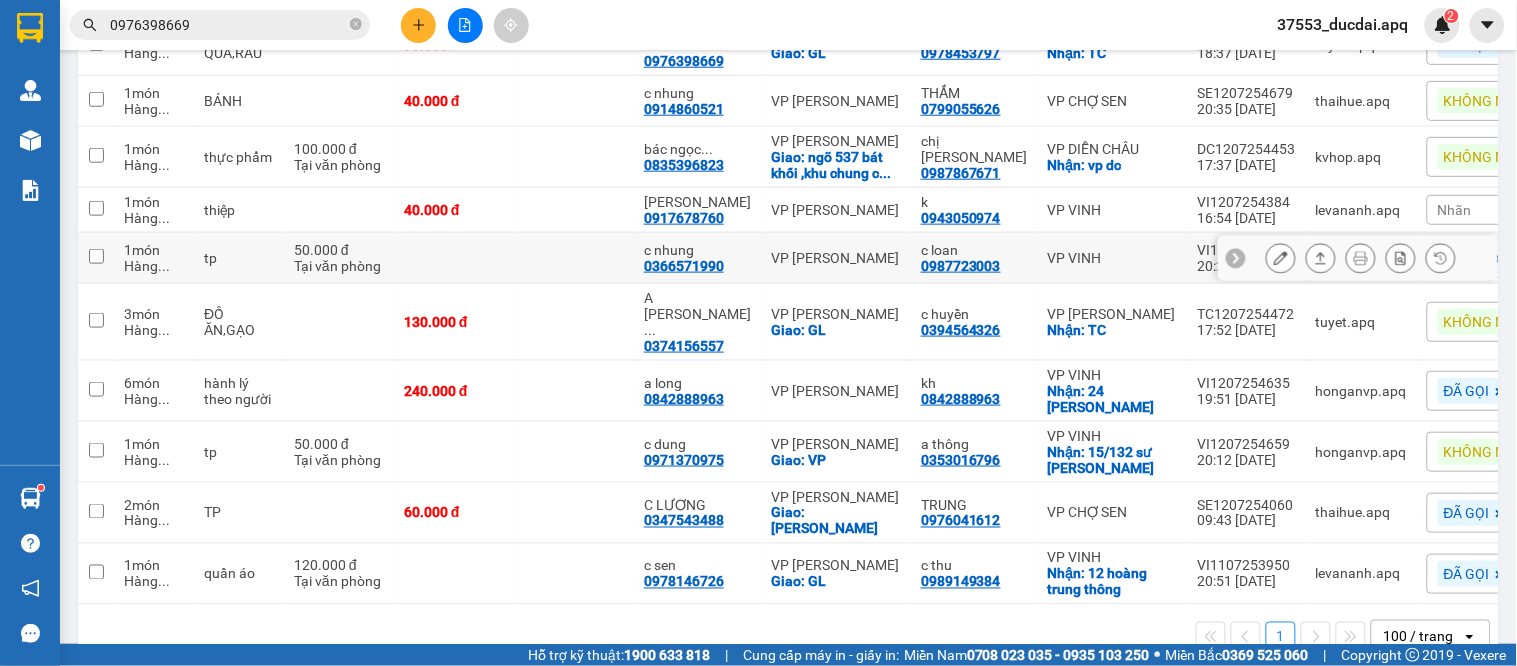 scroll, scrollTop: 347, scrollLeft: 0, axis: vertical 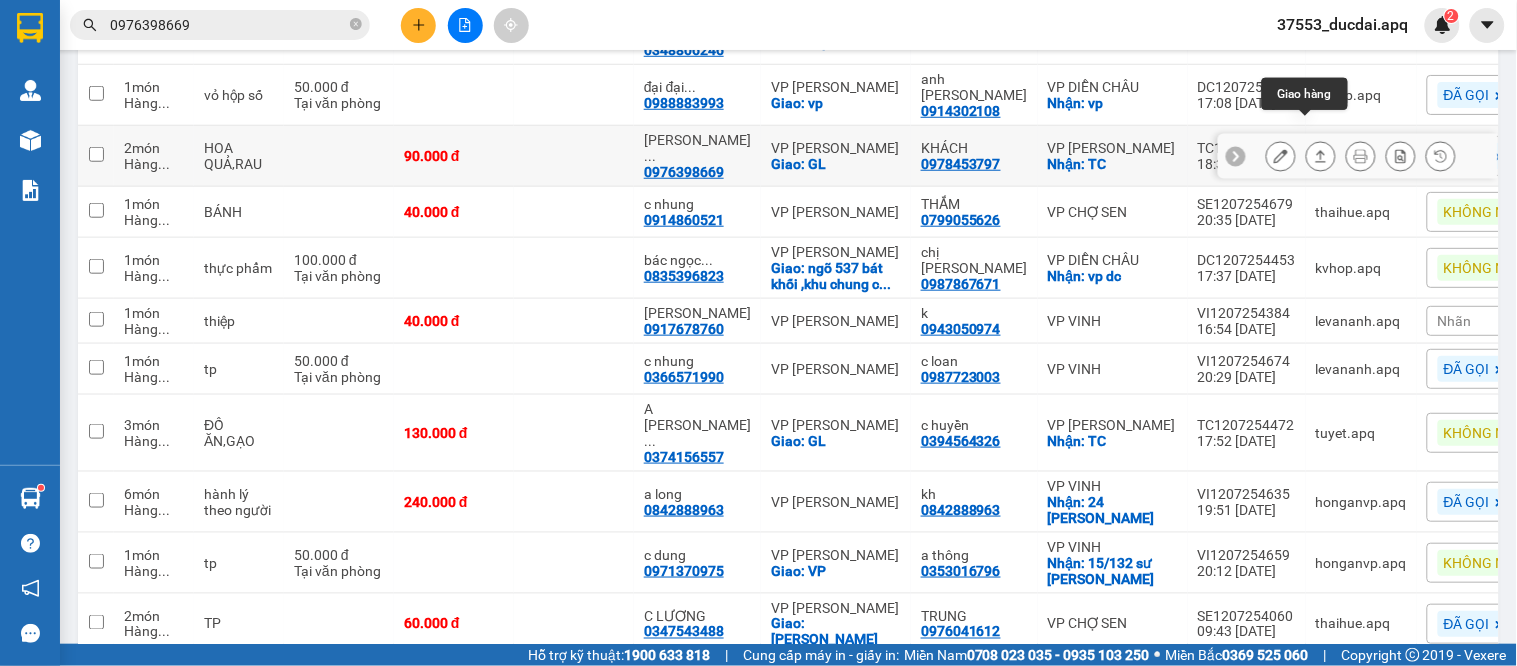 click 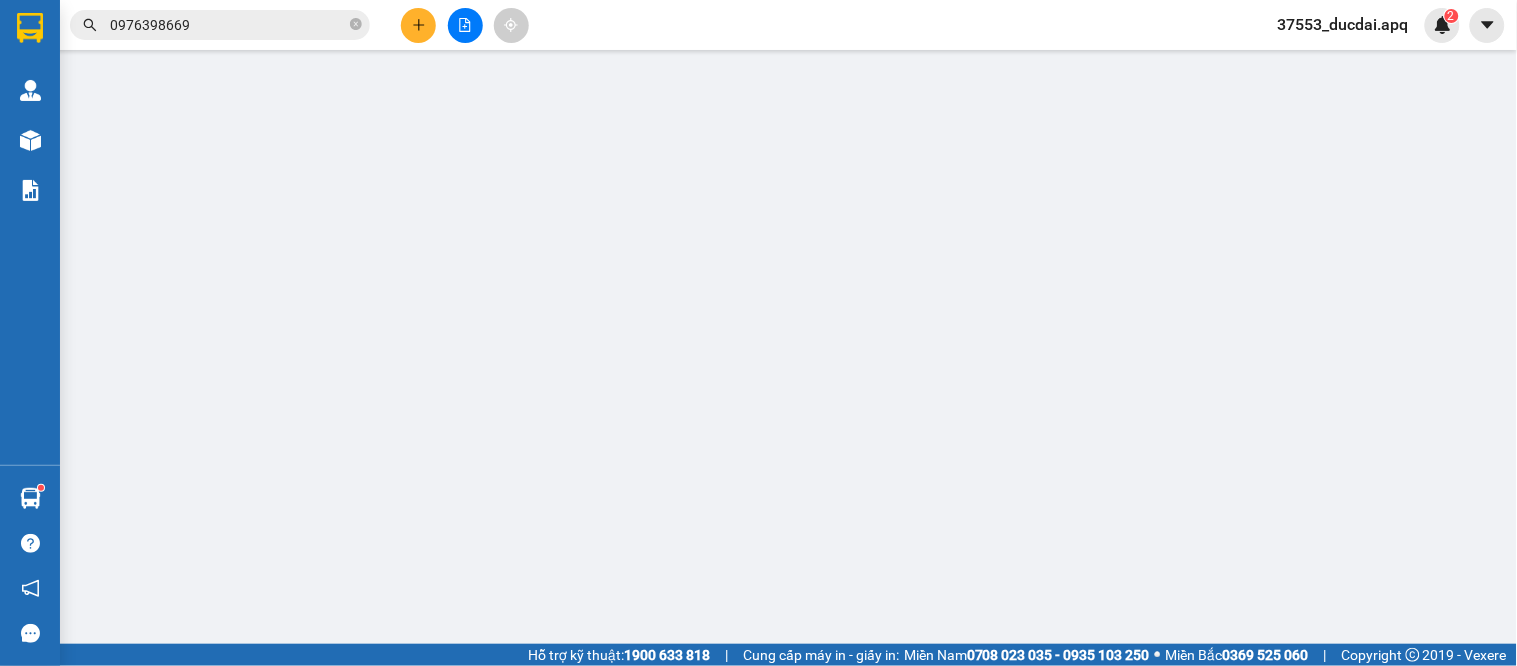 scroll, scrollTop: 0, scrollLeft: 0, axis: both 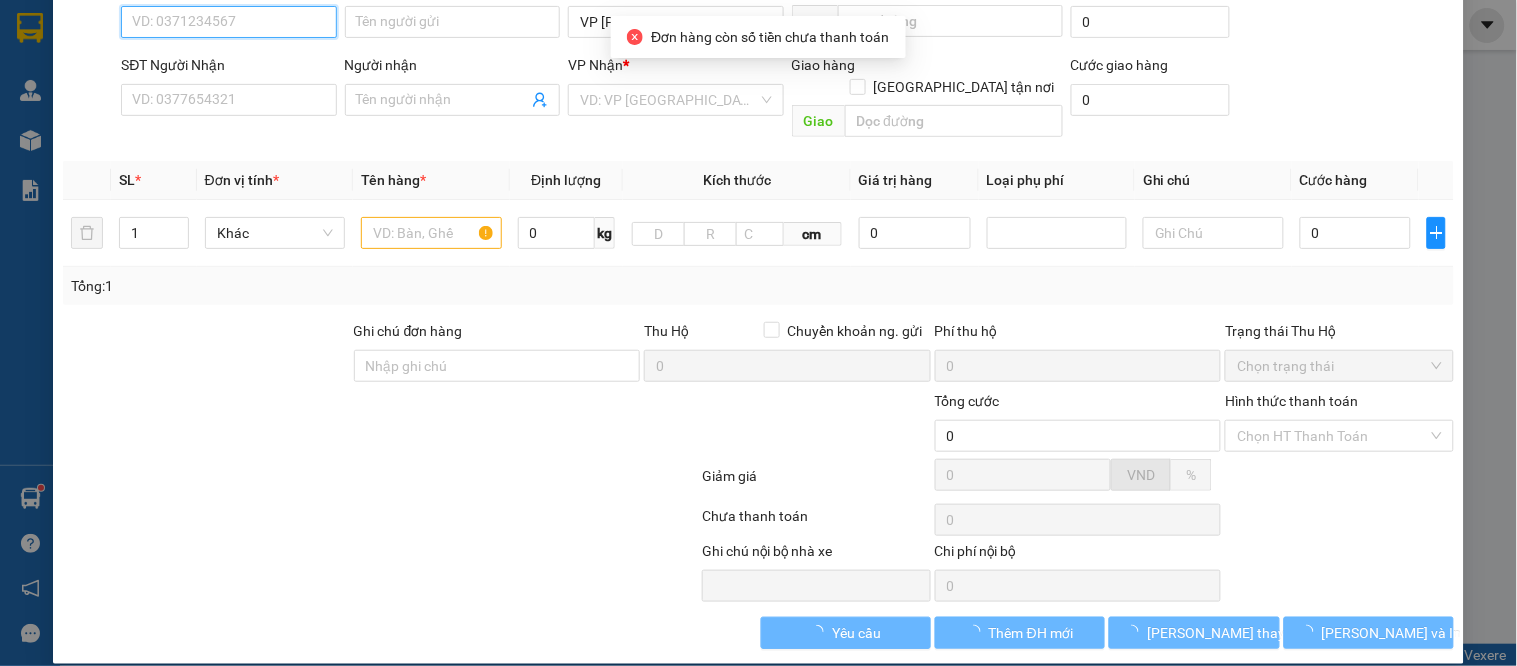 type on "0978453797" 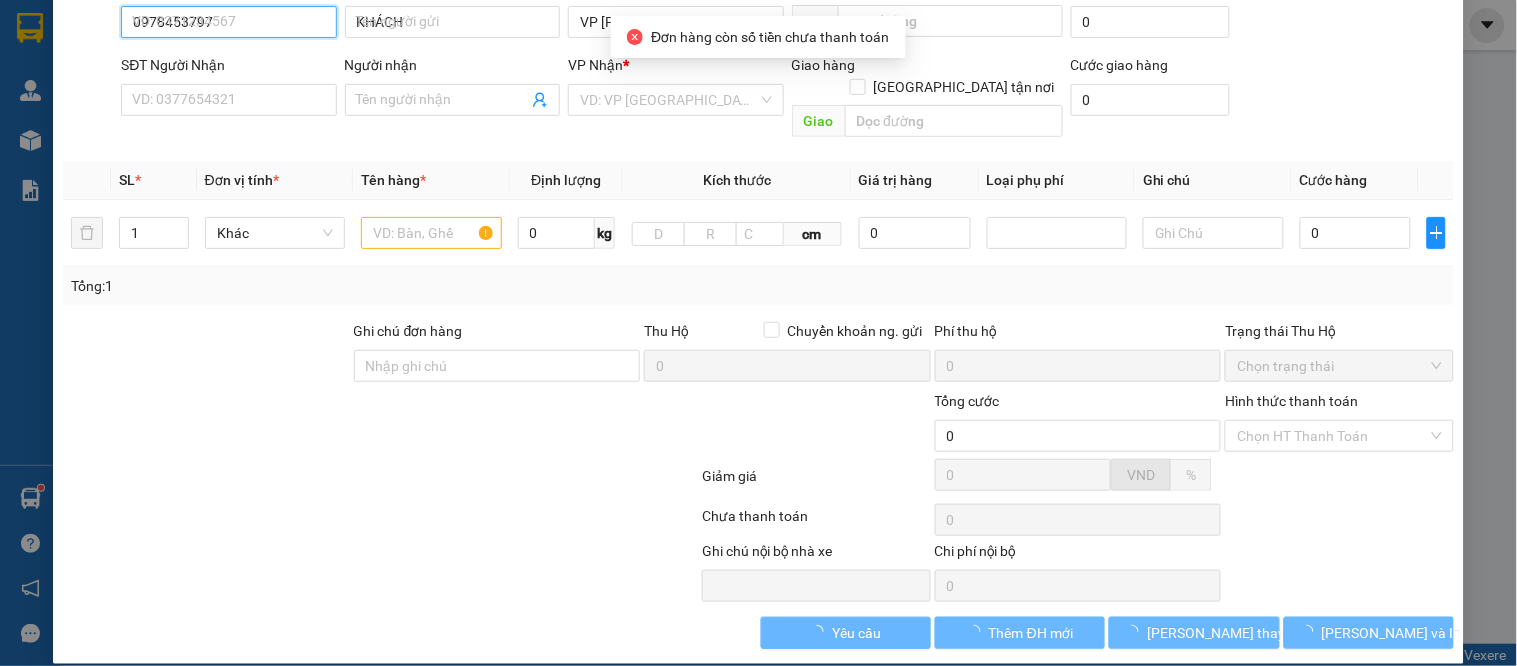 type on "TC" 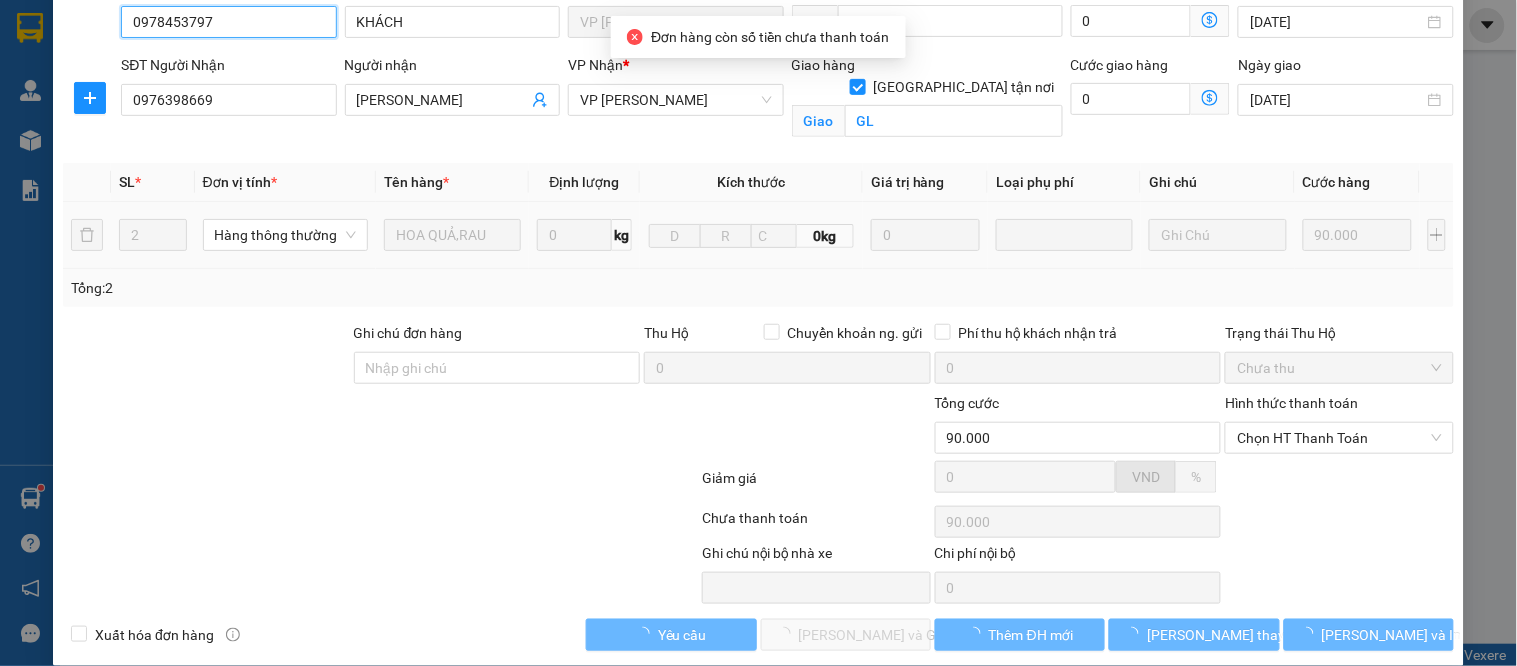 scroll, scrollTop: 203, scrollLeft: 0, axis: vertical 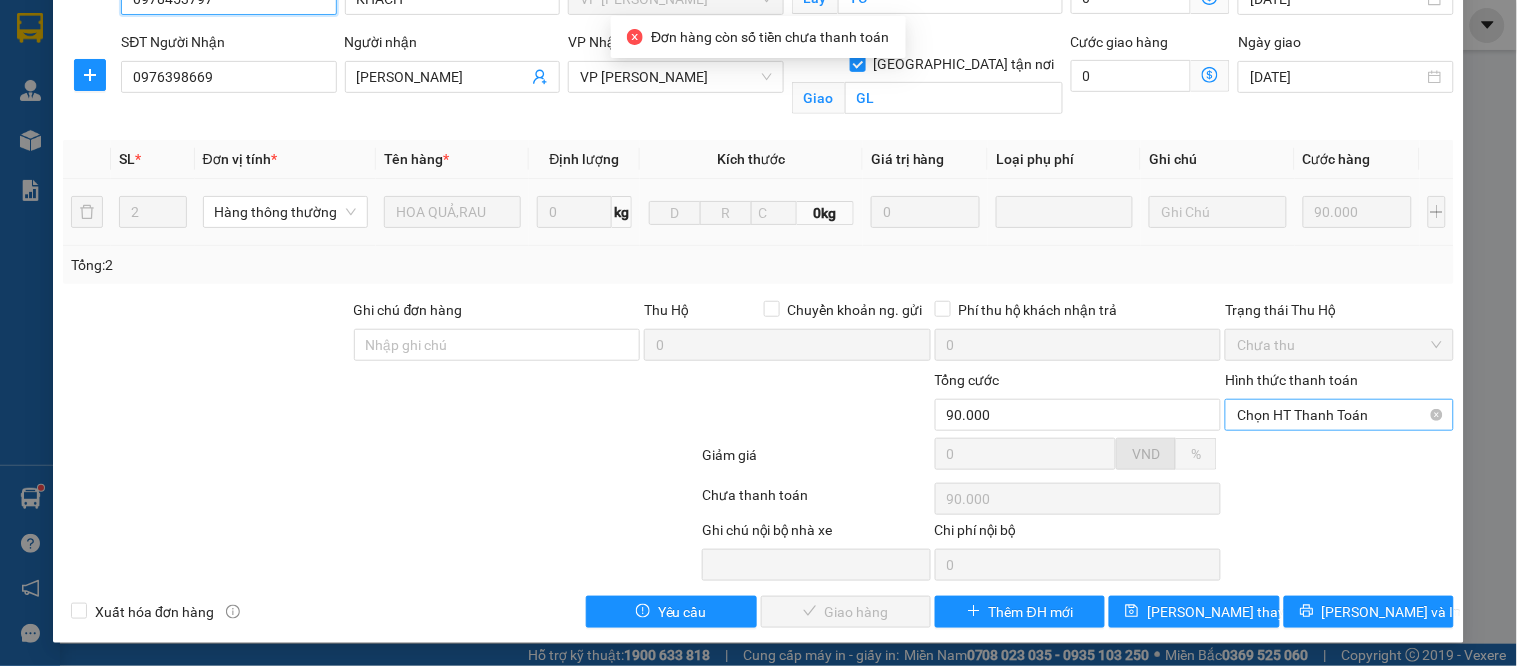 click on "Chọn HT Thanh Toán" at bounding box center (1339, 415) 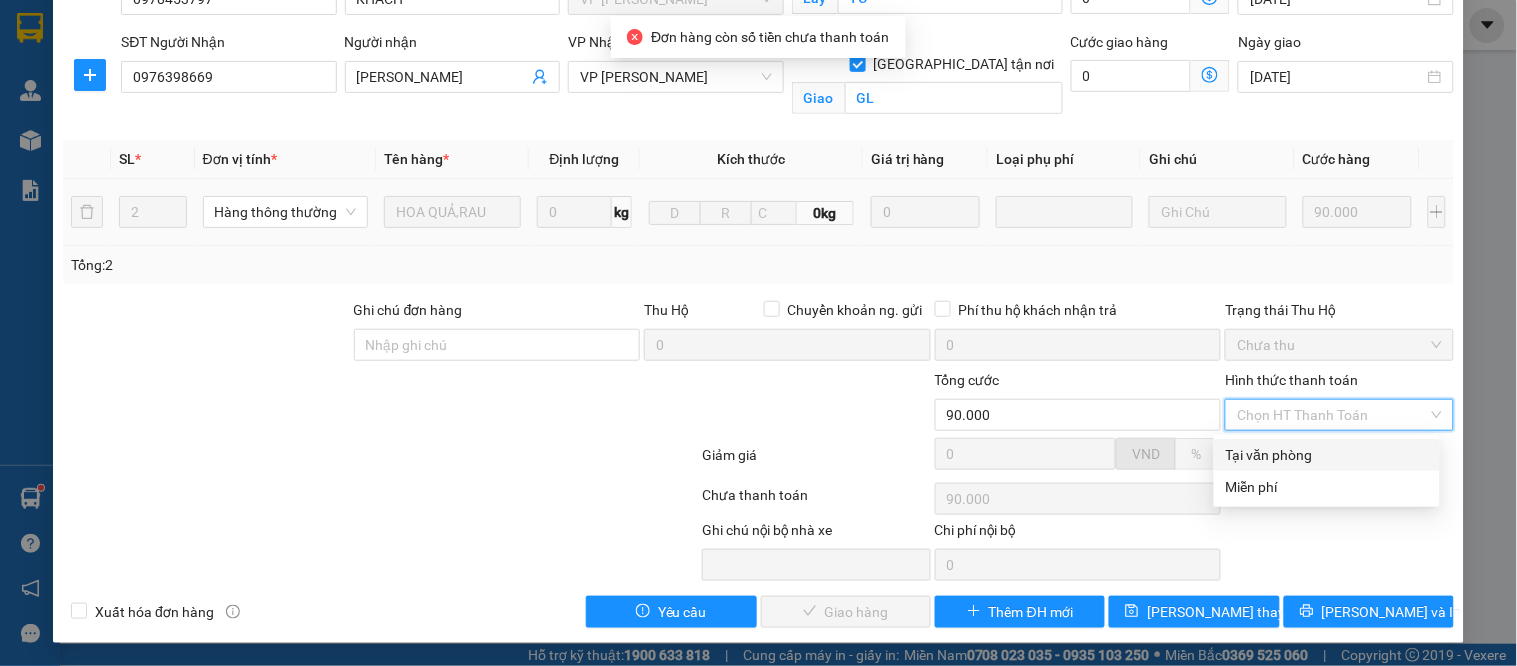 click on "Tại văn phòng" at bounding box center [1327, 455] 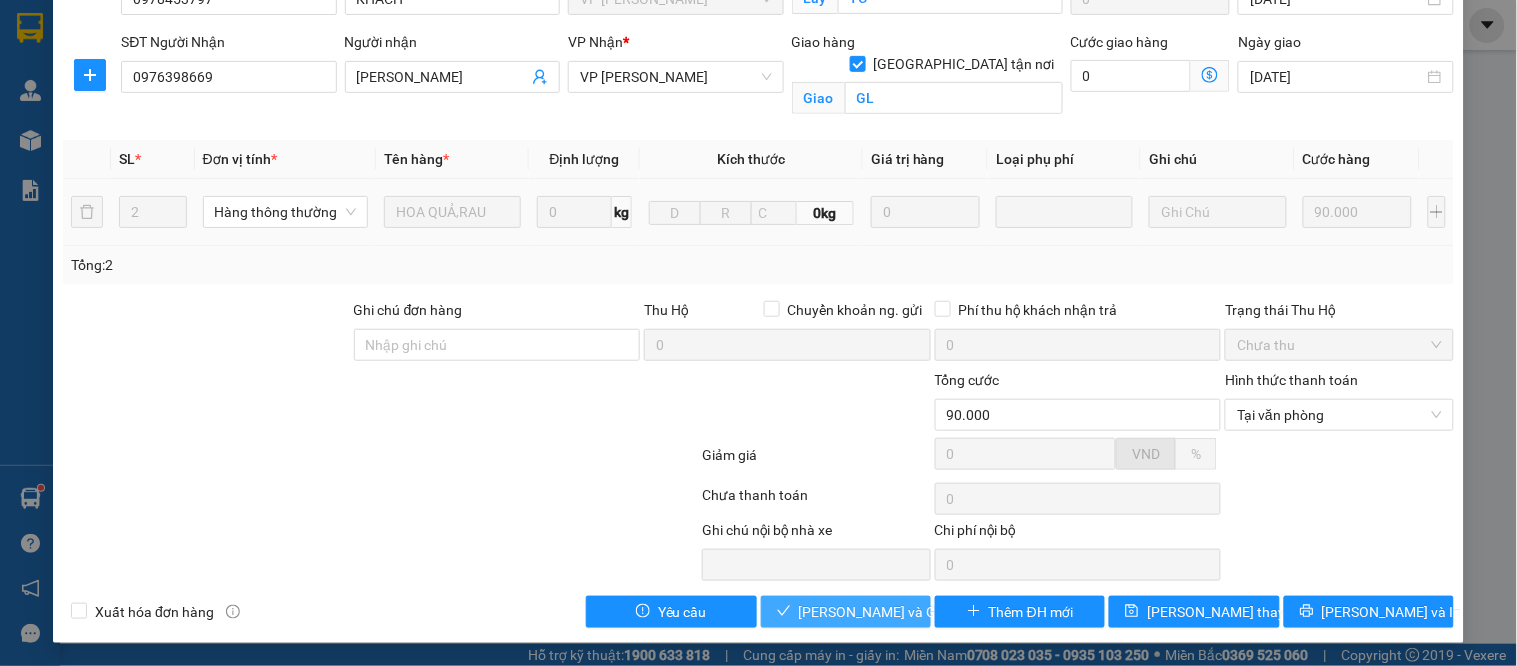 click on "[PERSON_NAME] và Giao hàng" at bounding box center [895, 612] 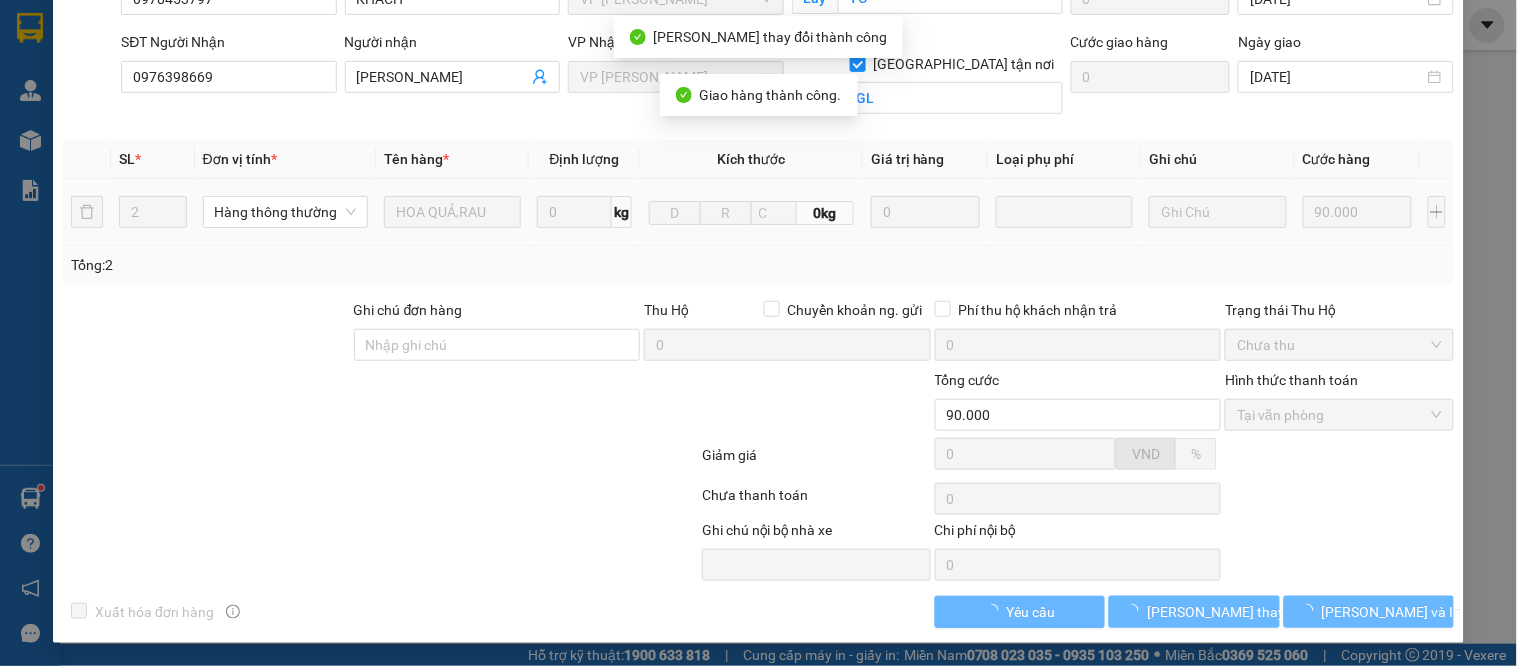 scroll, scrollTop: 0, scrollLeft: 0, axis: both 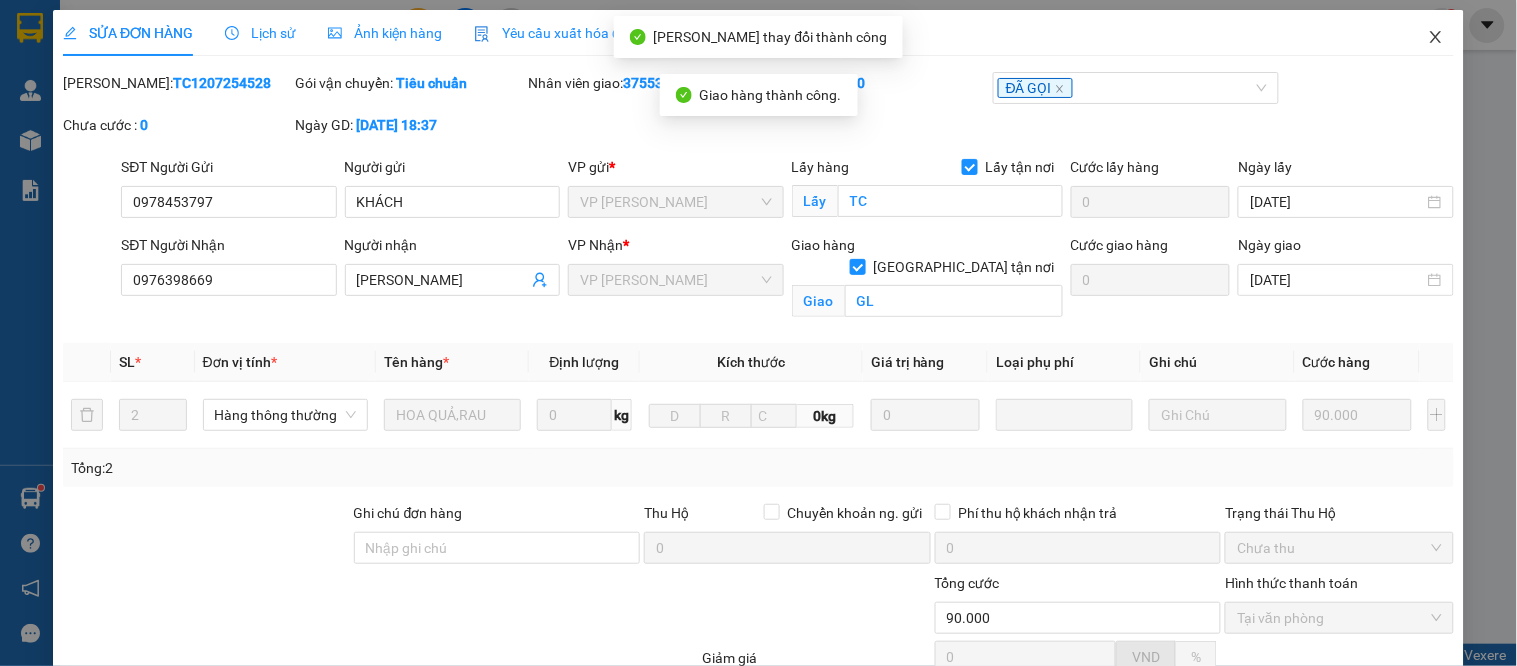 click 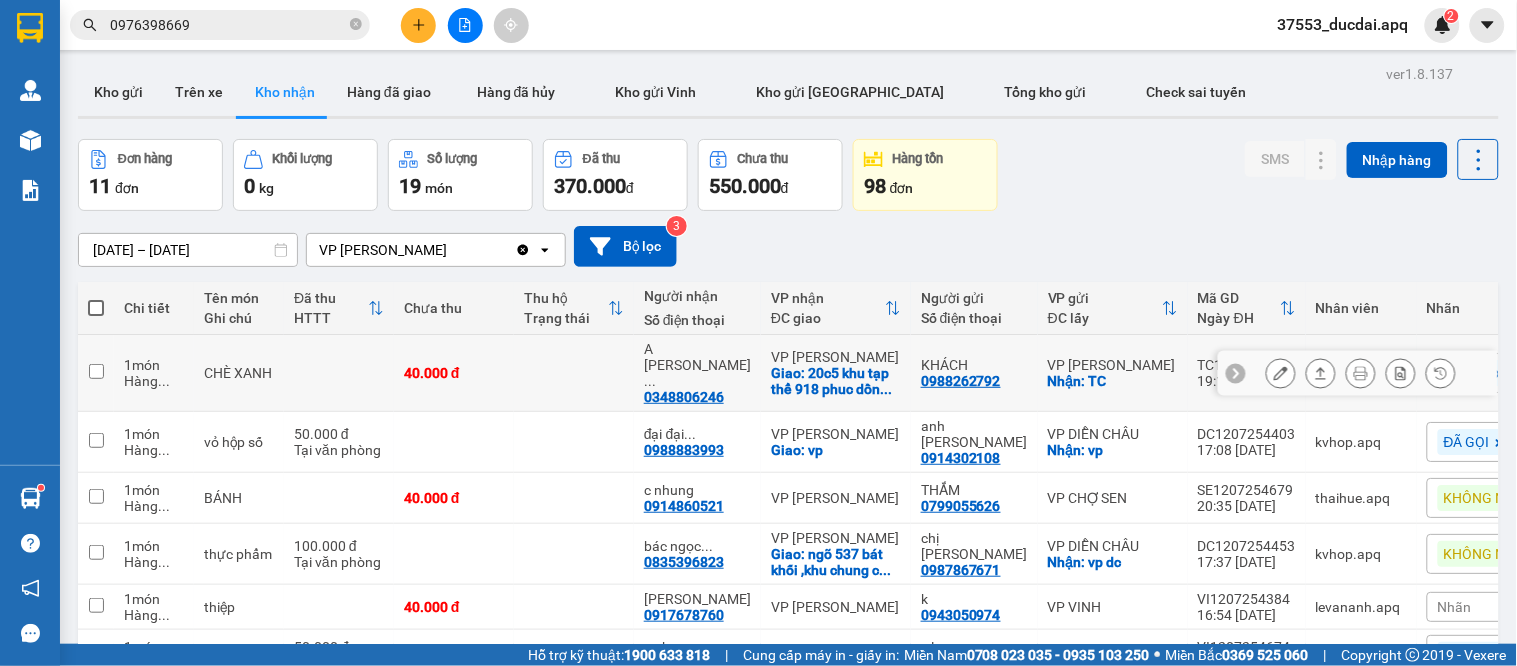 scroll, scrollTop: 397, scrollLeft: 0, axis: vertical 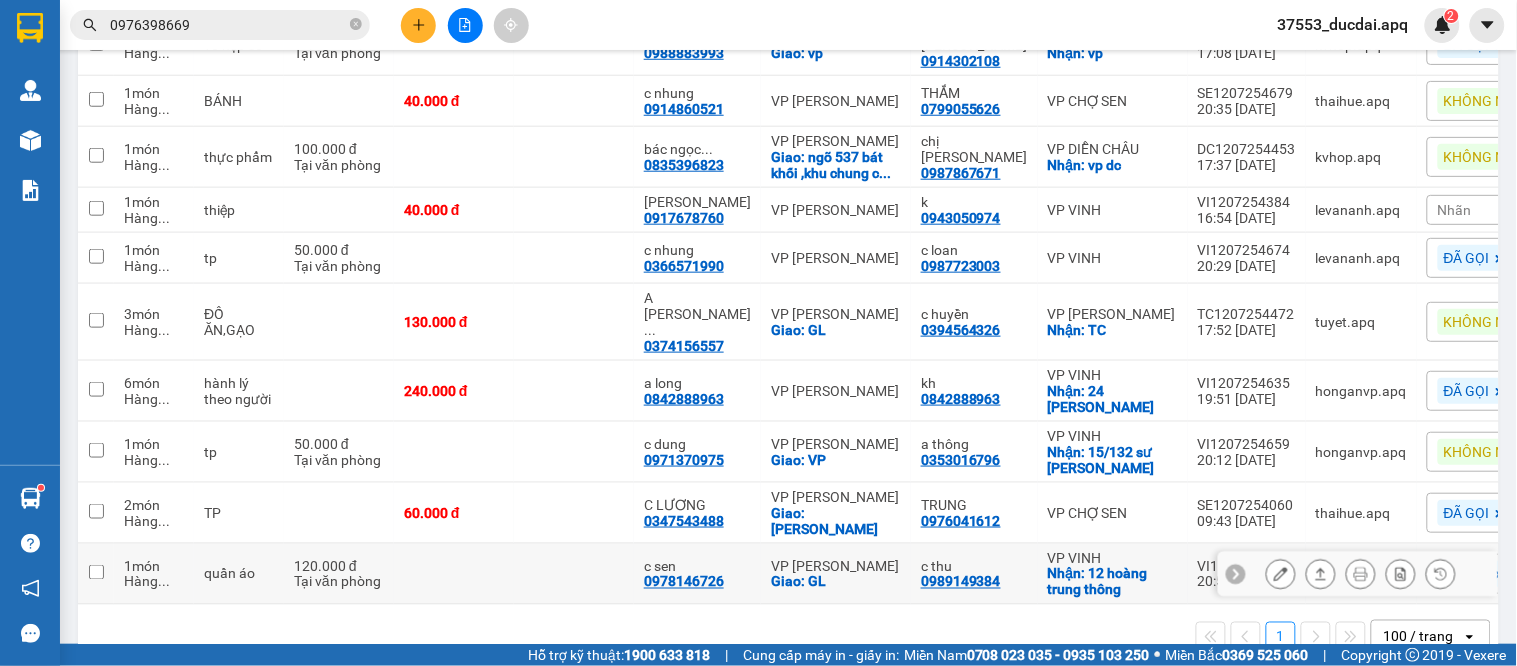 click 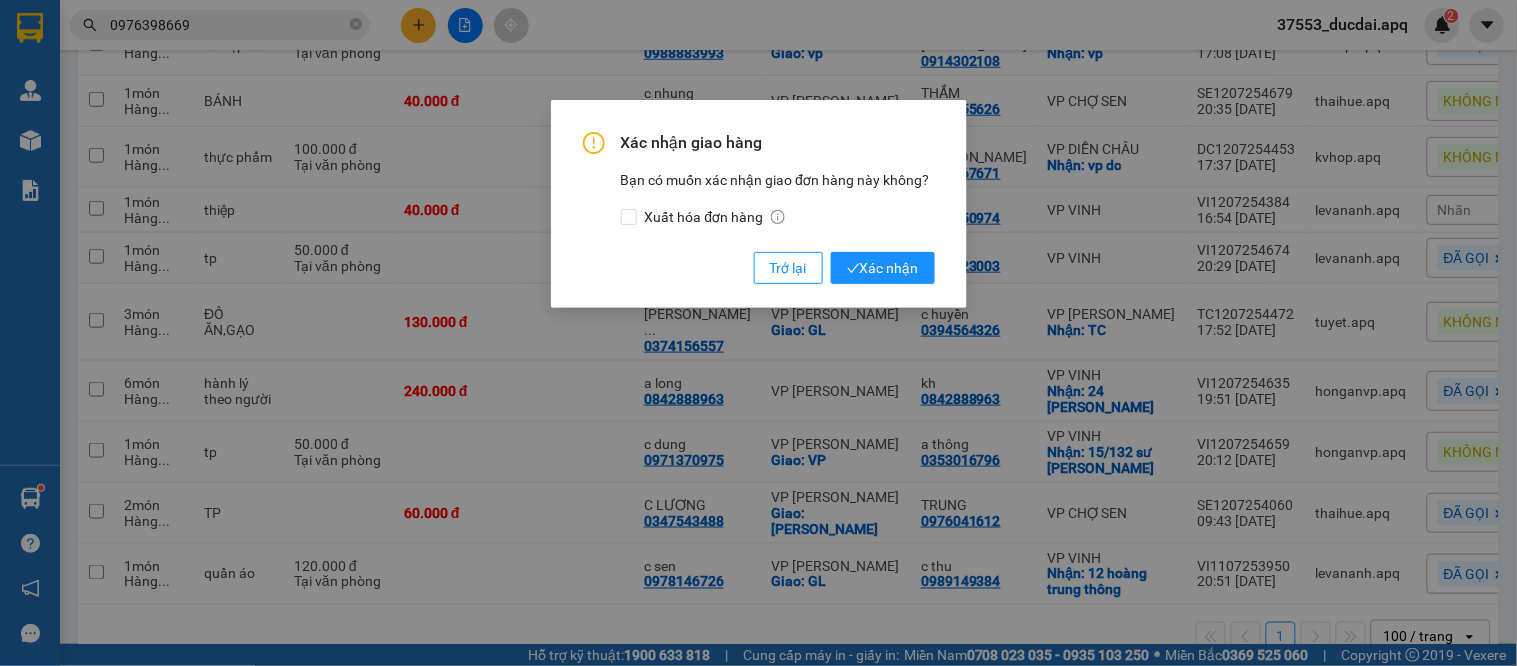 click on "Xác nhận giao hàng Bạn có muốn xác nhận giao đơn hàng này không? Xuất hóa đơn hàng Trở lại  Xác nhận" at bounding box center [759, 208] 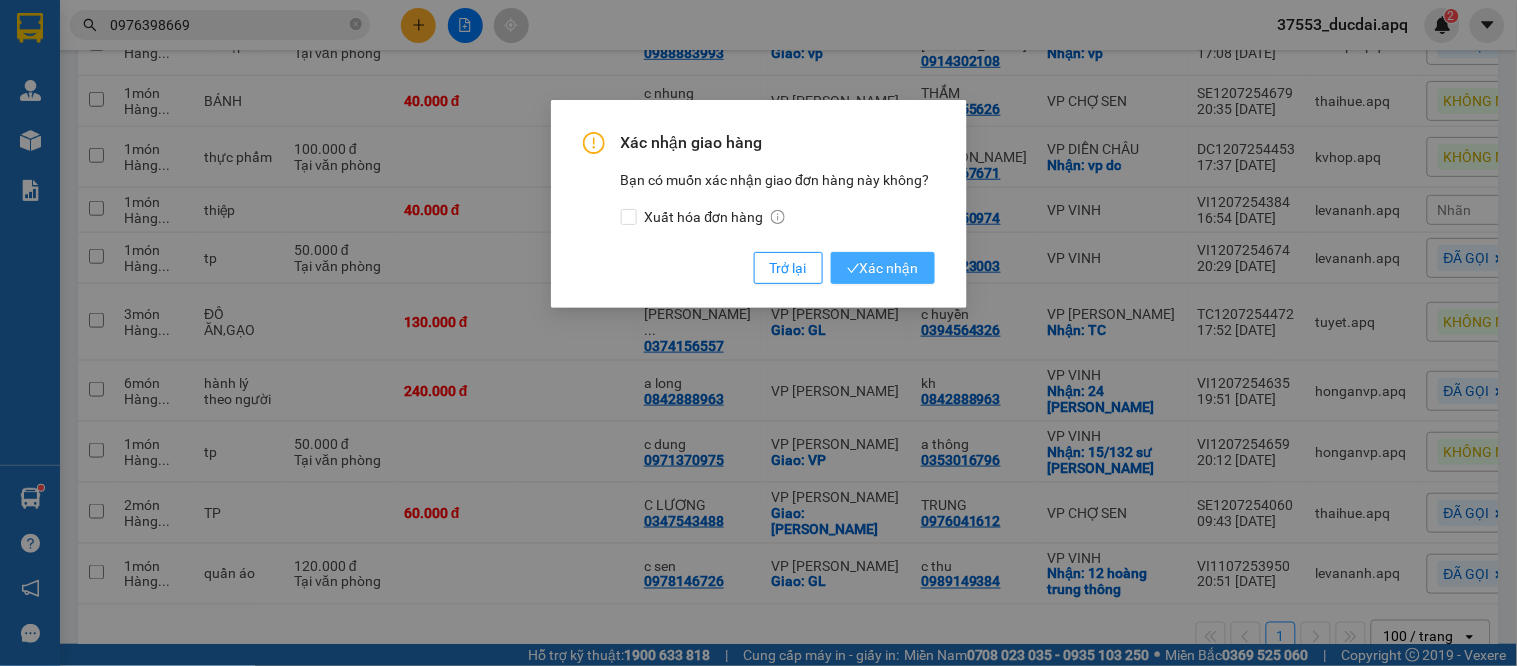 click on "Xác nhận" at bounding box center (883, 268) 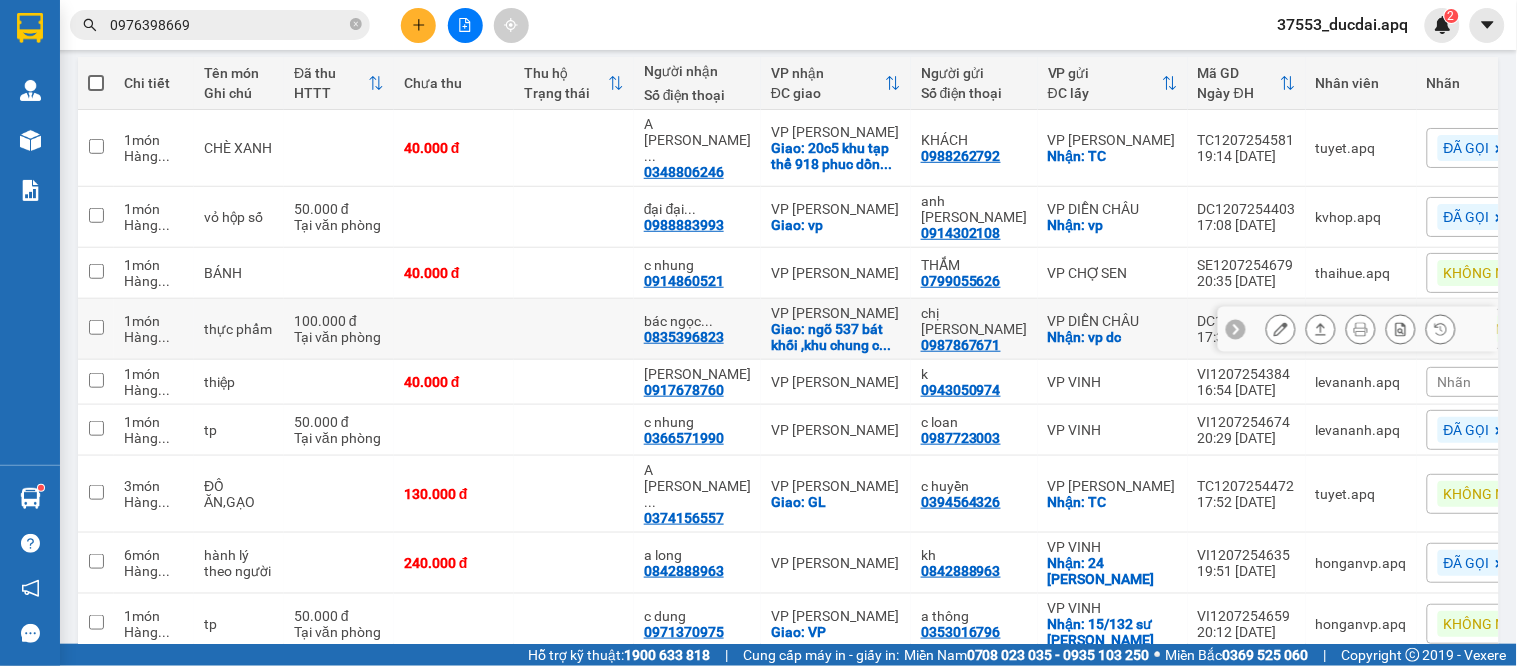 scroll, scrollTop: 336, scrollLeft: 0, axis: vertical 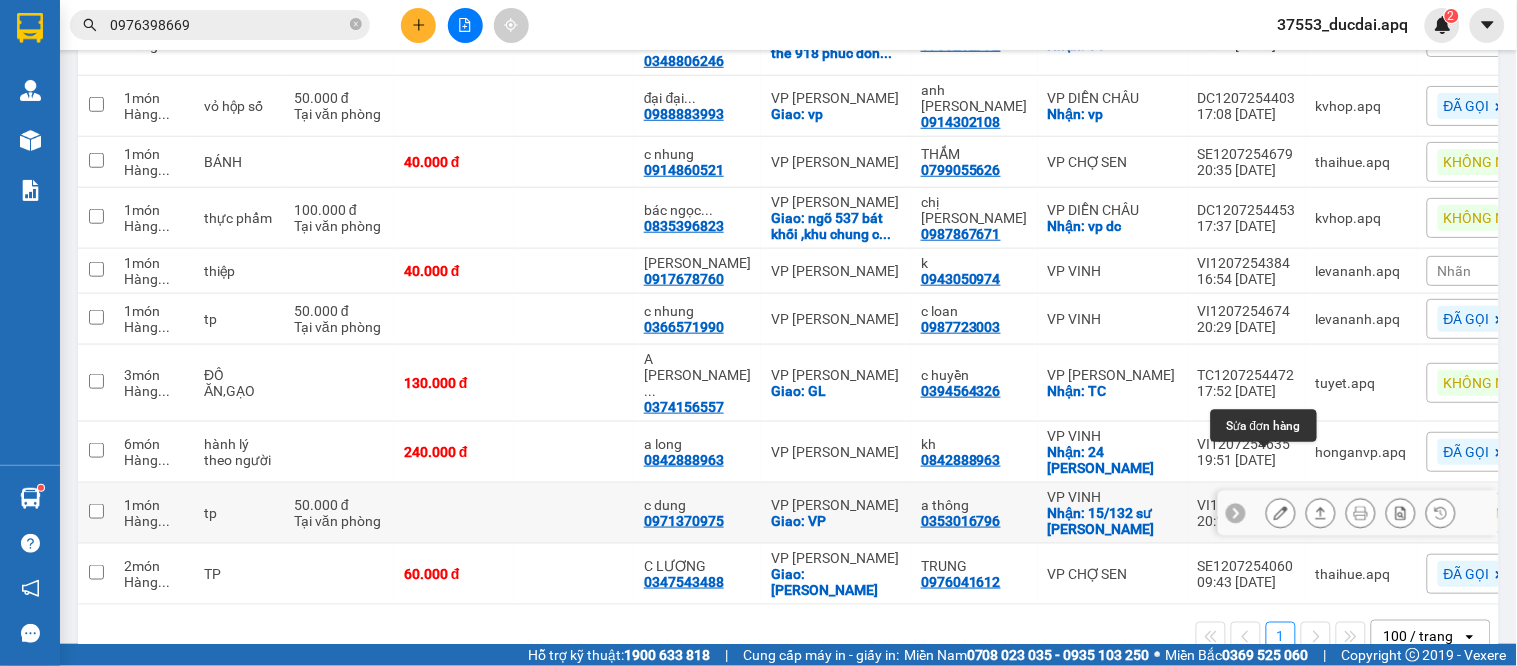 click at bounding box center [1281, 513] 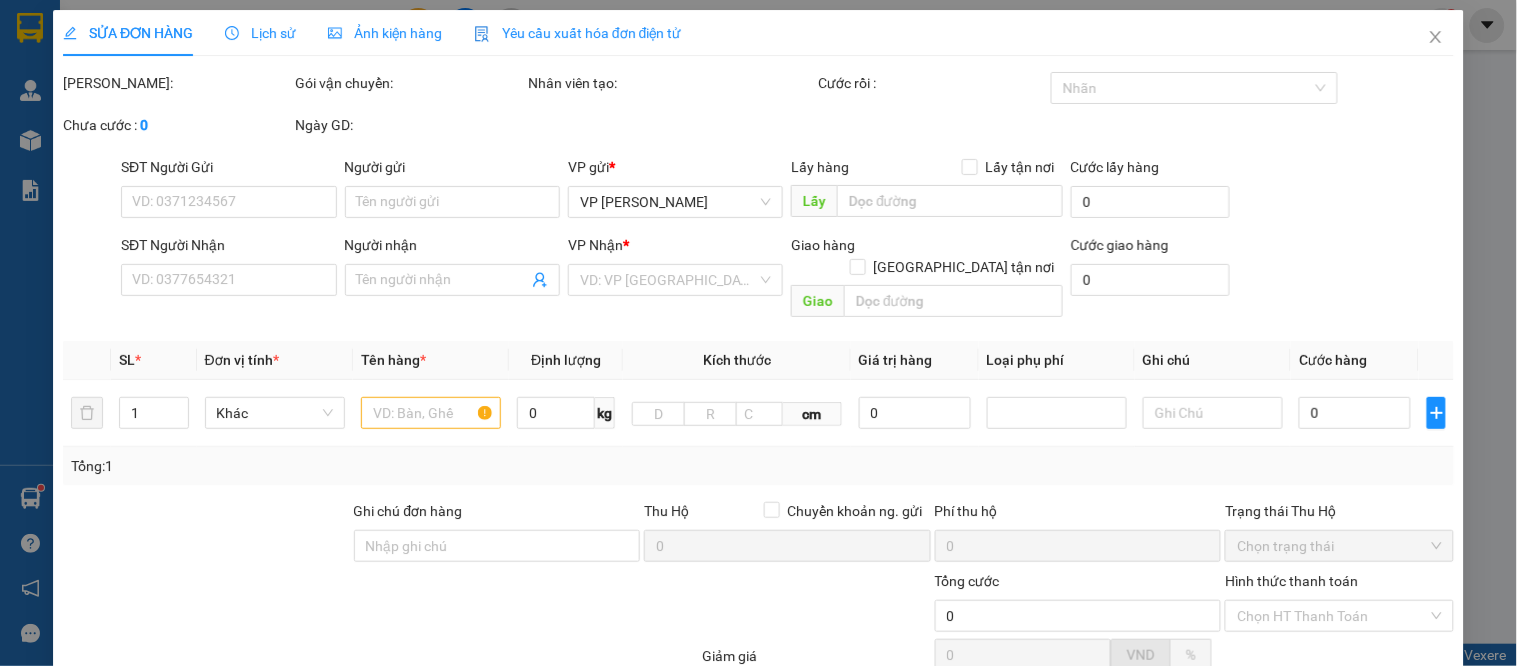 scroll, scrollTop: 0, scrollLeft: 0, axis: both 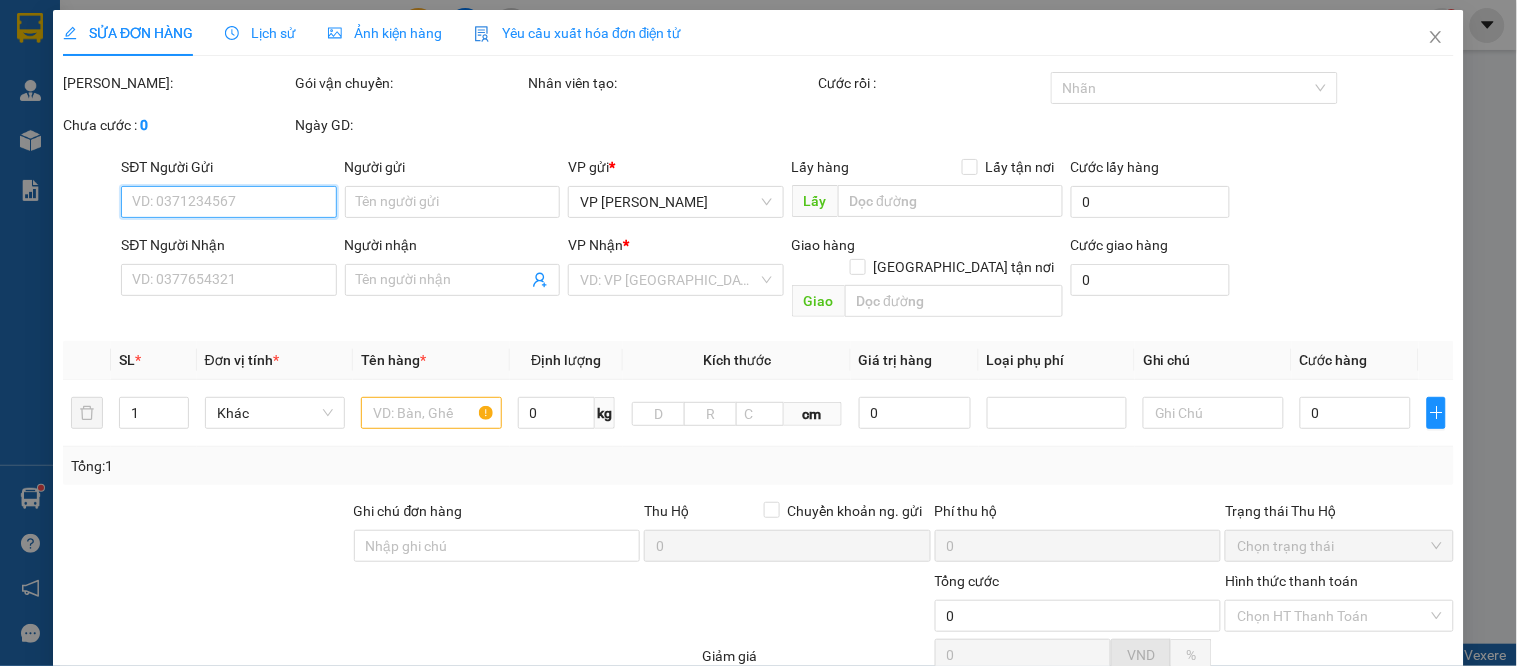 type on "0353016796" 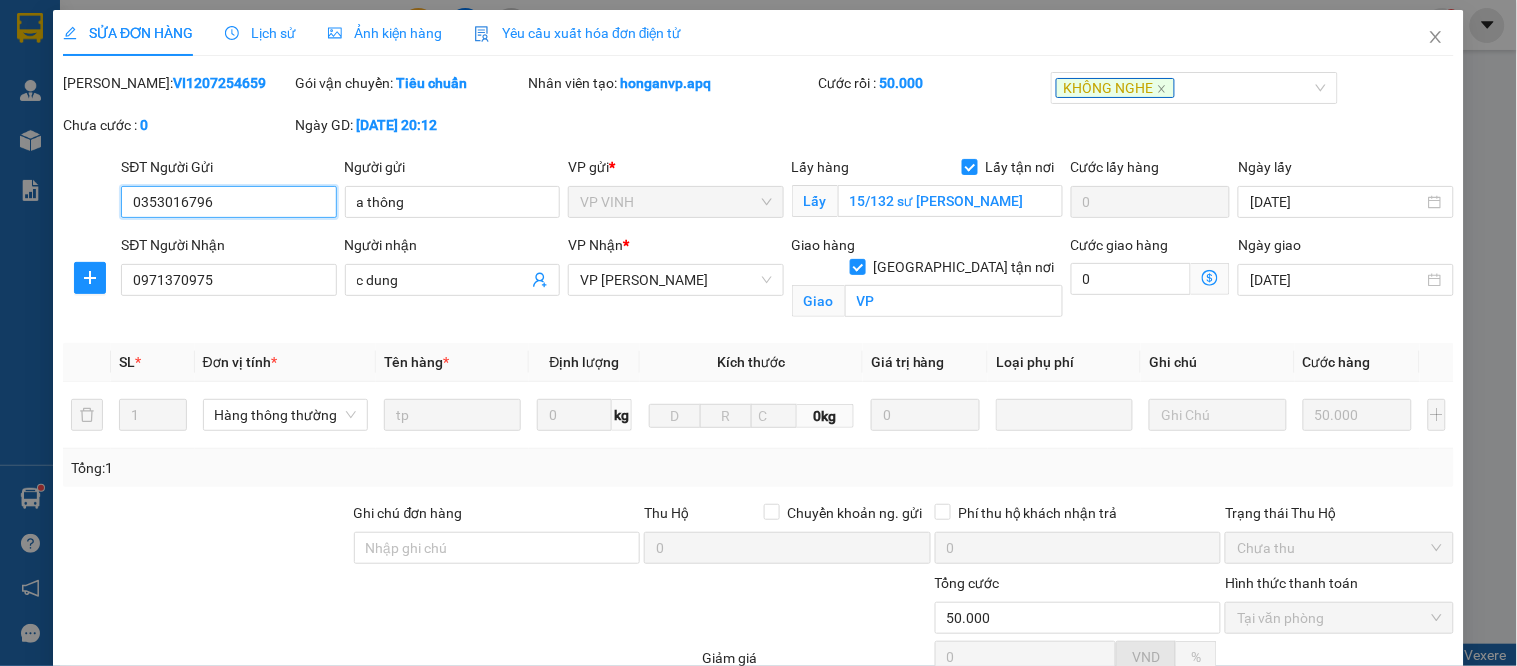 scroll, scrollTop: 203, scrollLeft: 0, axis: vertical 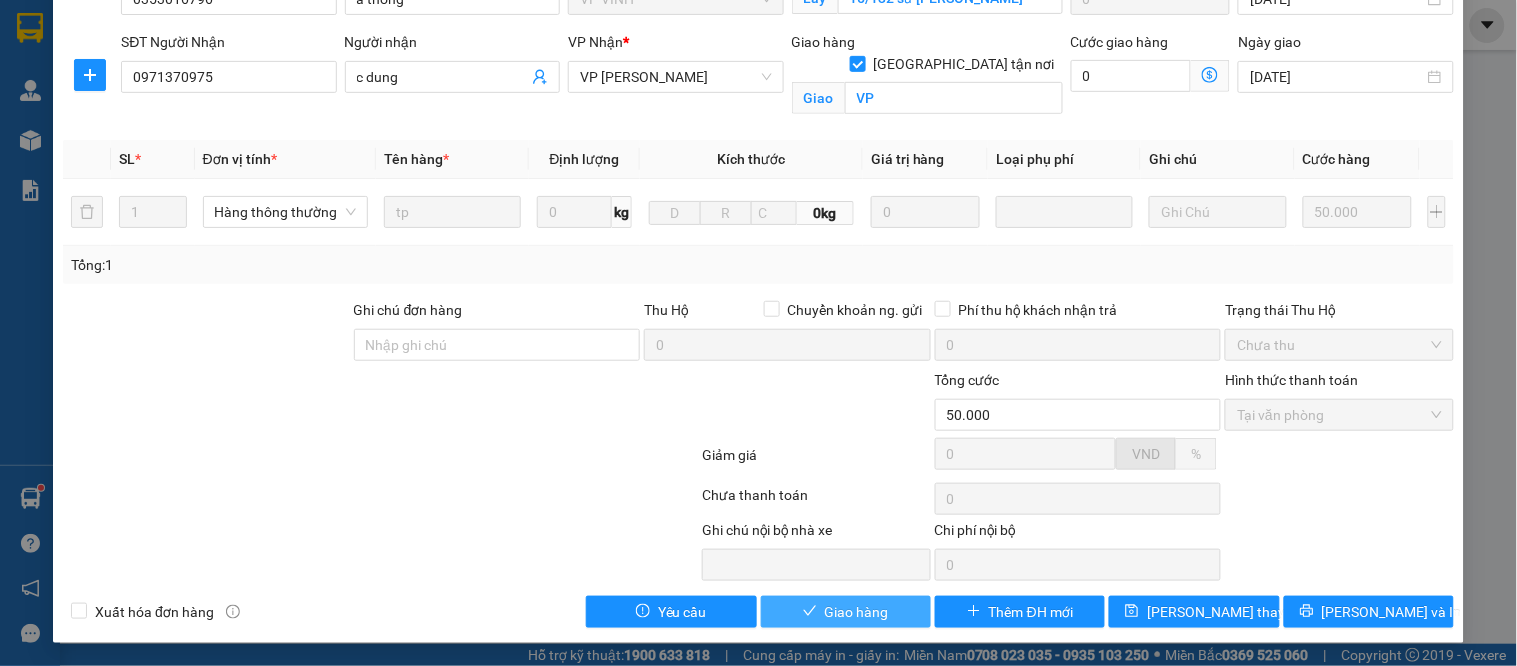 click on "Giao hàng" at bounding box center (857, 612) 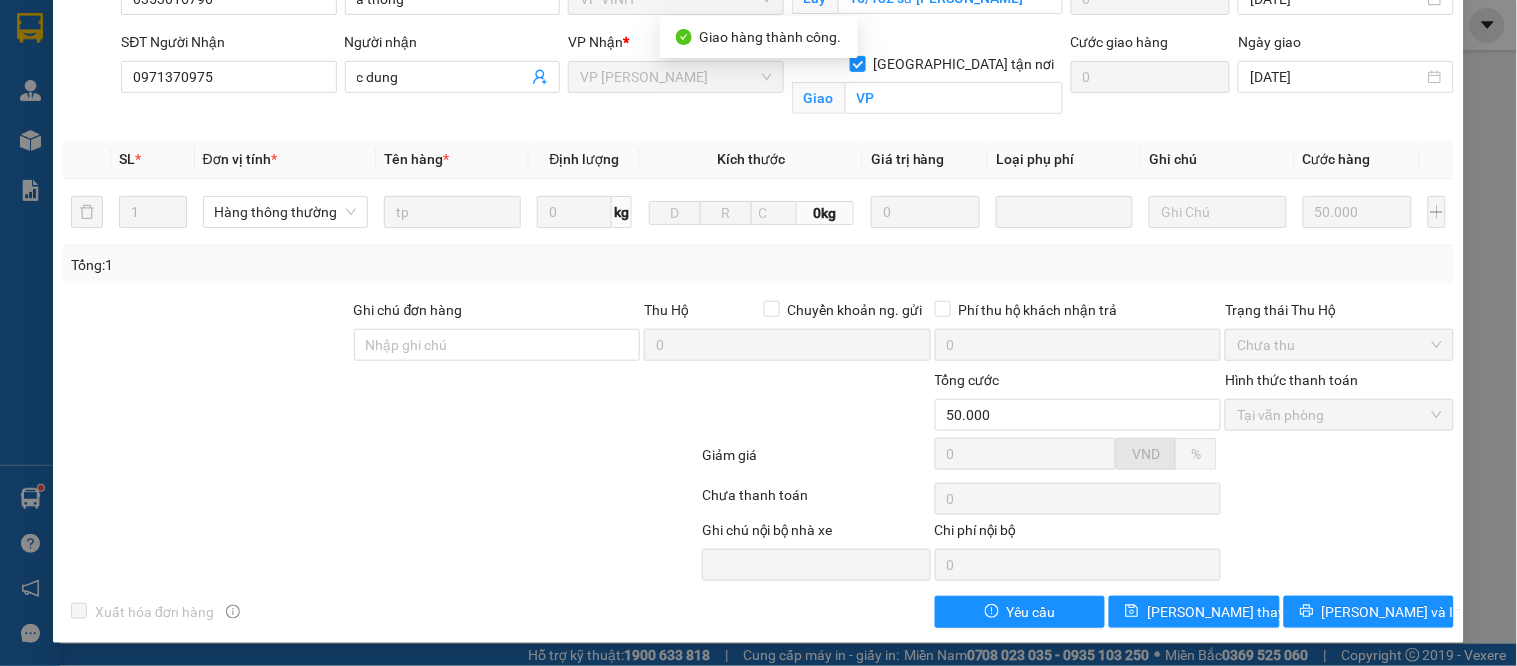 scroll, scrollTop: 0, scrollLeft: 0, axis: both 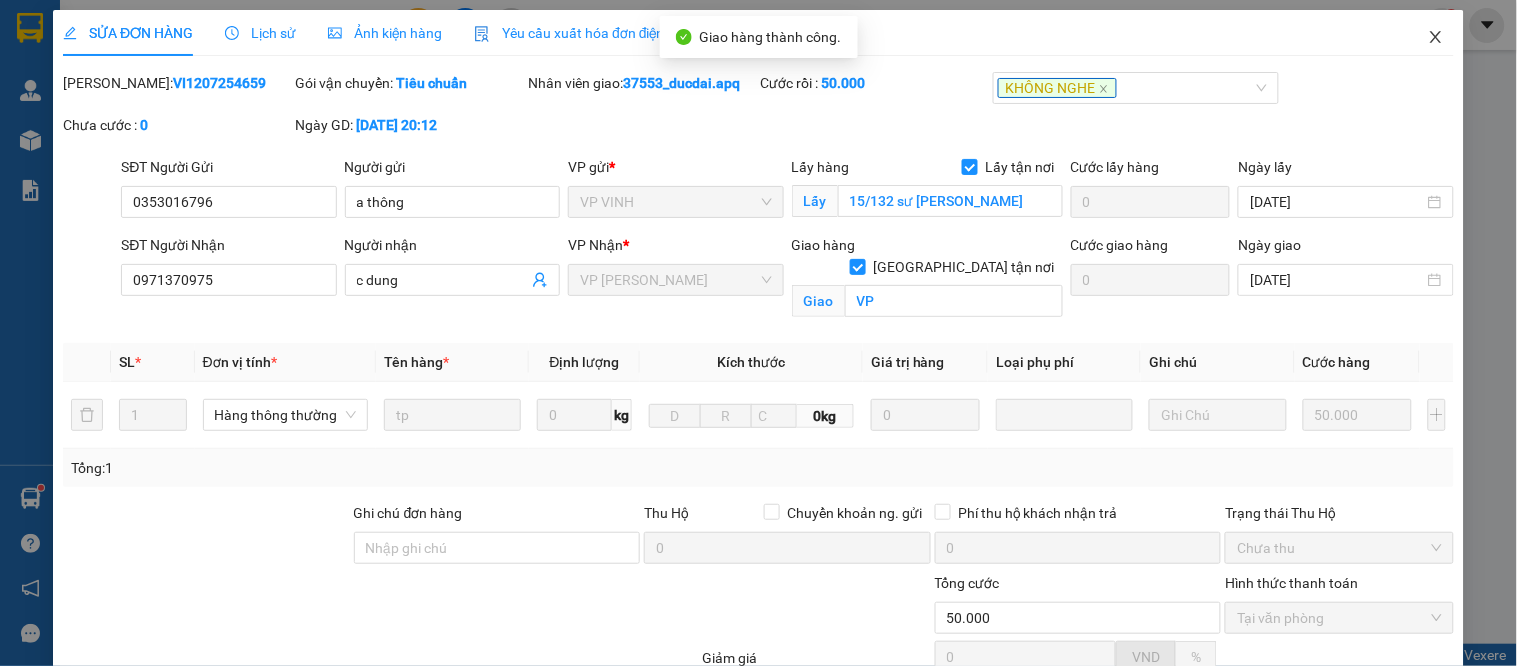 click 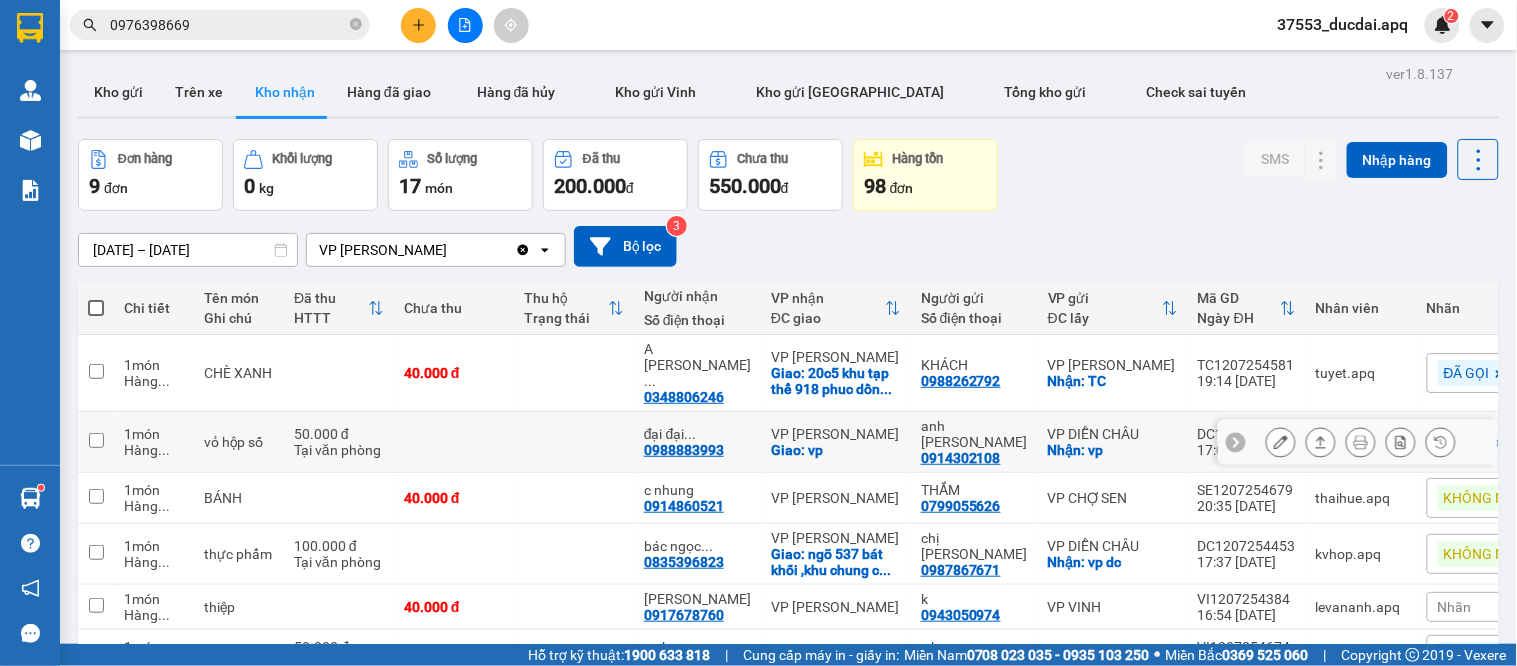scroll, scrollTop: 275, scrollLeft: 0, axis: vertical 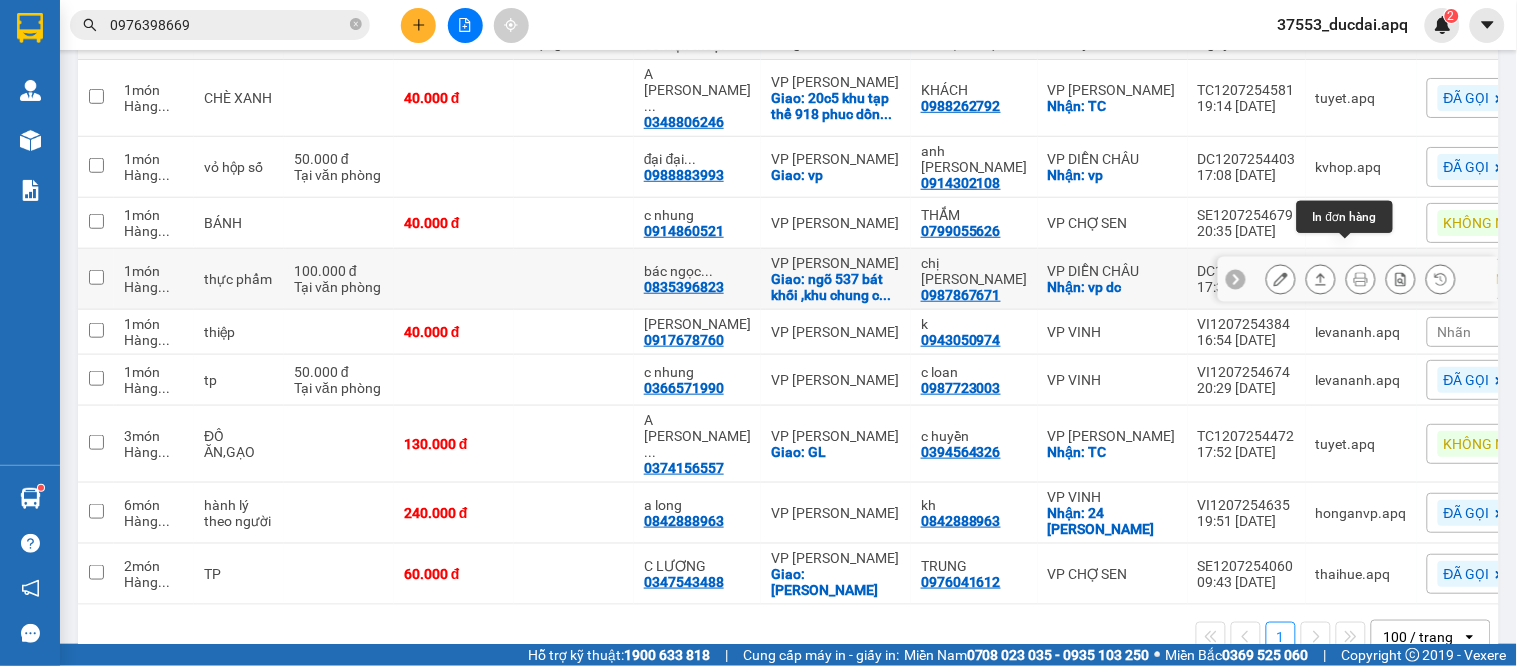 click at bounding box center (1361, 279) 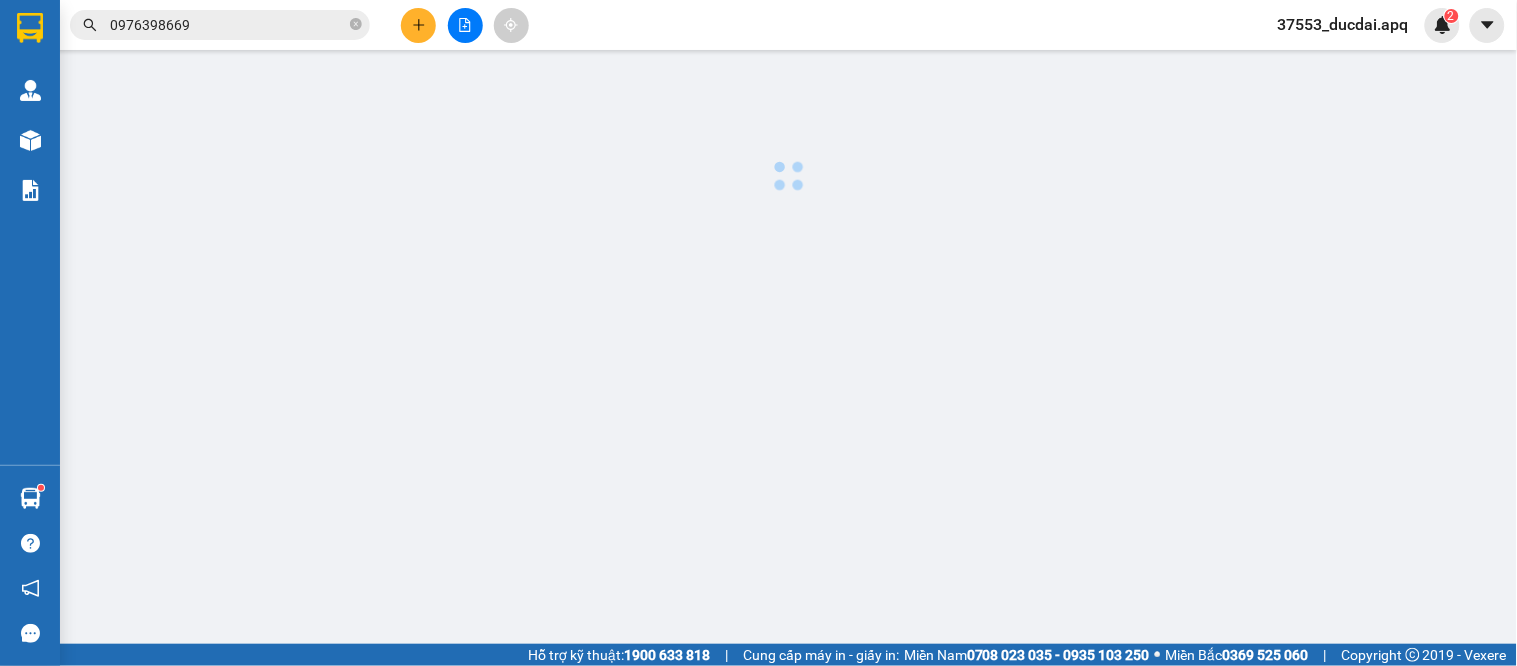 scroll, scrollTop: 0, scrollLeft: 0, axis: both 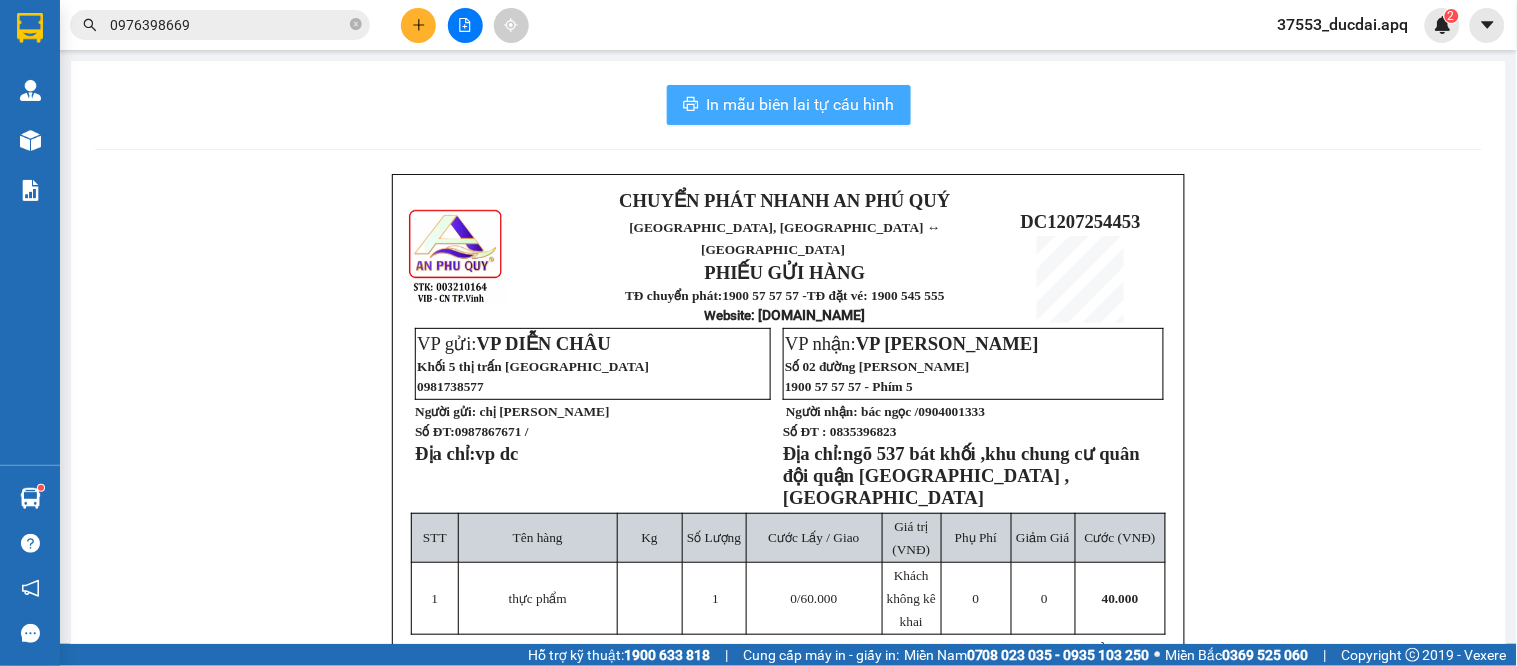 click on "In mẫu biên lai tự cấu hình" at bounding box center [801, 104] 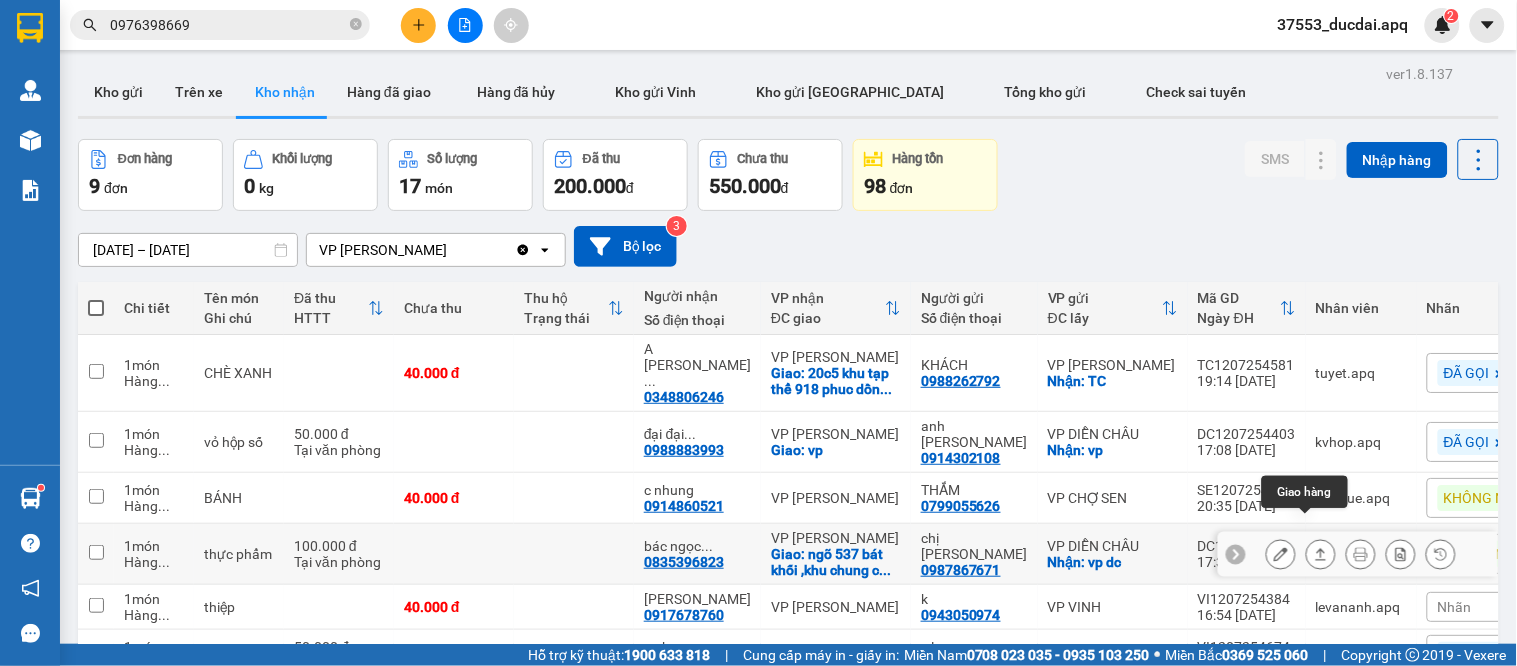 click 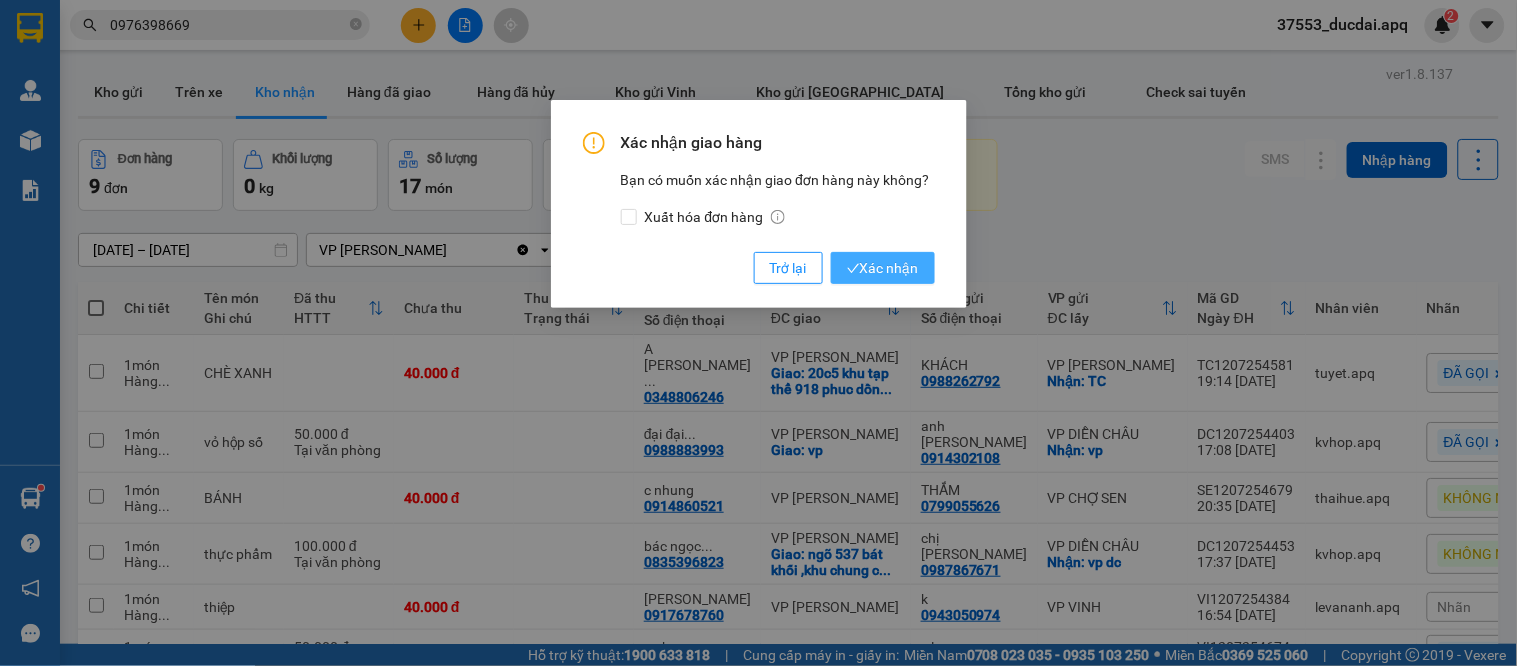 click on "Xác nhận" at bounding box center [883, 268] 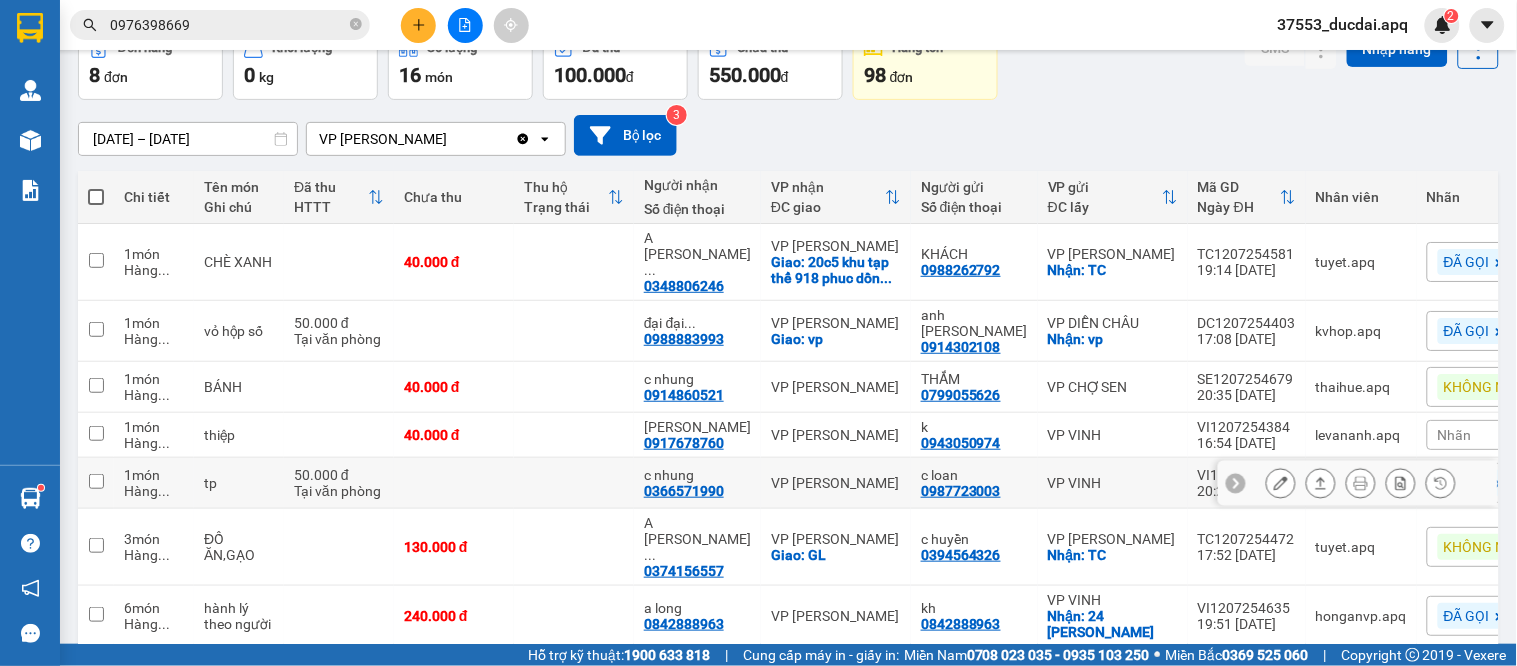 scroll, scrollTop: 214, scrollLeft: 0, axis: vertical 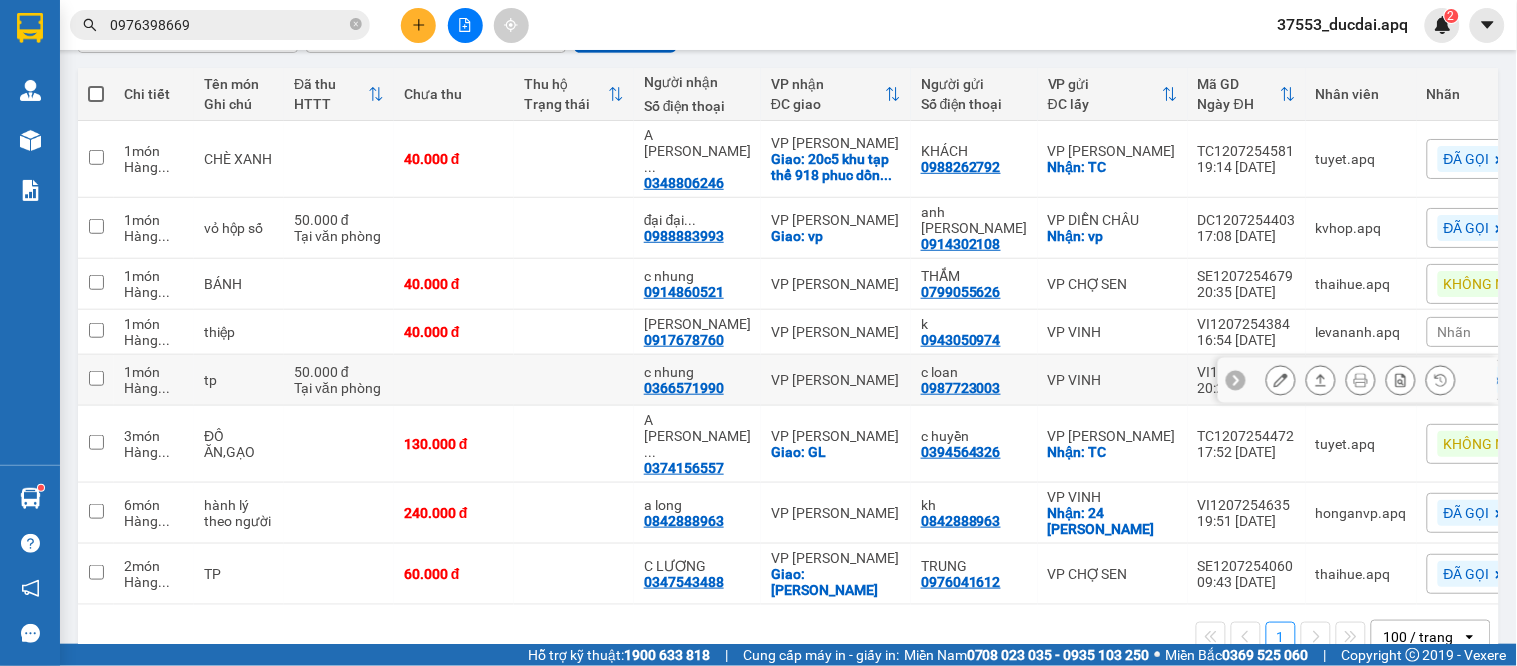 click 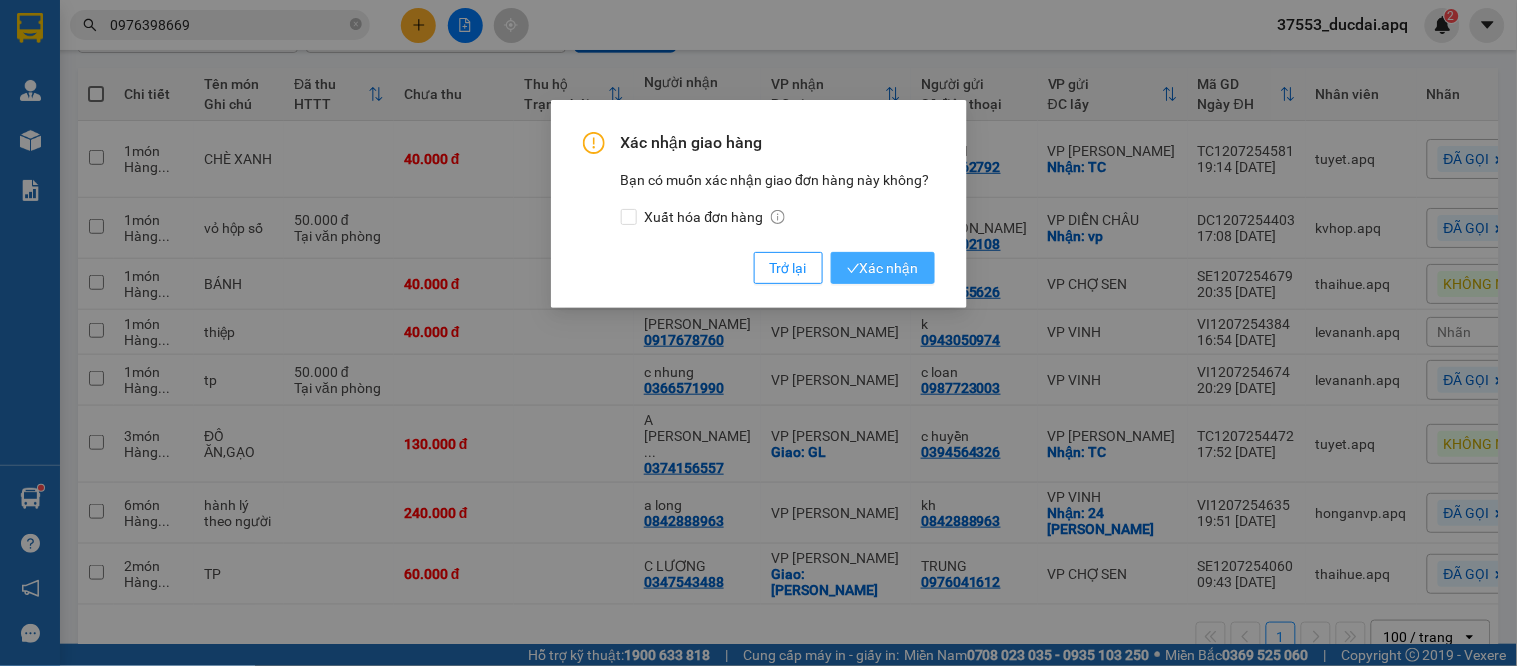 click on "Xác nhận" at bounding box center [883, 268] 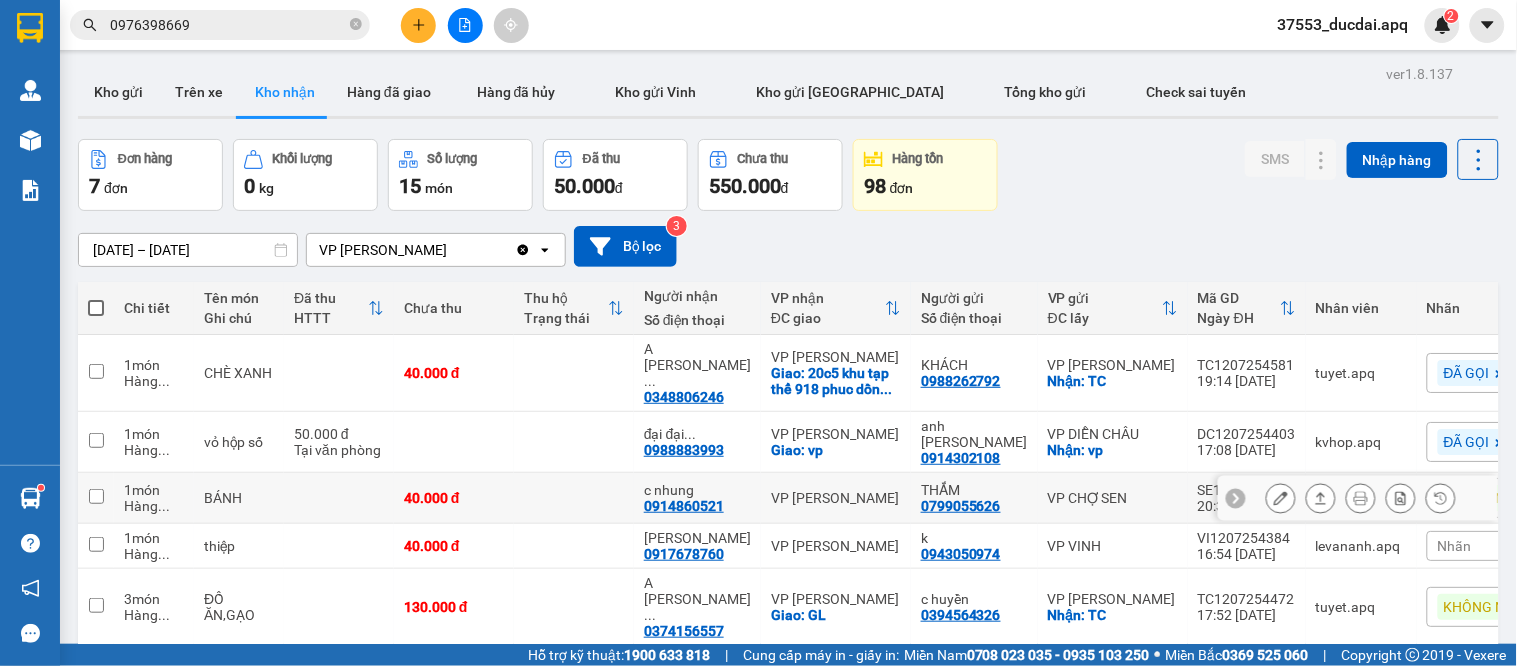 scroll, scrollTop: 163, scrollLeft: 0, axis: vertical 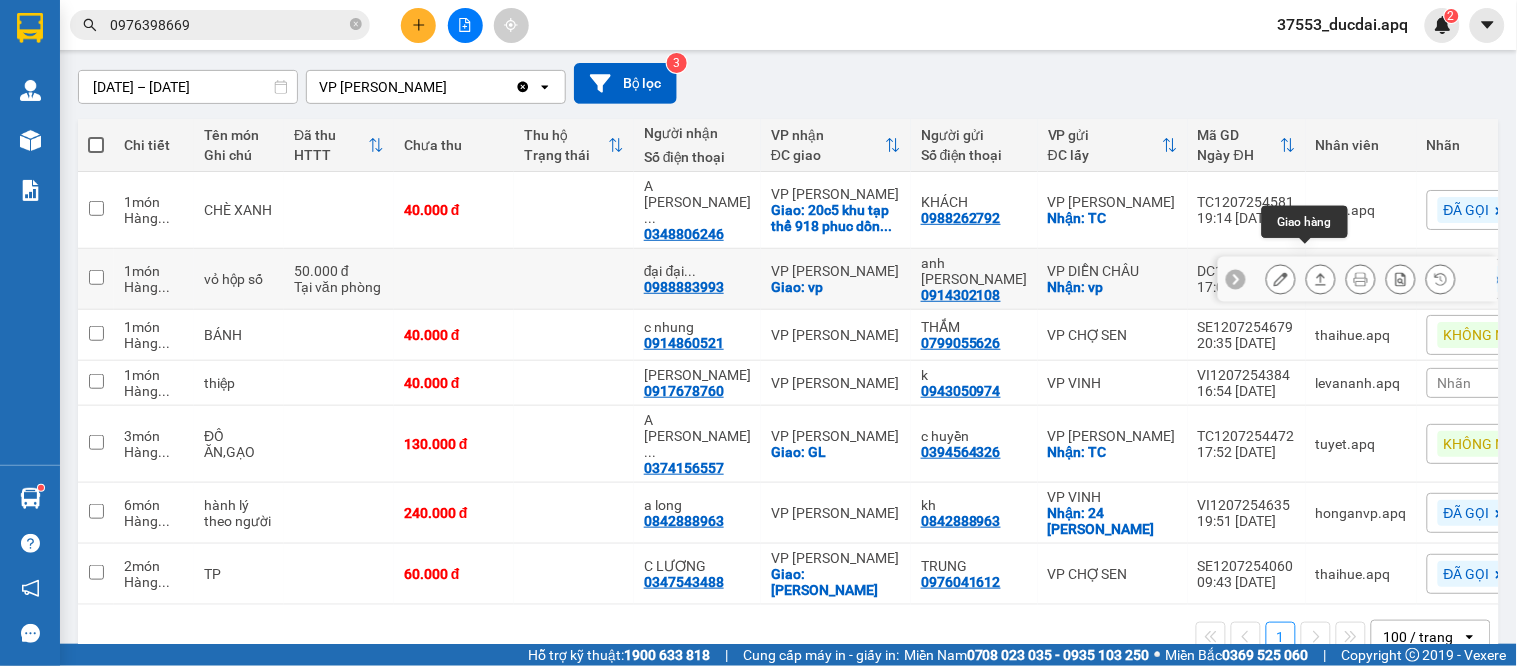 click 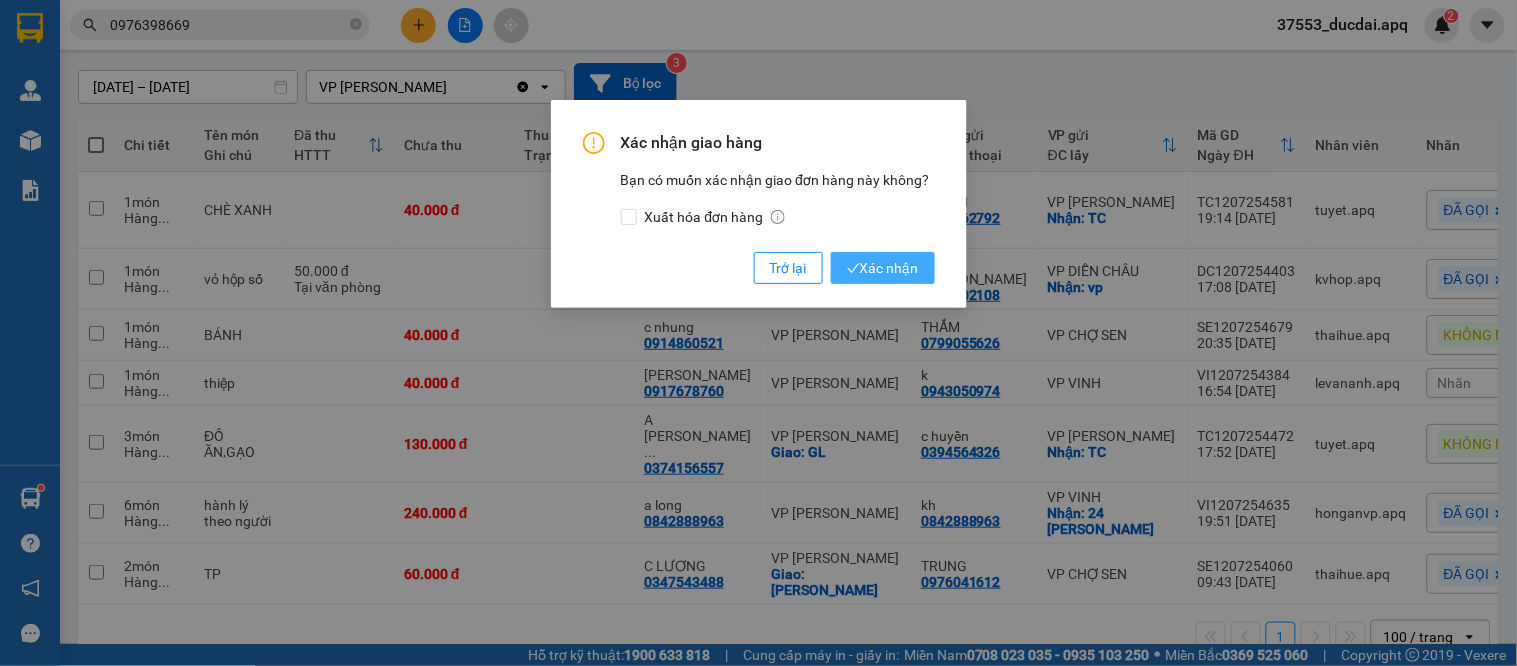 click on "Xác nhận" at bounding box center [883, 268] 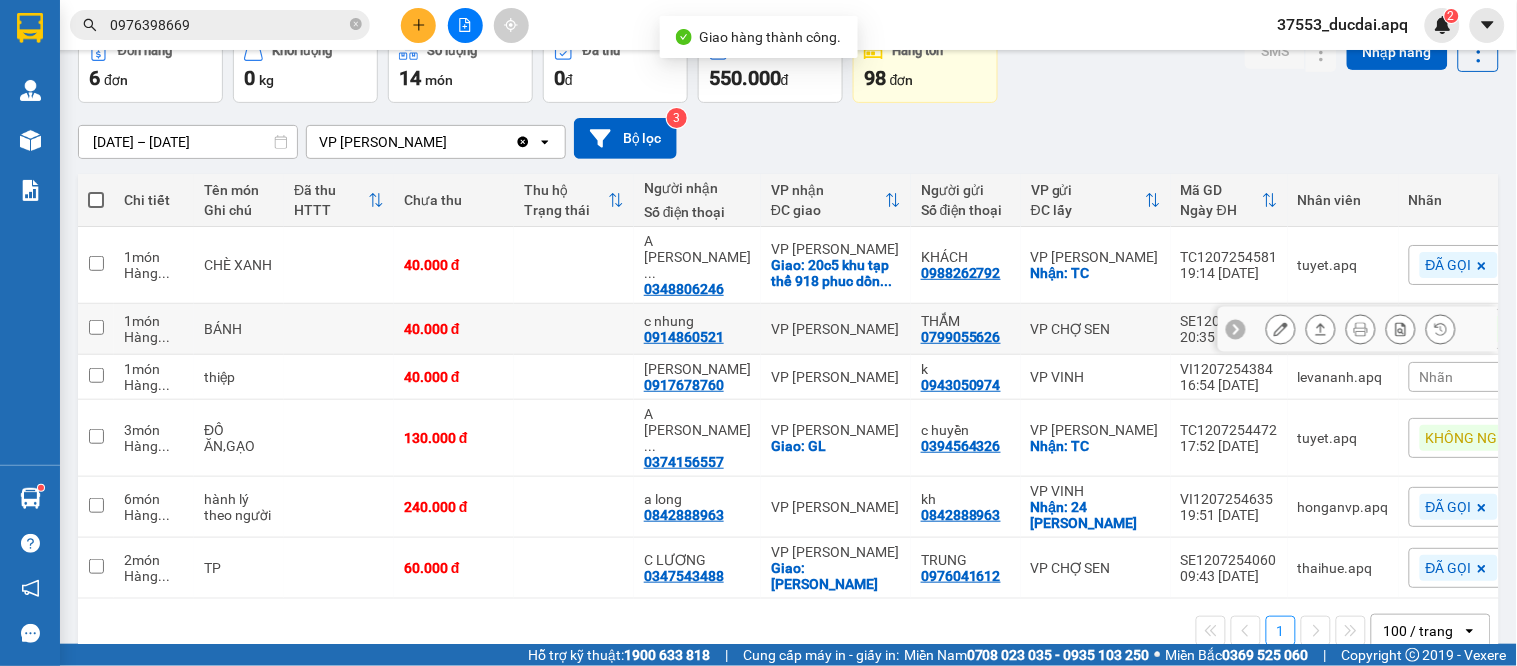 scroll, scrollTop: 112, scrollLeft: 0, axis: vertical 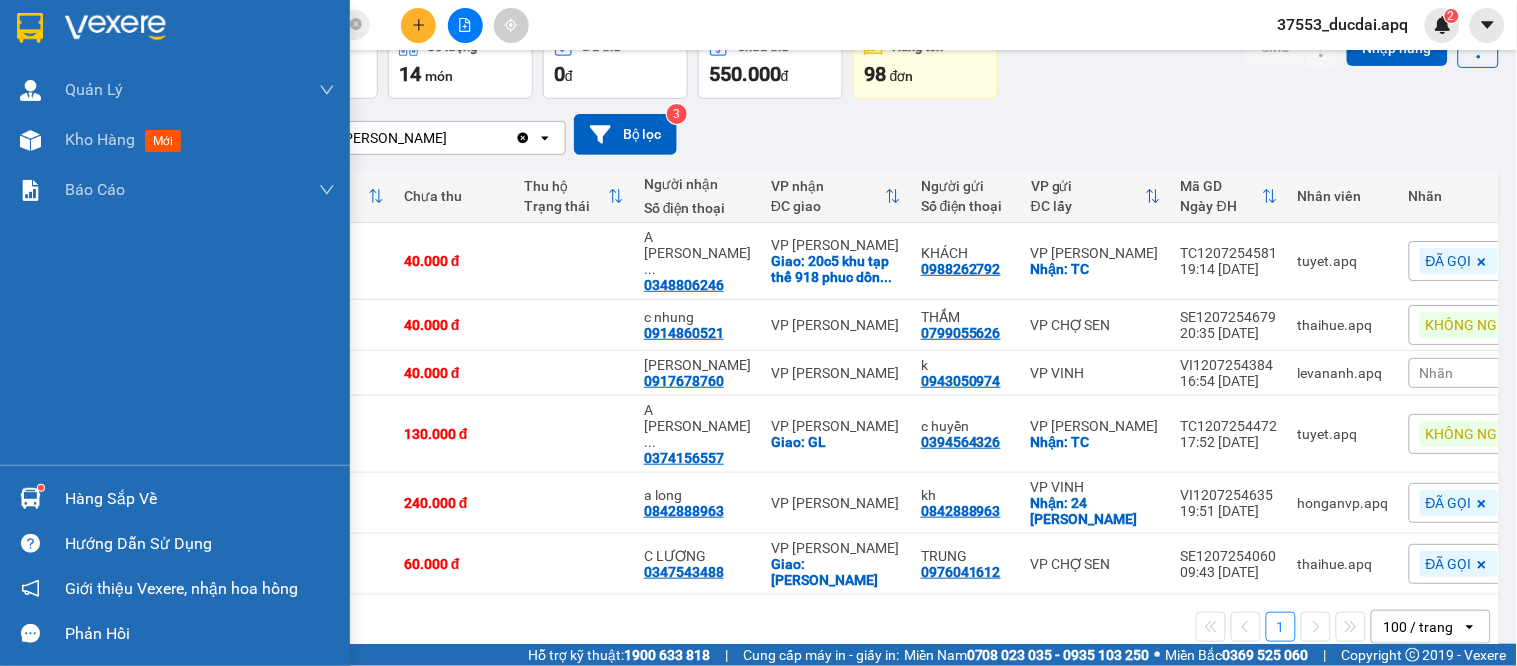 click at bounding box center (30, 498) 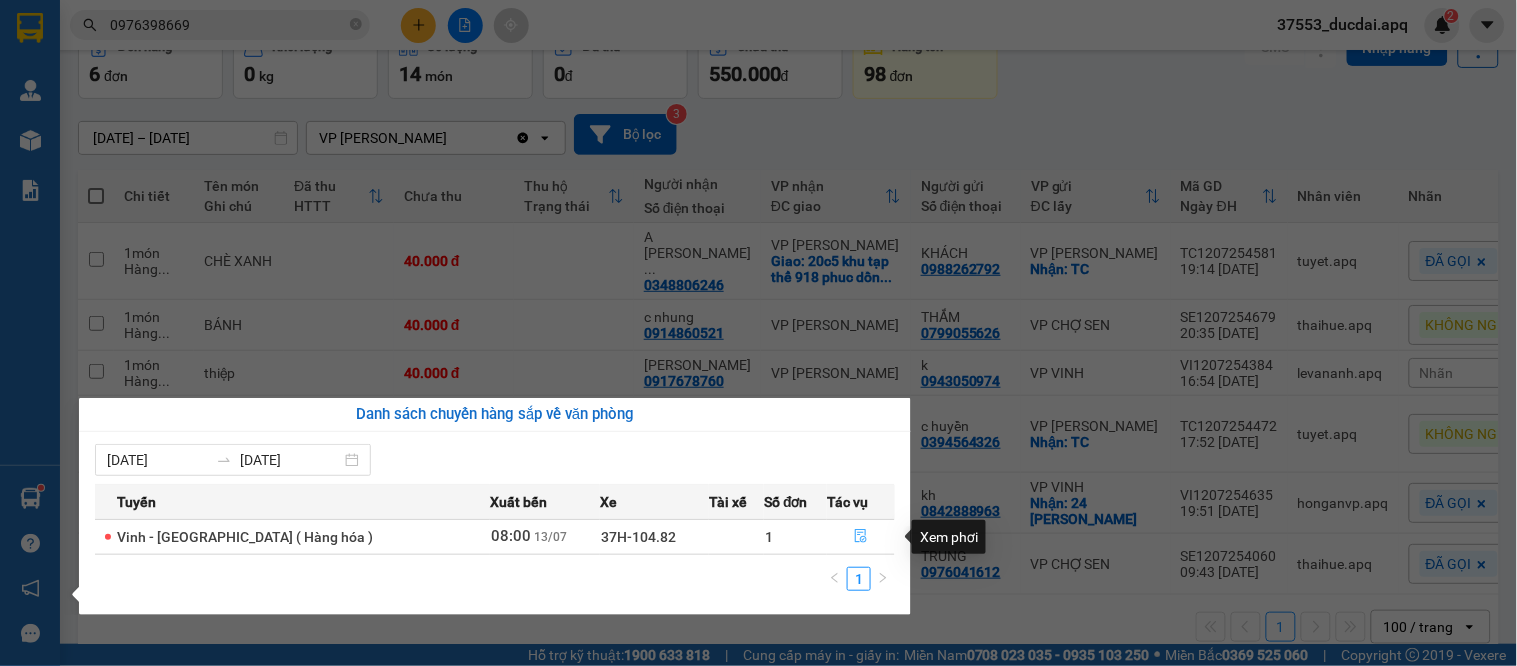click 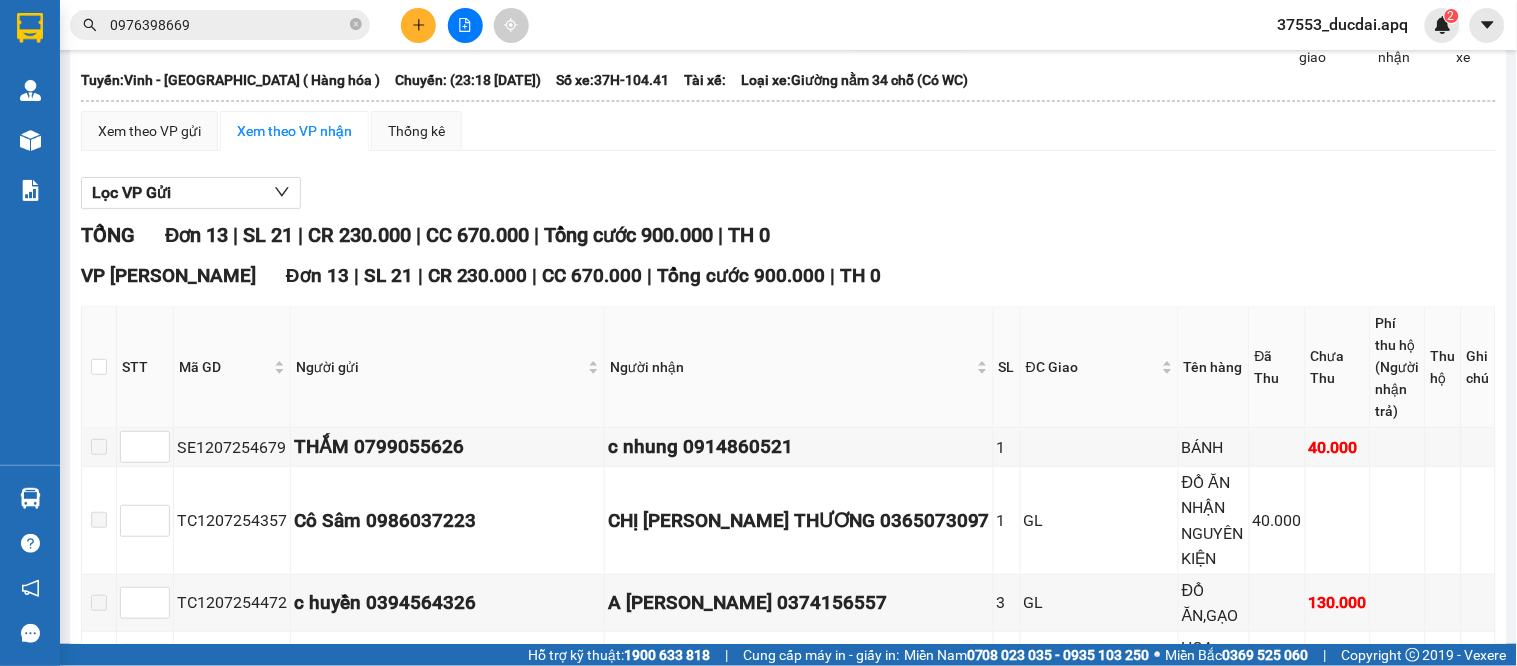 scroll, scrollTop: 0, scrollLeft: 0, axis: both 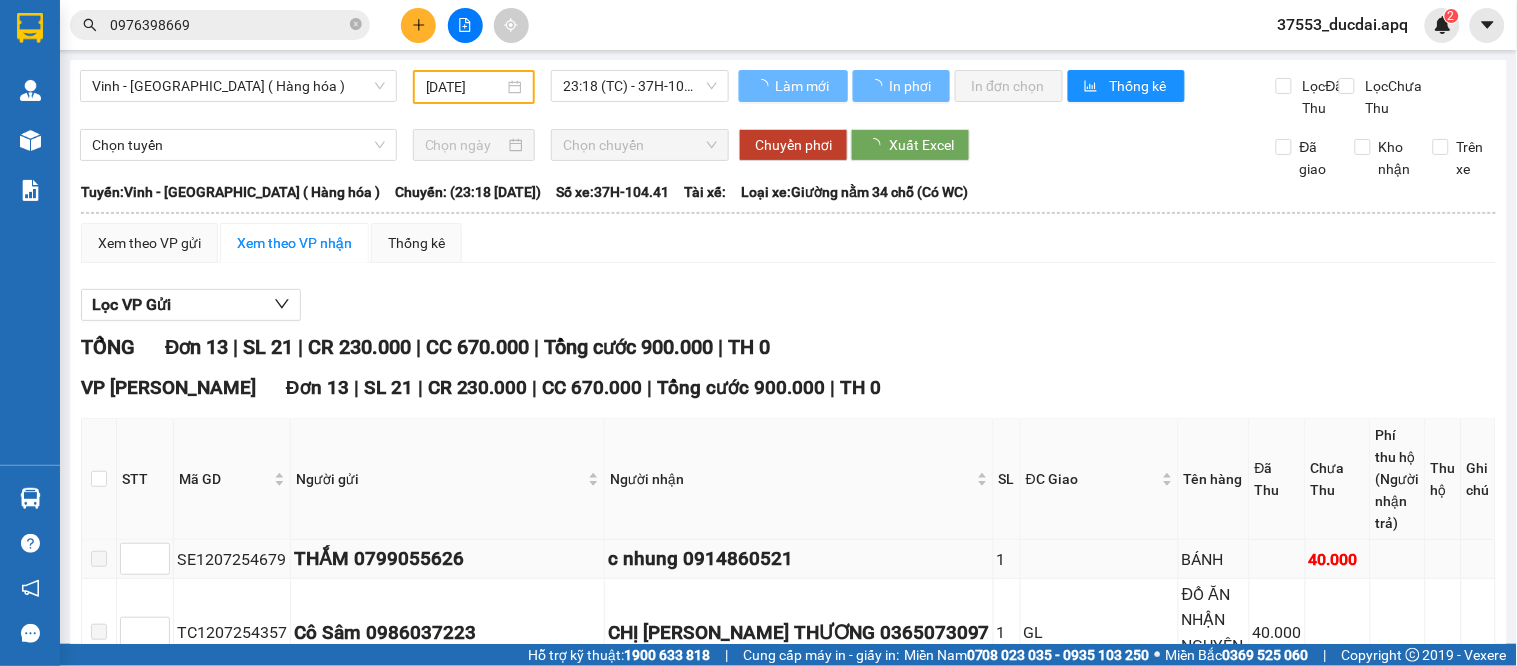 type on "[DATE]" 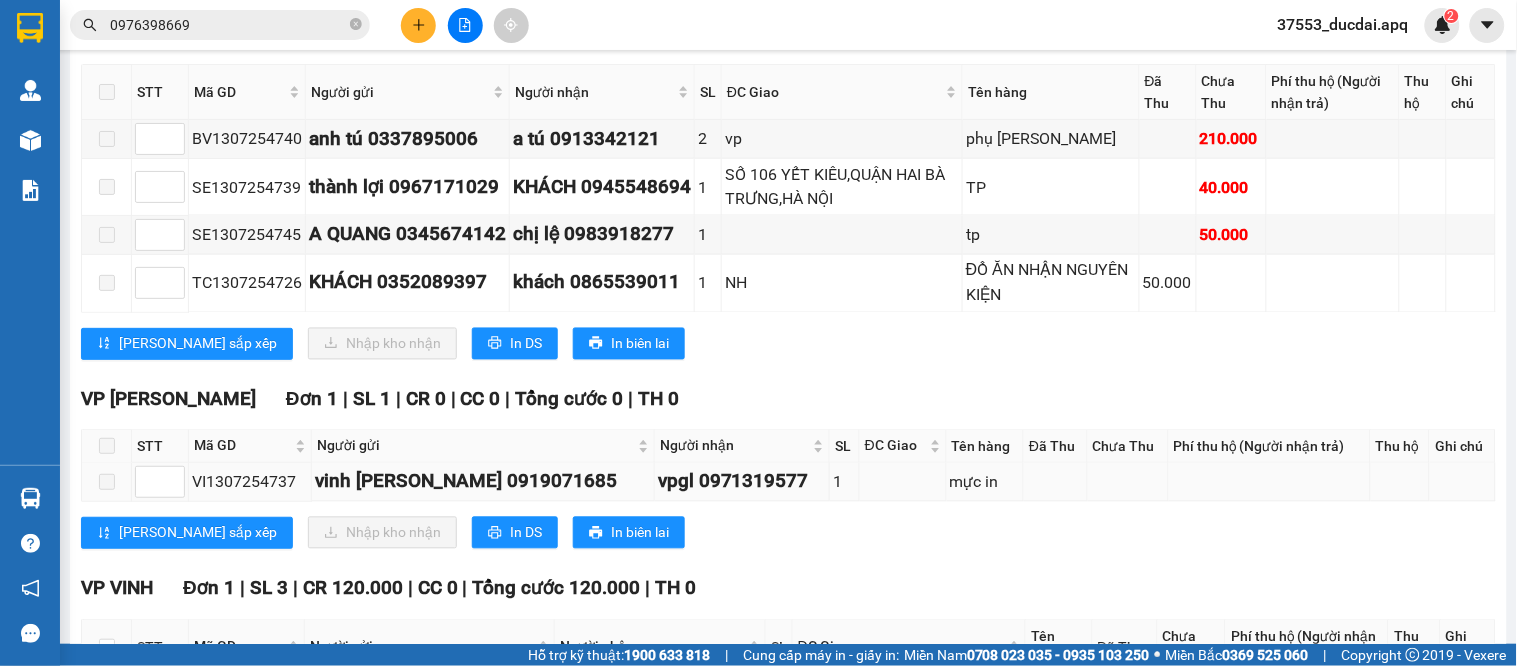 scroll, scrollTop: 888, scrollLeft: 0, axis: vertical 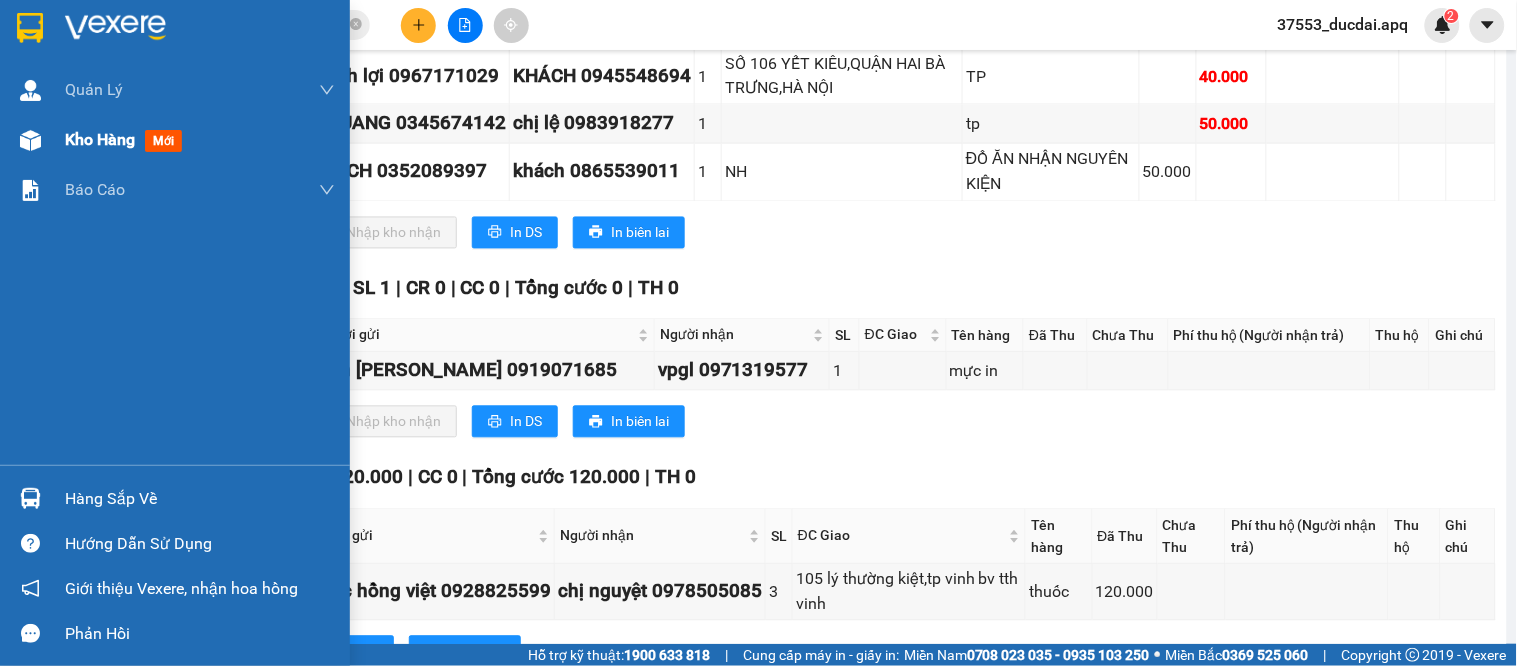 click on "Kho hàng" at bounding box center [100, 139] 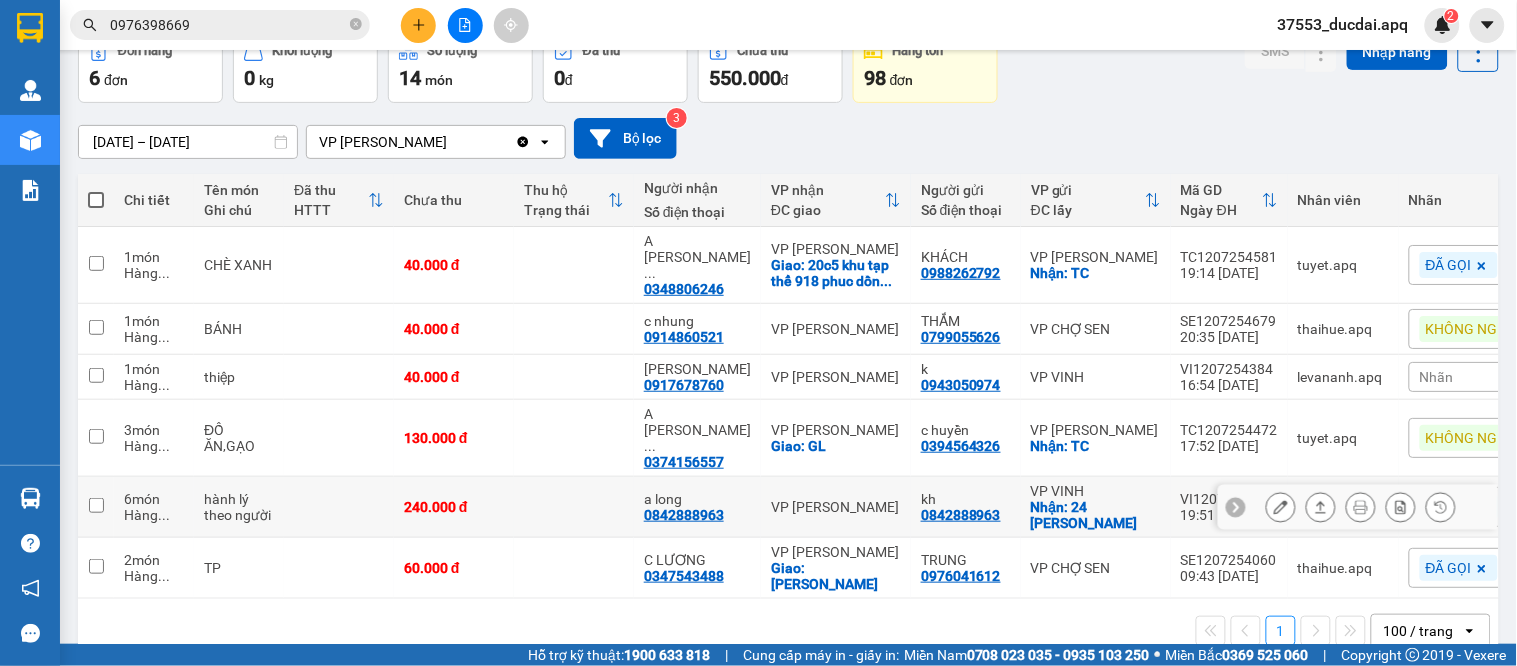 scroll, scrollTop: 112, scrollLeft: 0, axis: vertical 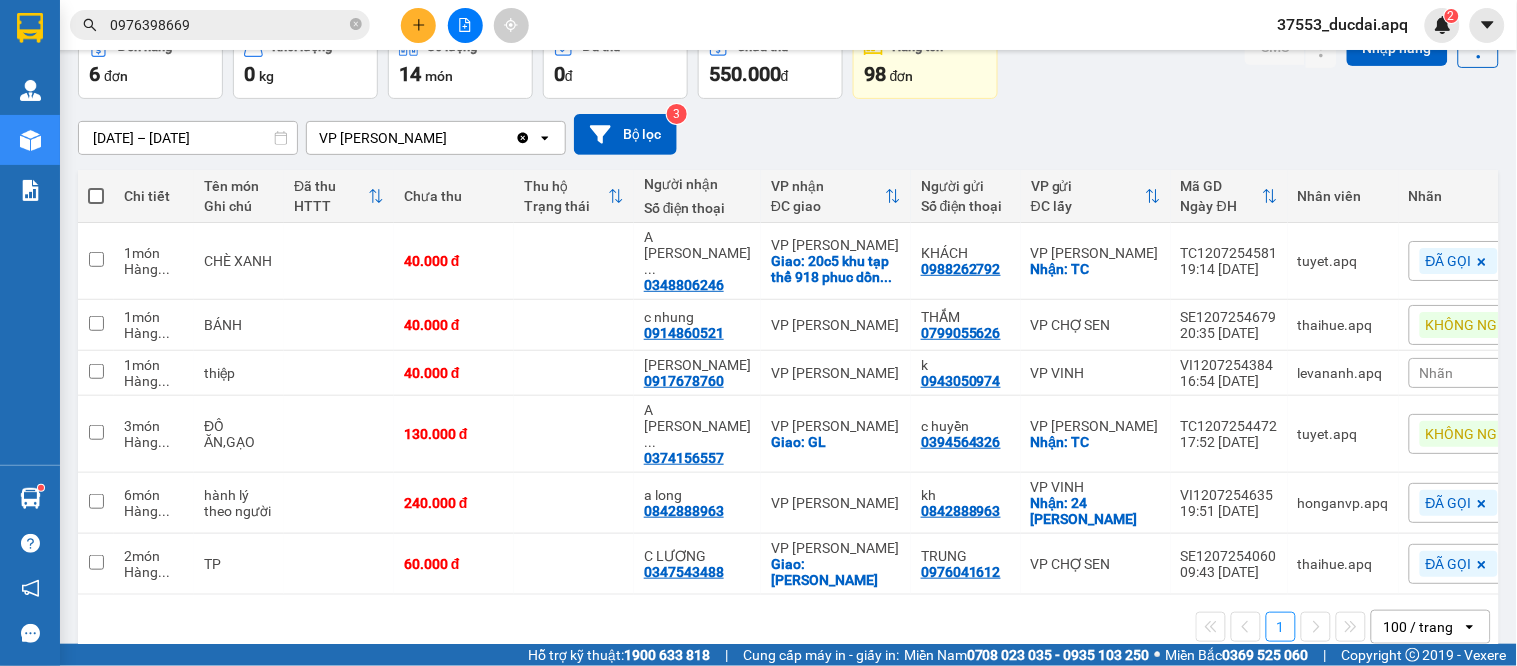 drag, startPoint x: 435, startPoint y: 8, endPoint x: 410, endPoint y: 23, distance: 29.15476 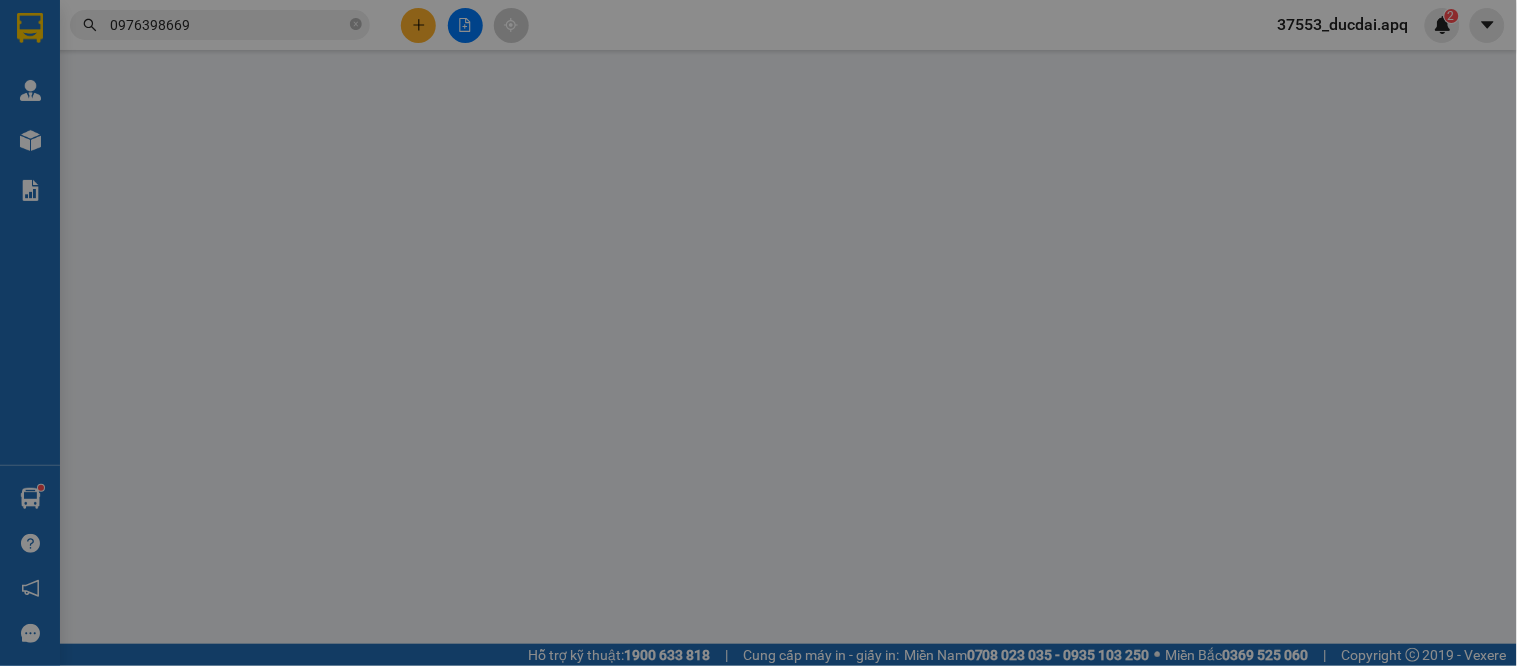 scroll, scrollTop: 0, scrollLeft: 0, axis: both 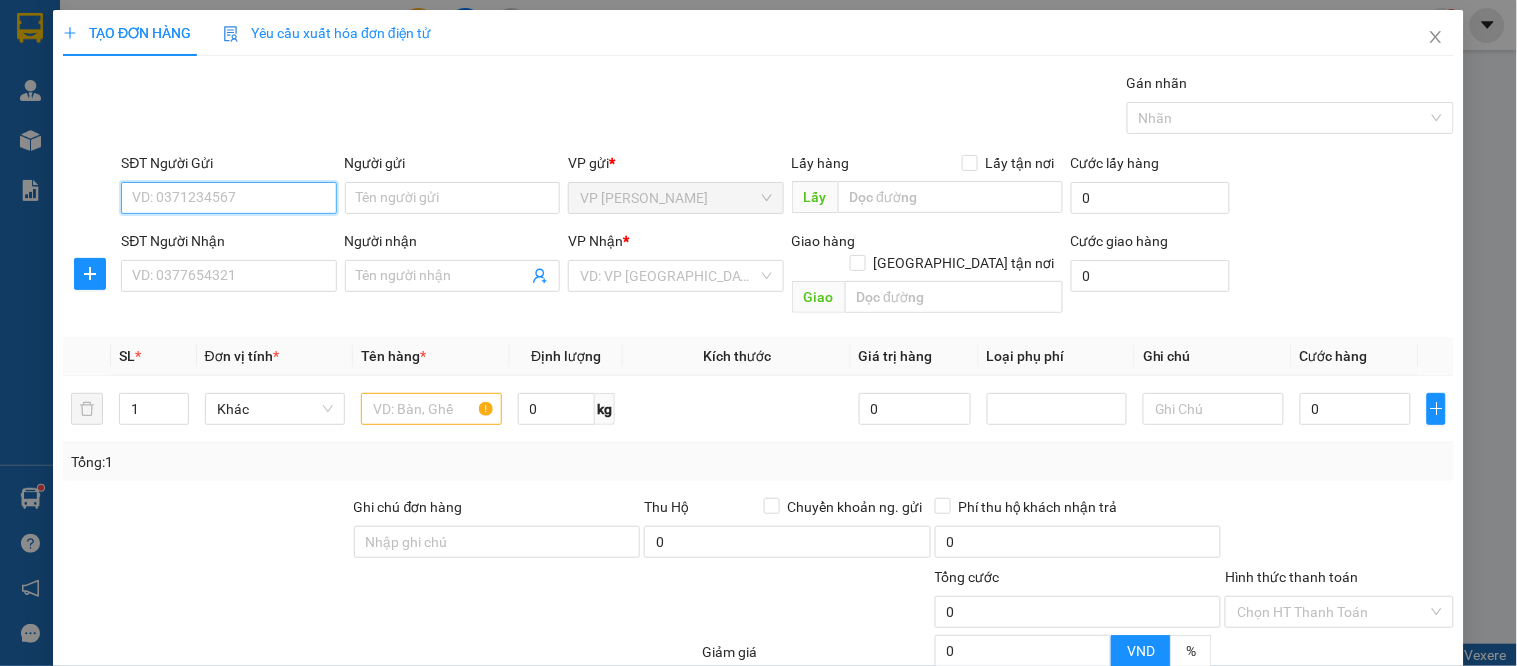 click on "SĐT Người Gửi" at bounding box center (228, 198) 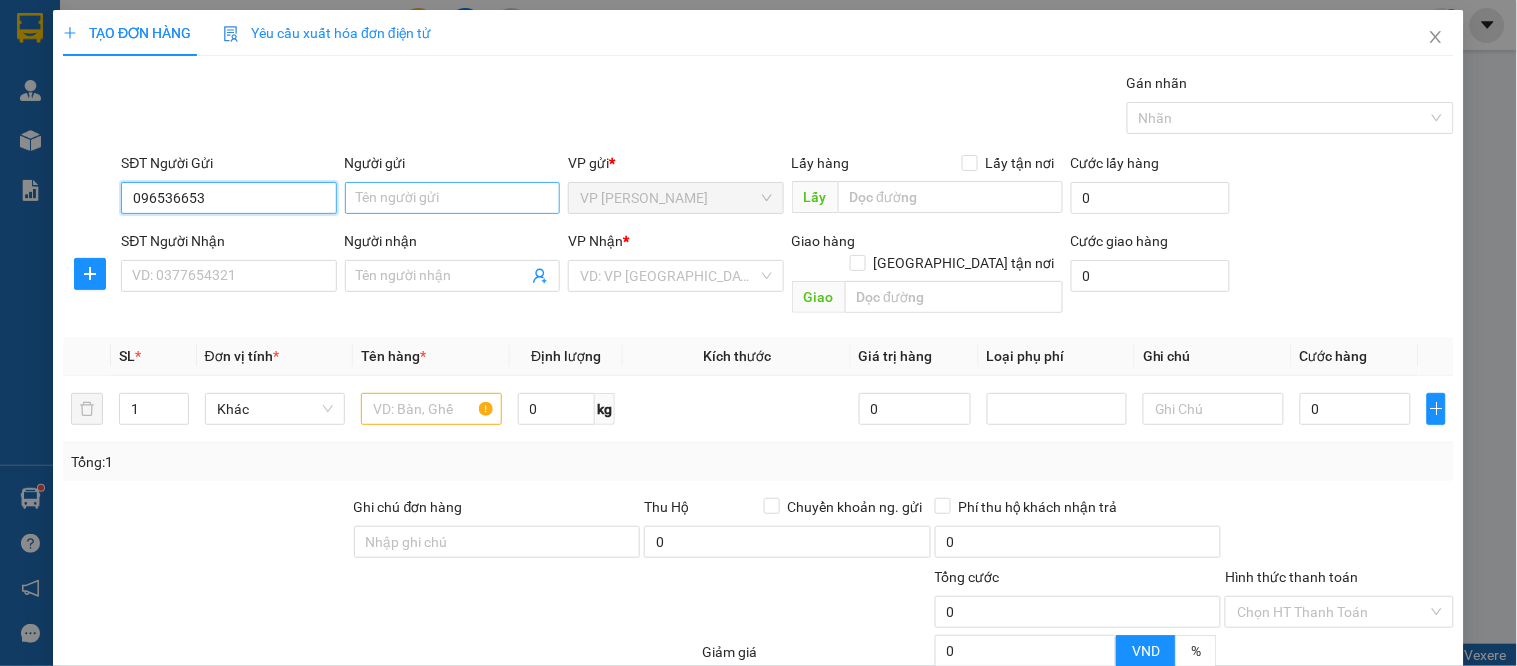 type on "0965366535" 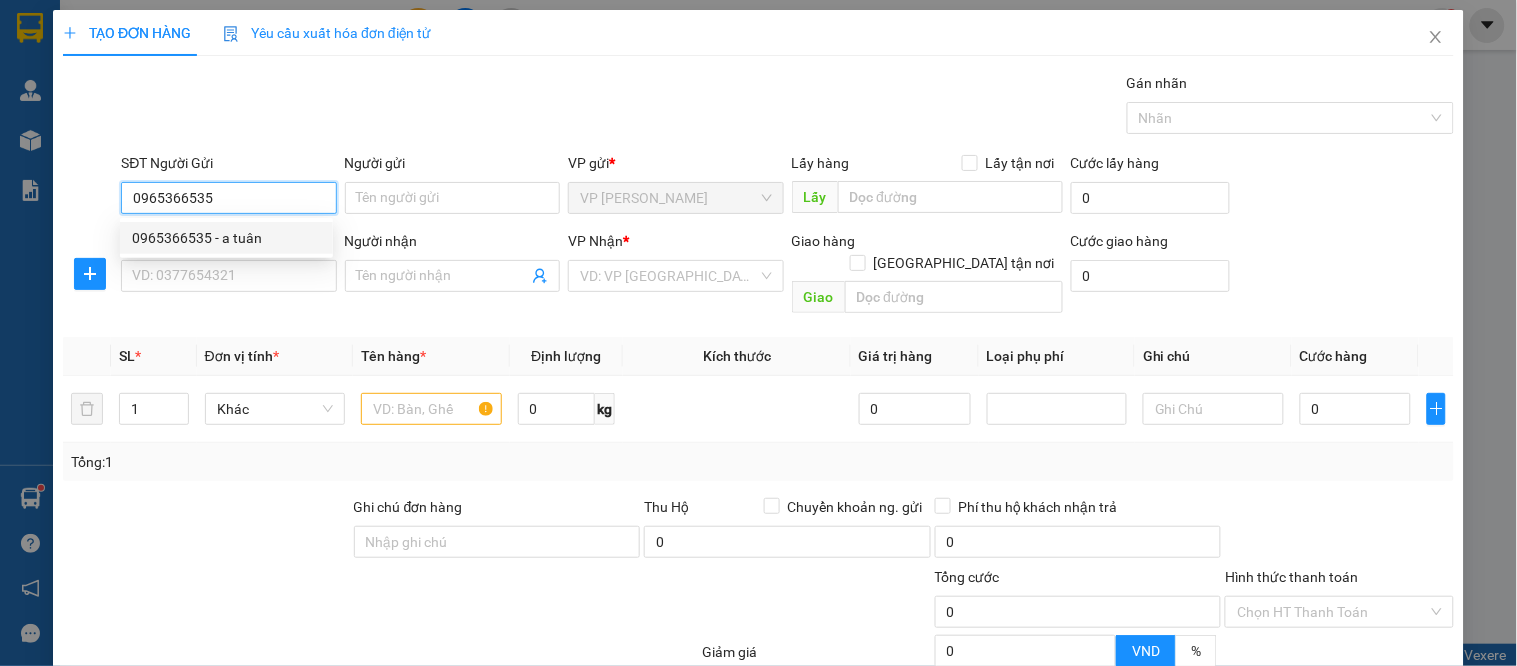 click on "0965366535 - a tuân" at bounding box center (226, 238) 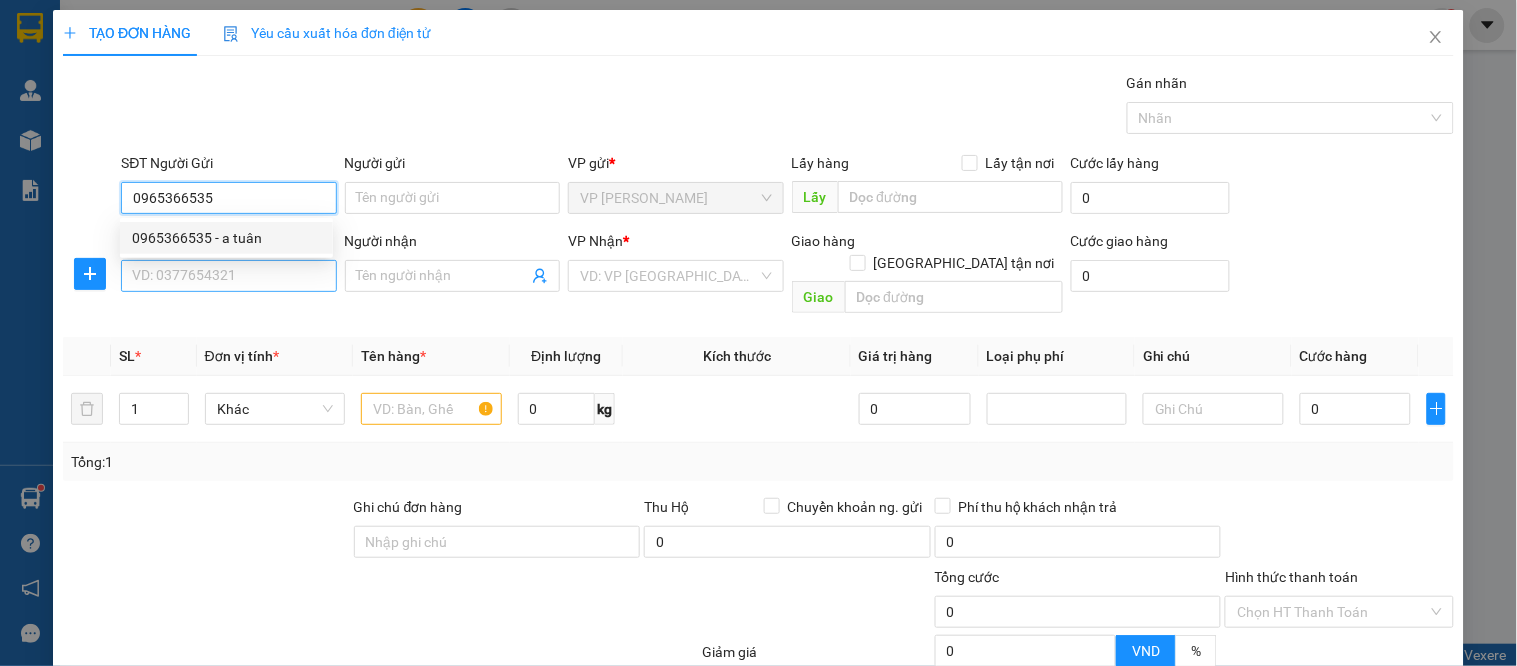 type on "a tuân" 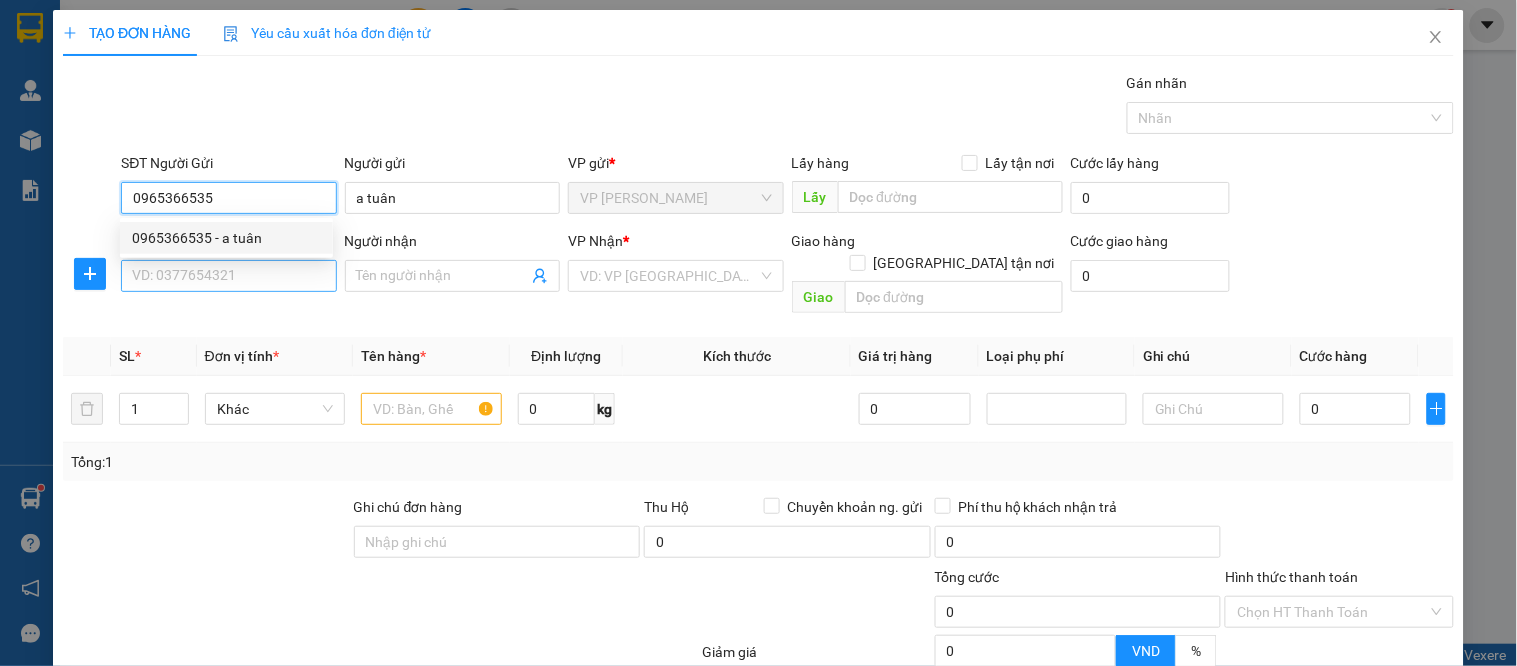 type on "0965366535" 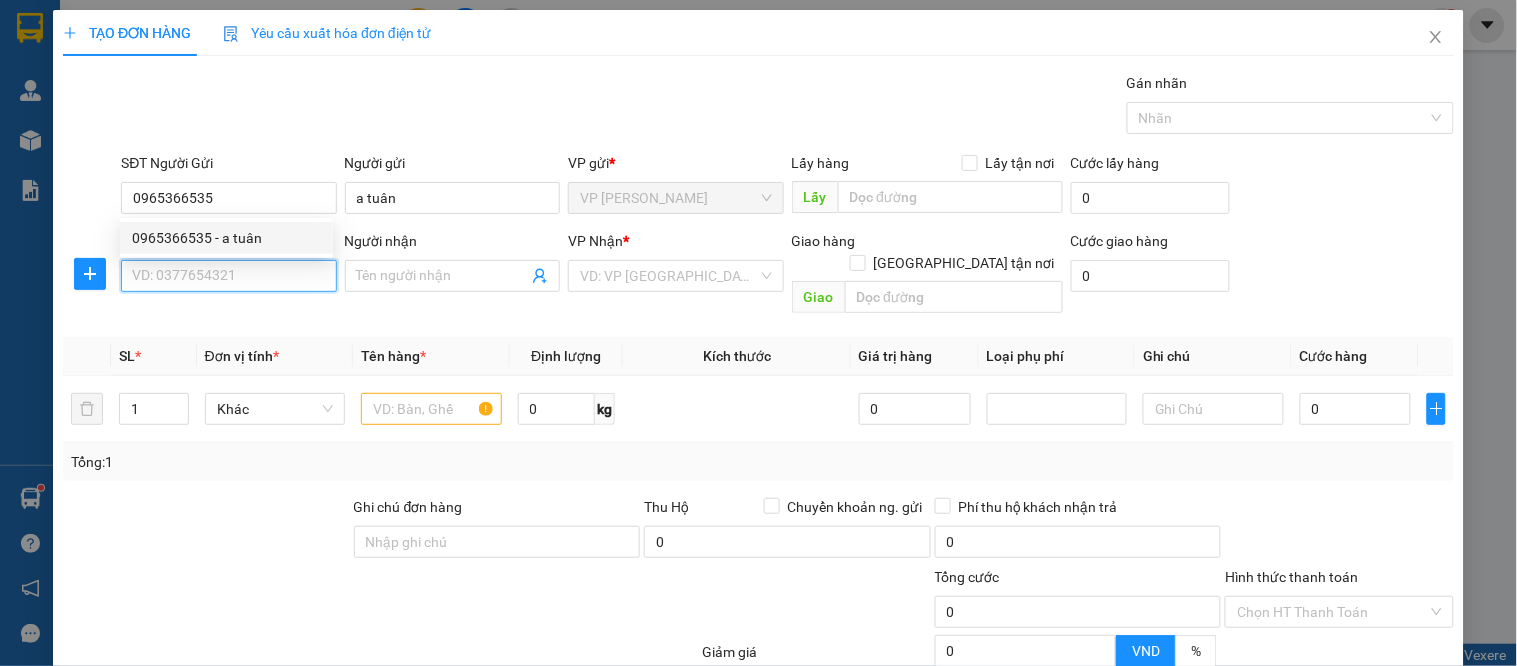 click on "SĐT Người Nhận" at bounding box center (228, 276) 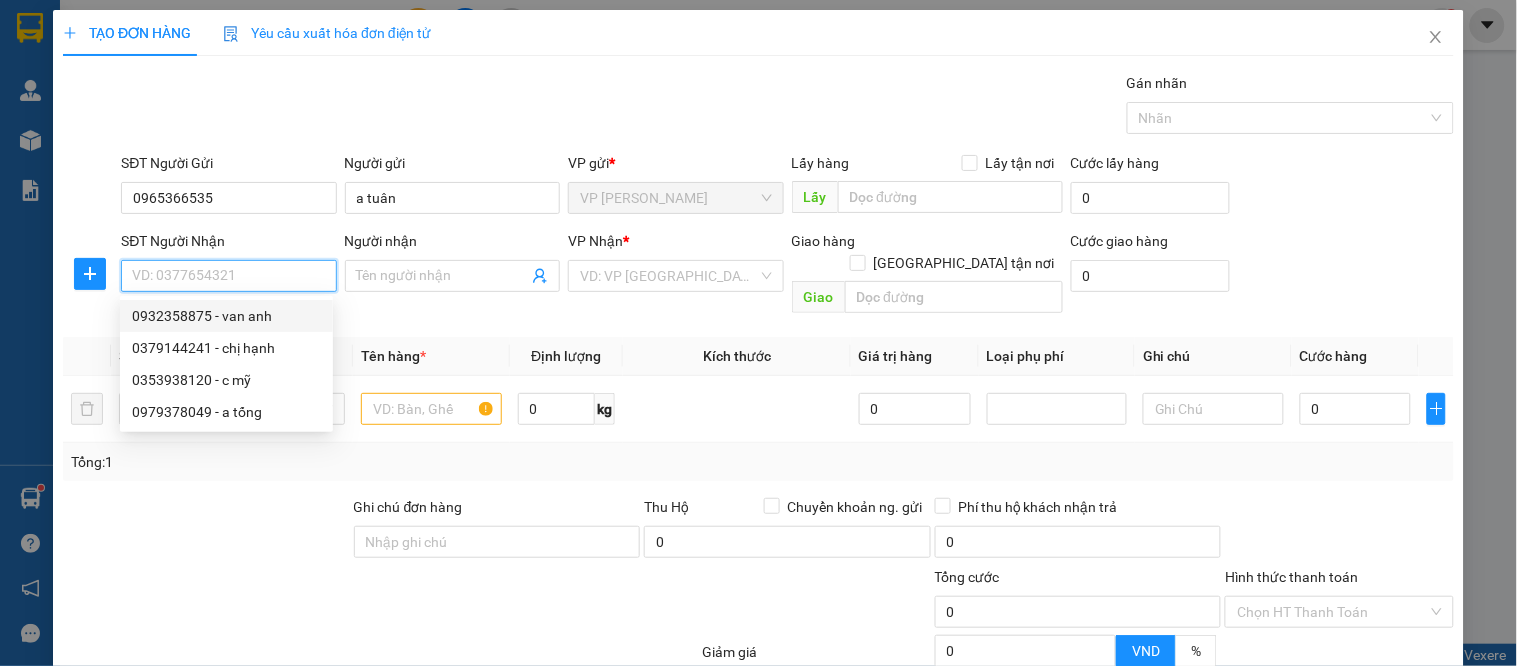 click on "0932358875 - van anh" at bounding box center [226, 316] 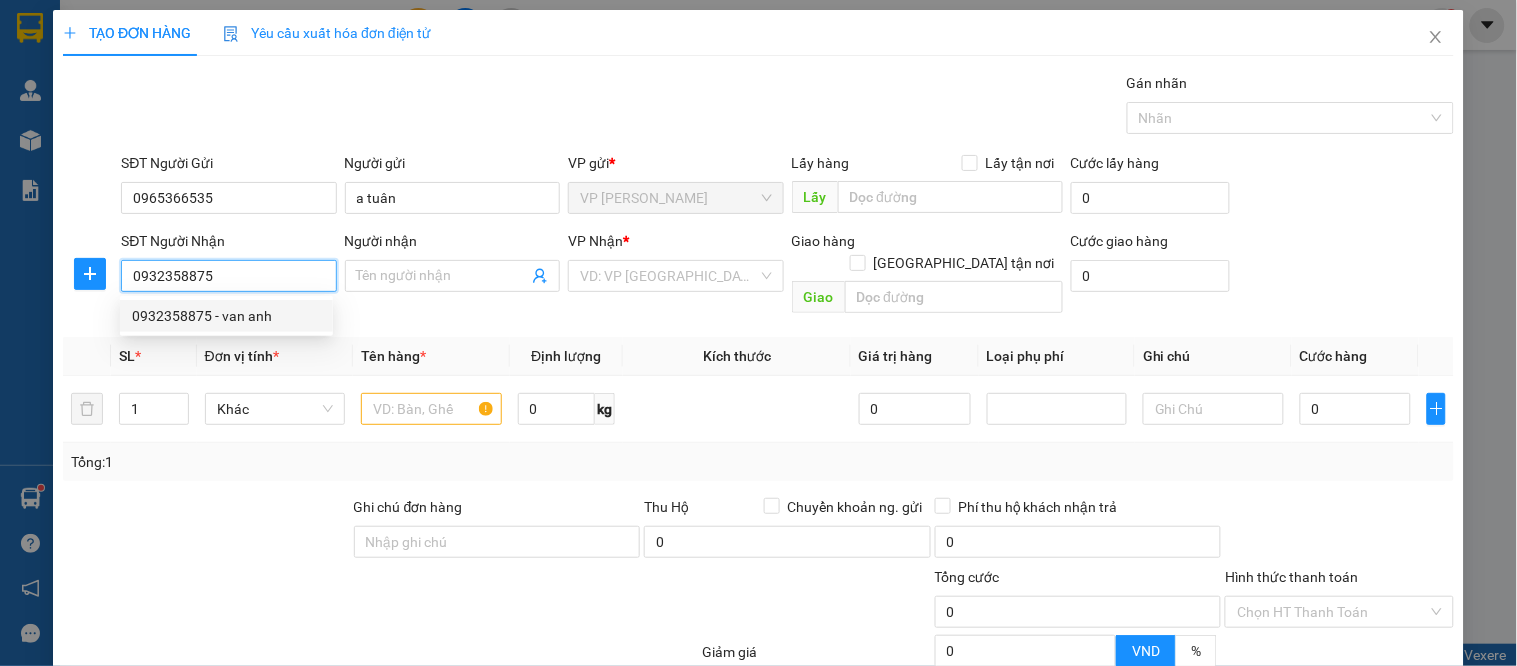 type on "van anh" 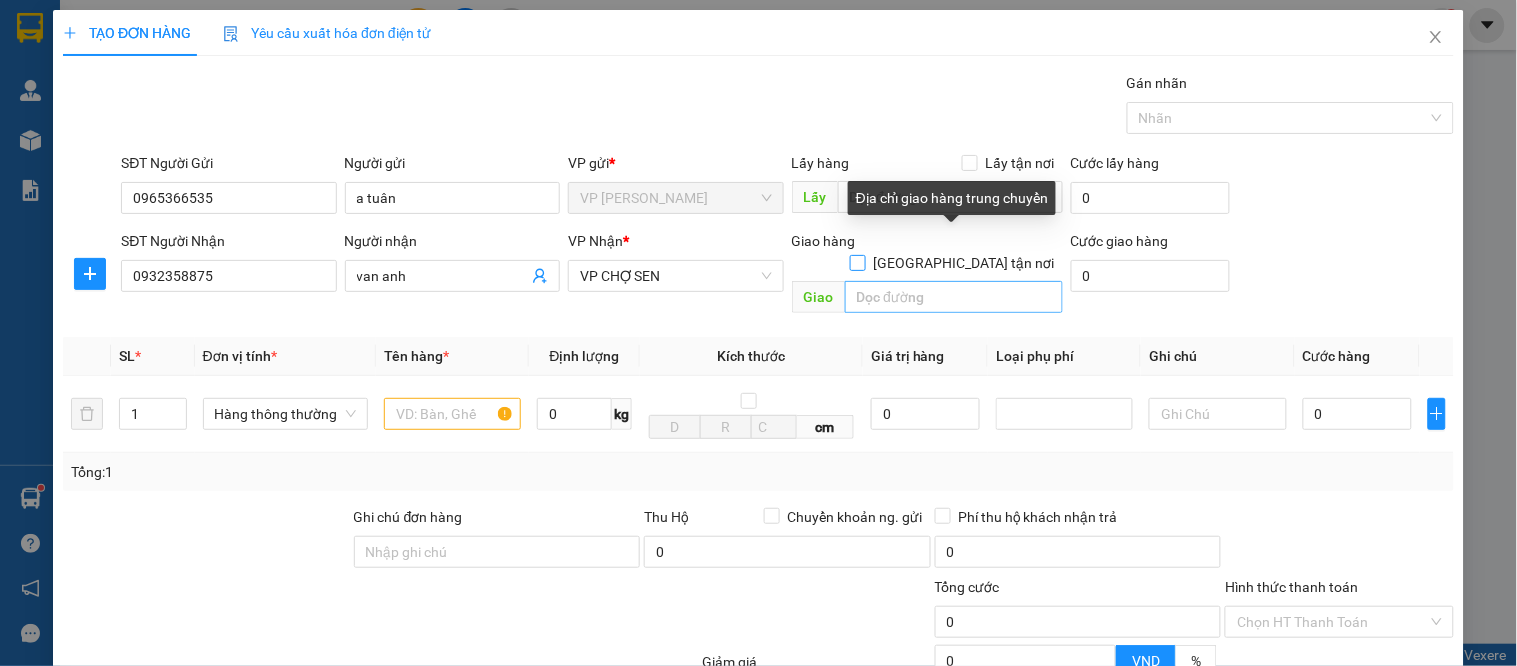 drag, startPoint x: 948, startPoint y: 237, endPoint x: 927, endPoint y: 267, distance: 36.619667 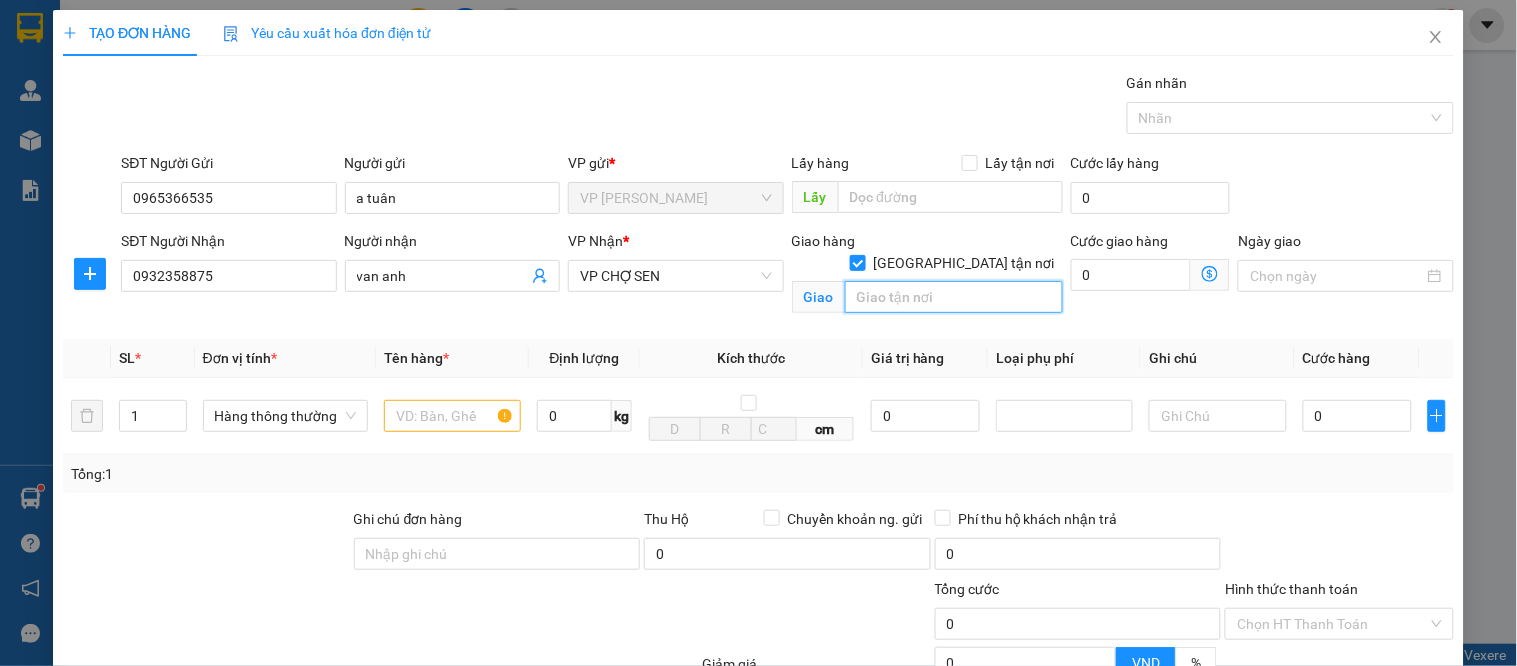 click at bounding box center [954, 297] 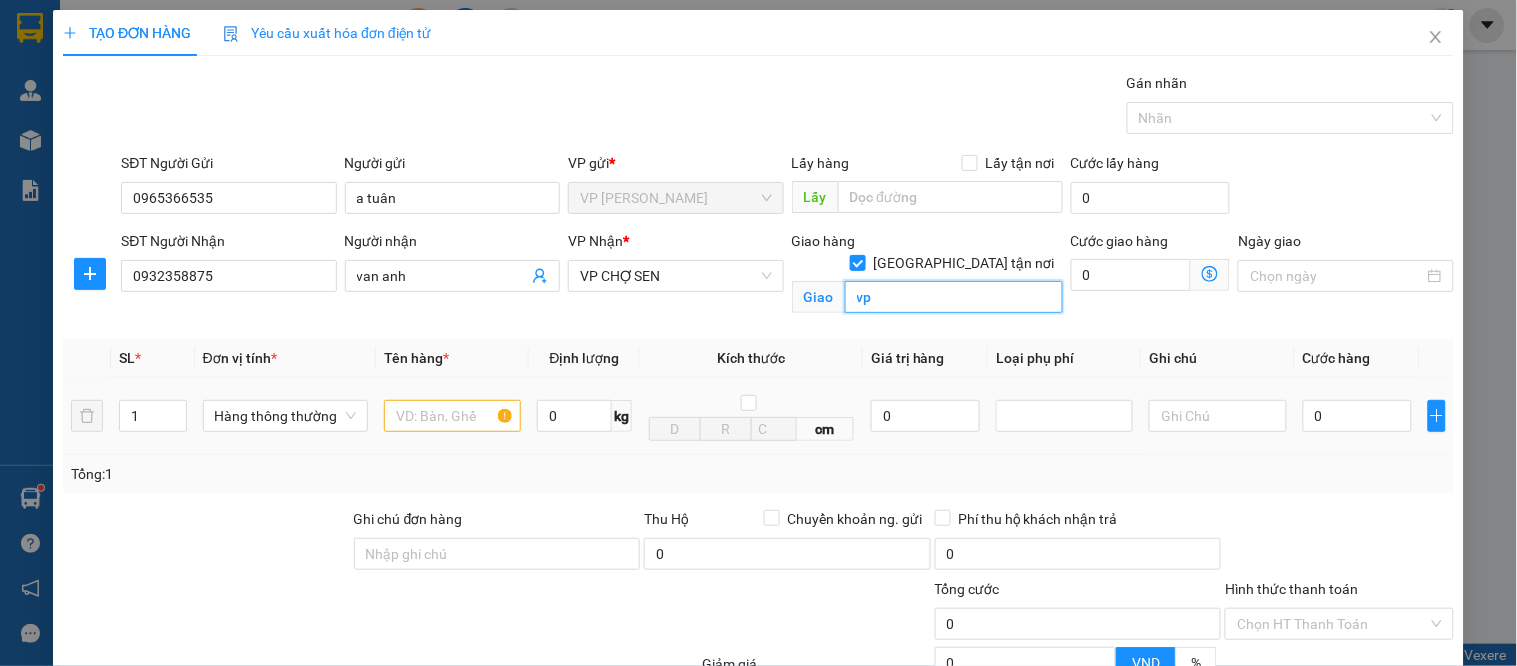 type on "vp" 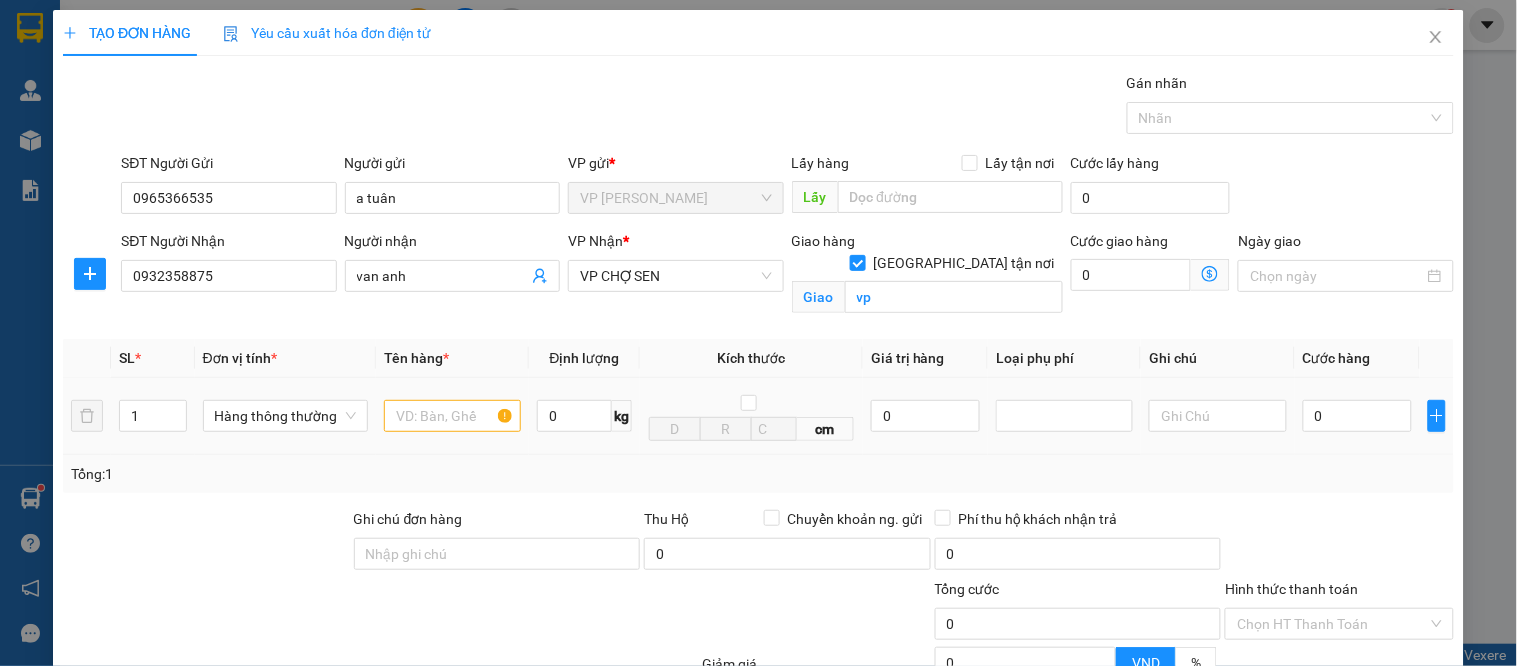 click at bounding box center (452, 416) 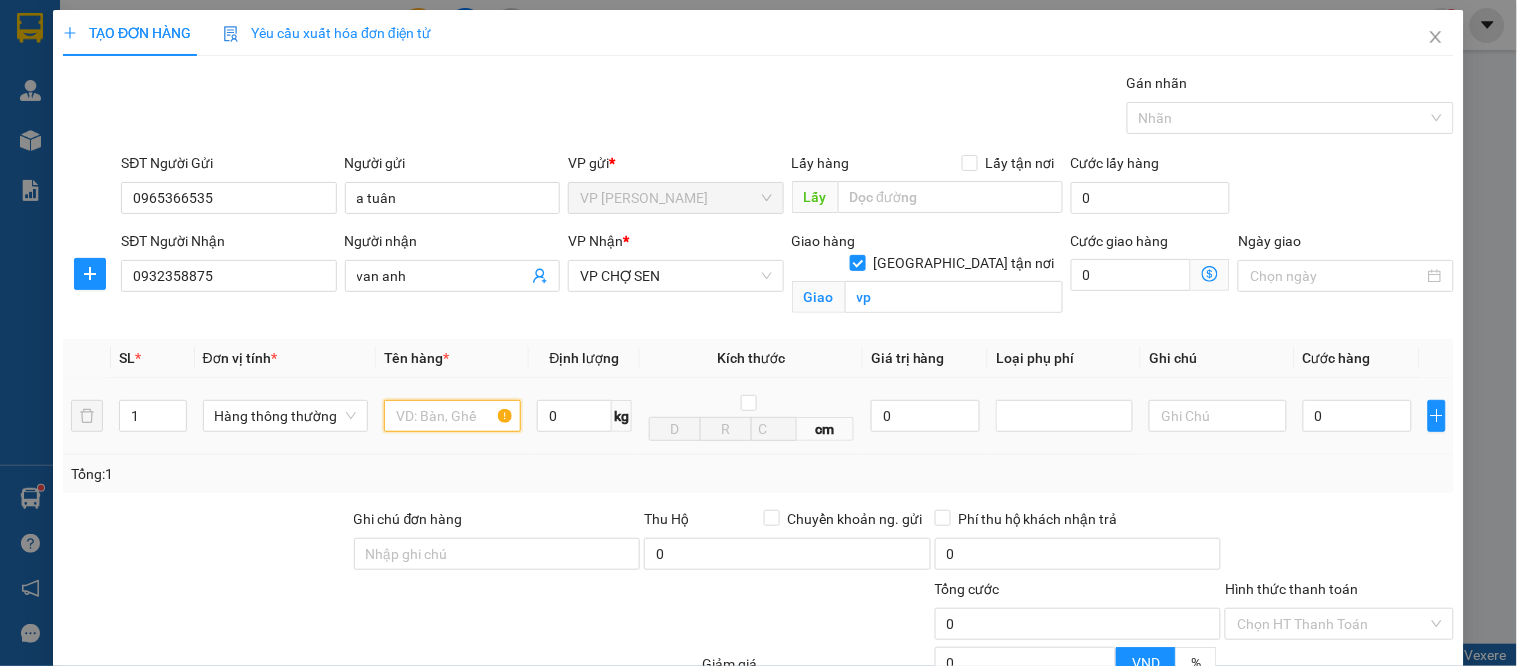 click at bounding box center [452, 416] 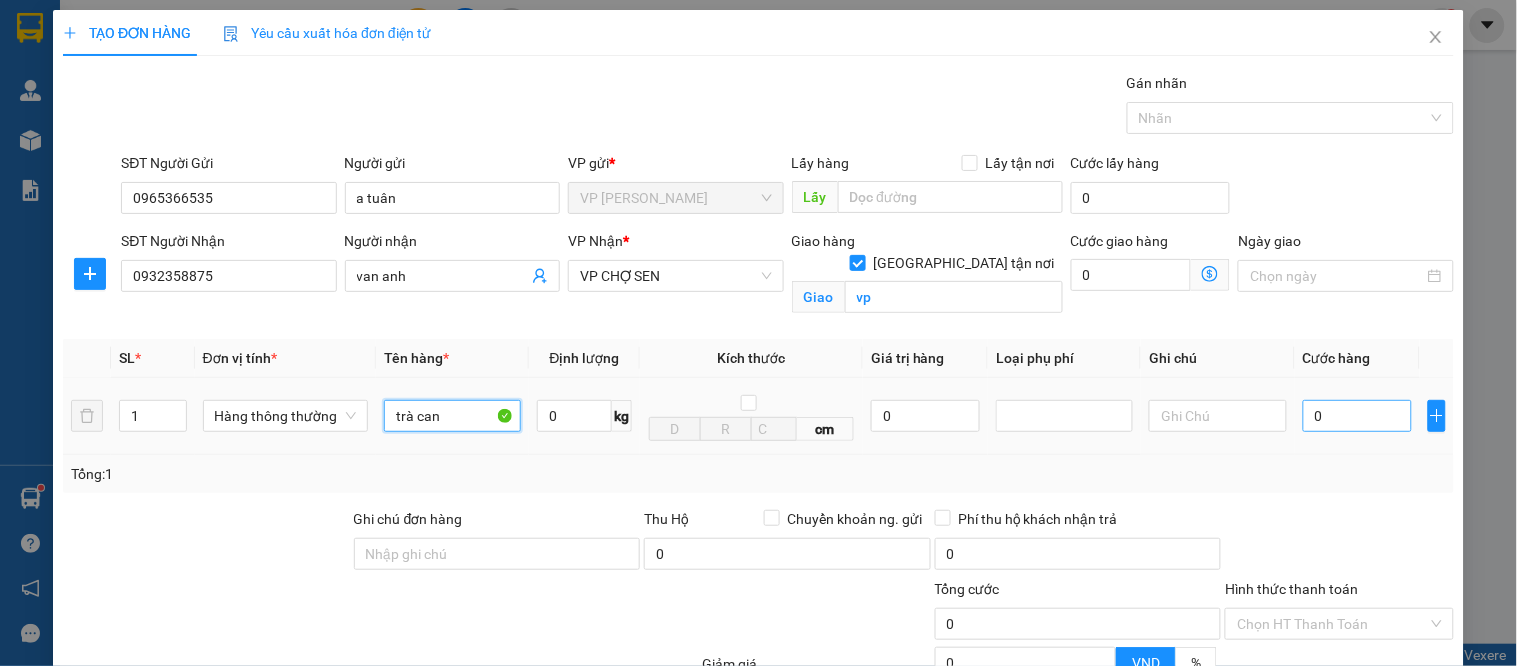 type on "trà can" 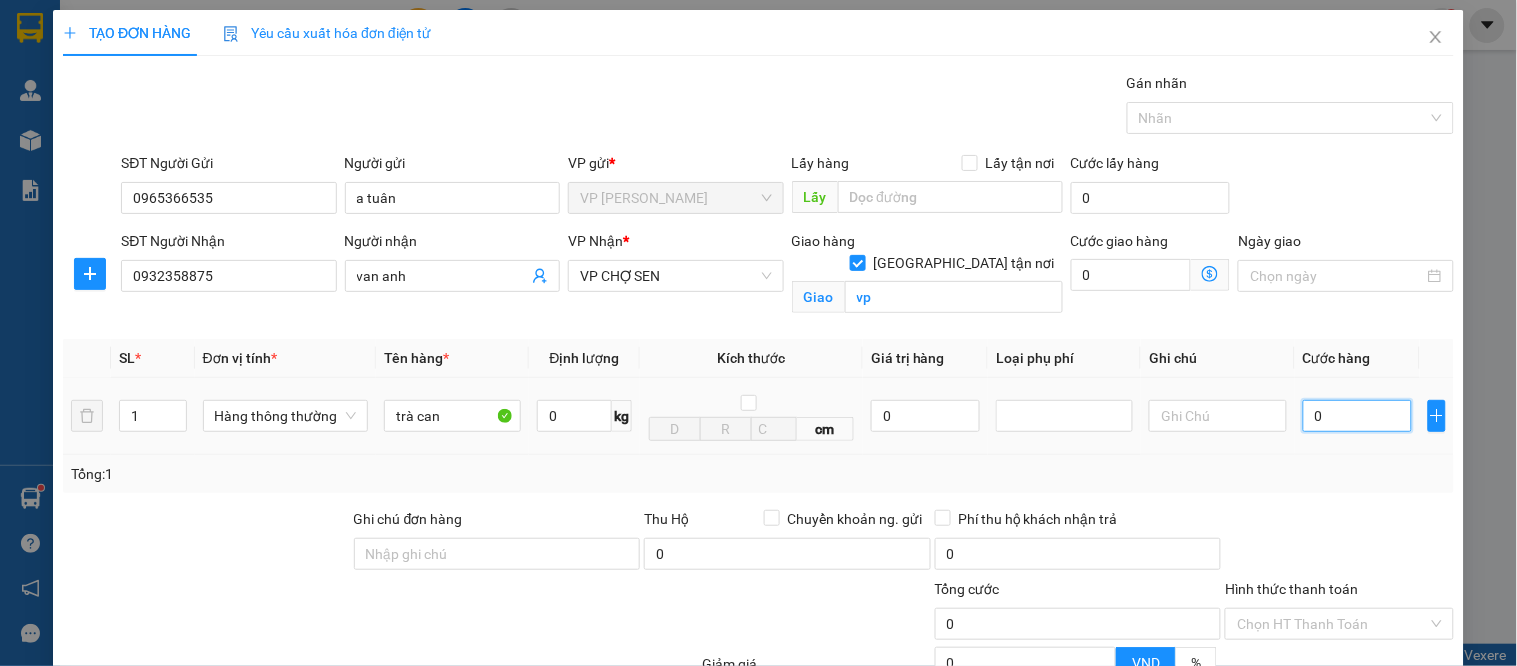 click on "0" at bounding box center [1357, 416] 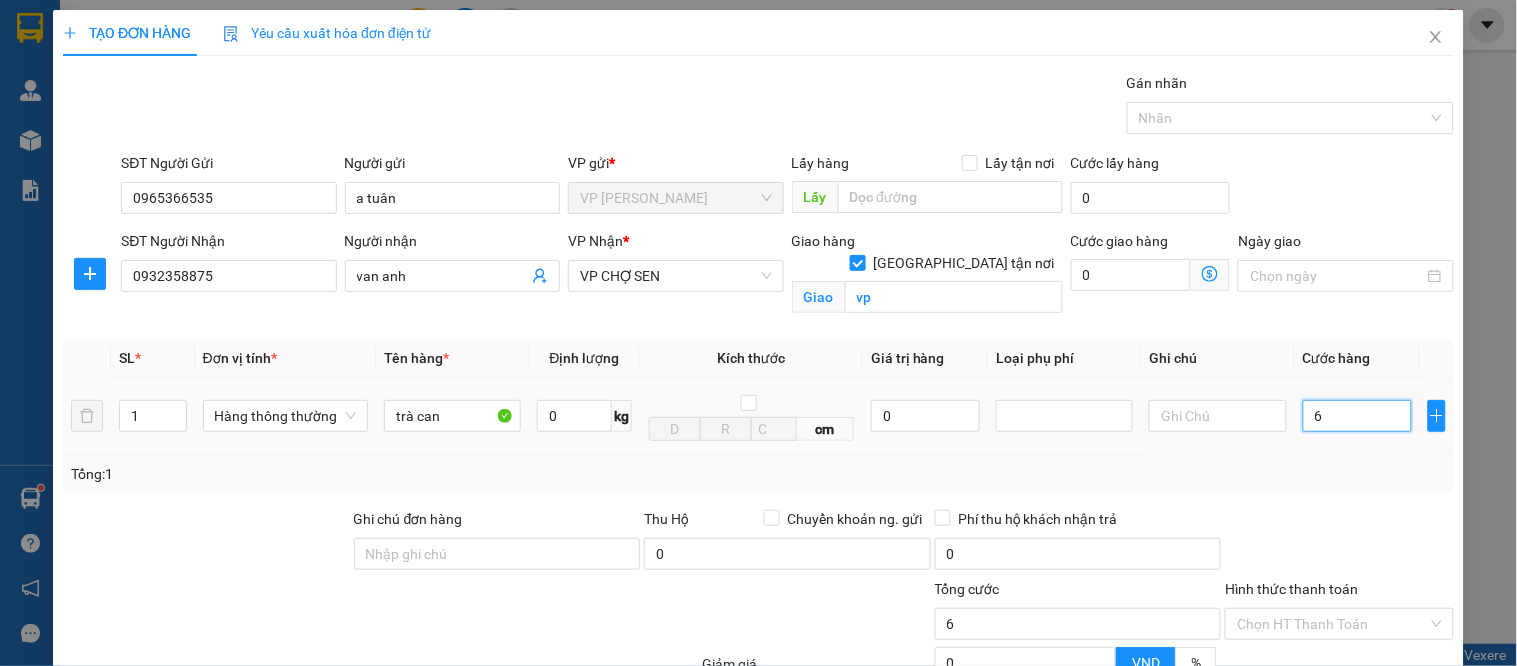 type on "60" 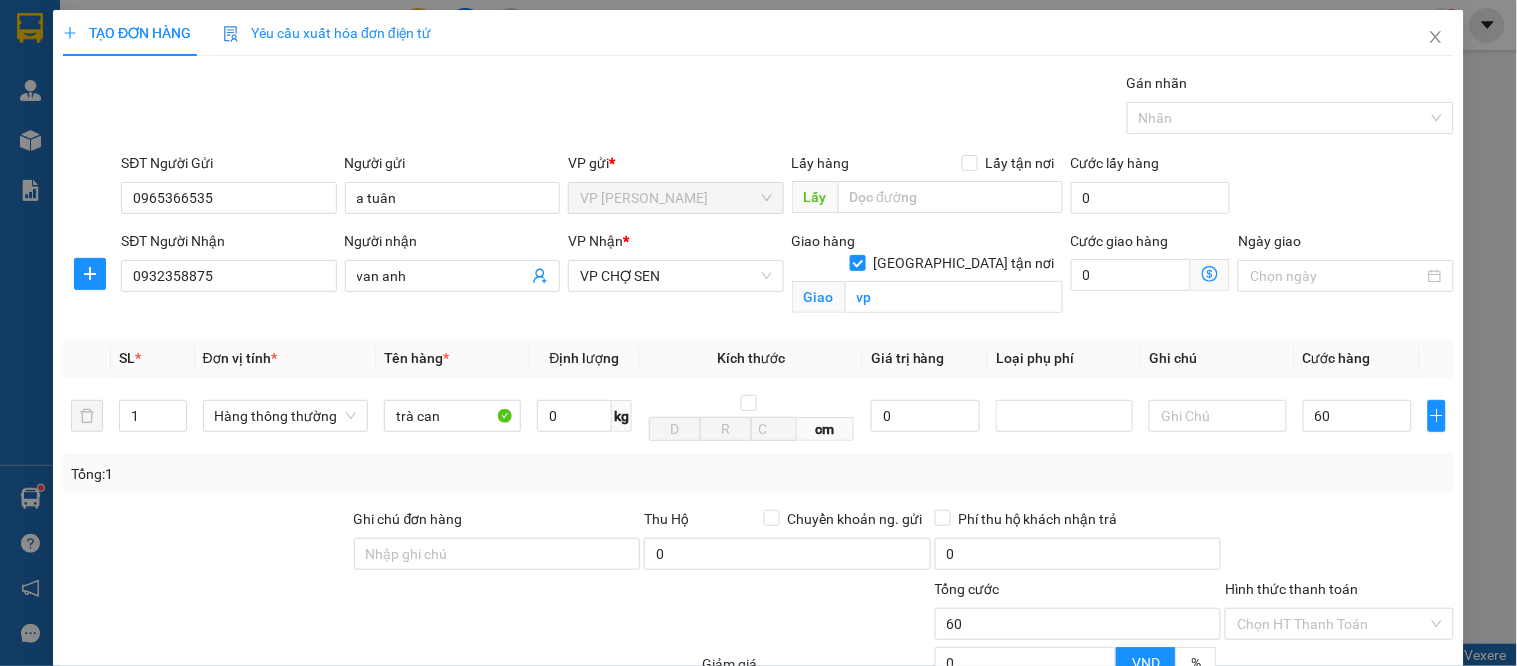 type on "60.000" 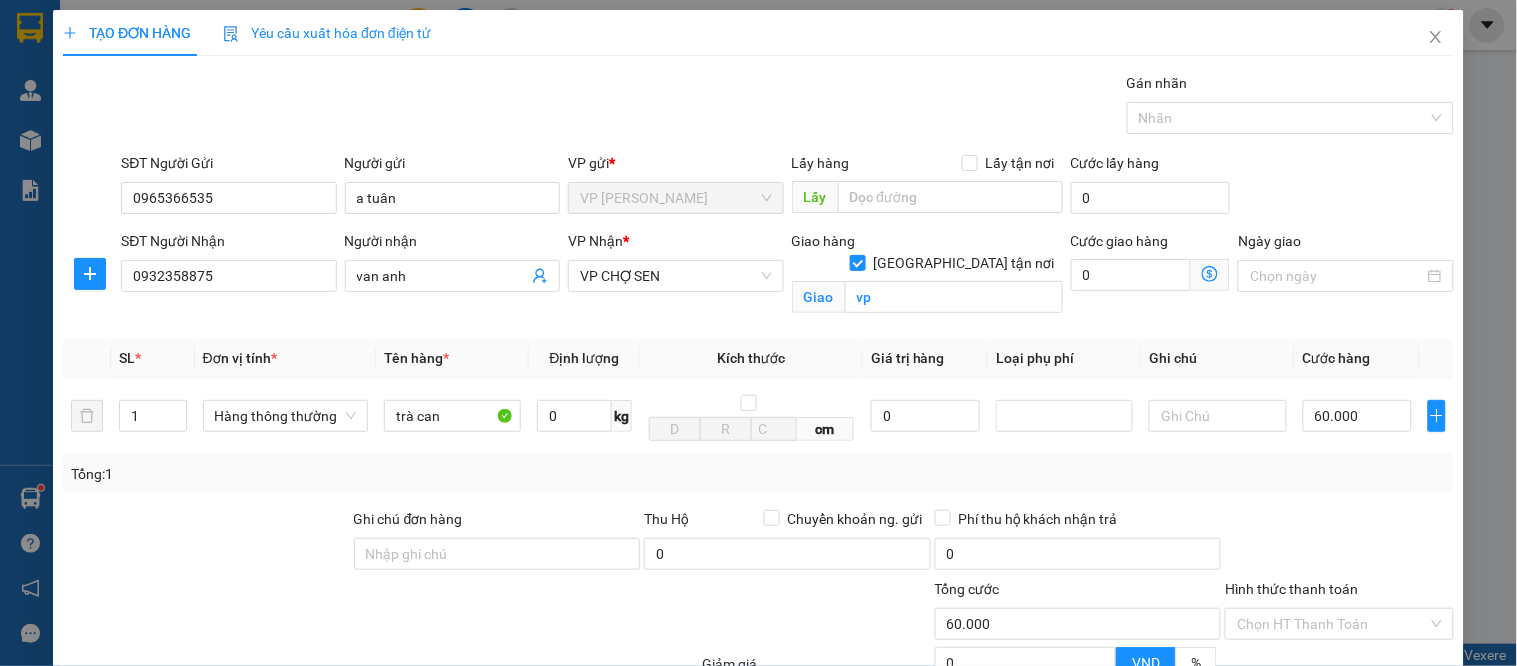 click on "Tổng:  1" at bounding box center (758, 474) 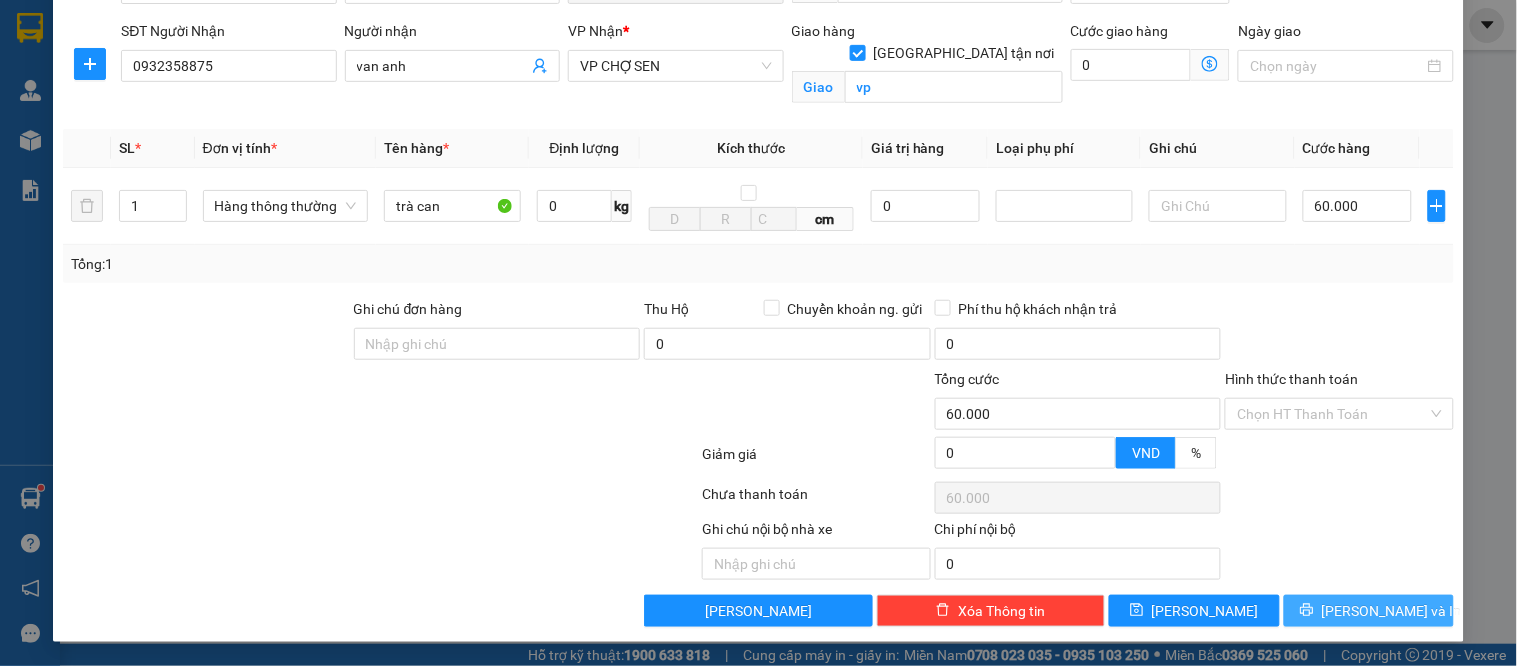 click on "Transit Pickup Surcharge Ids Transit Deliver Surcharge Ids Transit Deliver Surcharge Transit Deliver Surcharge Gói vận chuyển  * Tiêu chuẩn Gán nhãn   Nhãn SĐT Người Gửi 0965366535 Người gửi a tuân VP gửi  * VP GIA LÂM Lấy hàng Lấy tận nơi Lấy Cước lấy hàng 0 SĐT Người Nhận 0932358875 Người nhận van anh VP Nhận  * VP CHỢ SEN Giao hàng [GEOGRAPHIC_DATA] tận nơi Giao vp Cước giao hàng 0 Ngày giao SL  * Đơn vị tính  * Tên hàng  * Định lượng Kích thước Giá trị hàng Loại phụ phí Ghi chú Cước hàng                       1 Hàng thông thường trà can 0 kg cm 0   60.000 Tổng:  1 Ghi chú đơn hàng Thu Hộ Chuyển khoản ng. gửi 0 Phí thu hộ khách nhận trả 0 Tổng cước 60.000 Hình thức thanh toán Chọn HT Thanh Toán Giảm giá 0 VND % Discount 0 Số tiền thu trước 0 Chưa thanh toán 60.000 Chọn HT Thanh Toán Ghi chú nội bộ nhà xe Chi phí nội bộ 0 Lưu nháp [PERSON_NAME]" at bounding box center [758, 244] 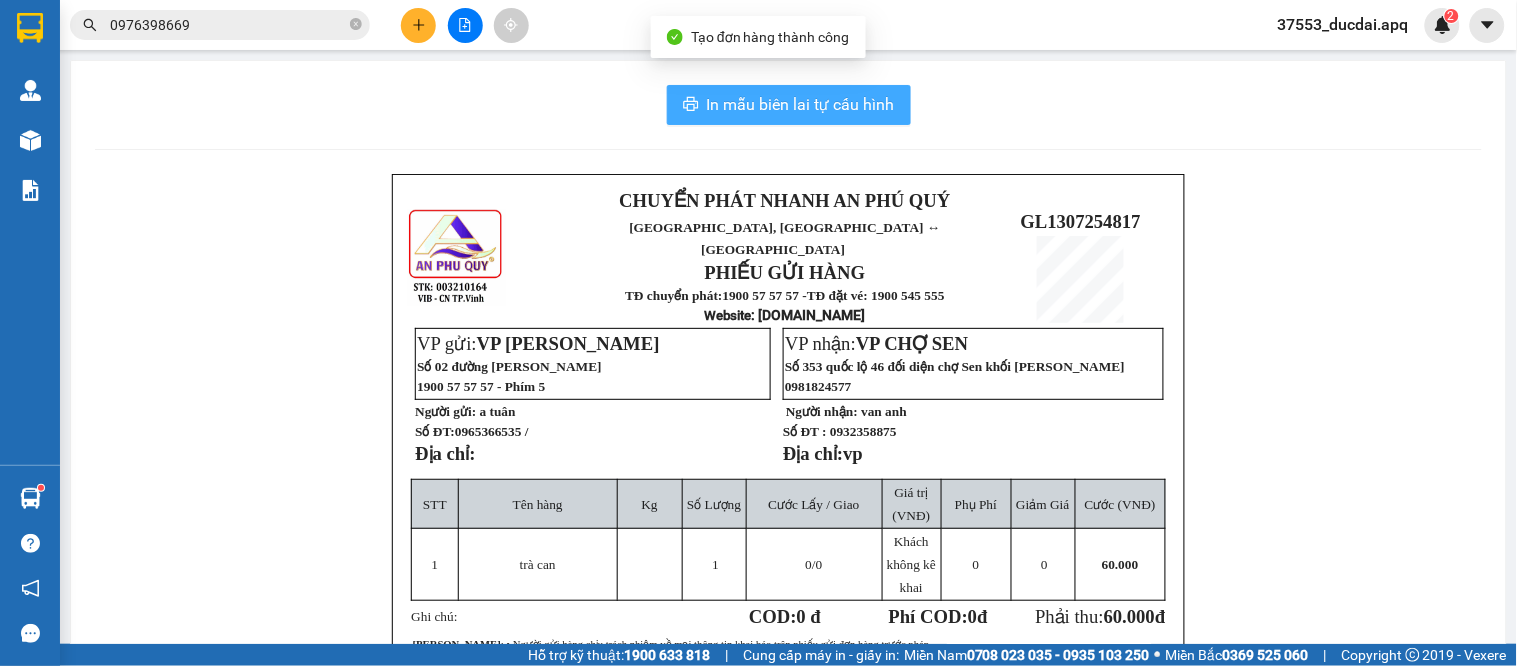 click on "In mẫu biên lai tự cấu hình" at bounding box center (801, 104) 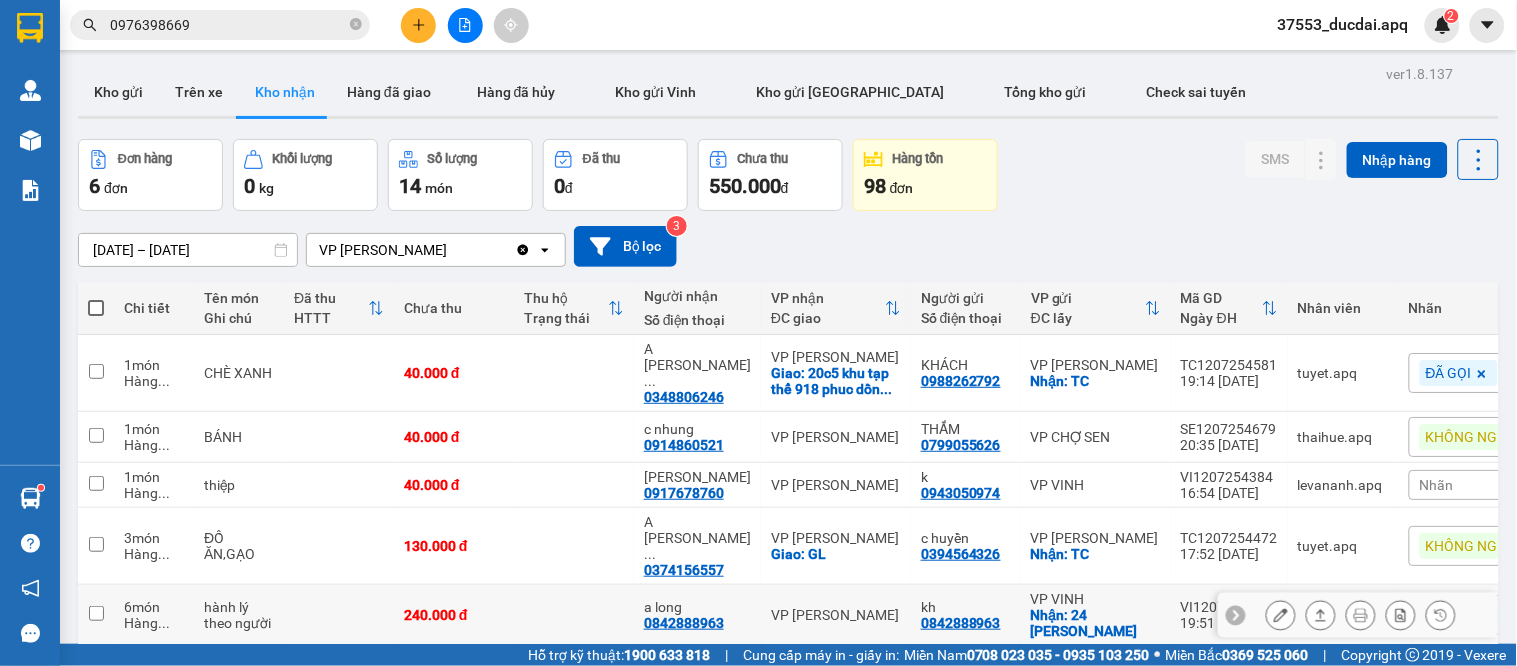 scroll, scrollTop: 111, scrollLeft: 0, axis: vertical 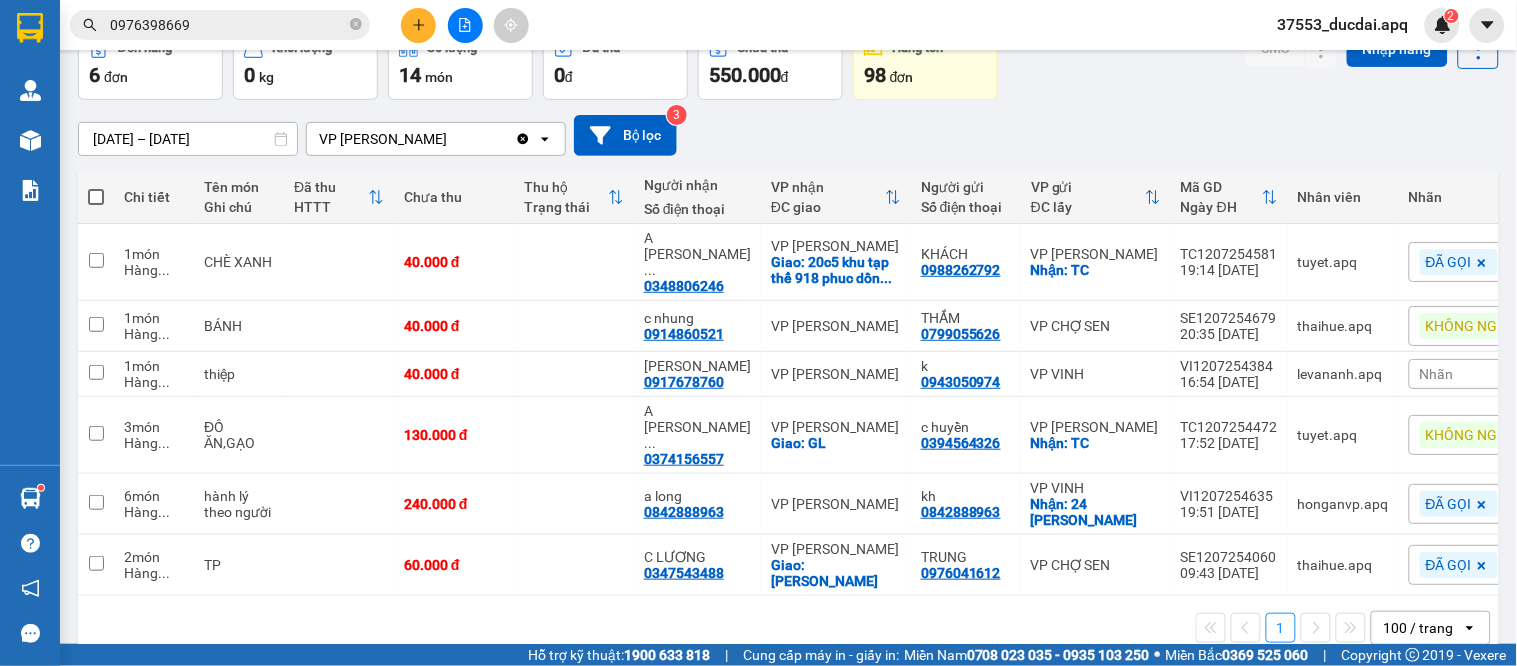 click on "1 100 / trang open" at bounding box center (788, 628) 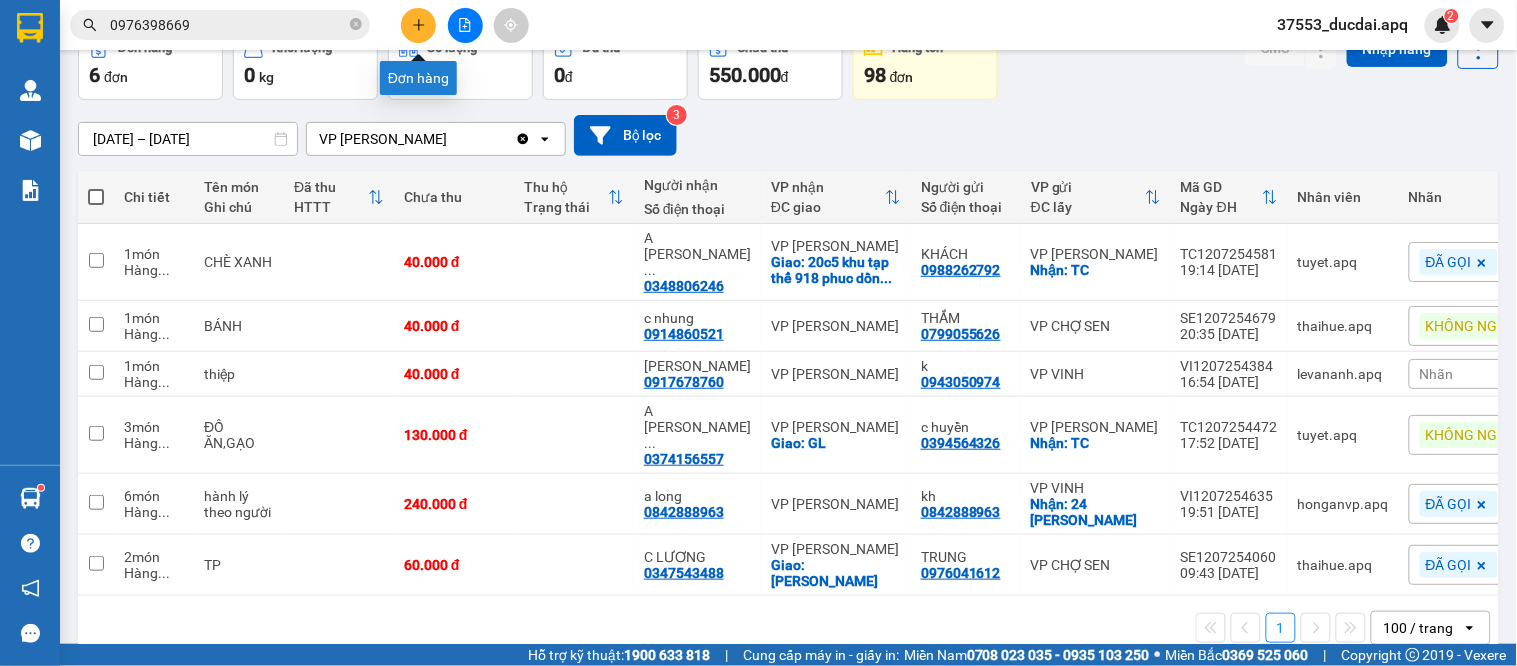 click at bounding box center [418, 25] 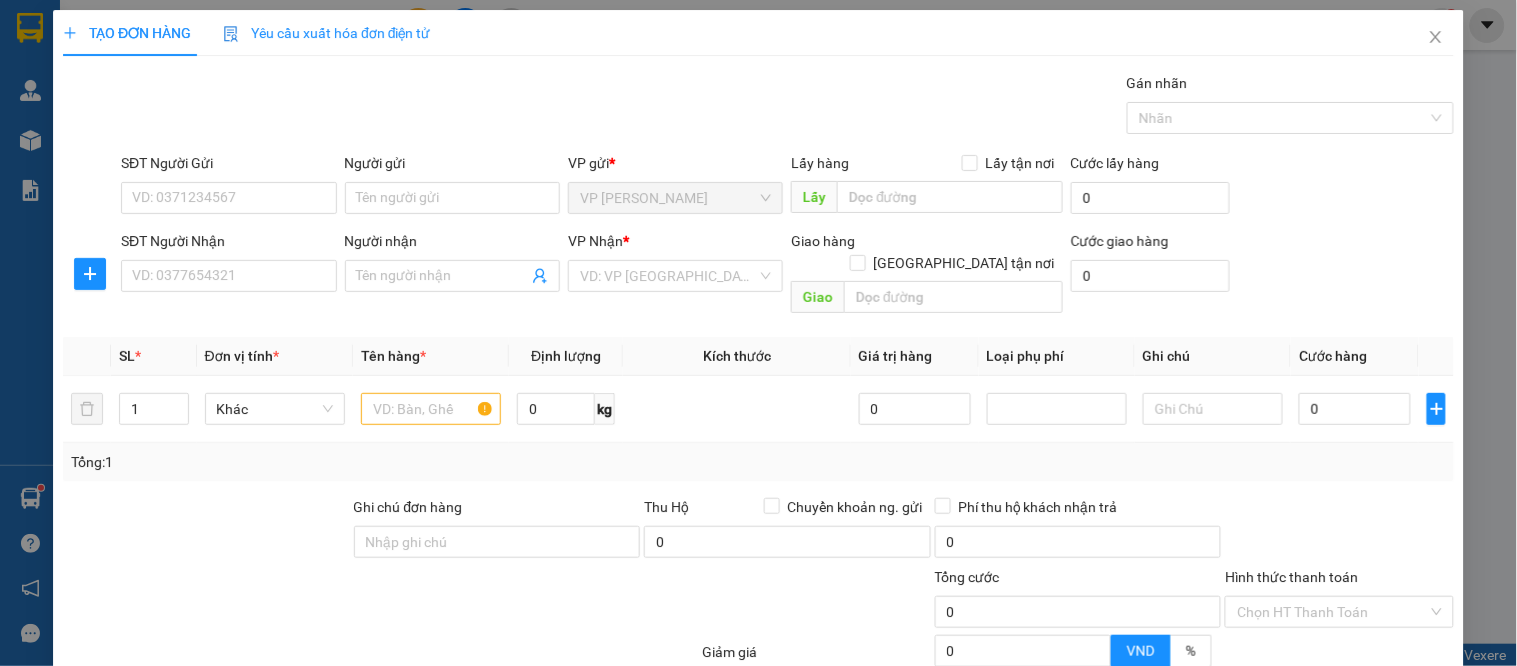 scroll, scrollTop: 0, scrollLeft: 0, axis: both 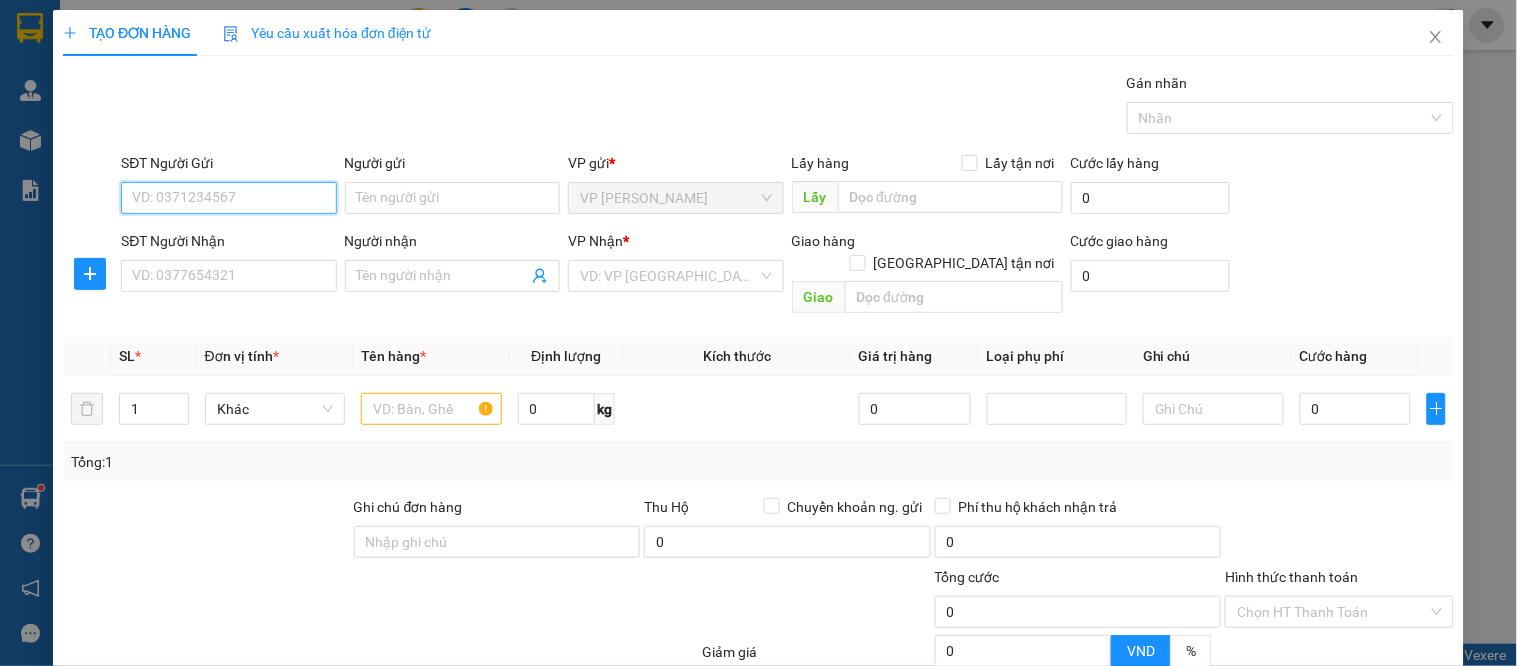 click on "SĐT Người Gửi" at bounding box center (228, 198) 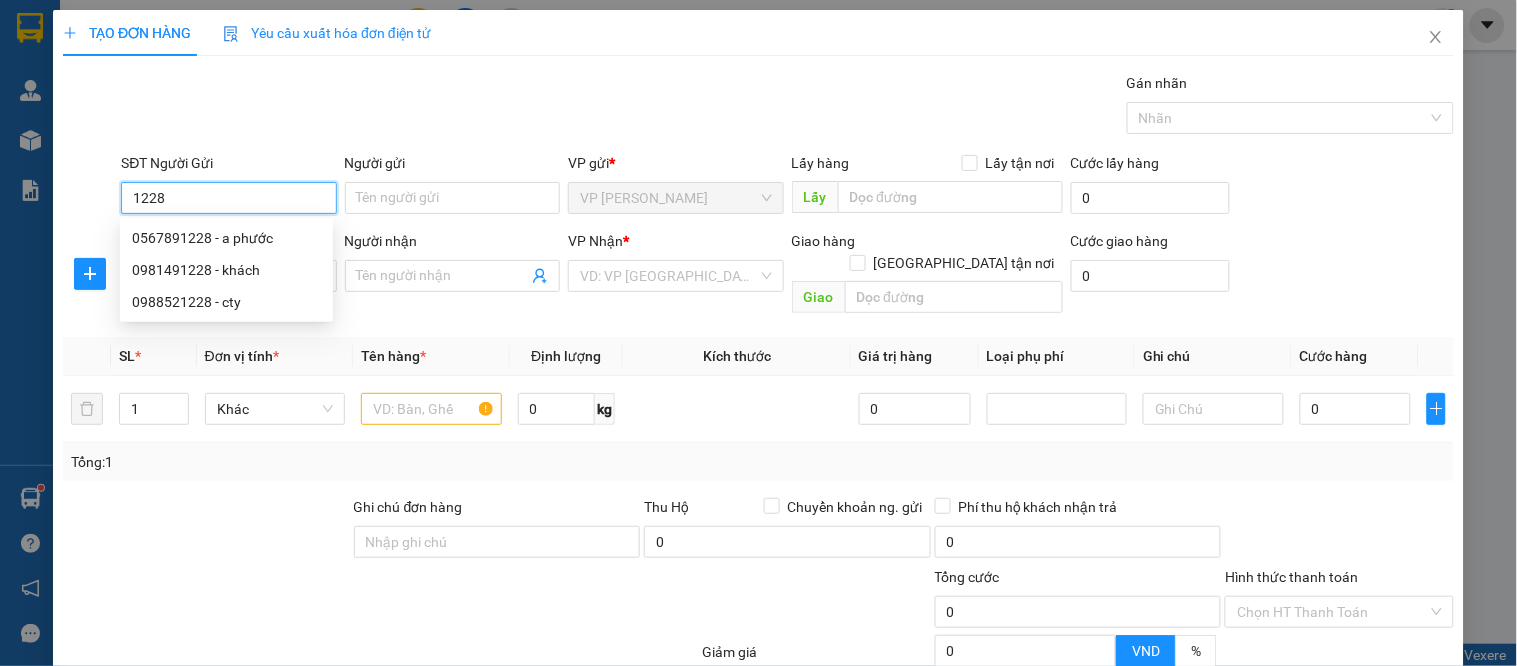 click on "1228" at bounding box center [228, 198] 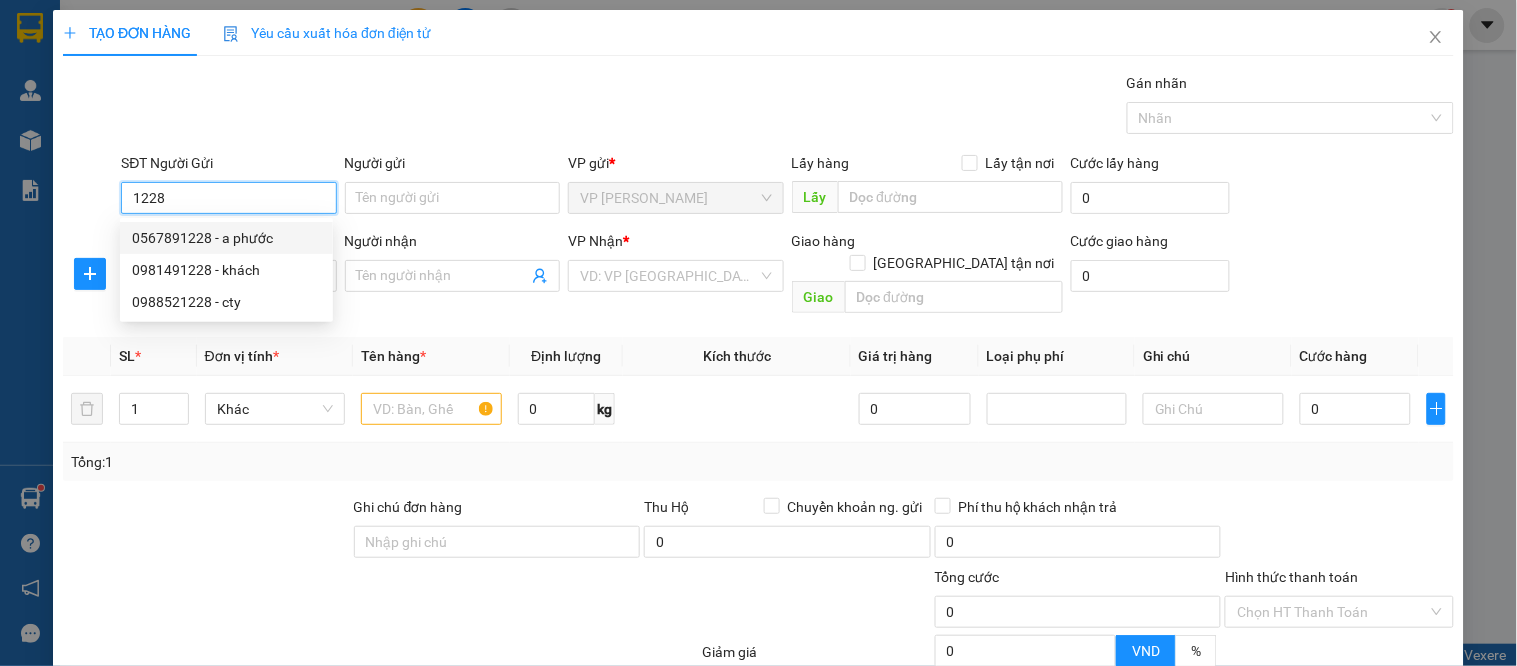 click on "0567891228 - a phước" at bounding box center [226, 238] 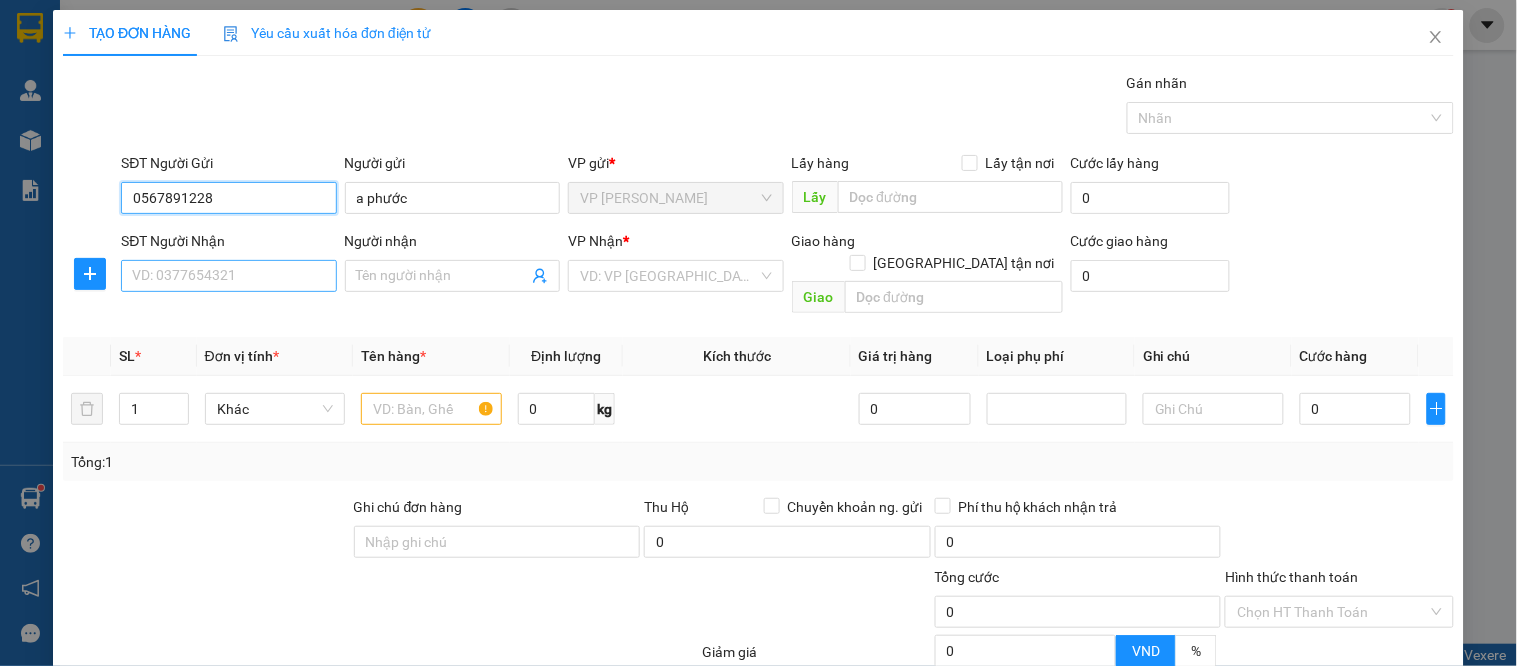 type on "0567891228" 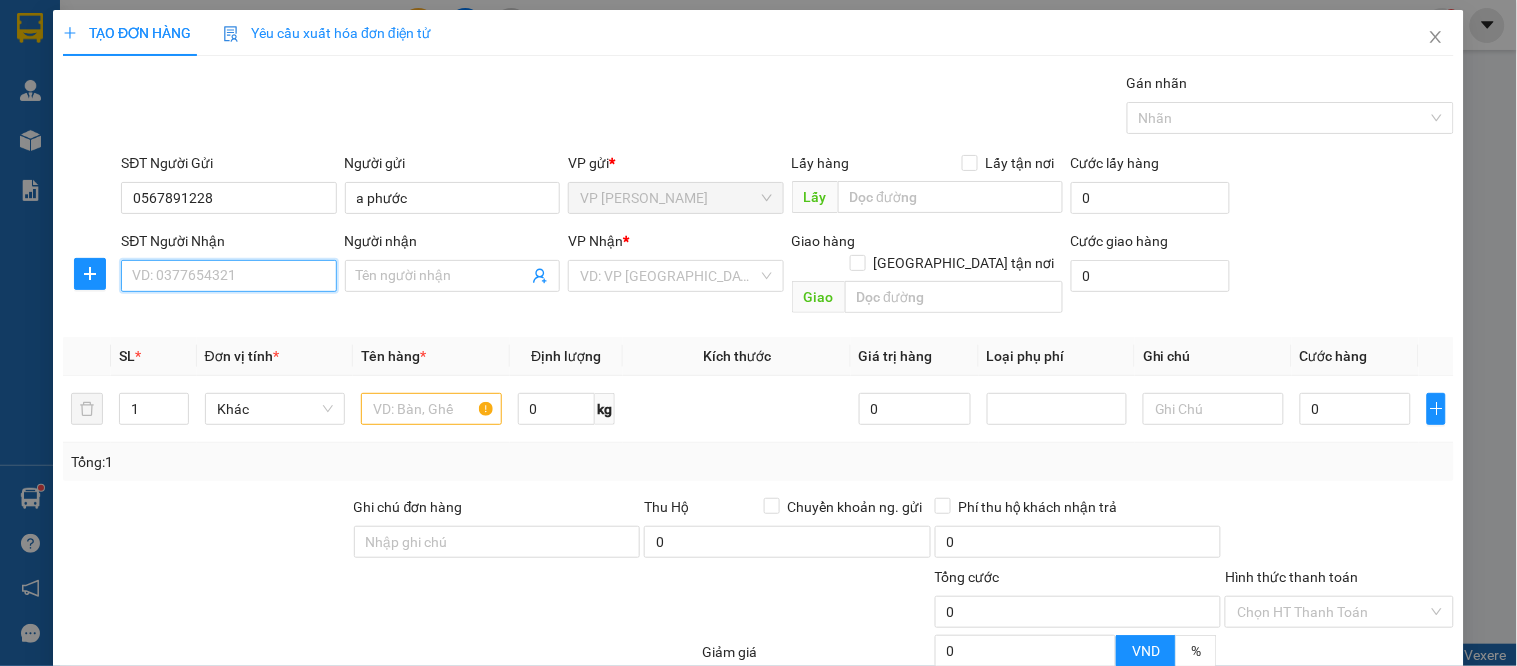 click on "SĐT Người Nhận" at bounding box center [228, 276] 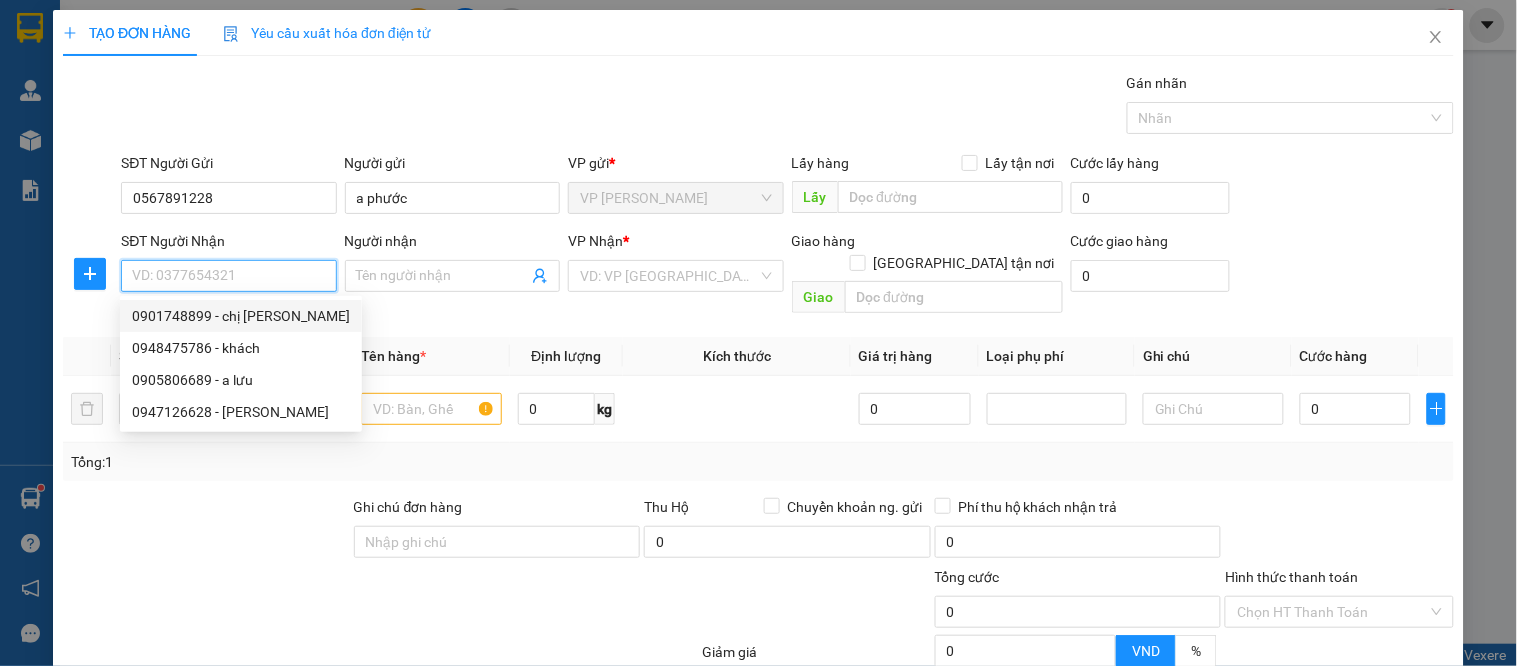 click on "0901748899 - chị [PERSON_NAME]" at bounding box center [241, 316] 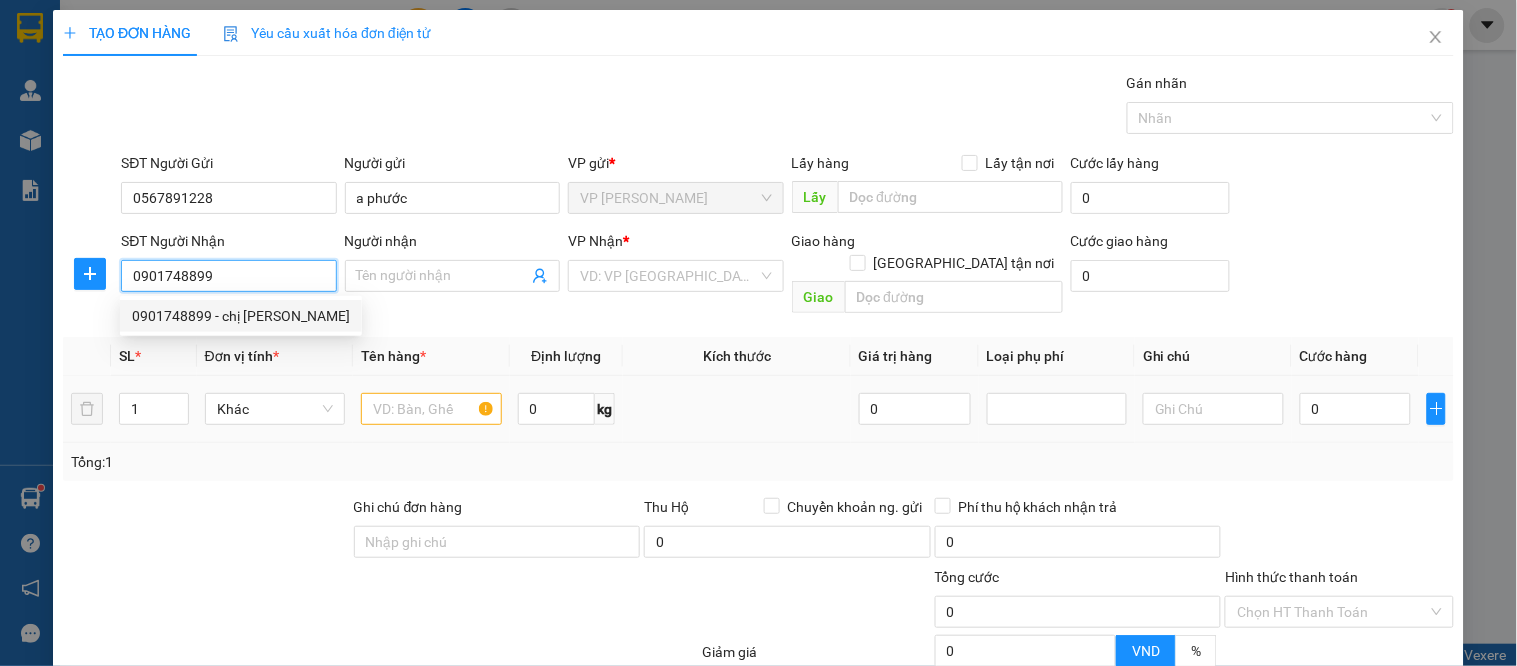 type on "chị [PERSON_NAME]" 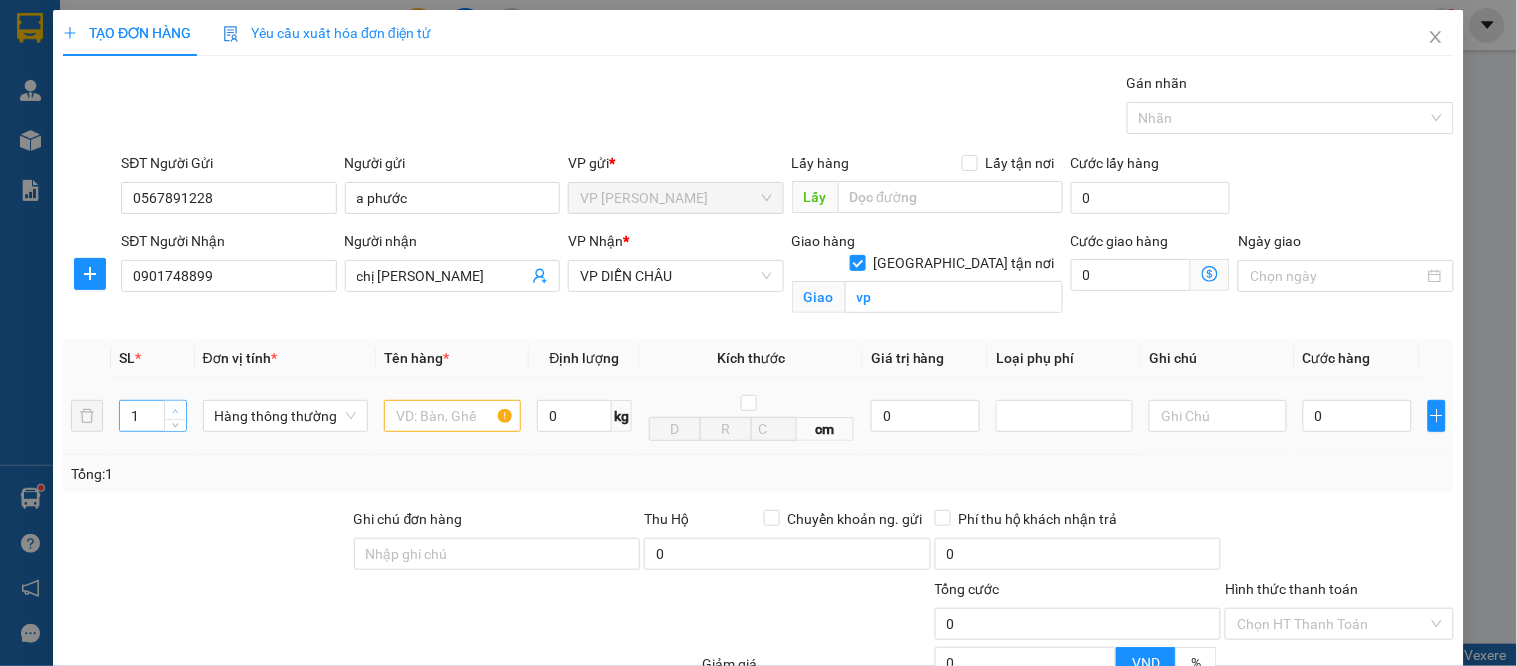 click at bounding box center [175, 410] 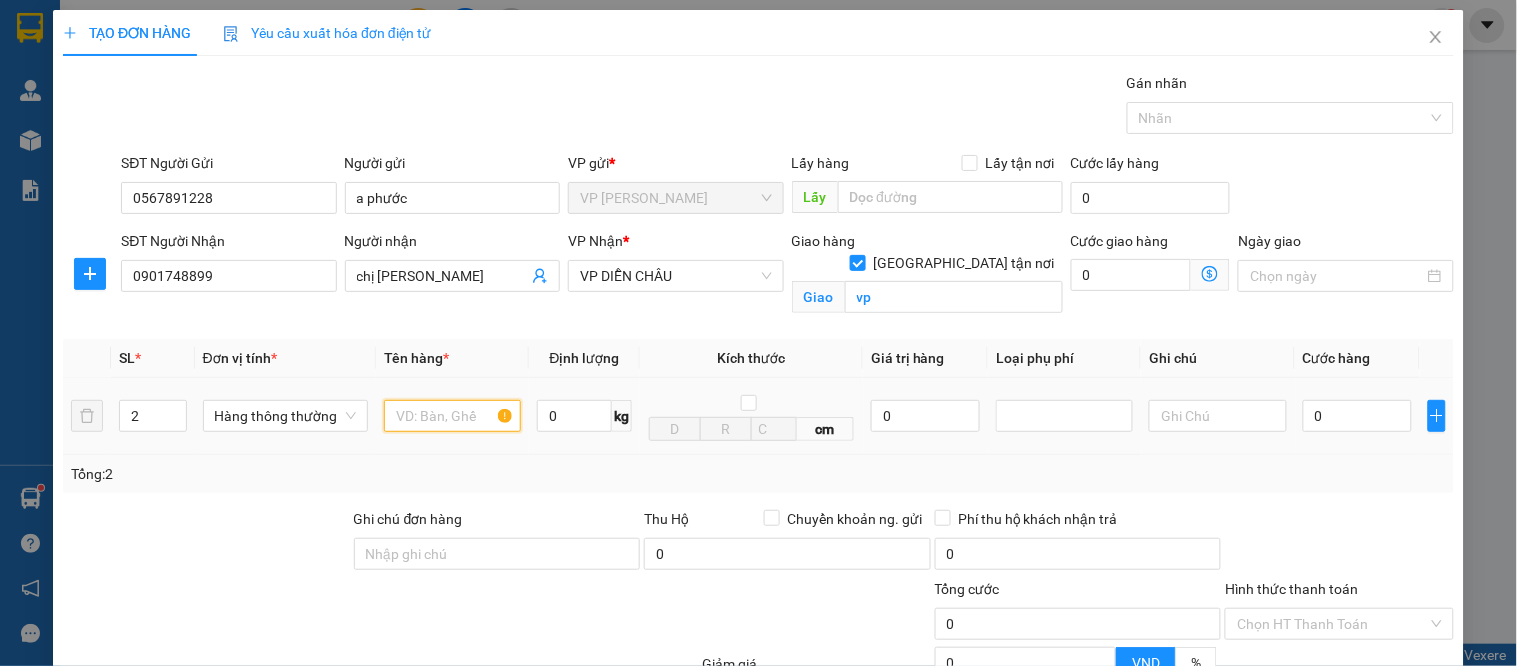 click at bounding box center (452, 416) 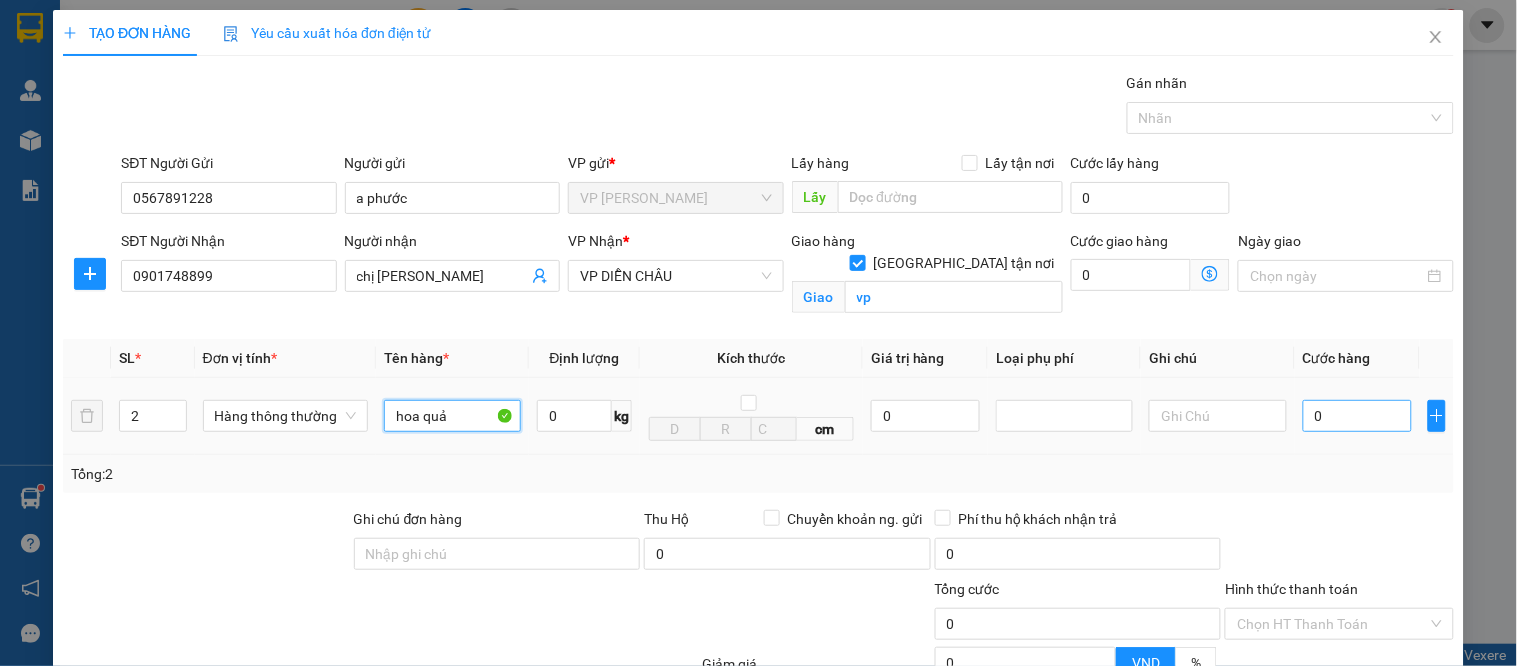 type on "hoa quả" 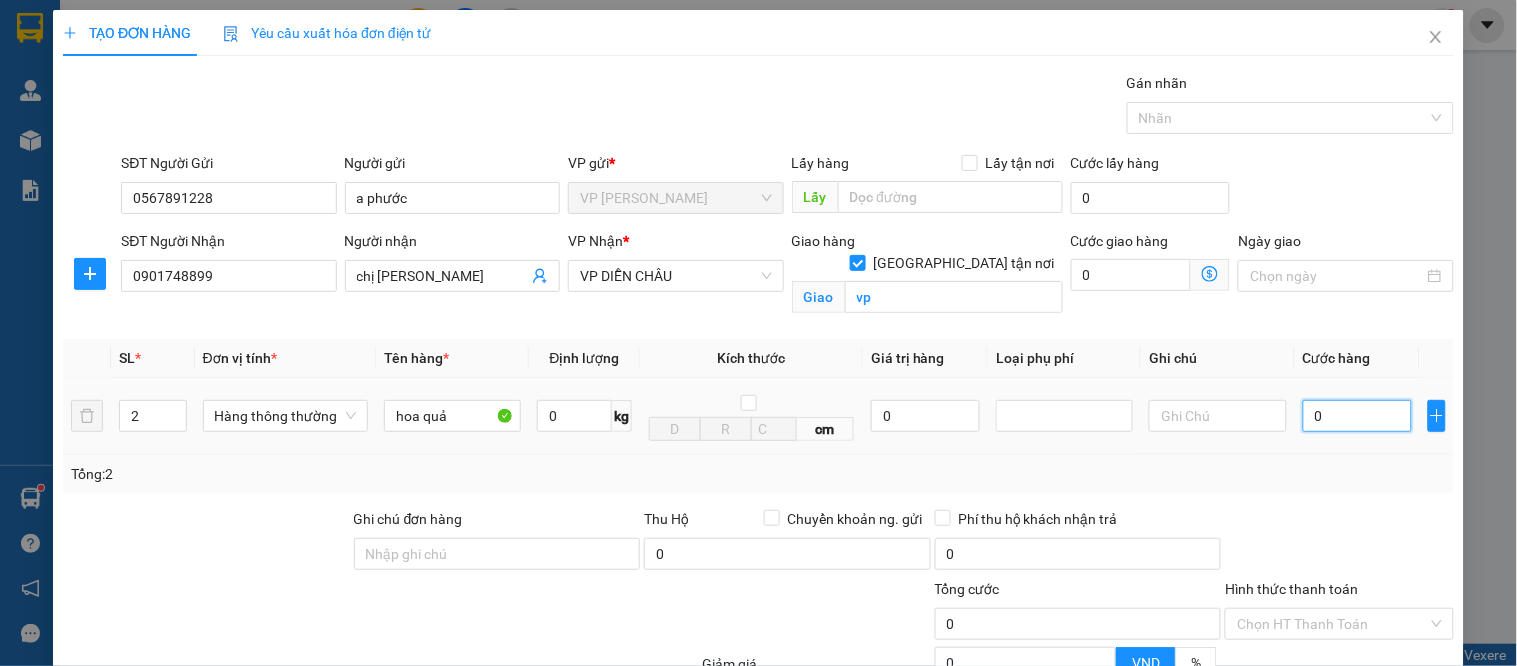 click on "0" at bounding box center [1357, 416] 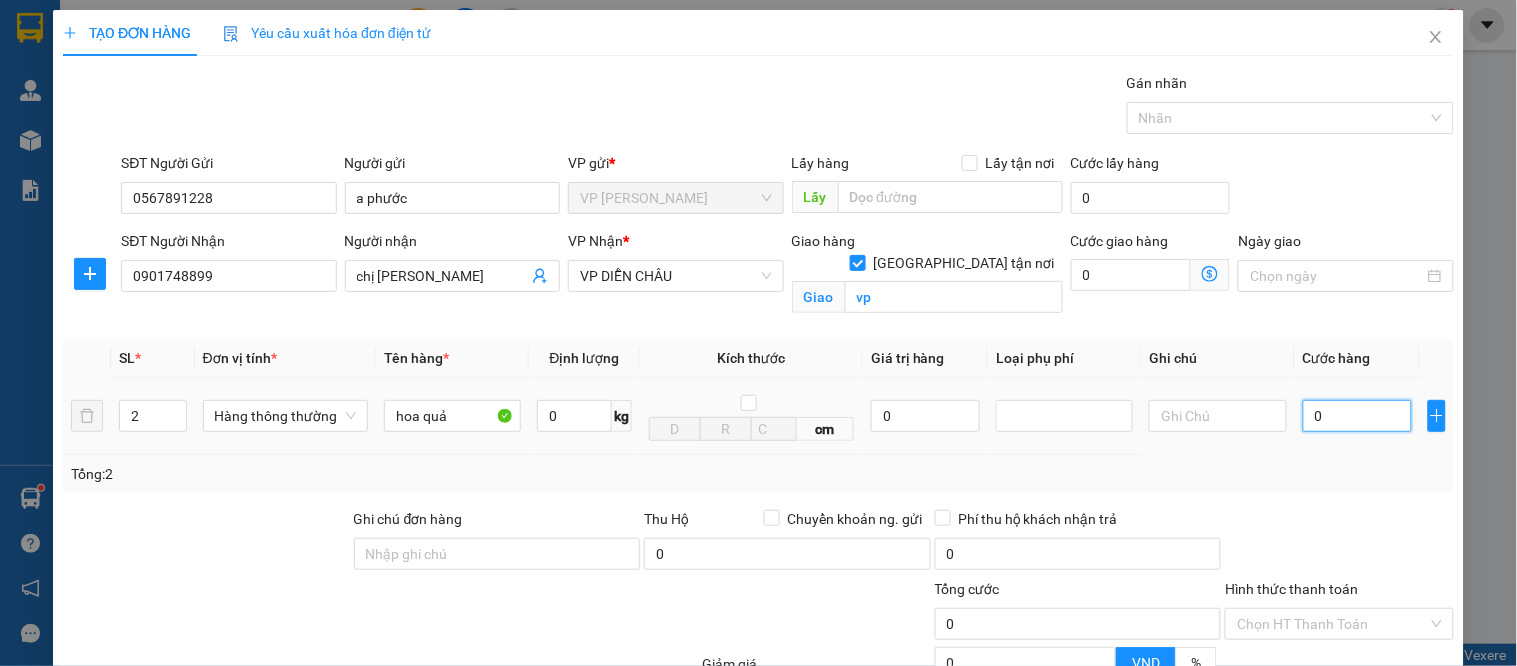 type on "9" 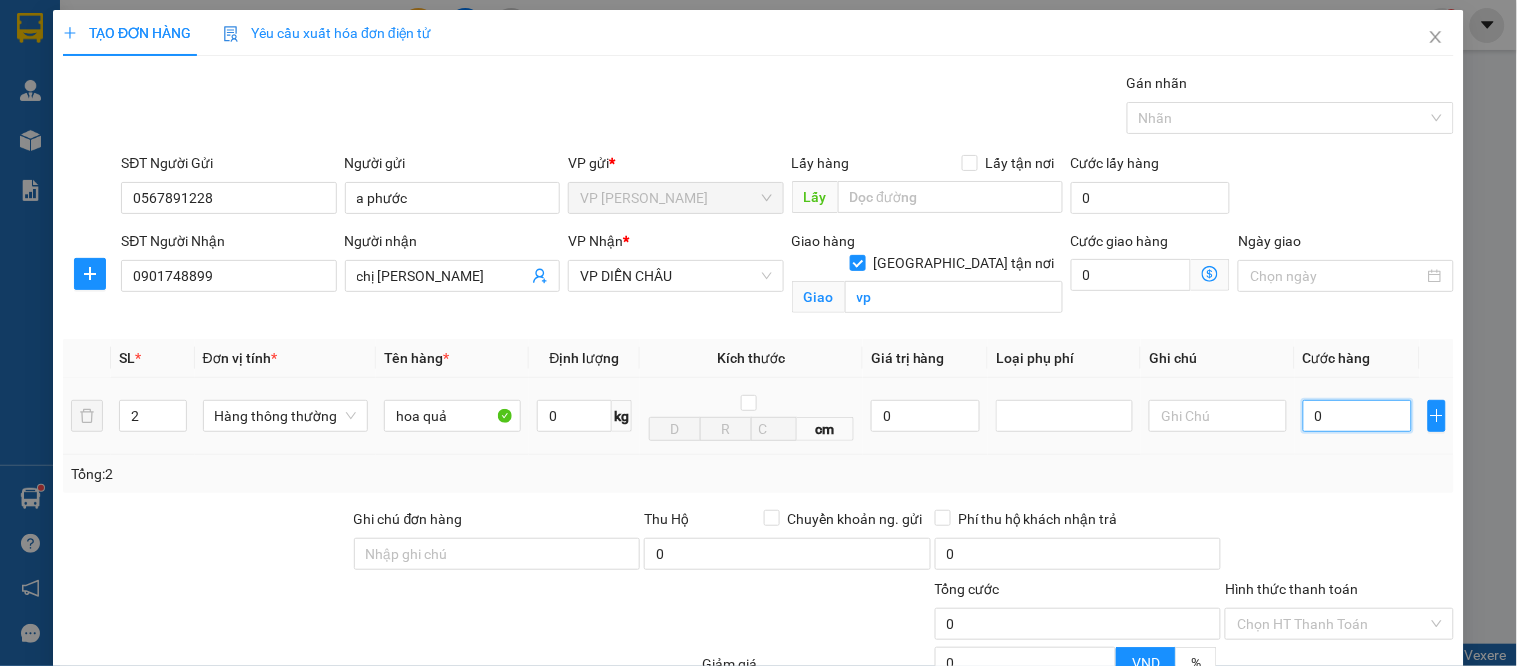 type on "9" 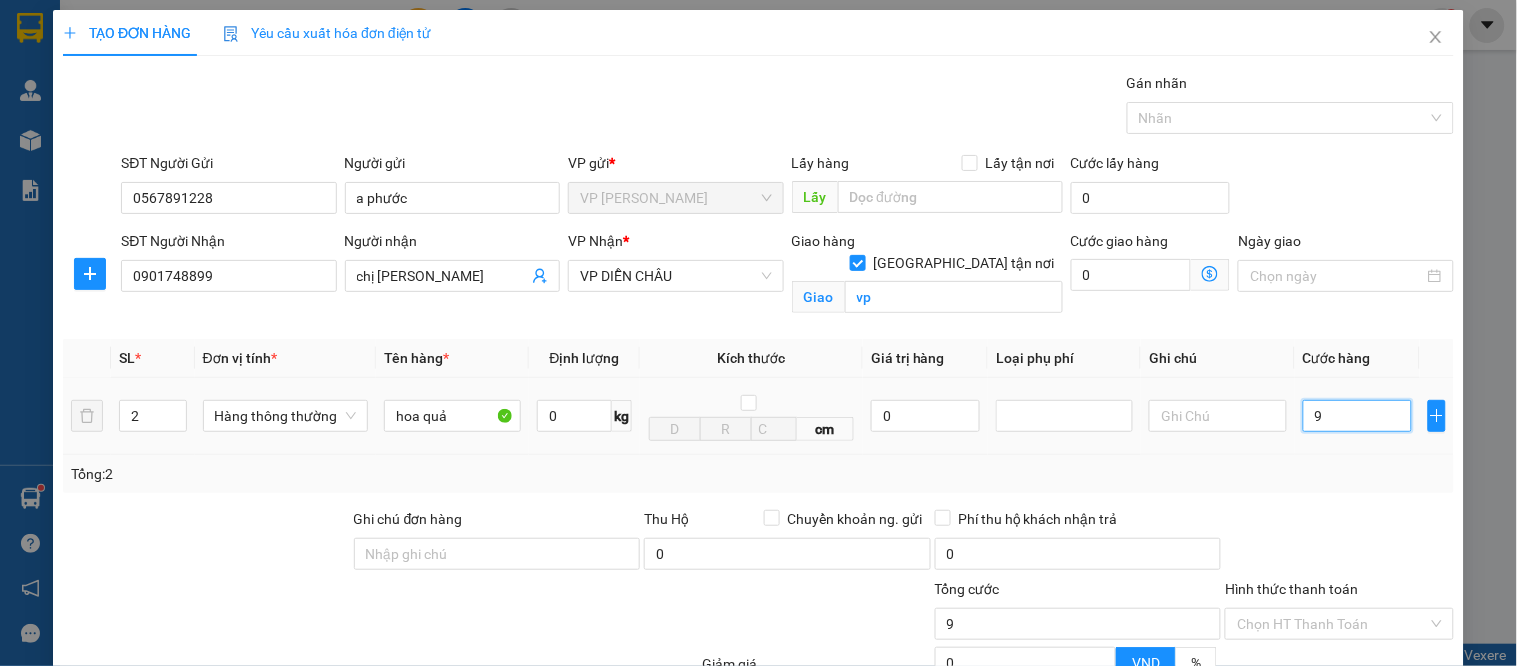 type on "90" 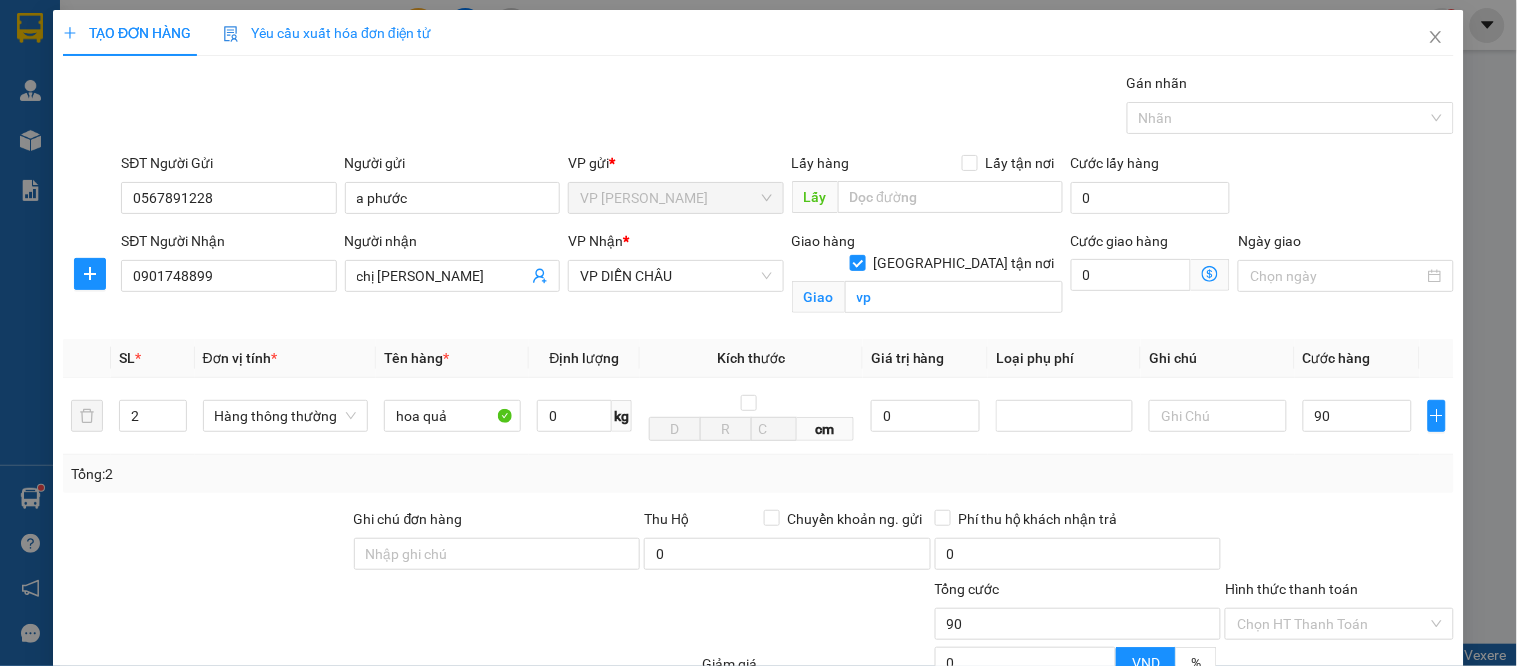type on "90.000" 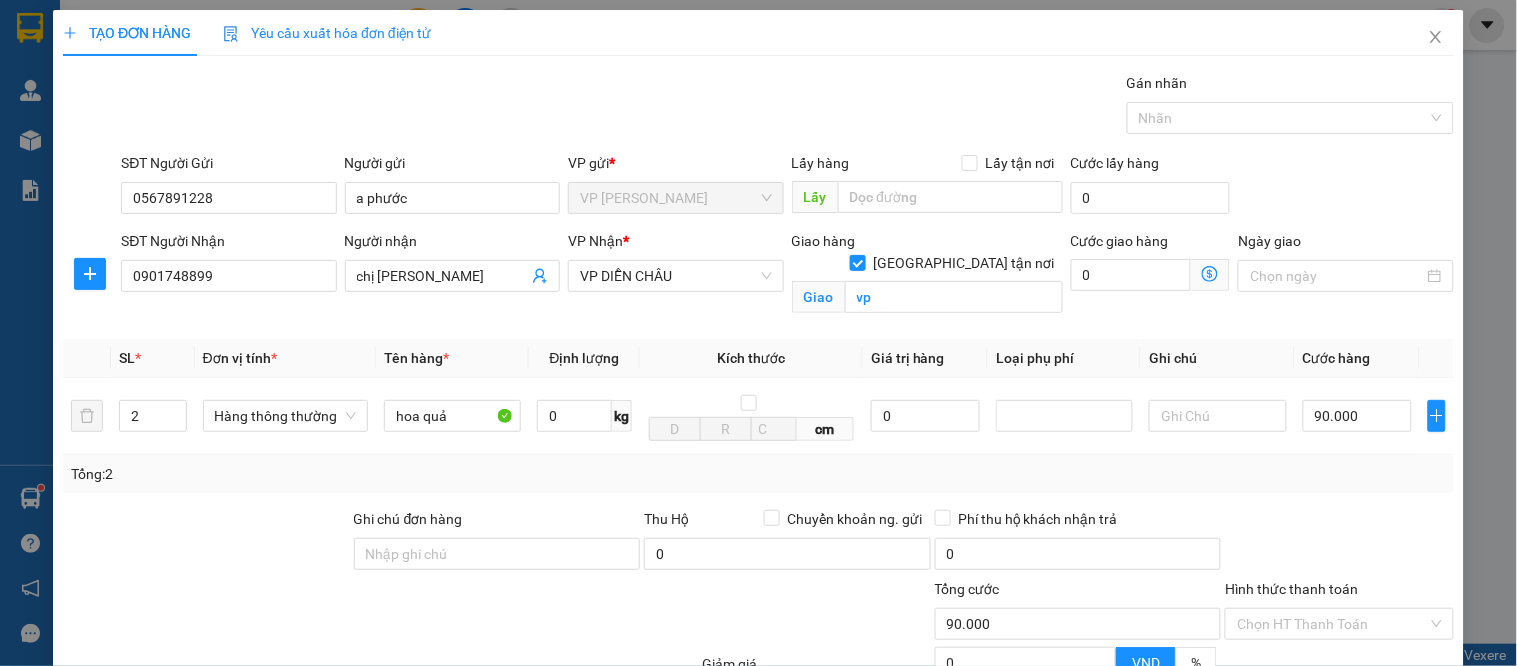 drag, startPoint x: 1278, startPoint y: 457, endPoint x: 1290, endPoint y: 466, distance: 15 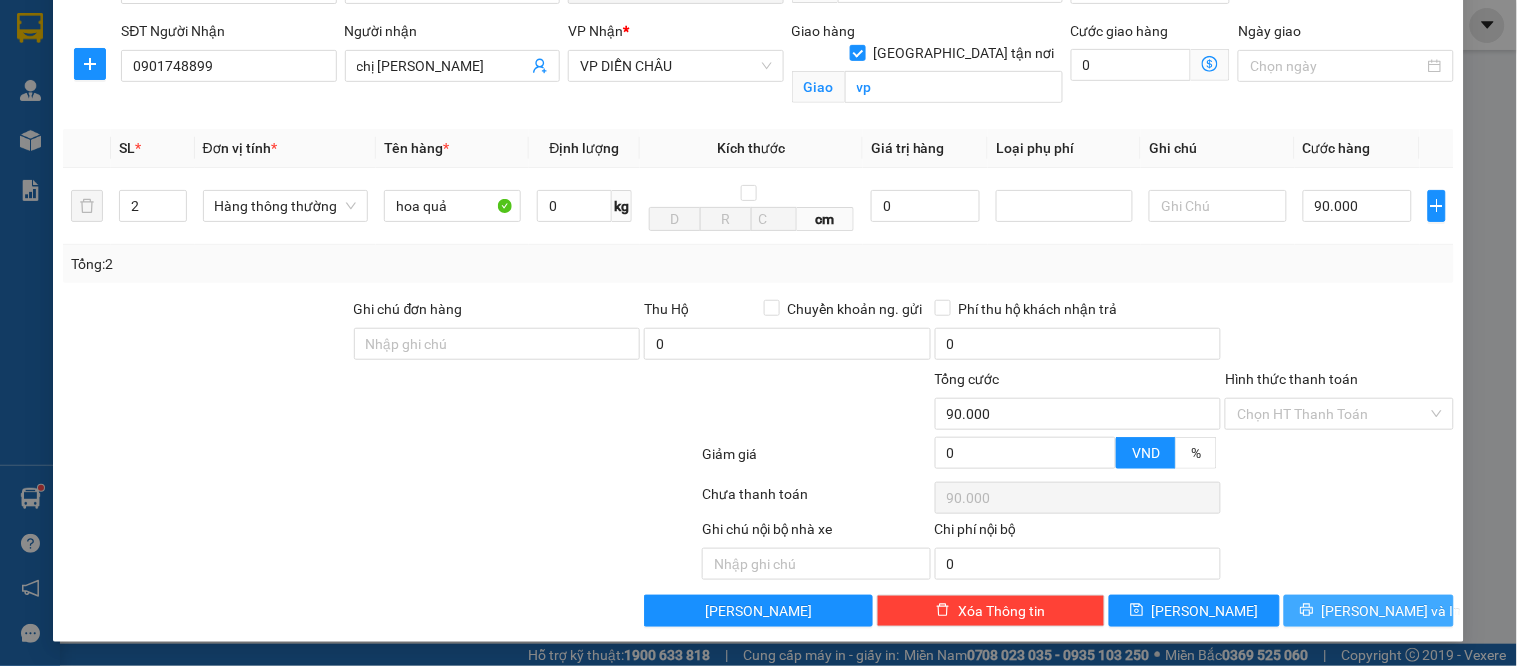 click on "[PERSON_NAME] và In" at bounding box center [1392, 611] 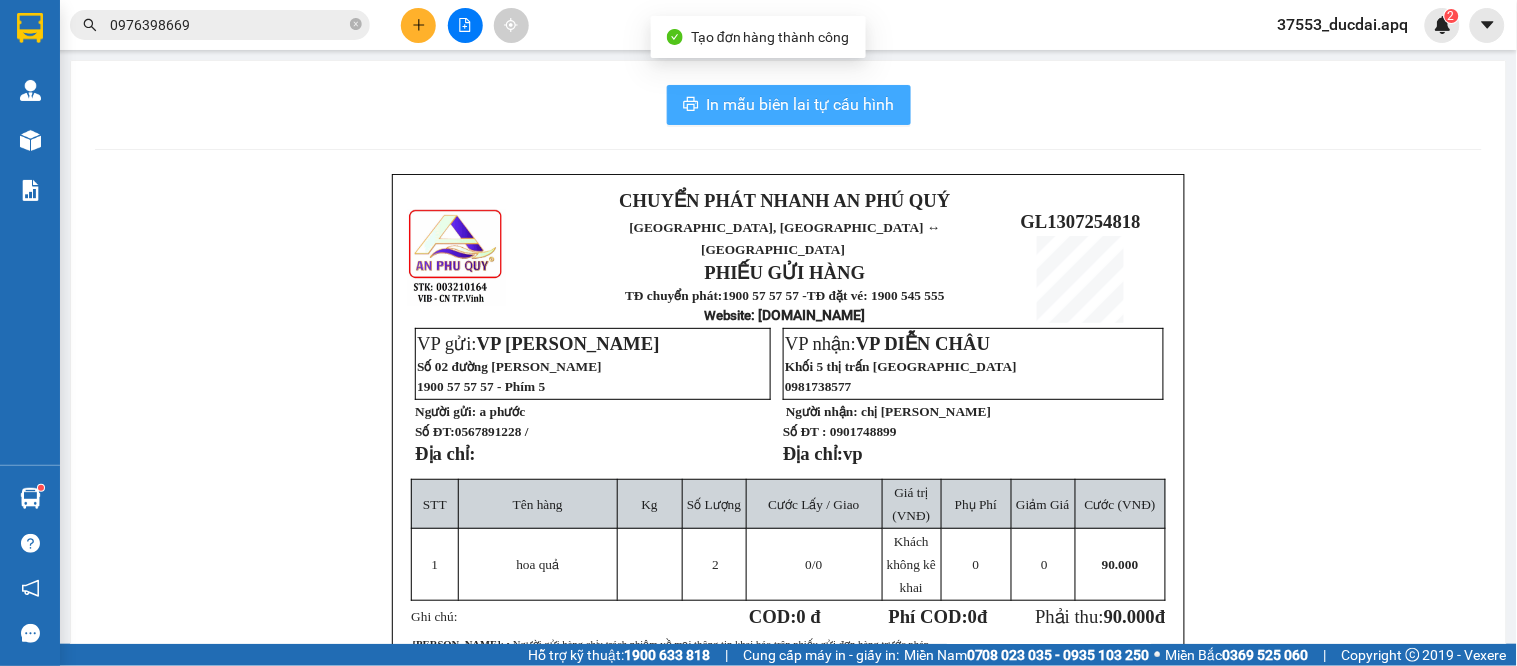 click on "In mẫu biên lai tự cấu hình" at bounding box center [801, 104] 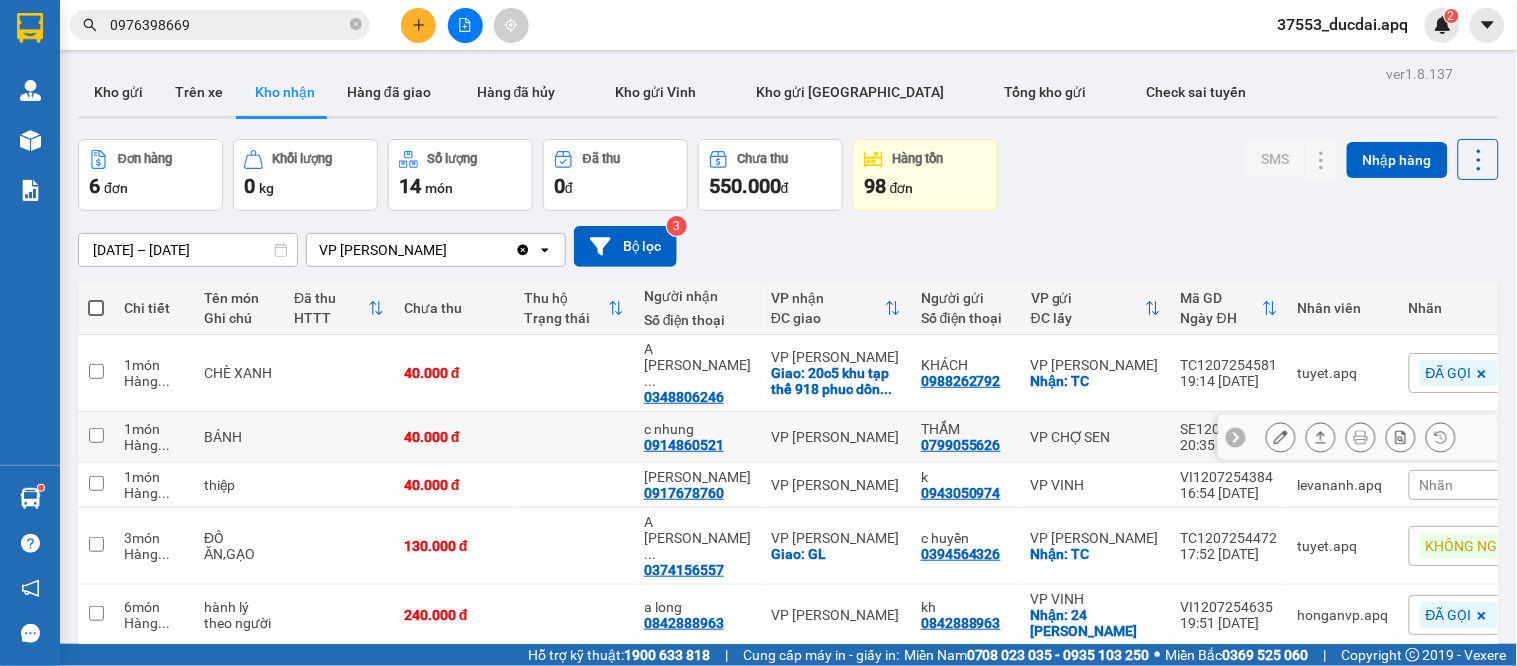 scroll, scrollTop: 112, scrollLeft: 0, axis: vertical 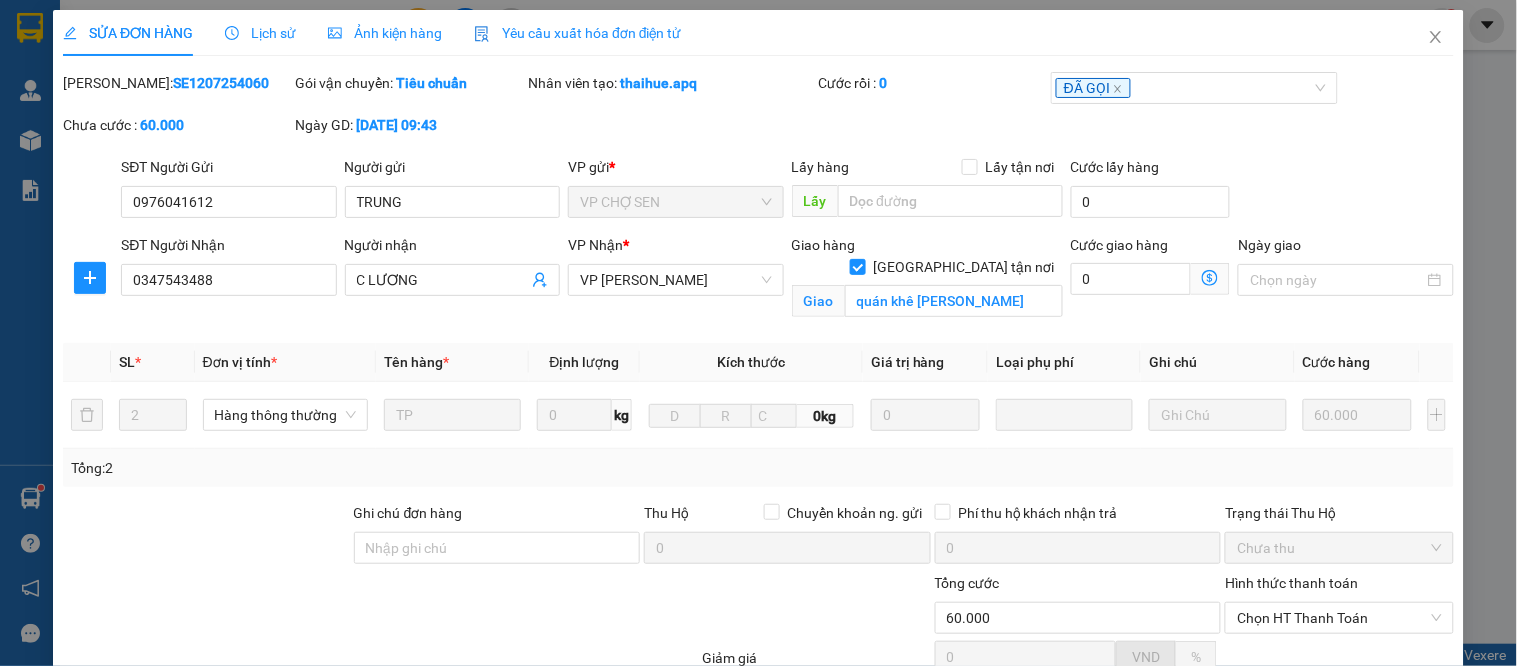 type on "0976041612" 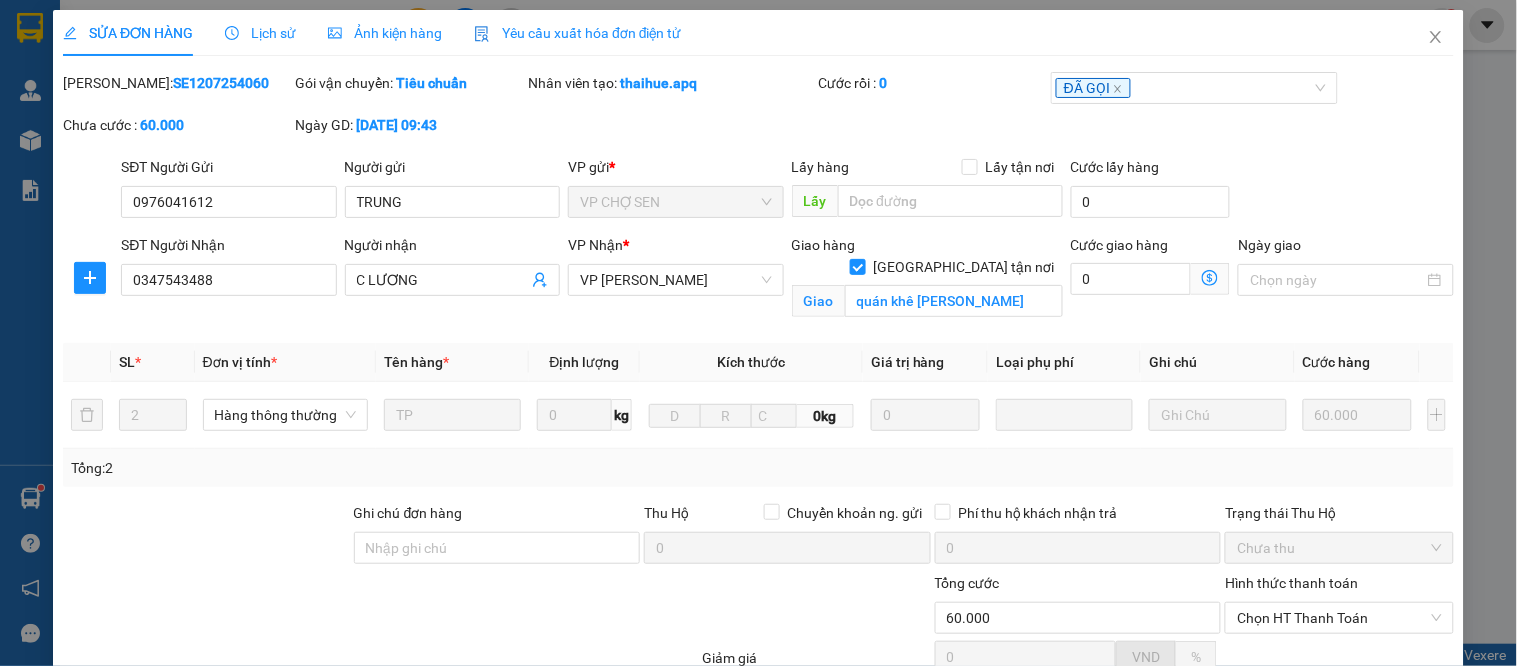 type on "TRUNG" 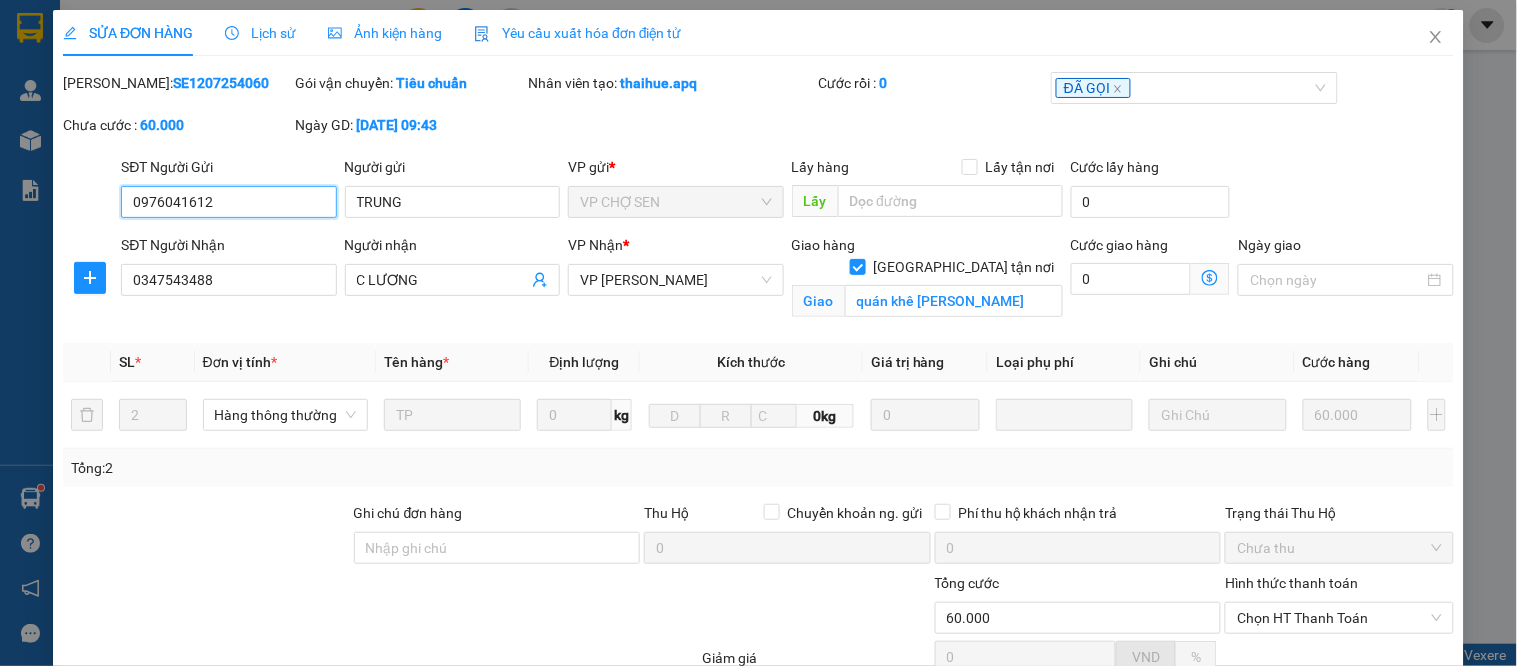 scroll, scrollTop: 185, scrollLeft: 0, axis: vertical 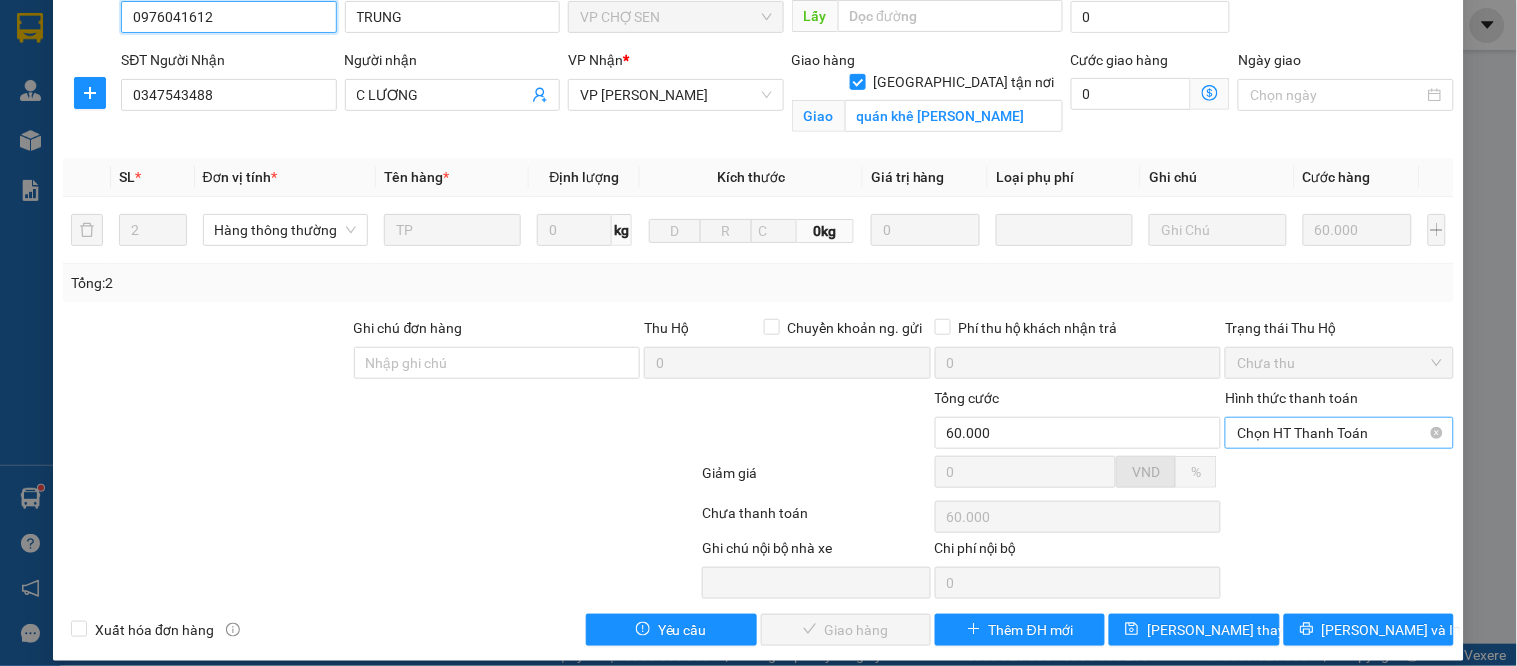 click on "Chọn HT Thanh Toán" at bounding box center (1339, 433) 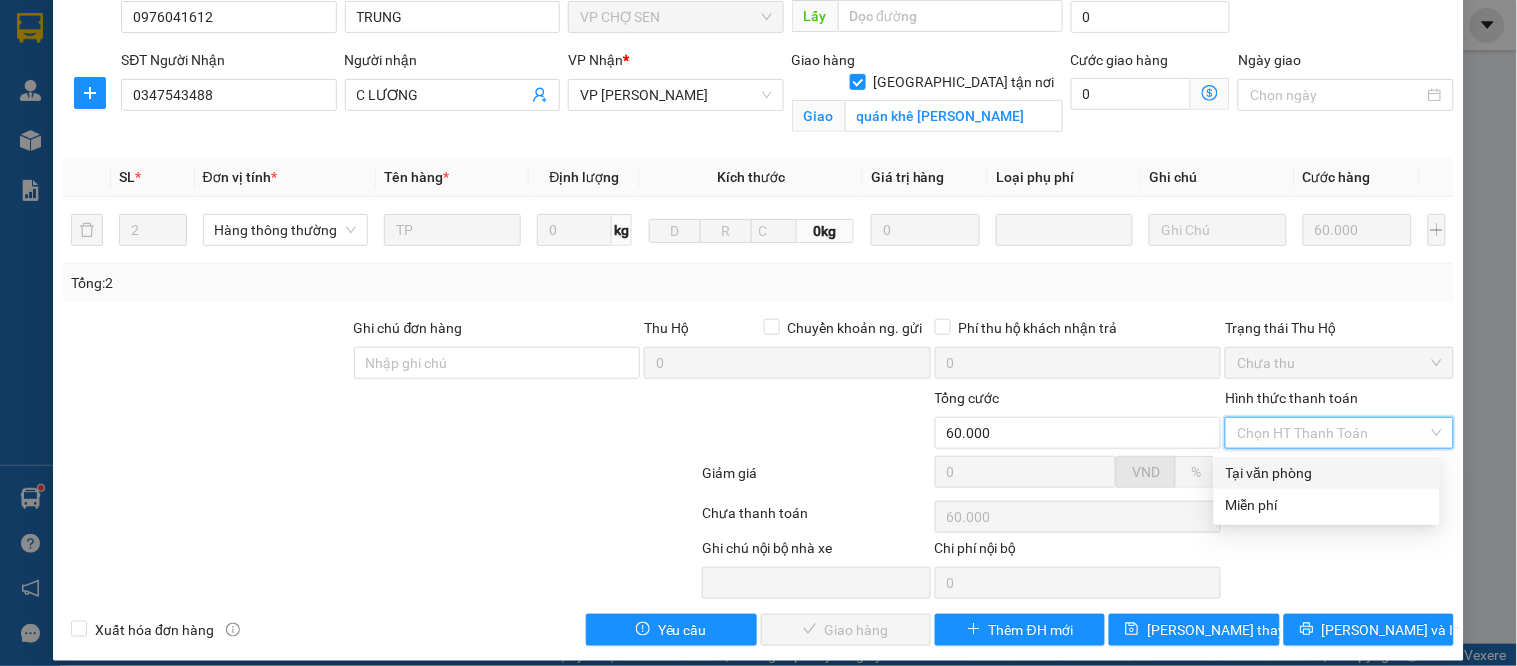 click on "Tại văn phòng" at bounding box center [1327, 473] 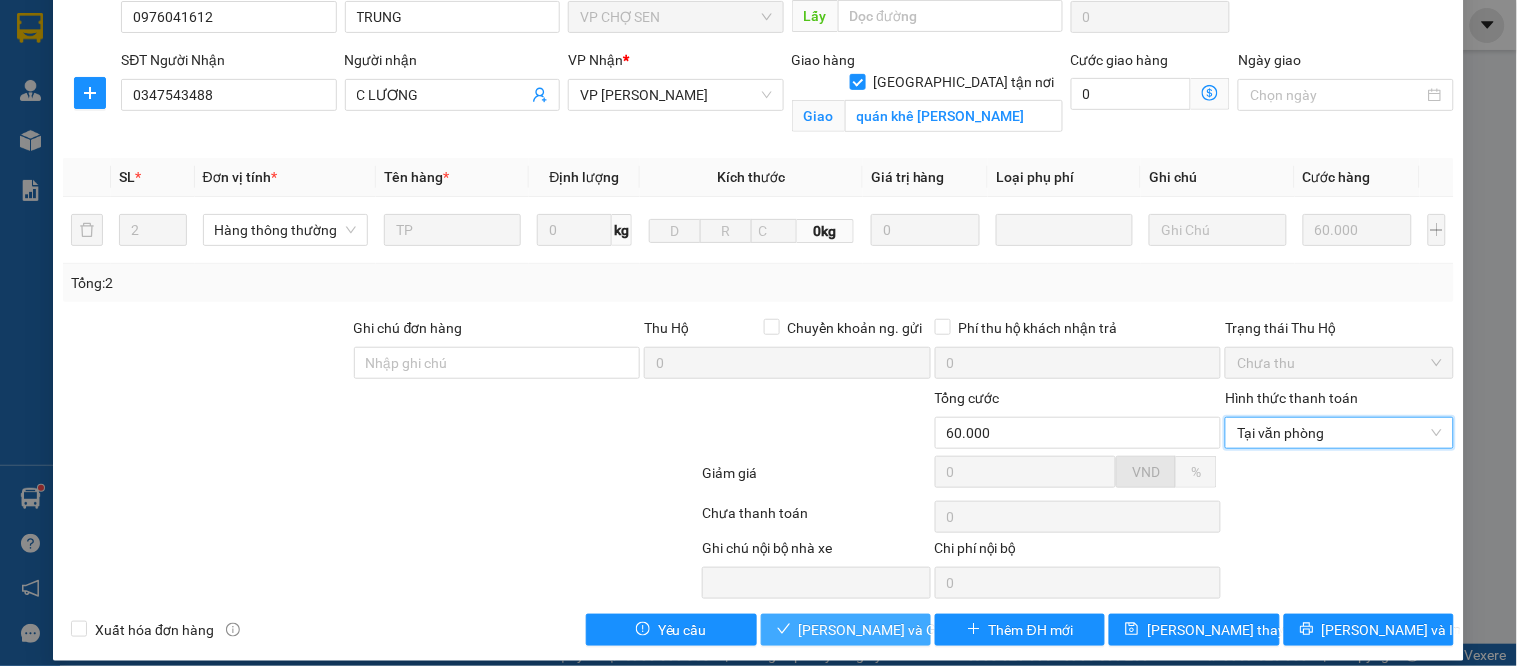 click on "[PERSON_NAME] và Giao hàng" at bounding box center (895, 630) 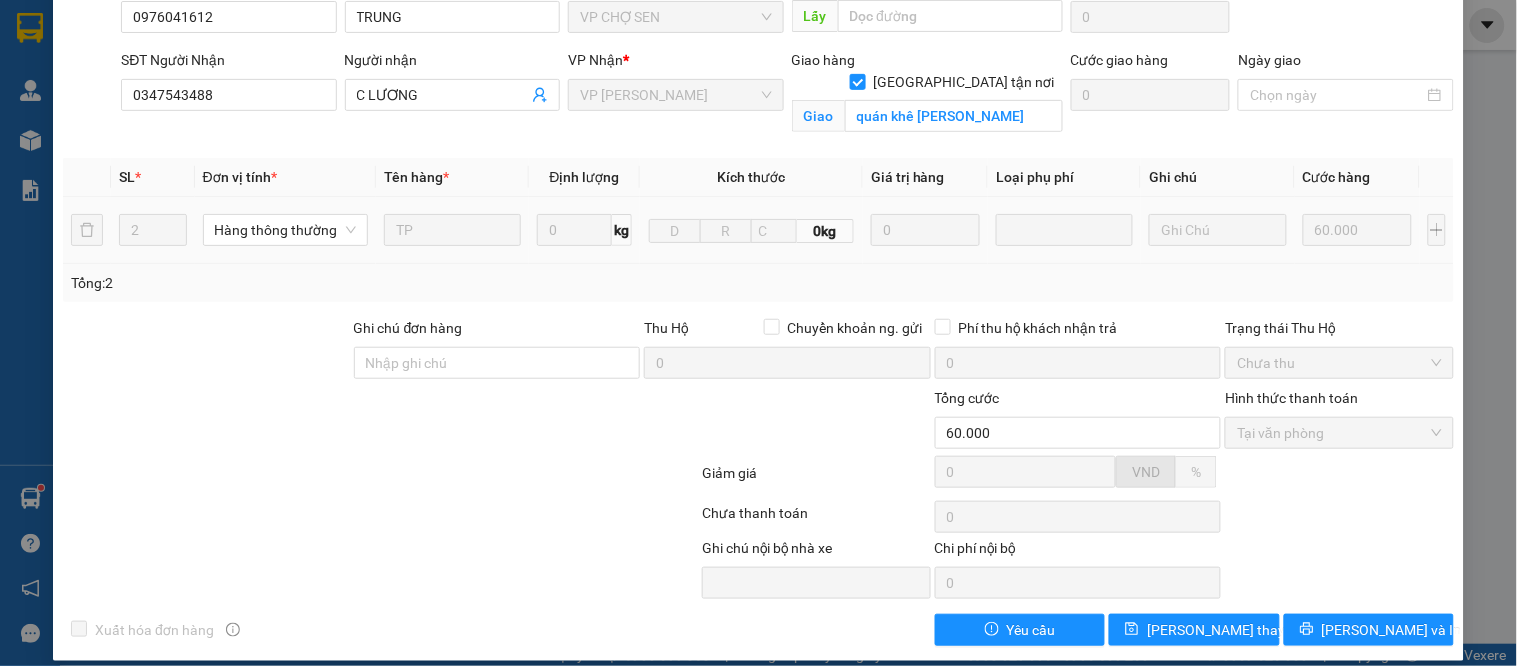 scroll, scrollTop: 0, scrollLeft: 0, axis: both 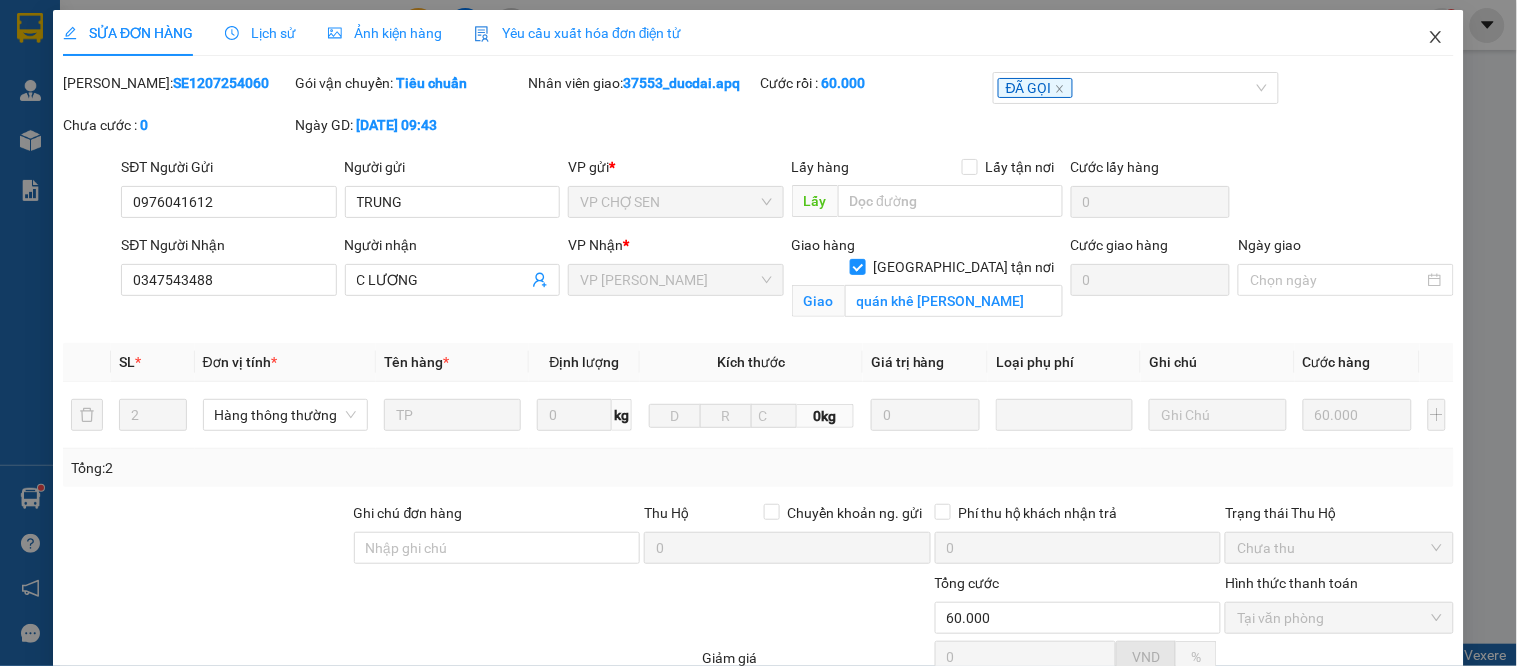 click 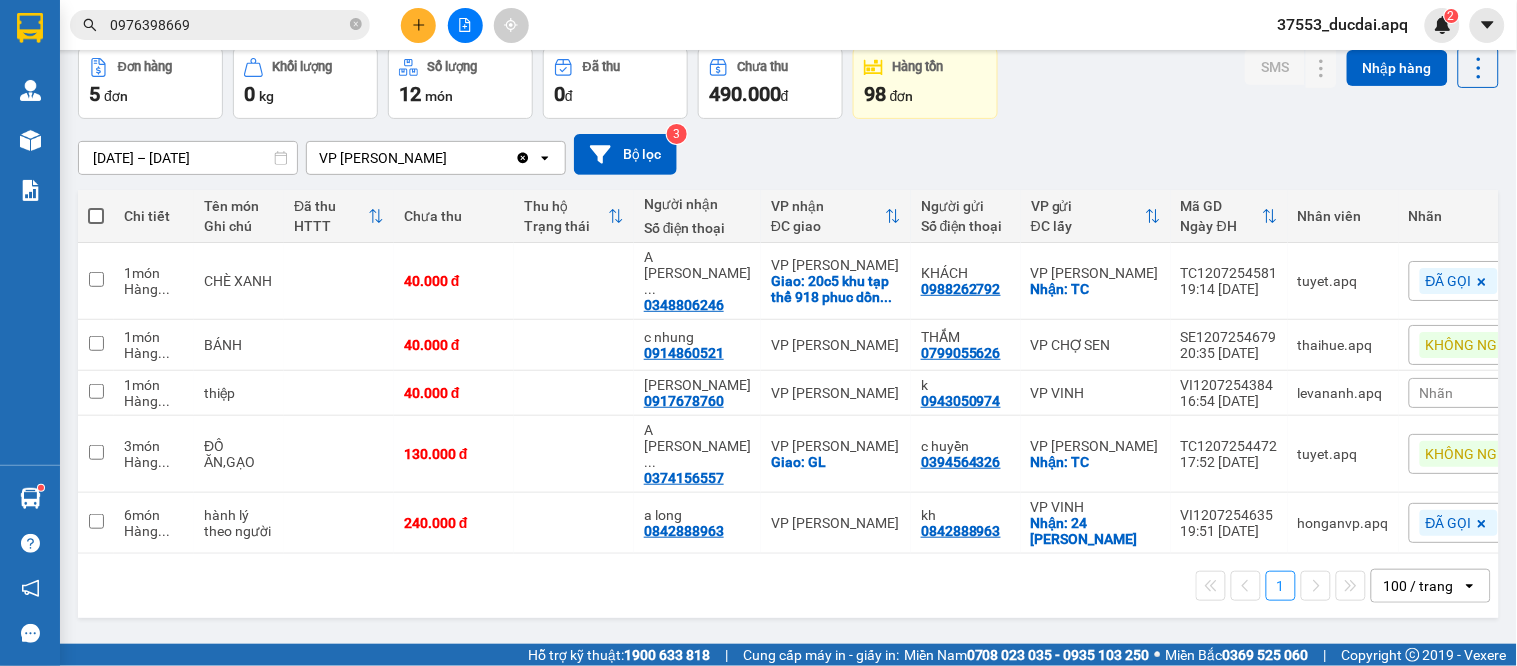 scroll, scrollTop: 0, scrollLeft: 0, axis: both 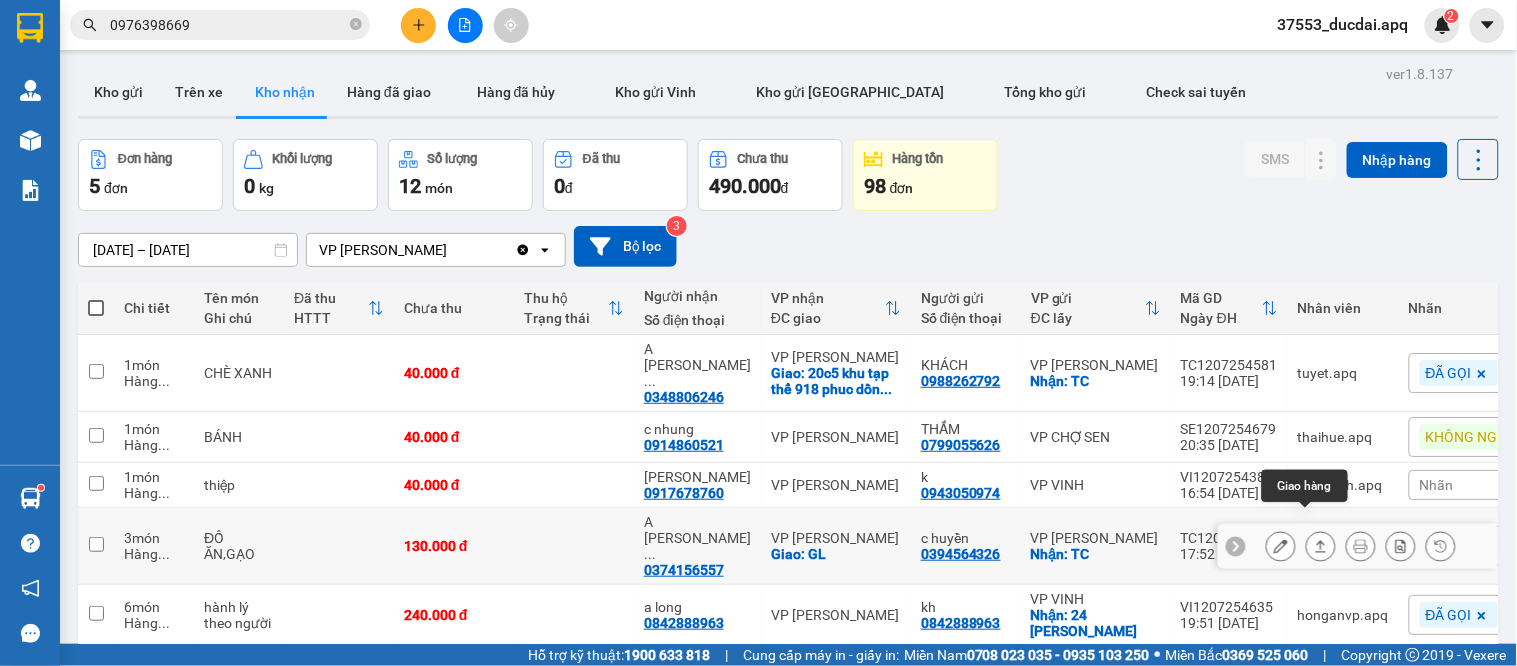 click 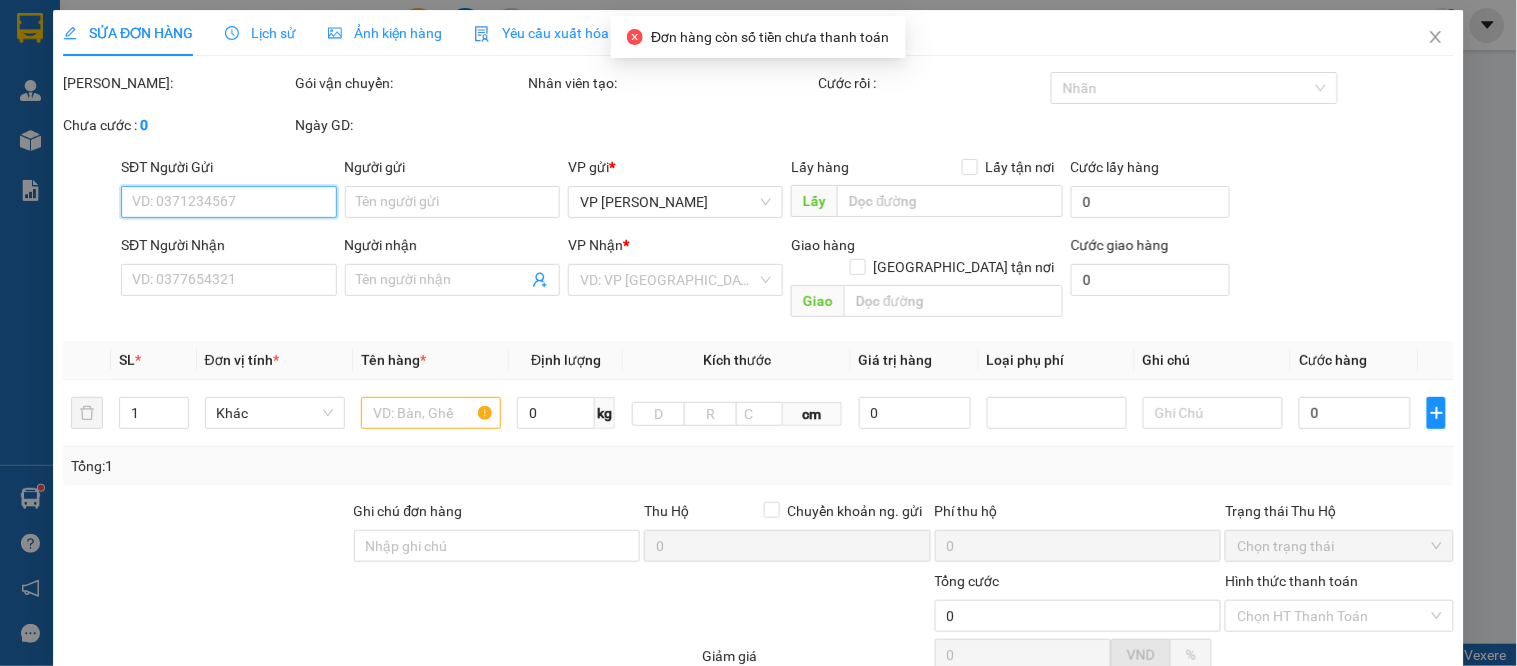 type on "0394564326" 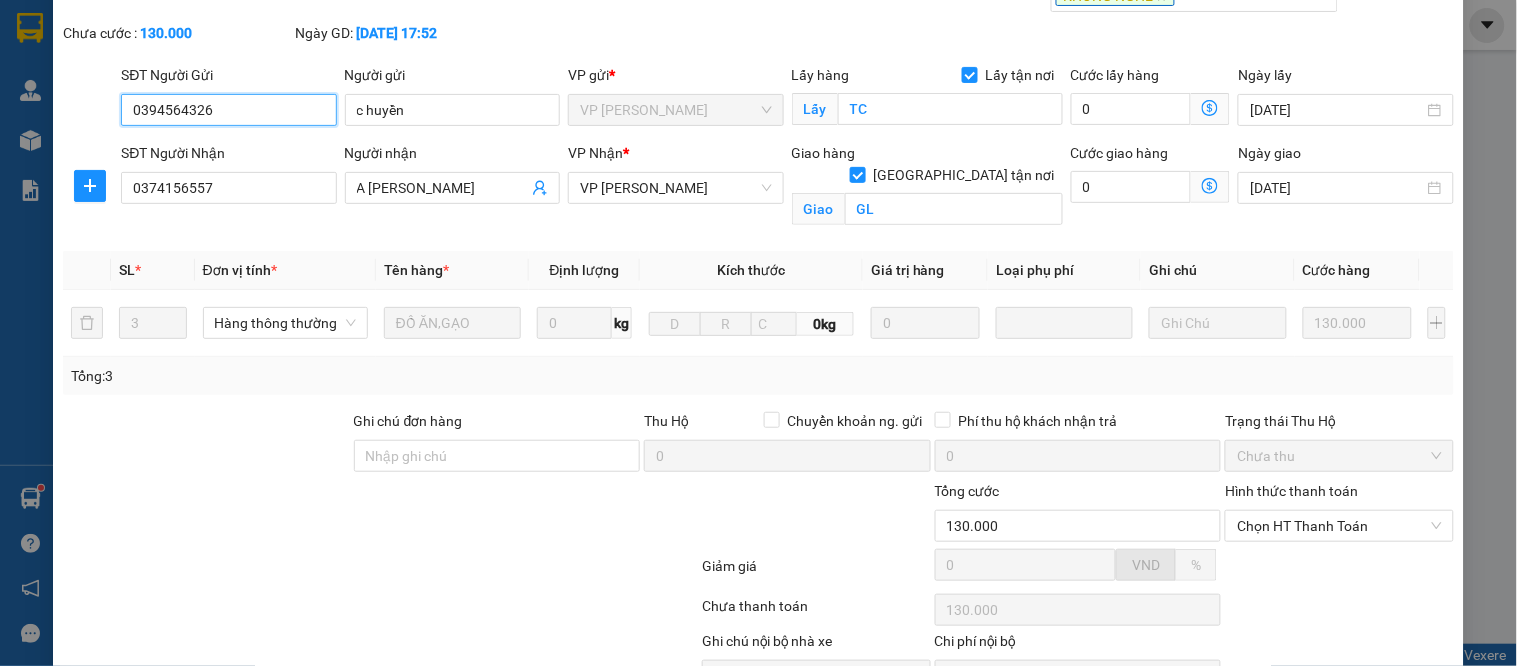 scroll, scrollTop: 203, scrollLeft: 0, axis: vertical 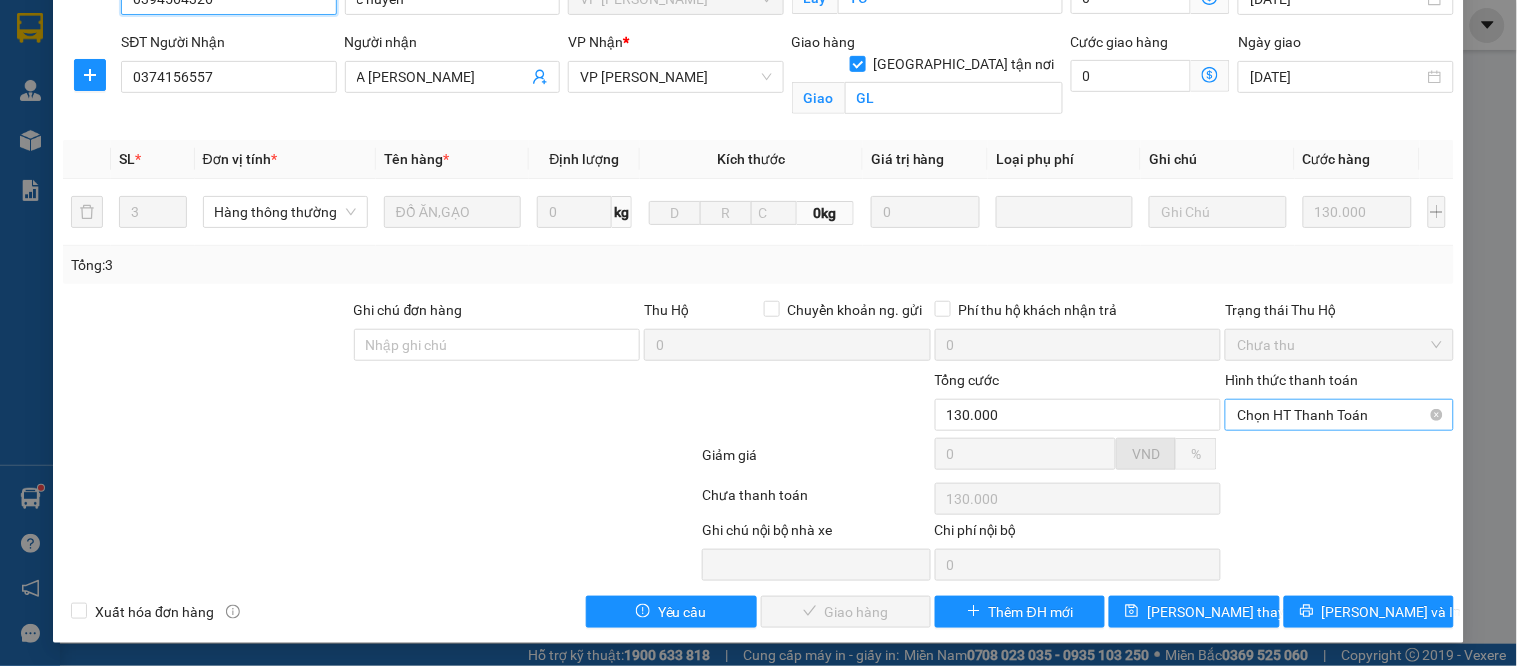 click on "Chọn HT Thanh Toán" at bounding box center [1339, 415] 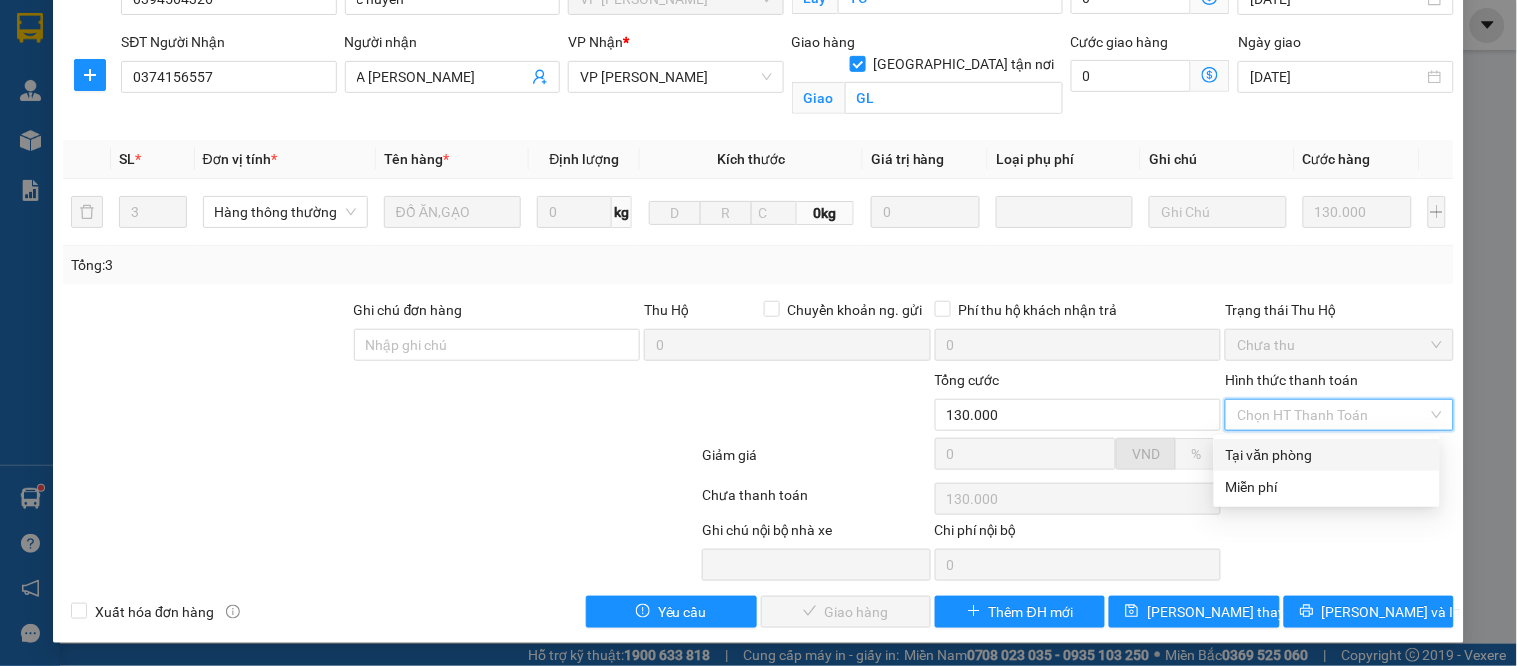 click on "Tại văn phòng" at bounding box center [1327, 455] 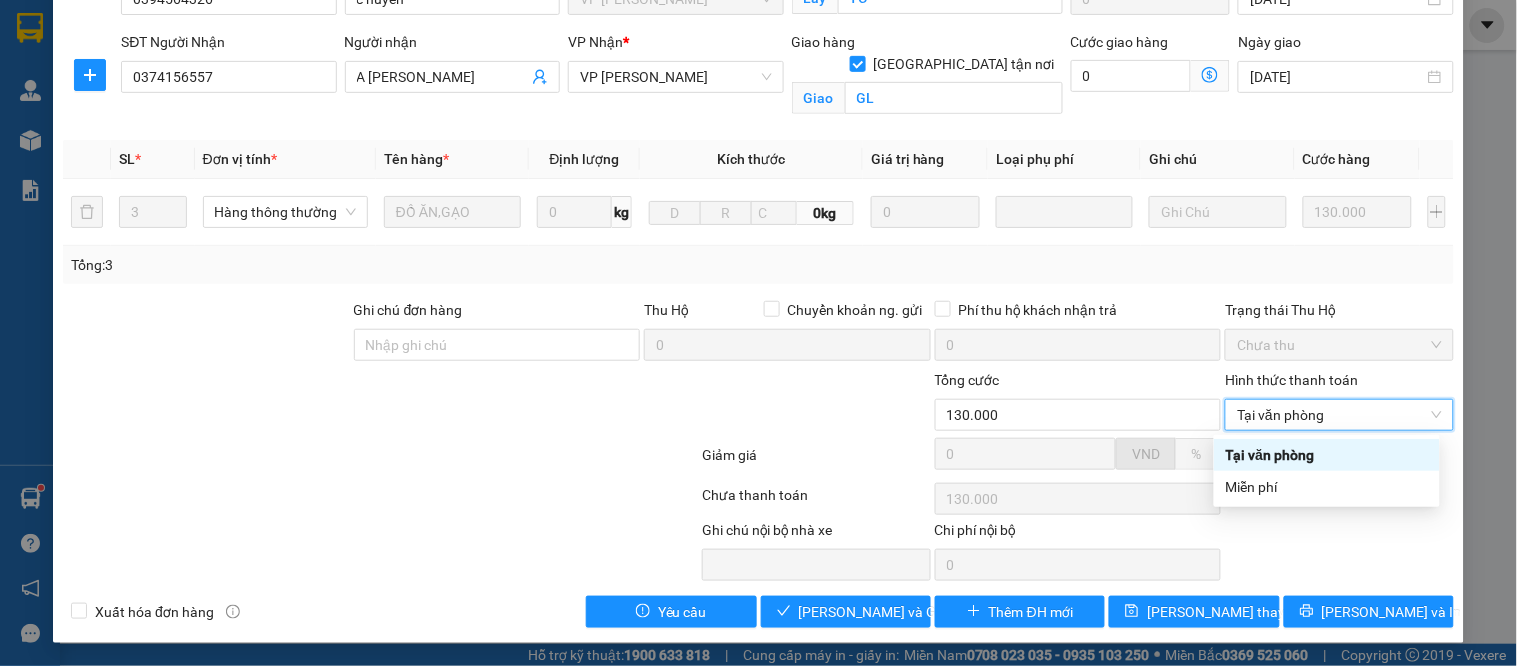 type on "0" 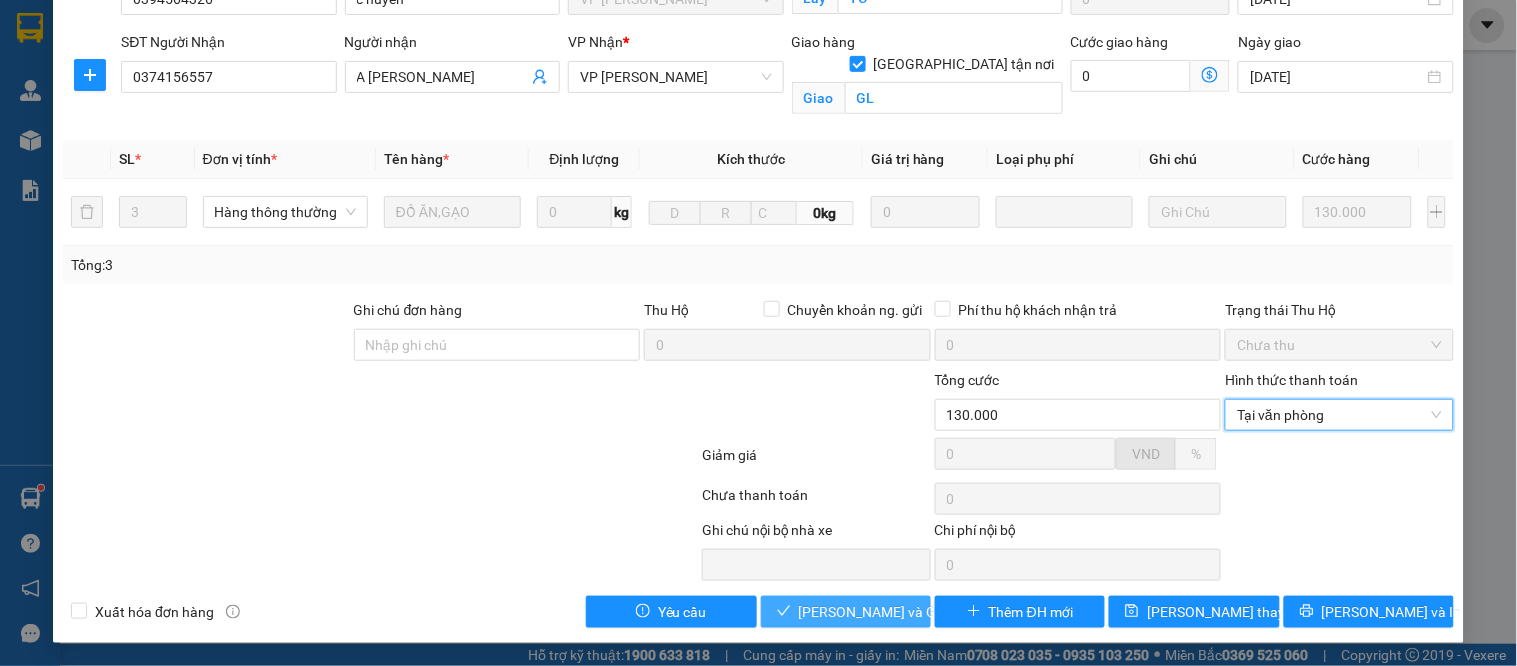 drag, startPoint x: 877, startPoint y: 605, endPoint x: 856, endPoint y: 605, distance: 21 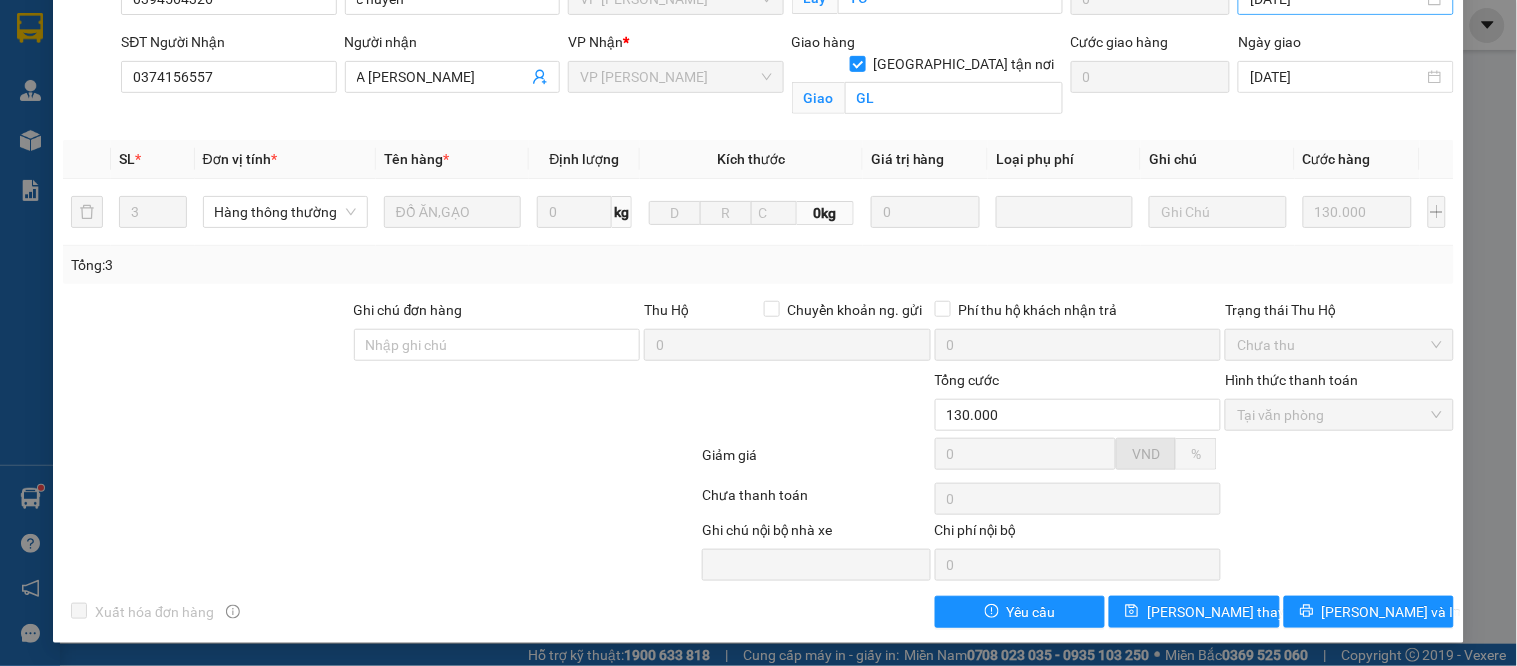 scroll, scrollTop: 0, scrollLeft: 0, axis: both 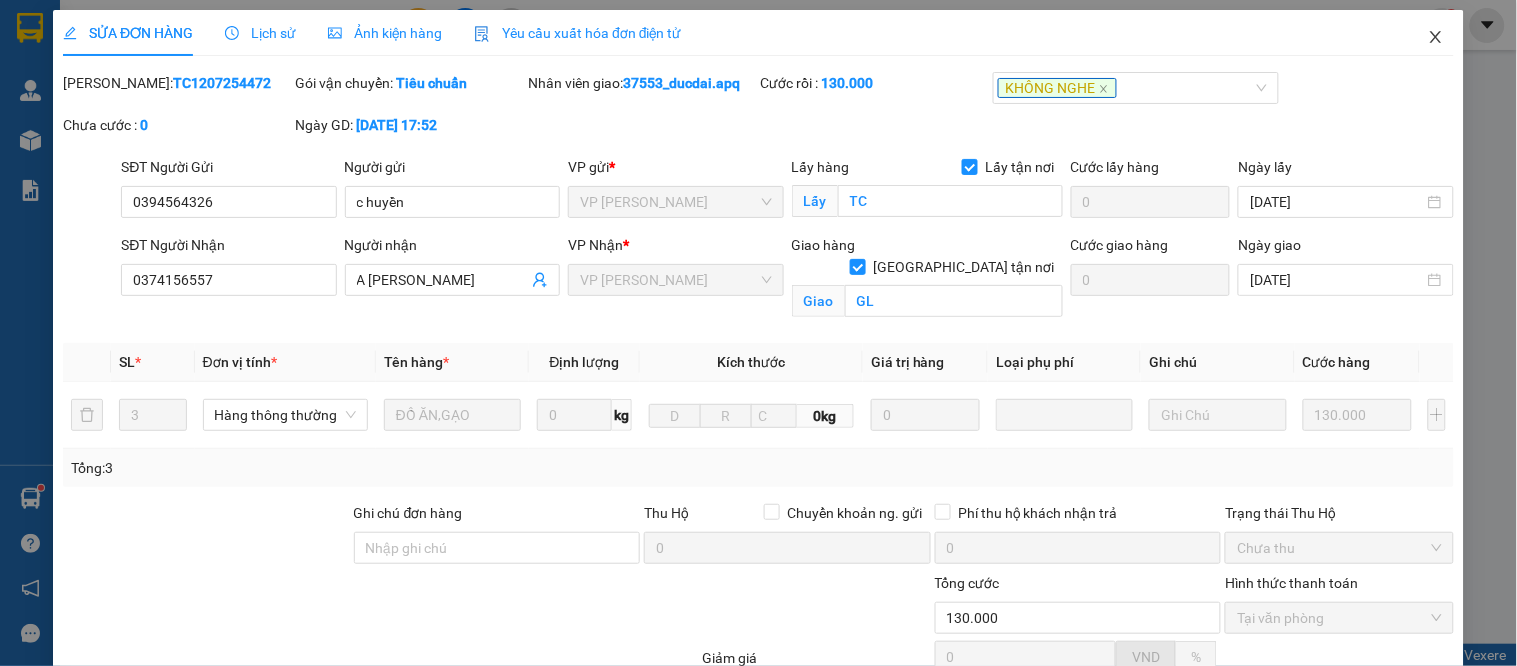 click at bounding box center (1436, 38) 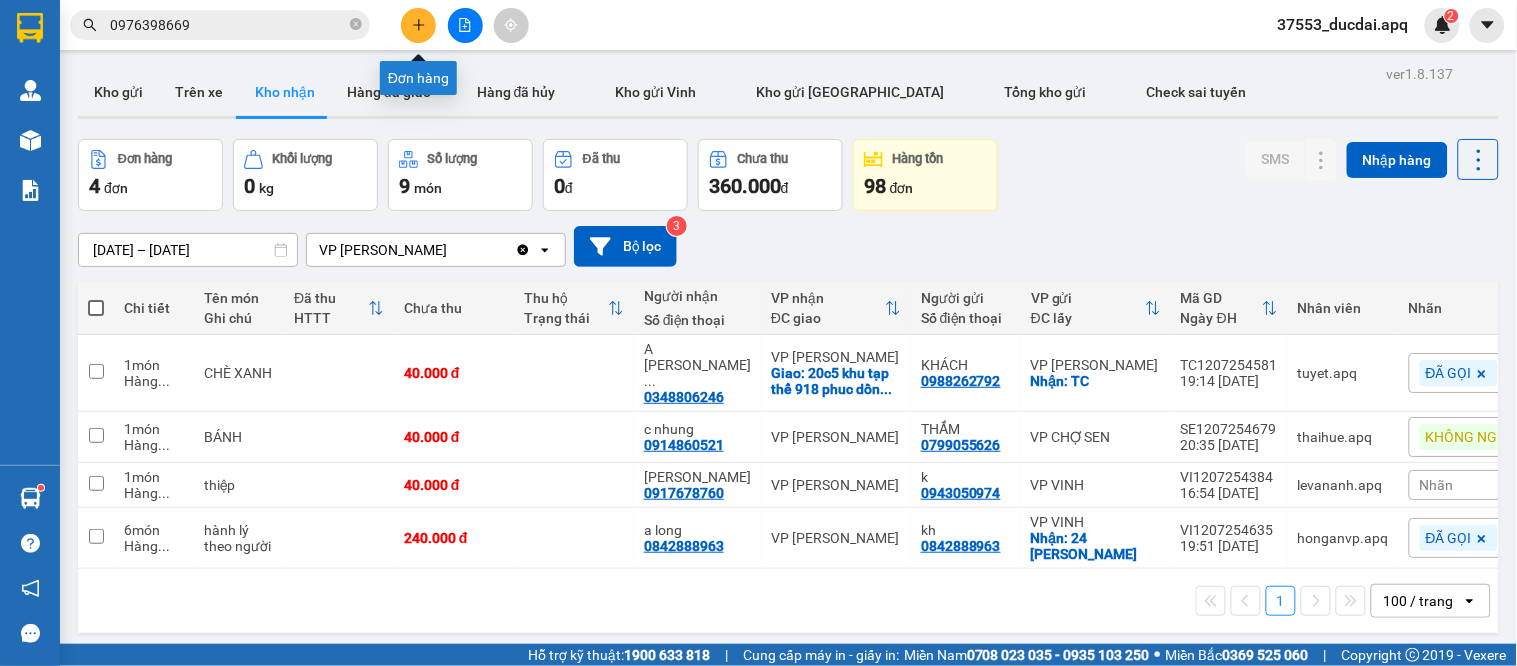 click at bounding box center (418, 25) 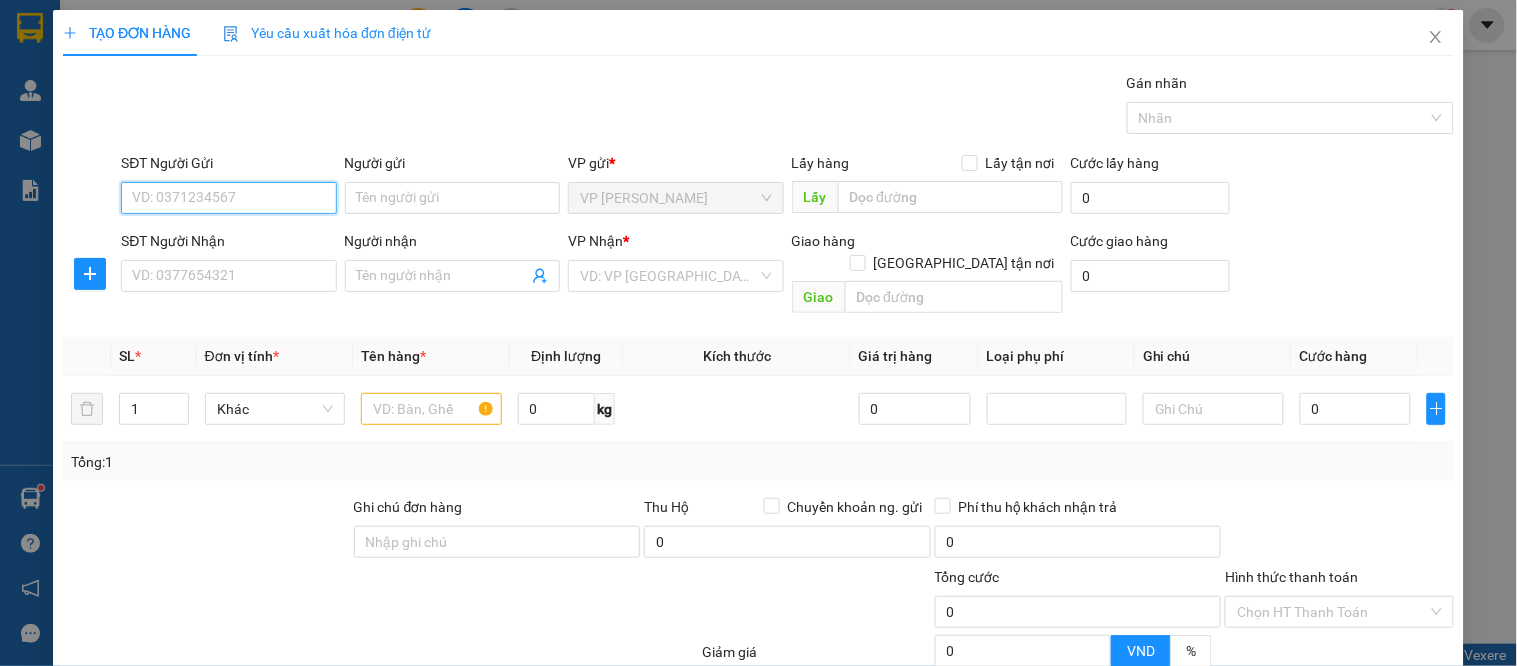 drag, startPoint x: 212, startPoint y: 206, endPoint x: 248, endPoint y: 205, distance: 36.013885 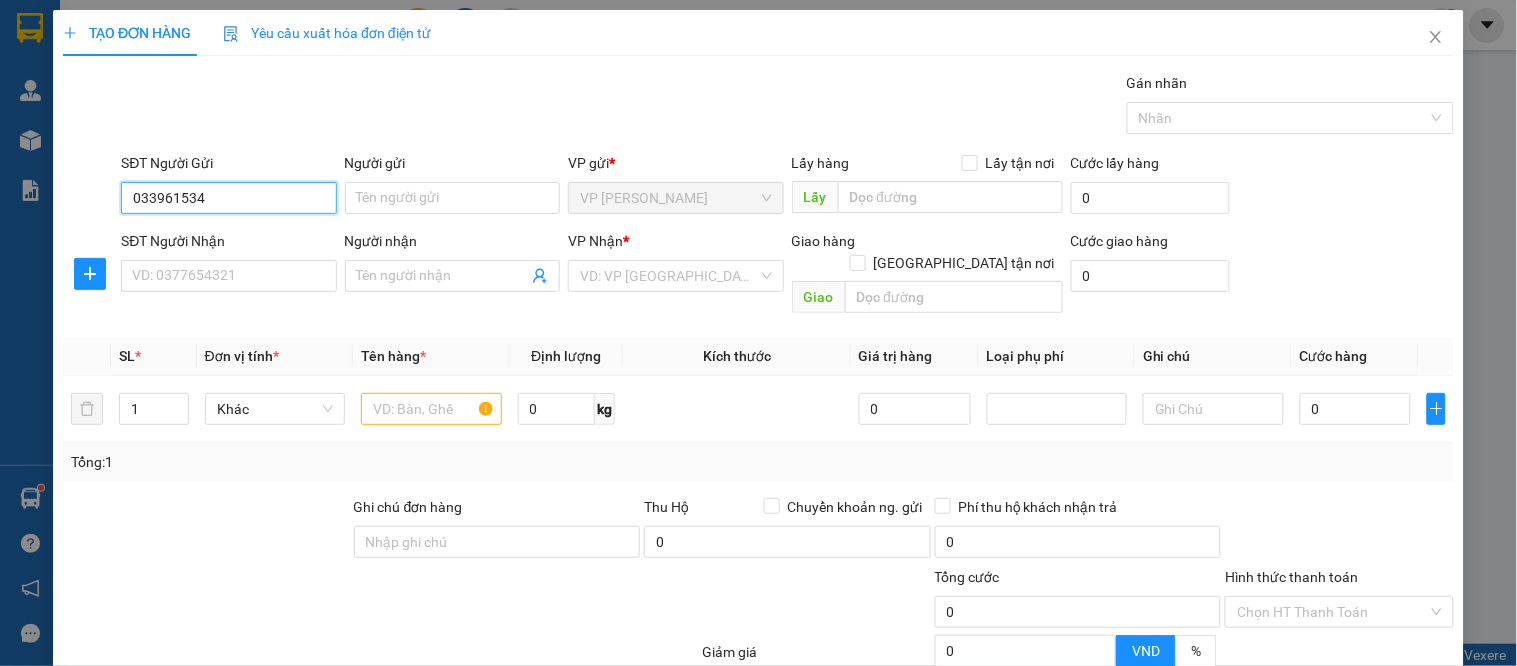 type on "0339615345" 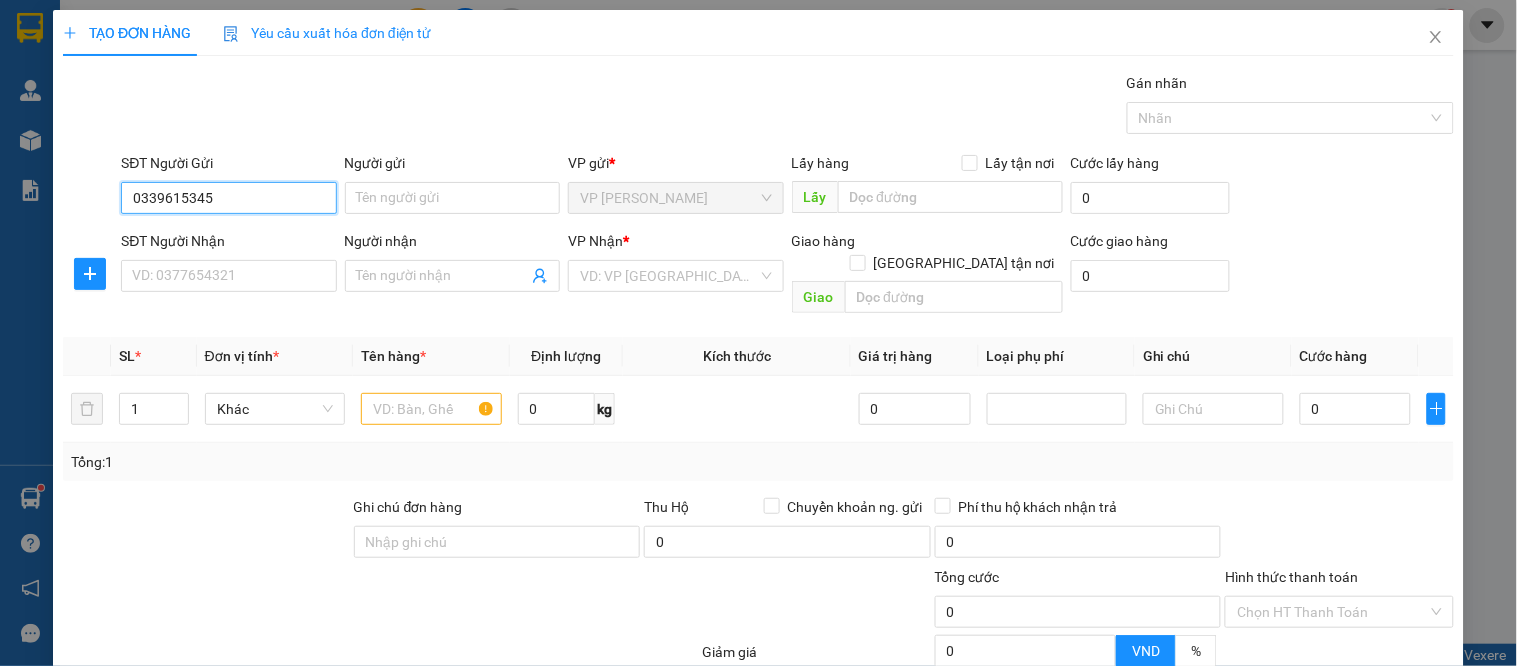 click on "0339615345" at bounding box center (228, 198) 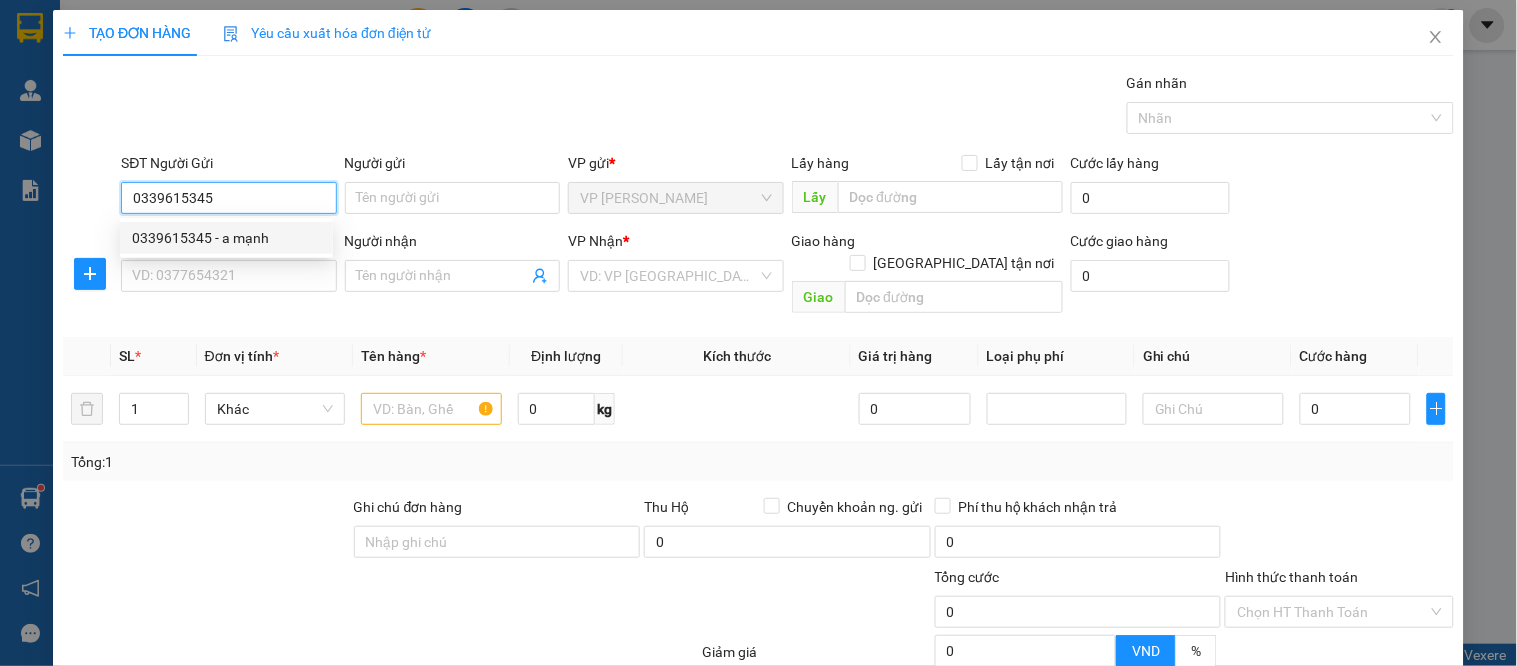 click on "0339615345" at bounding box center (228, 198) 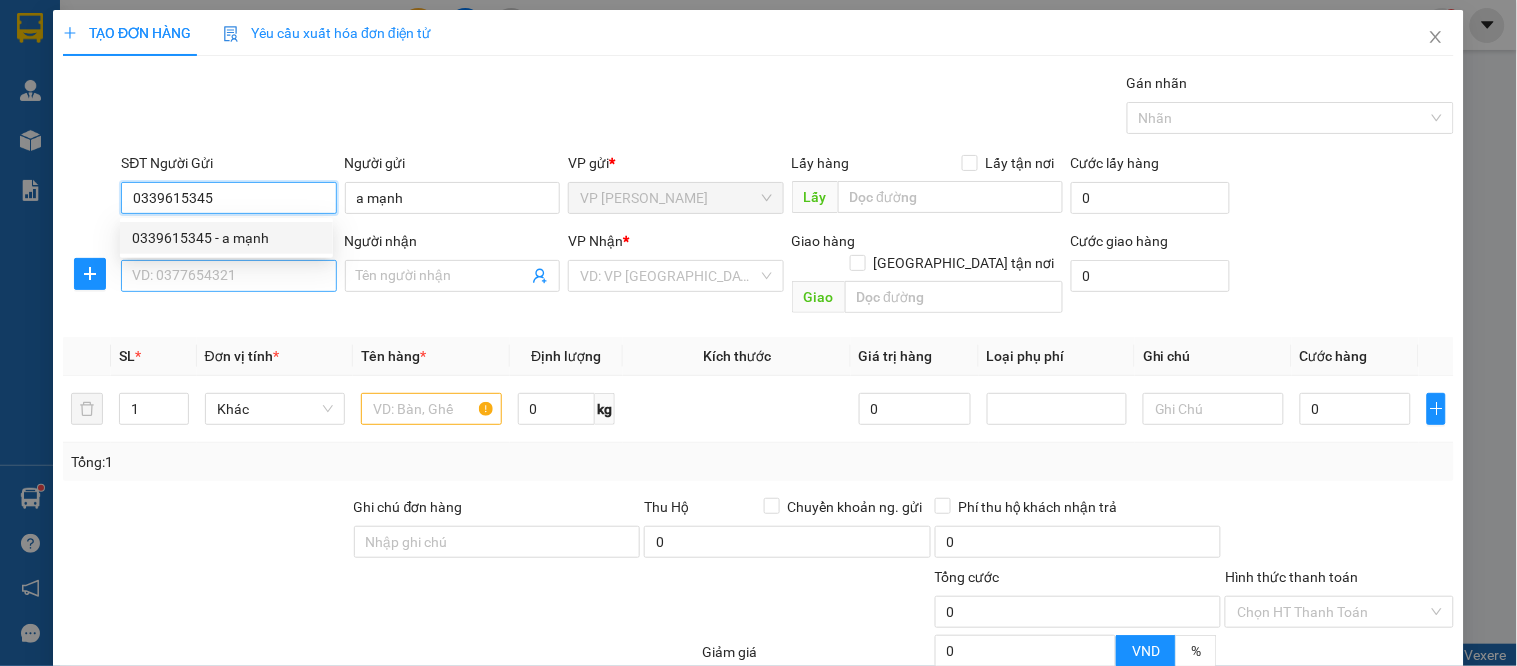 type on "0339615345" 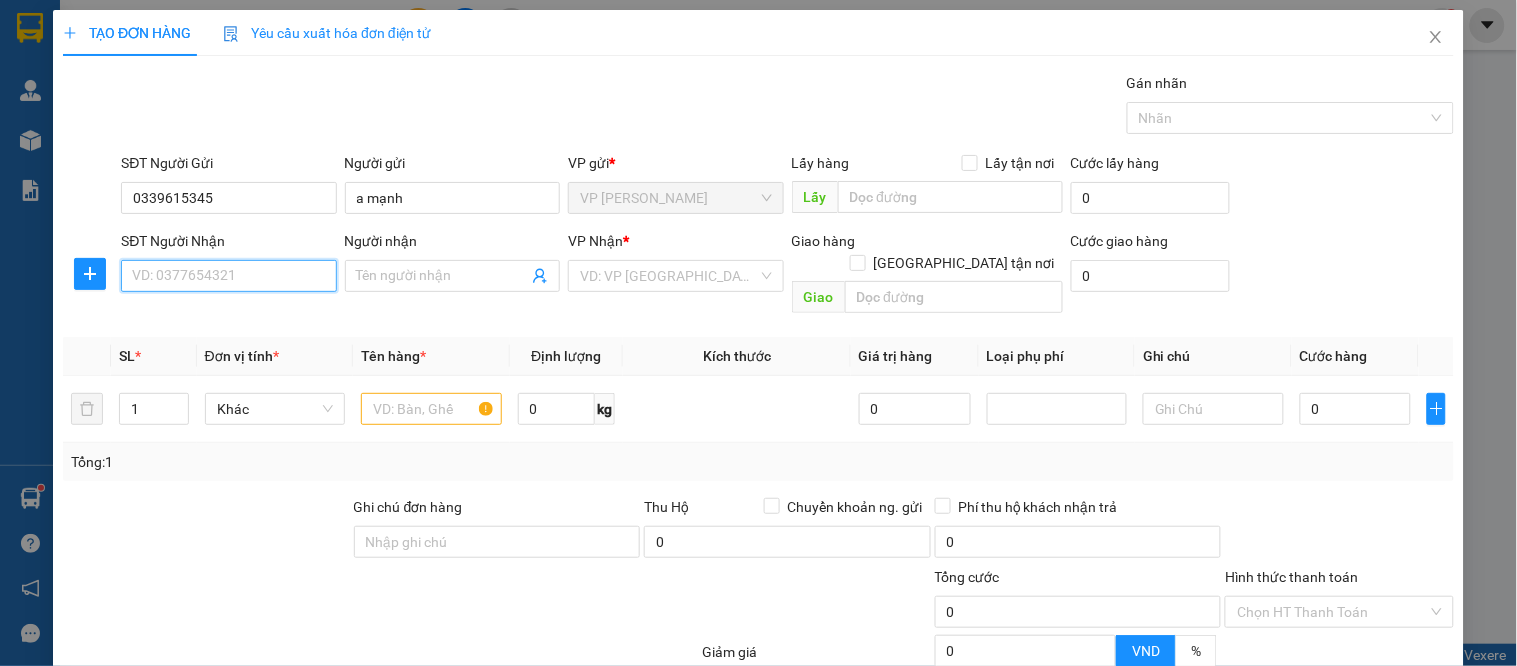 click on "SĐT Người Nhận" at bounding box center [228, 276] 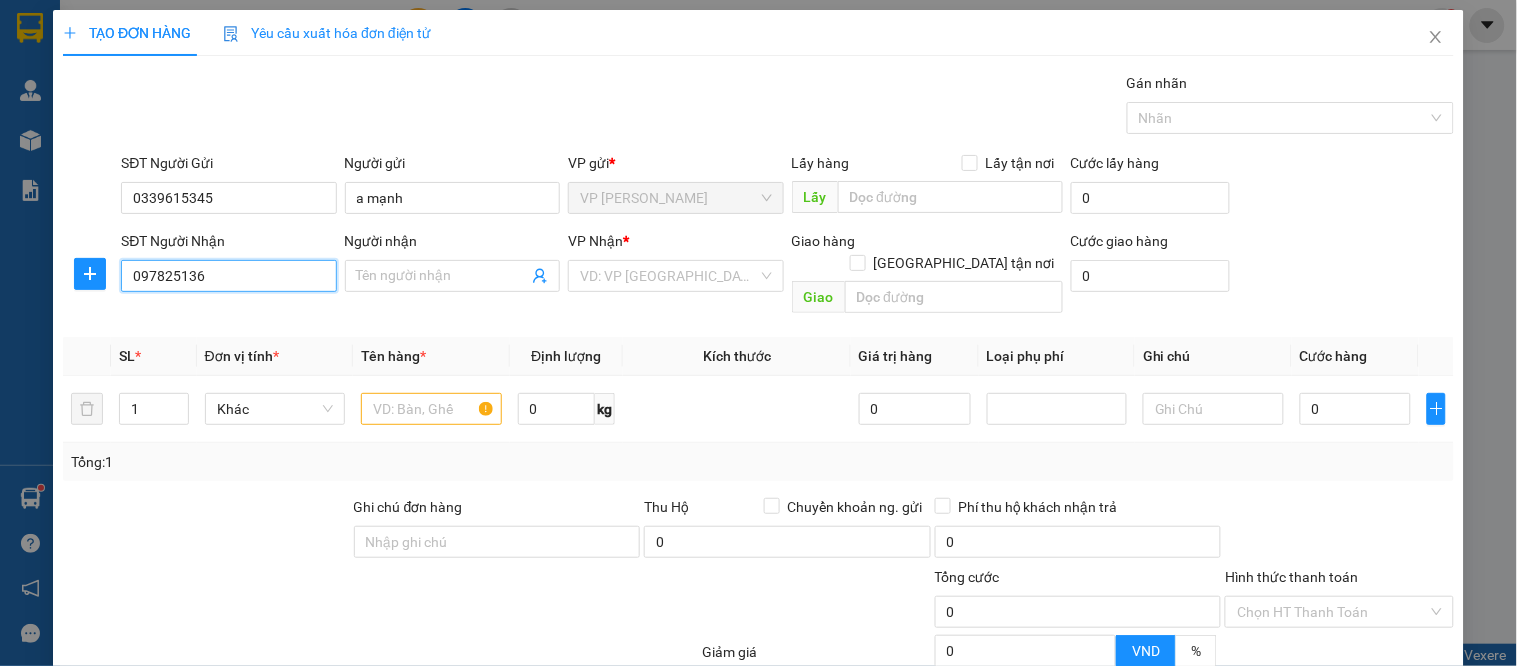 type on "0978251368" 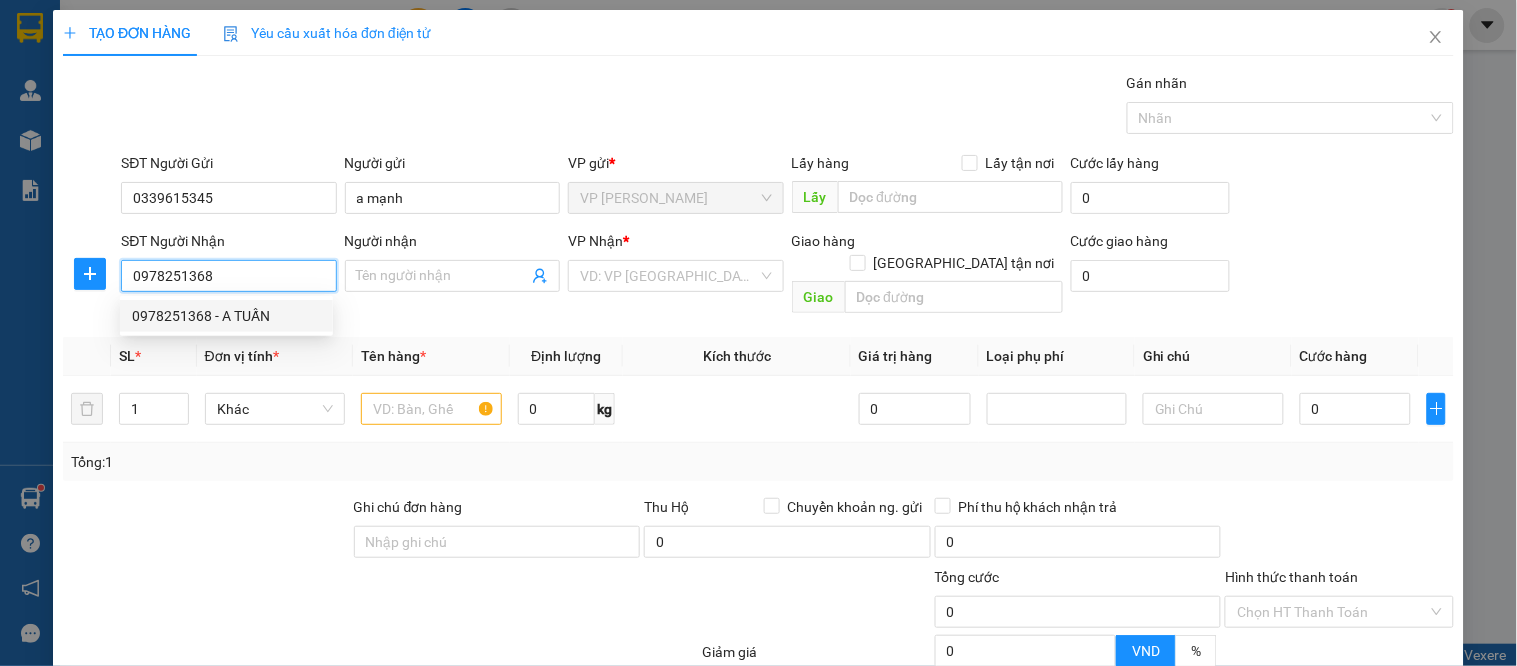 click on "0978251368 - A TUẤN" at bounding box center [226, 316] 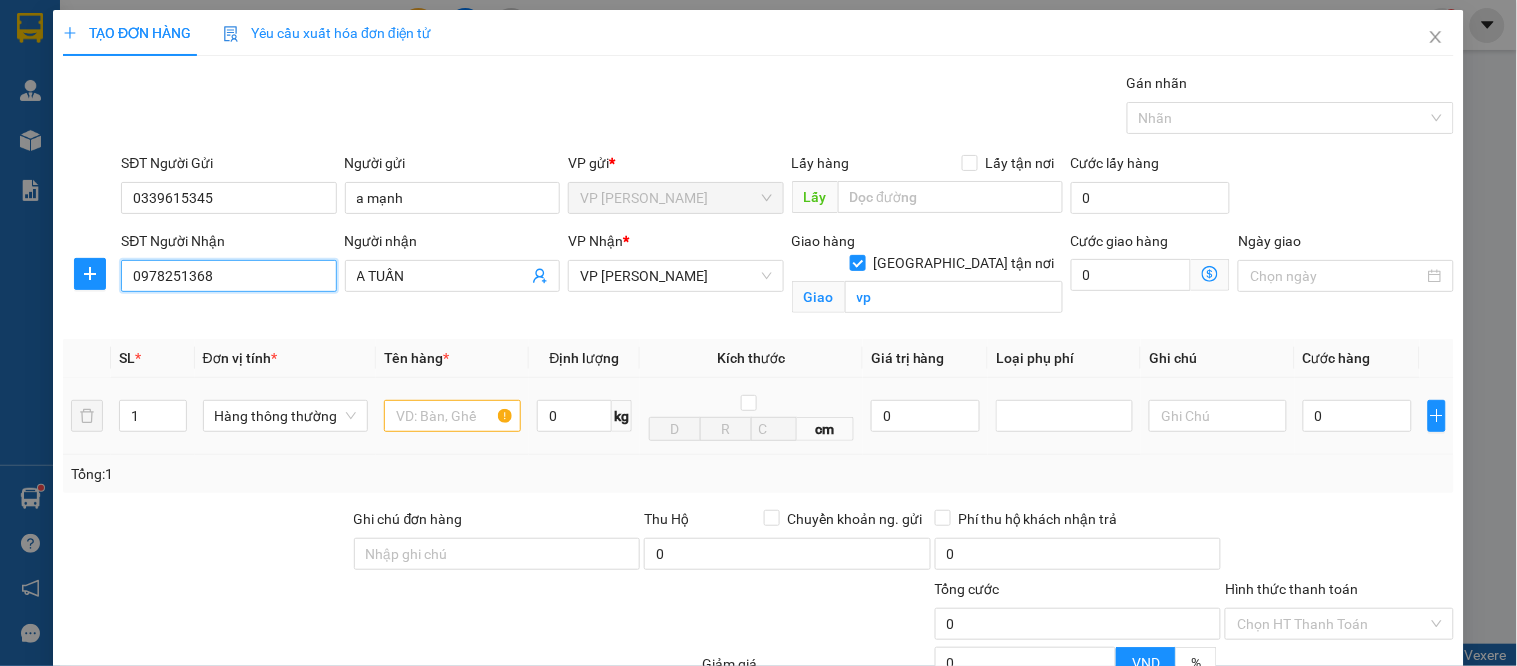 type on "0978251368" 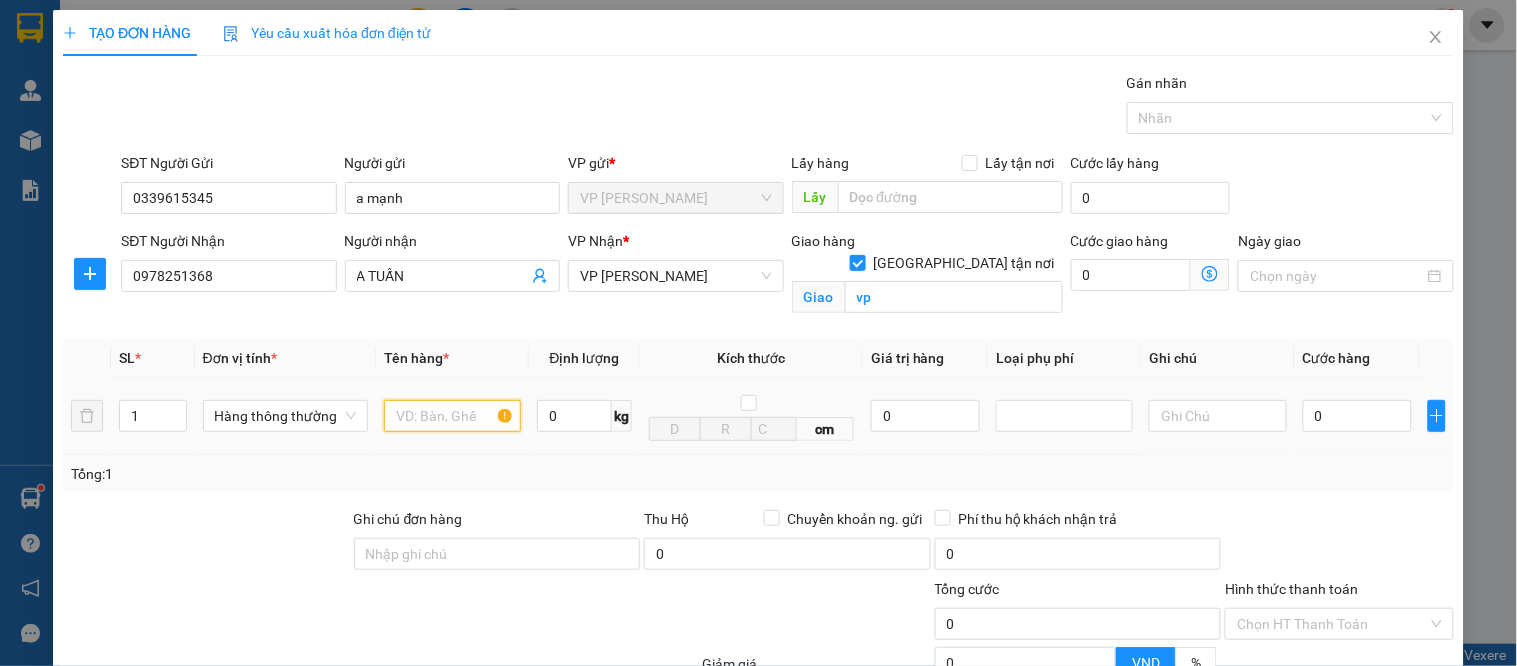 click at bounding box center [452, 416] 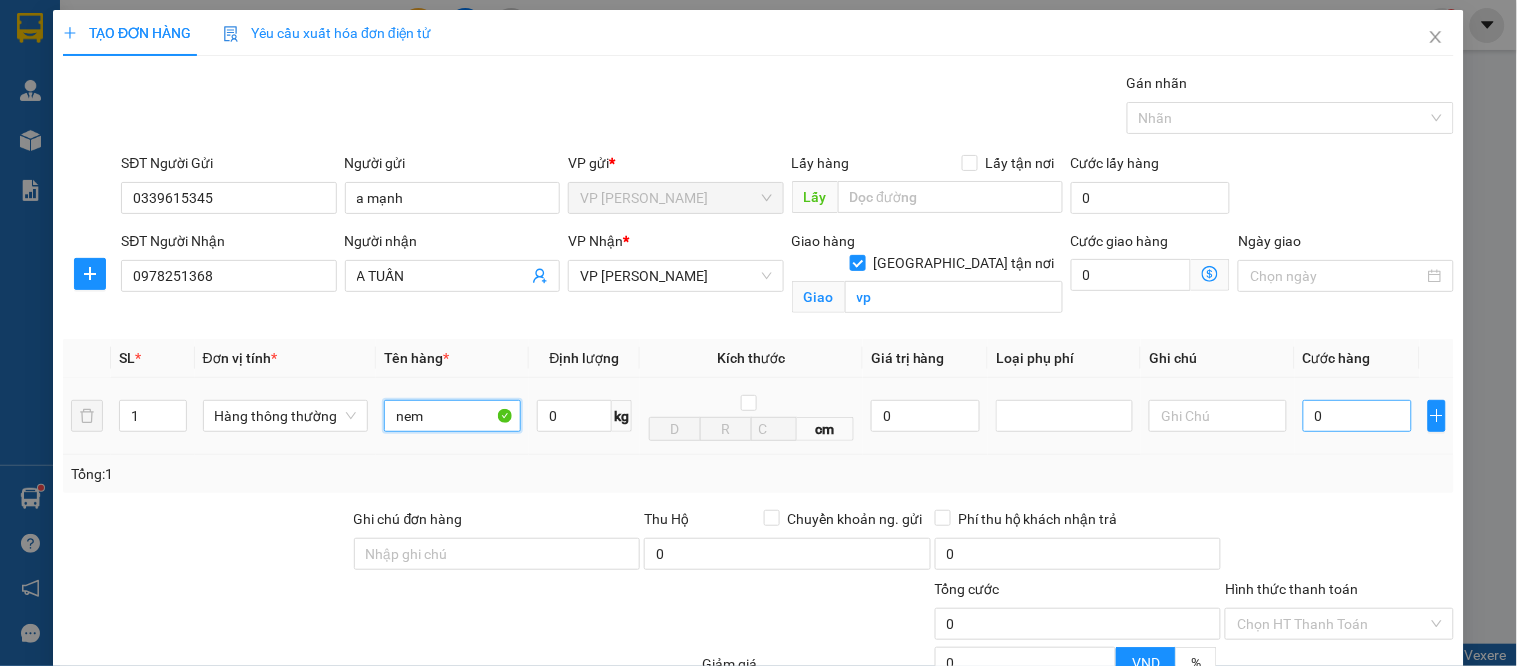 type on "nem" 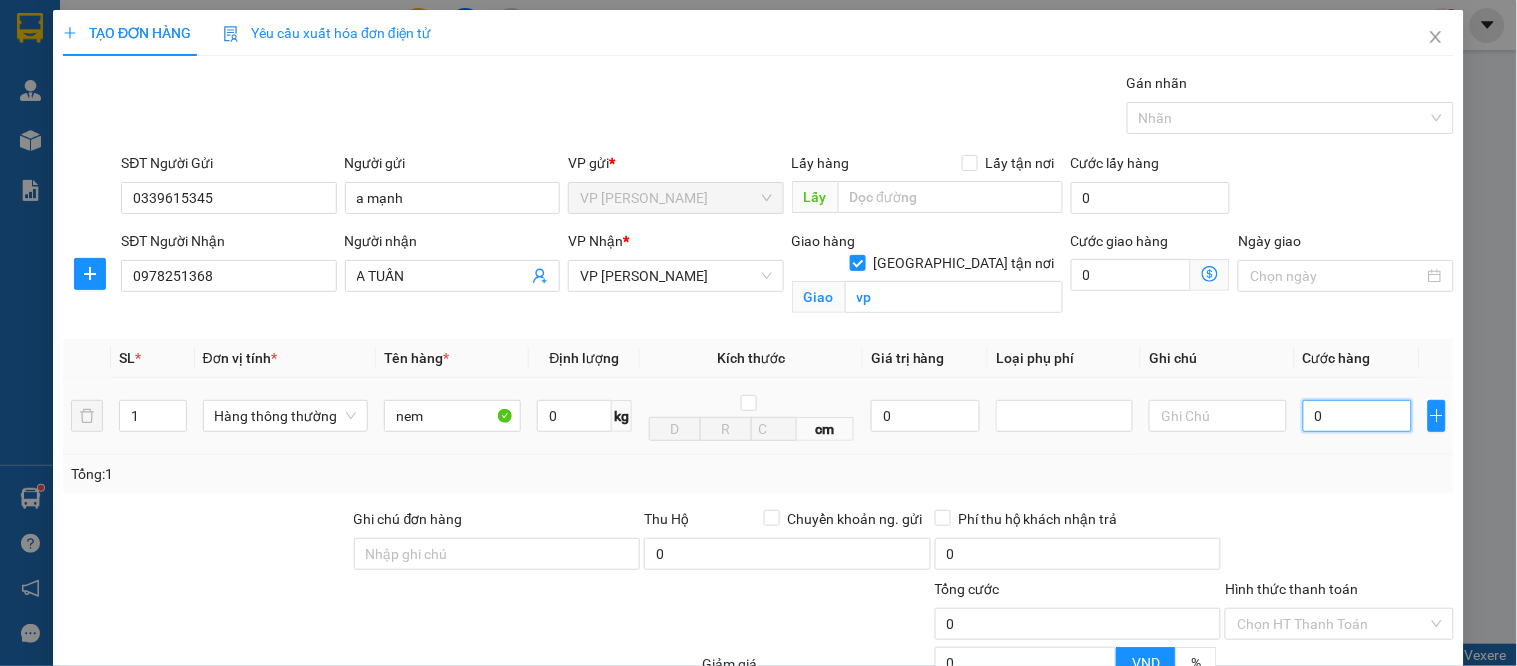 click on "0" at bounding box center [1357, 416] 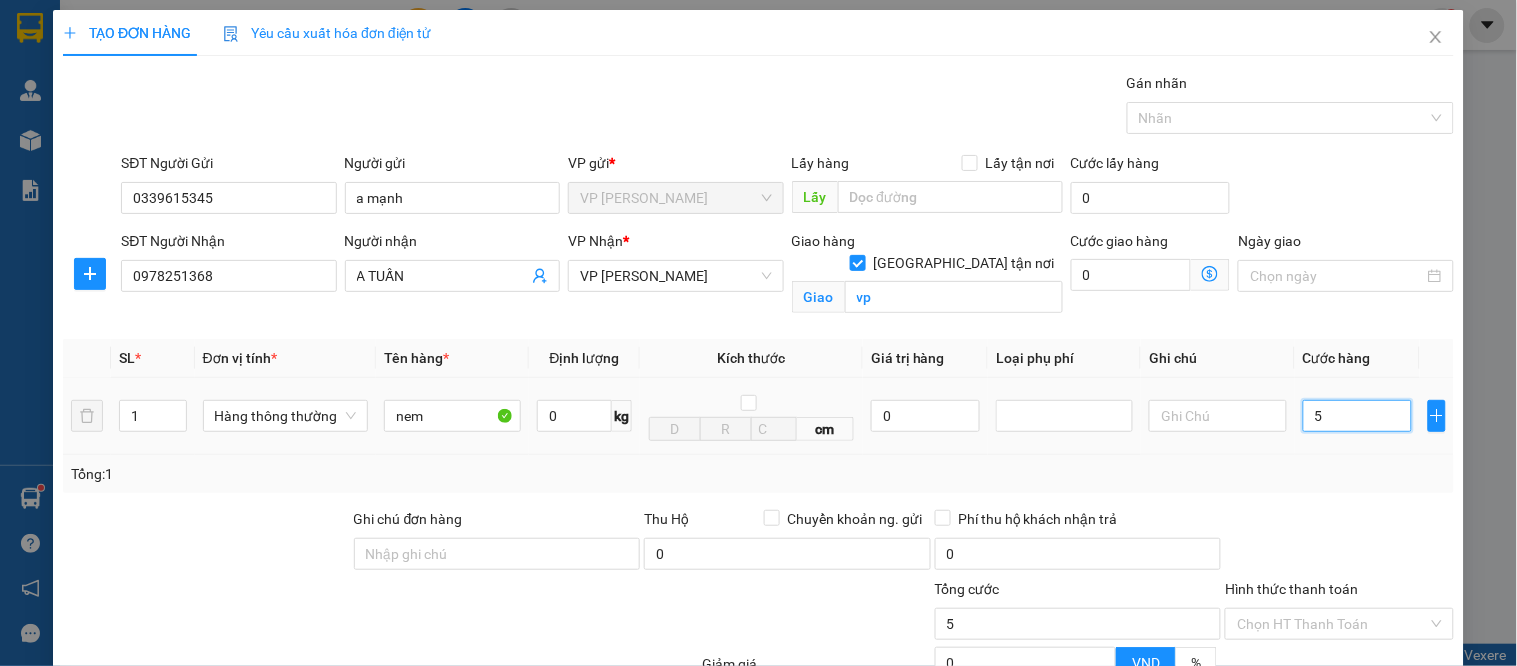 type on "50" 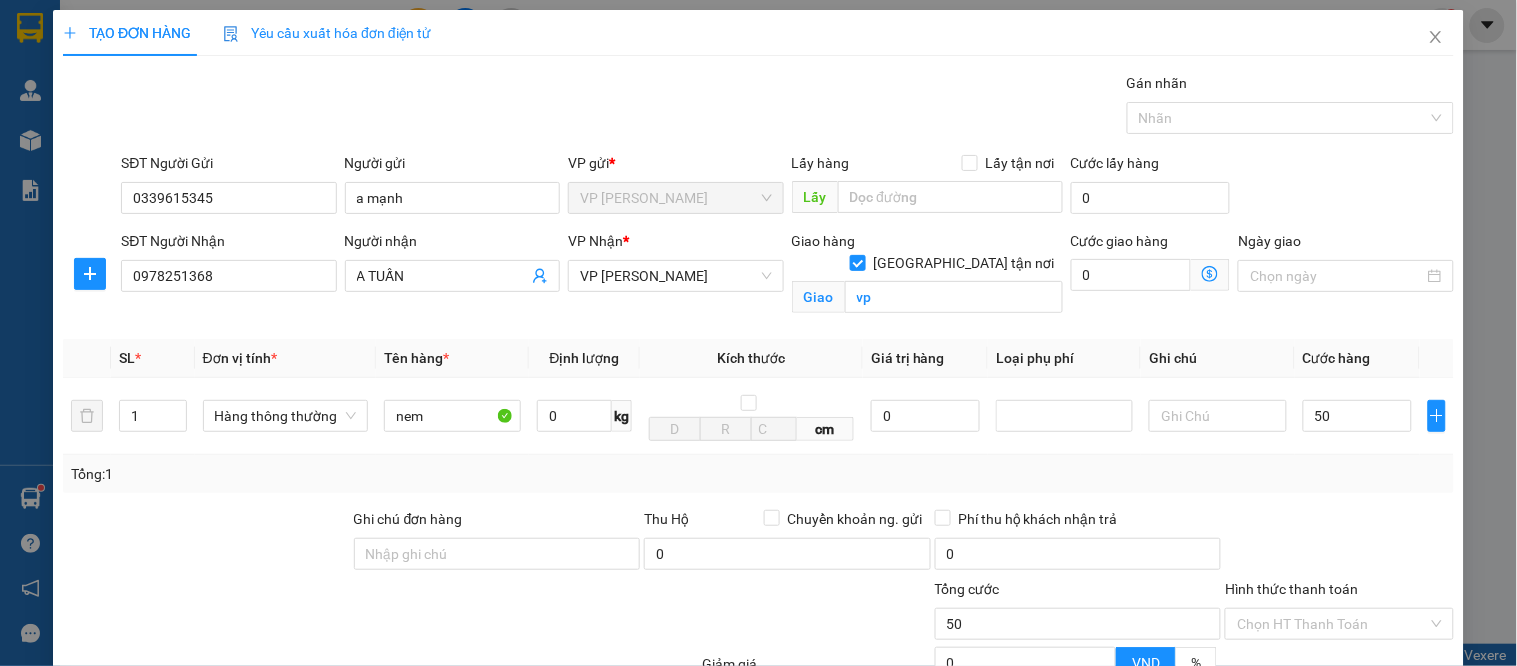 type on "50.000" 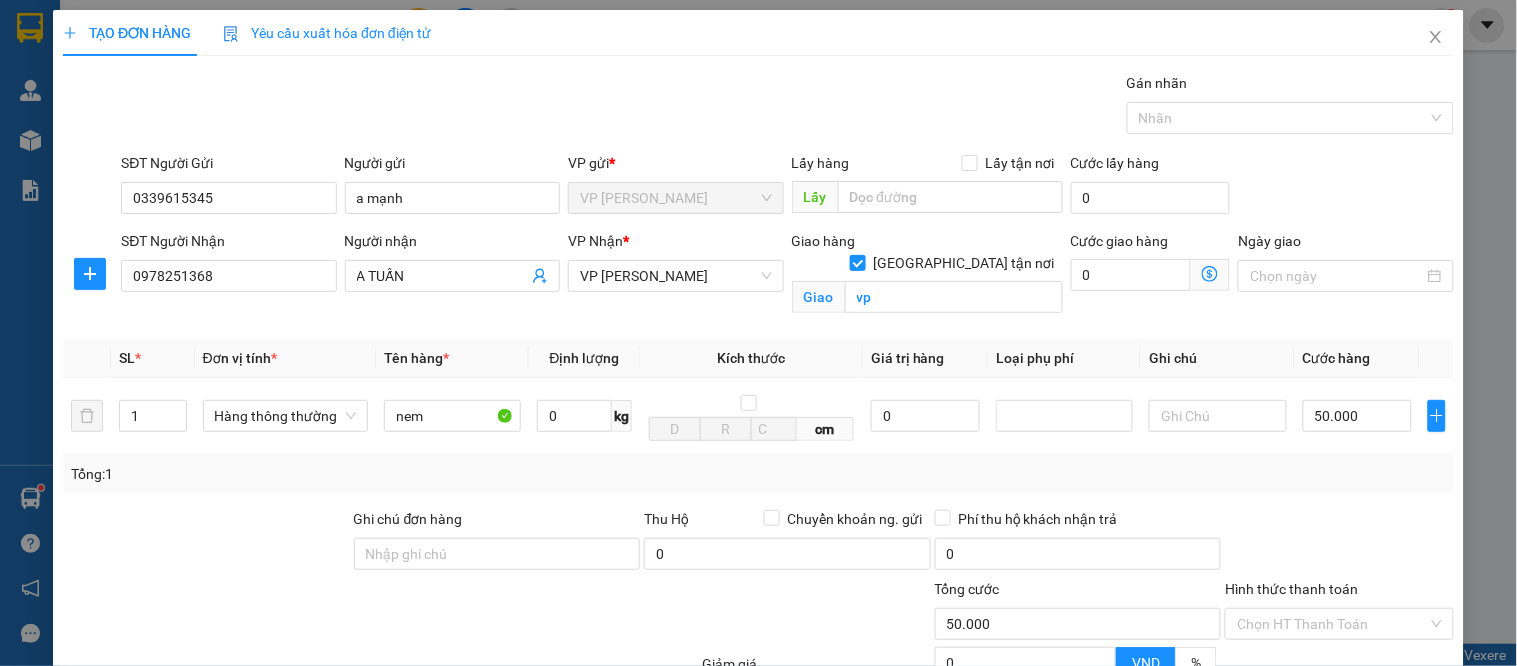 click at bounding box center (1339, 543) 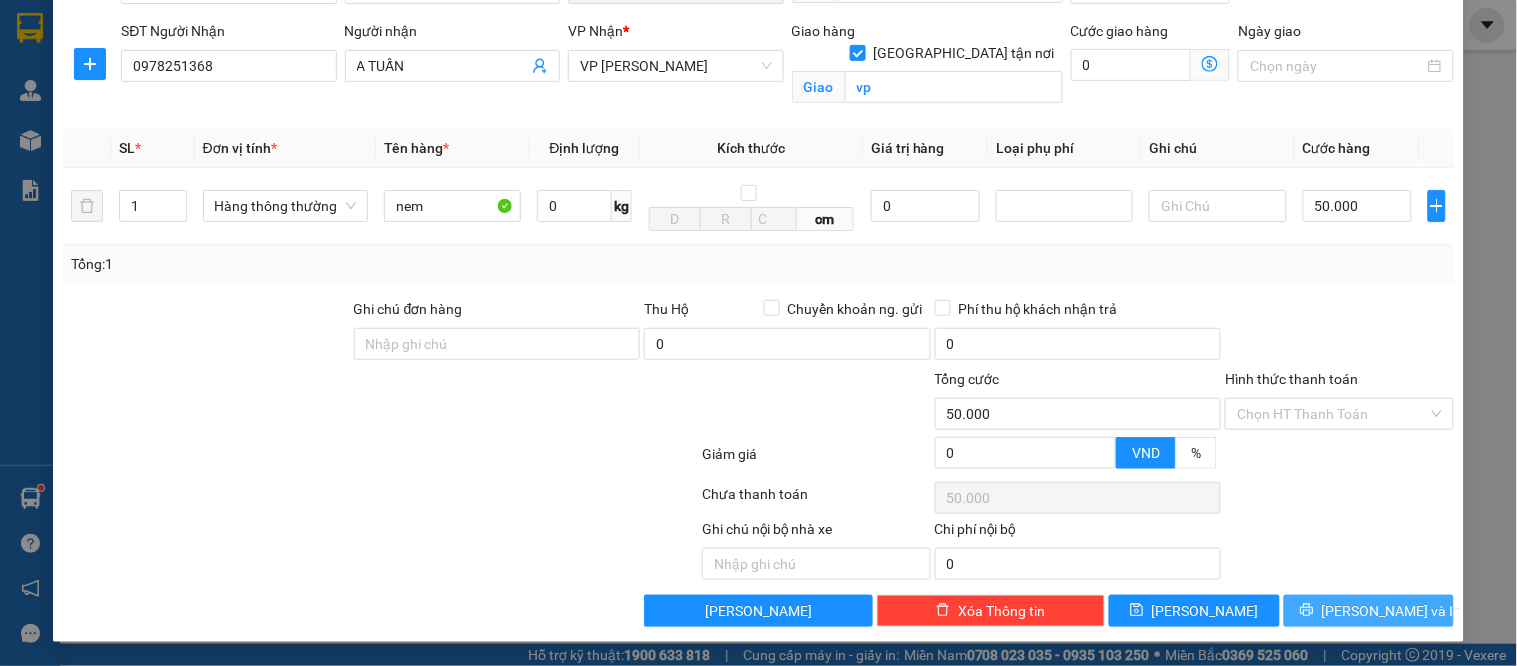 click on "[PERSON_NAME] và In" at bounding box center [1392, 611] 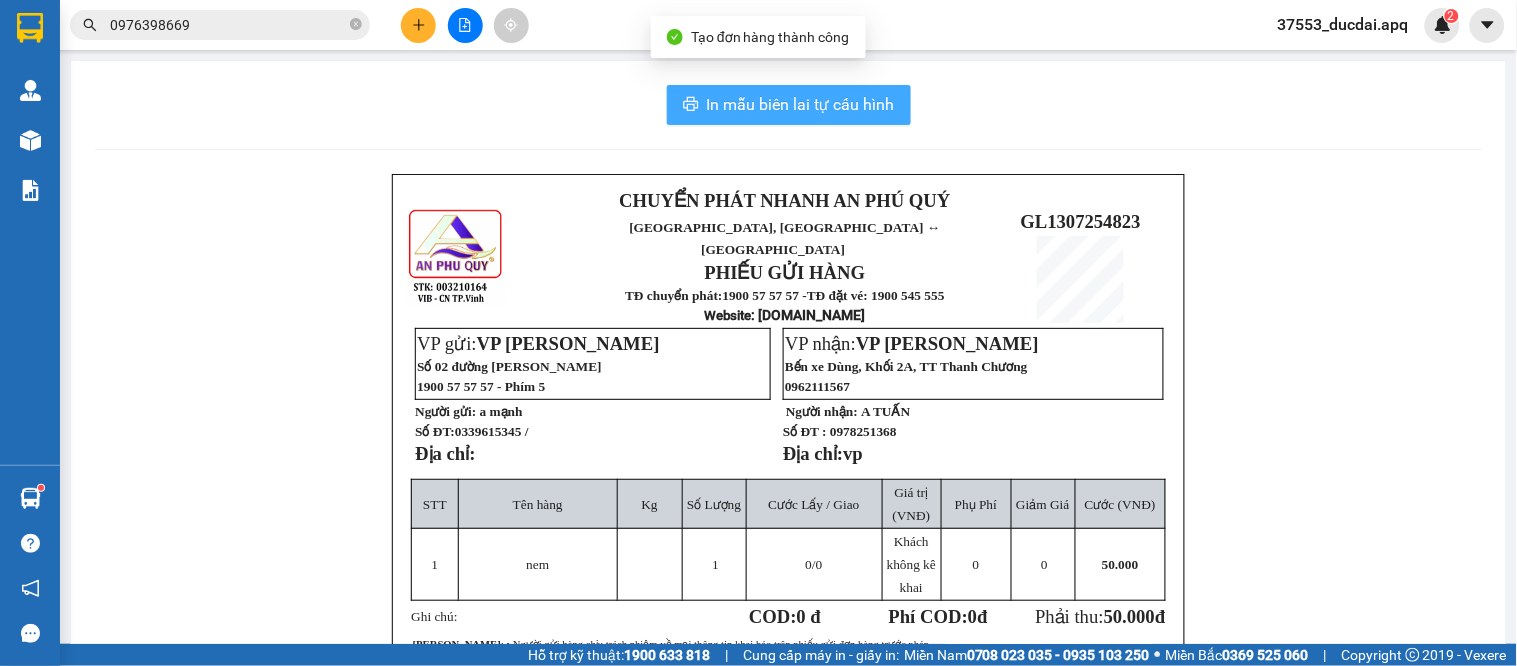 click on "In mẫu biên lai tự cấu hình" at bounding box center [789, 105] 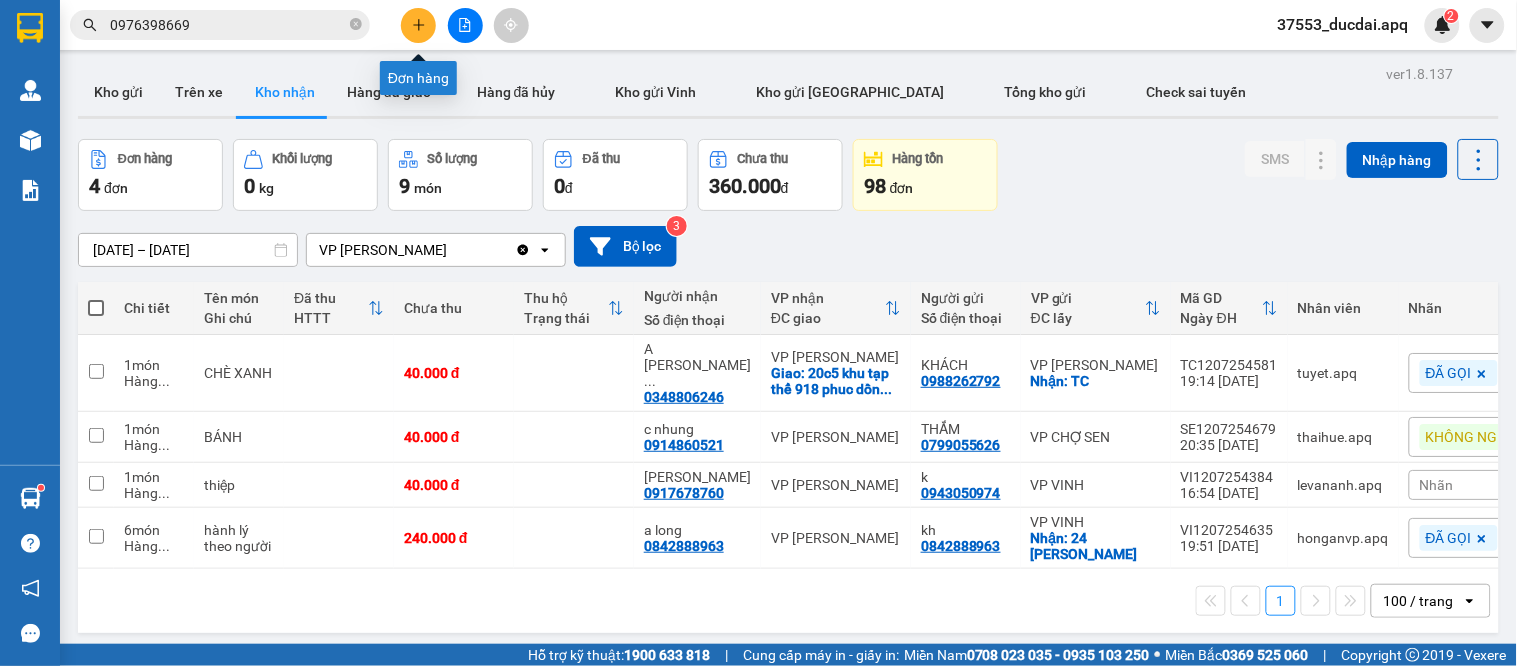 click at bounding box center [418, 25] 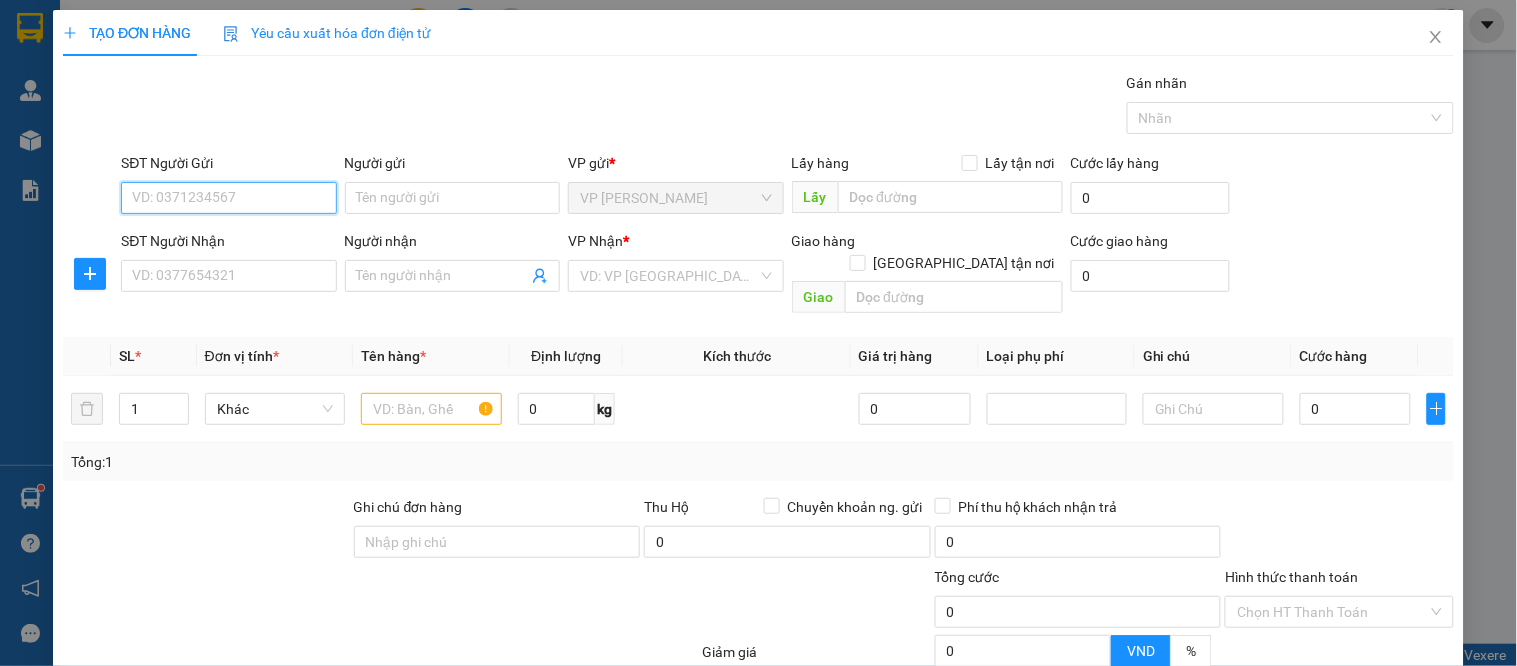 click on "SĐT Người Gửi" at bounding box center (228, 198) 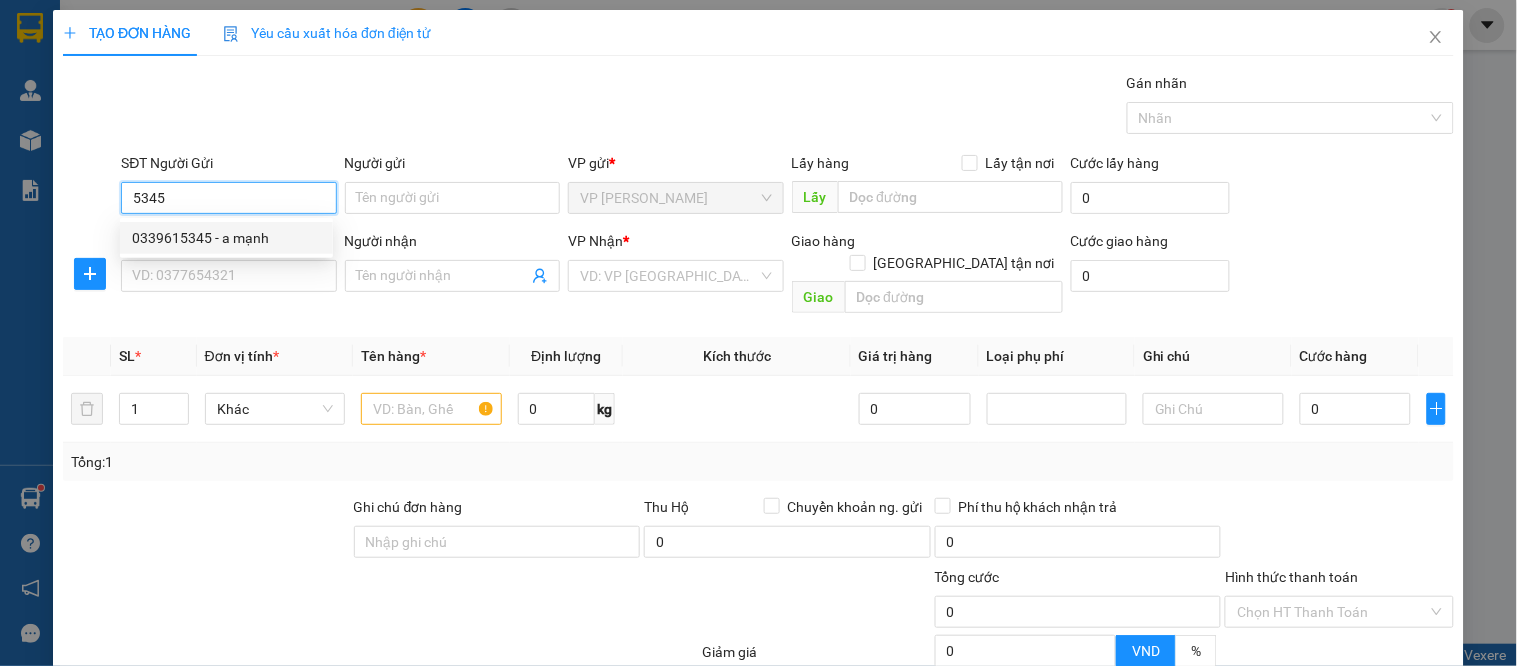 drag, startPoint x: 275, startPoint y: 232, endPoint x: 273, endPoint y: 248, distance: 16.124516 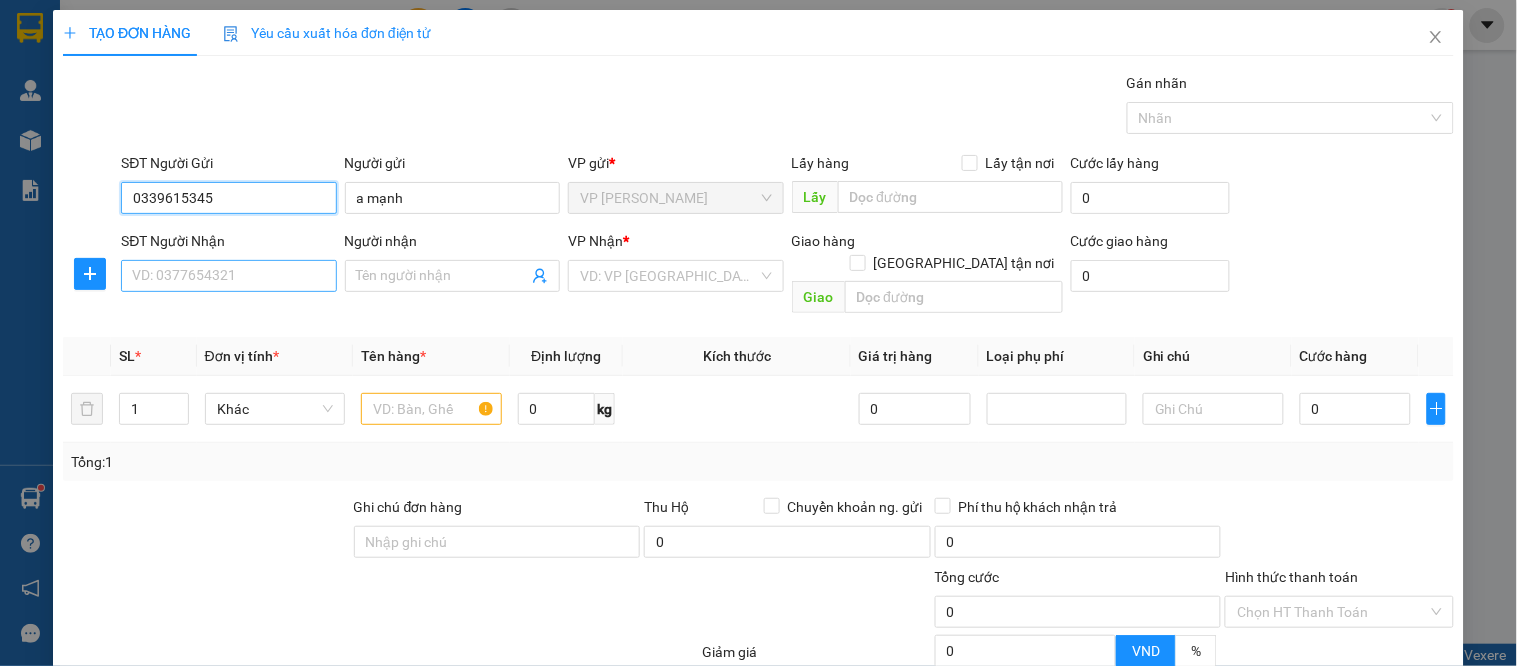 type on "0339615345" 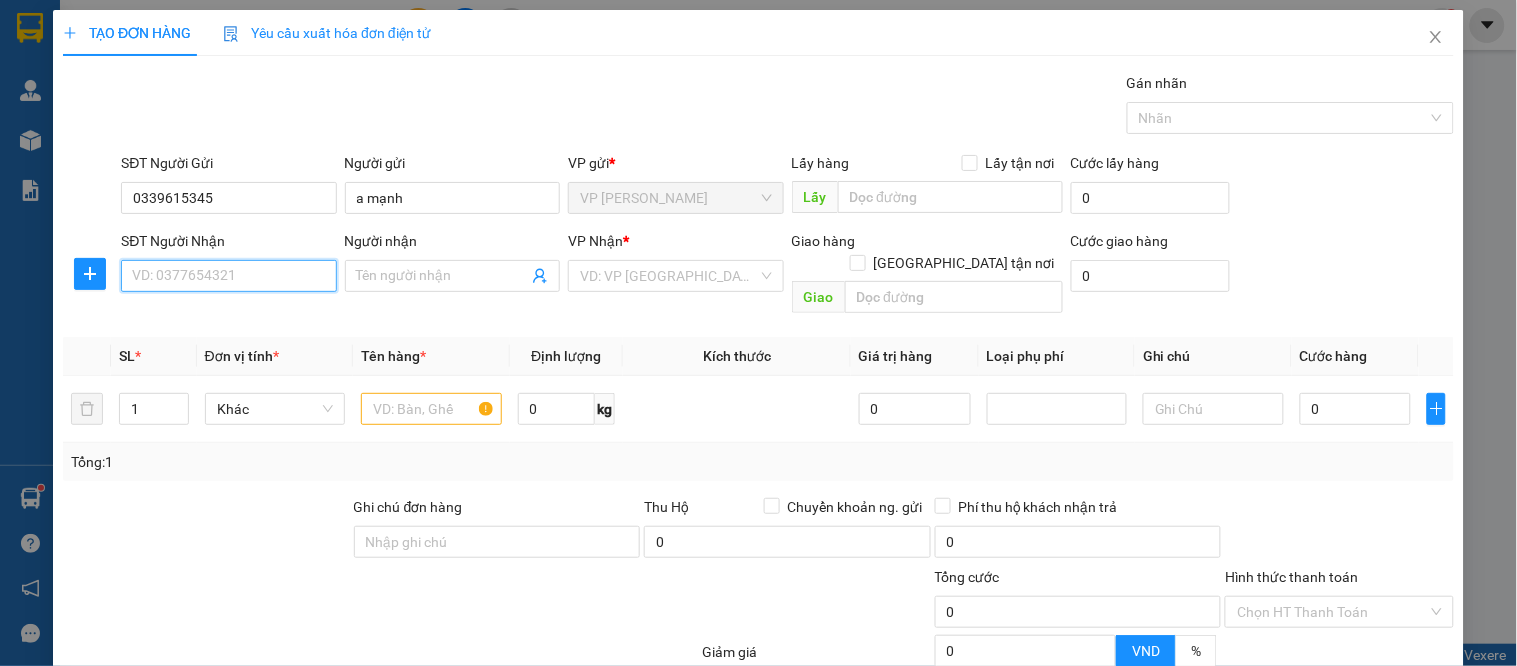 drag, startPoint x: 258, startPoint y: 267, endPoint x: 291, endPoint y: 290, distance: 40.22437 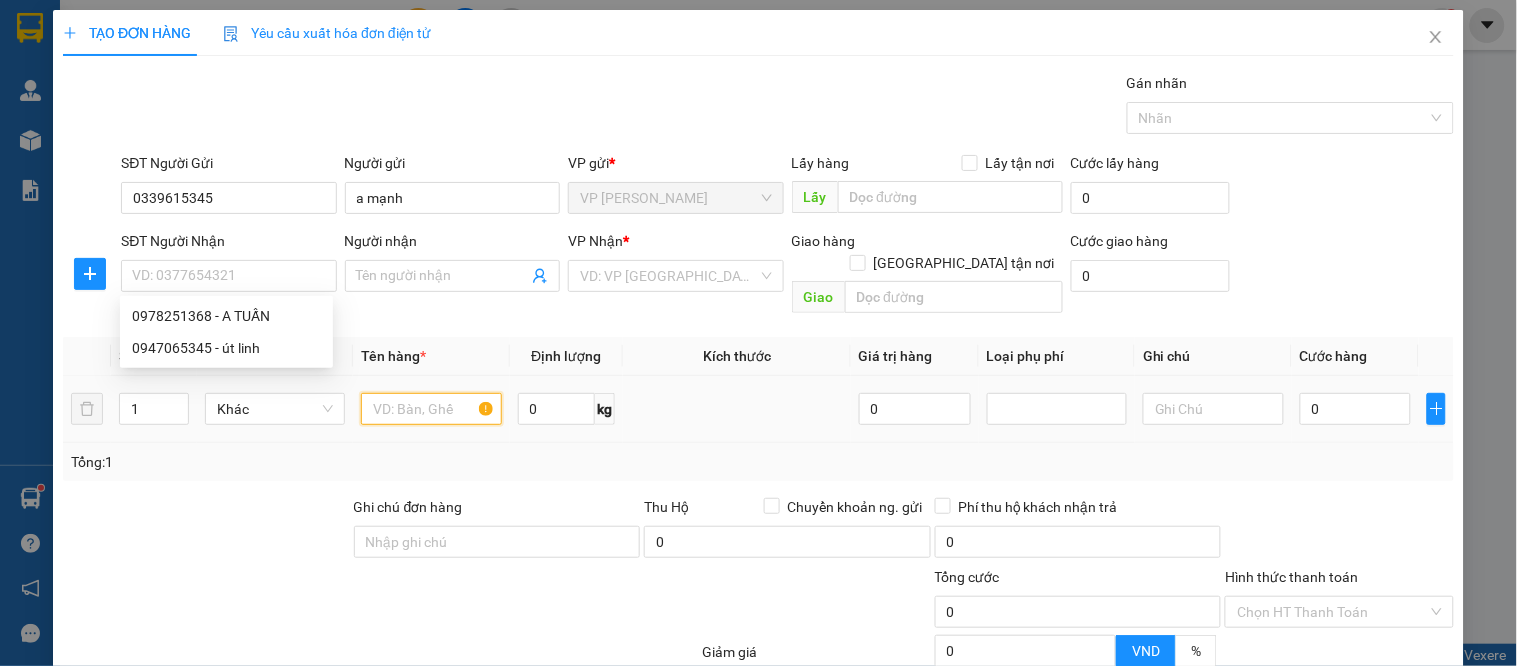 click at bounding box center [431, 409] 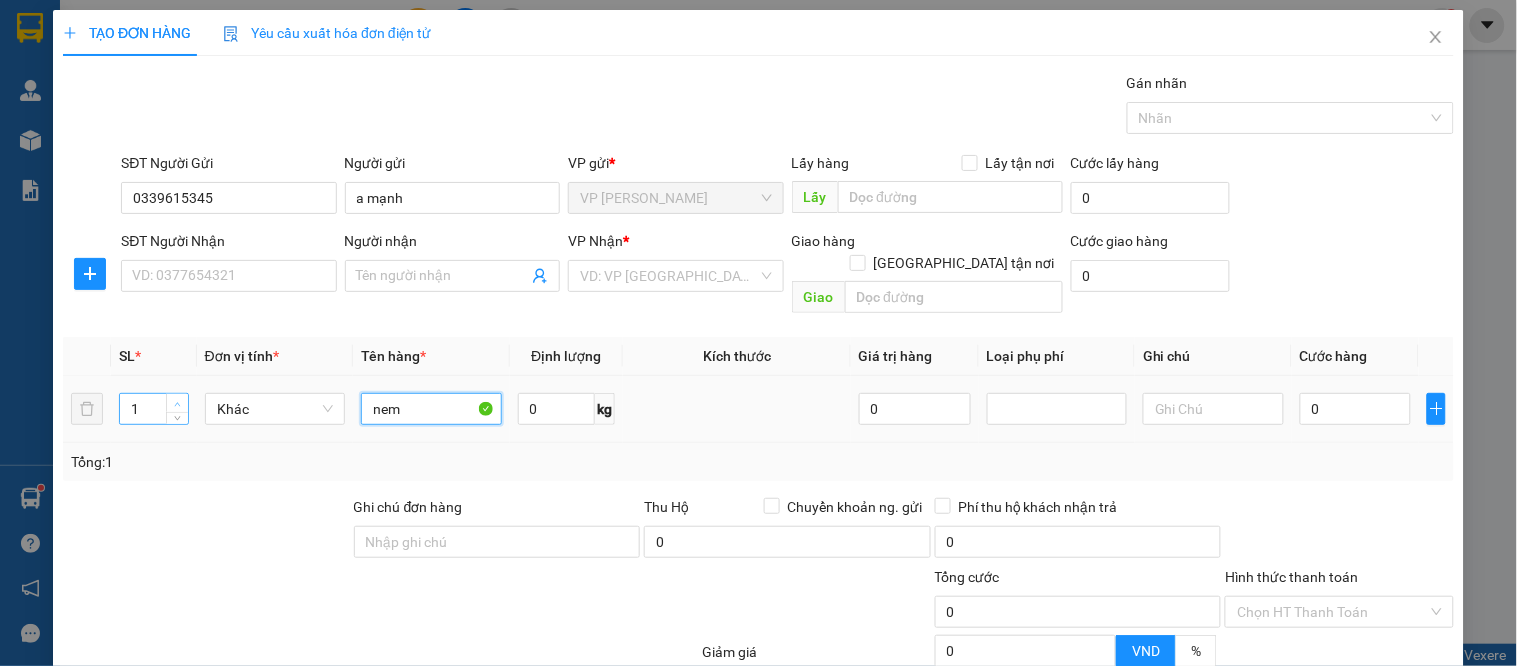 type on "nem" 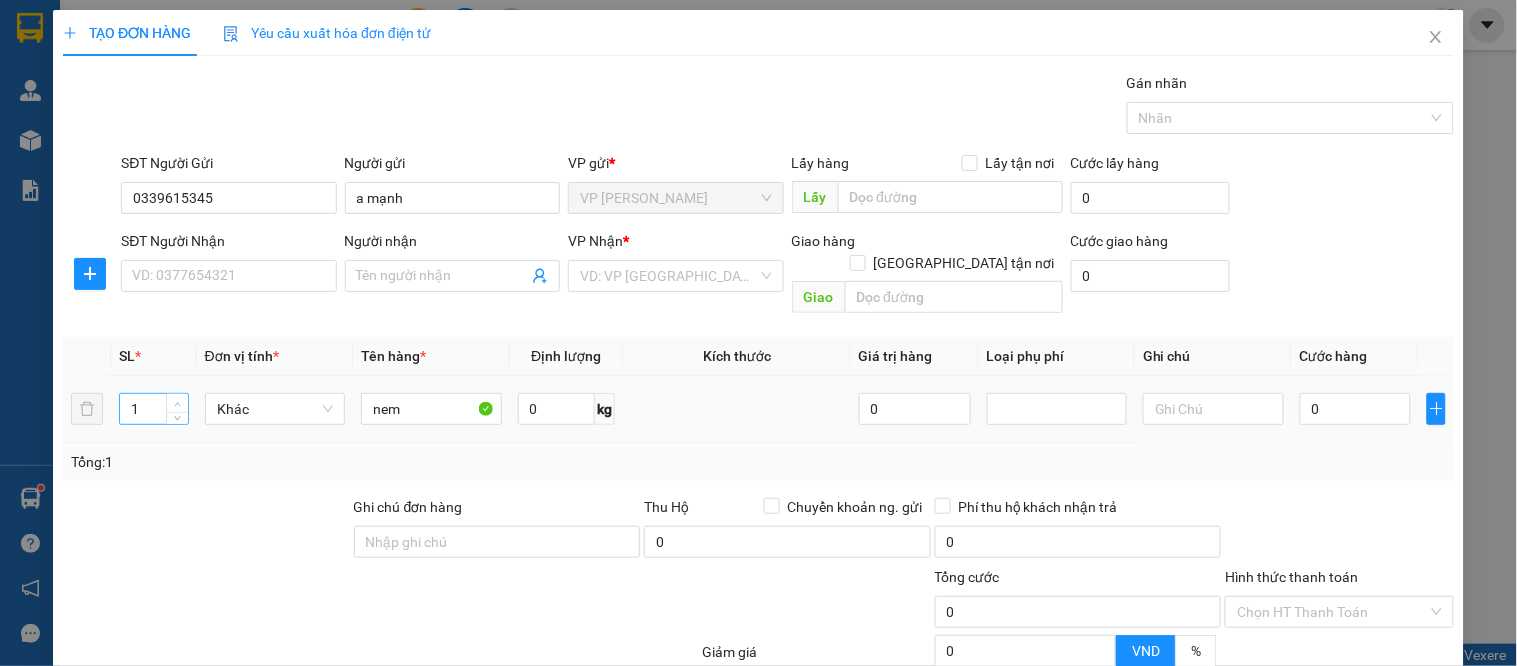 type on "2" 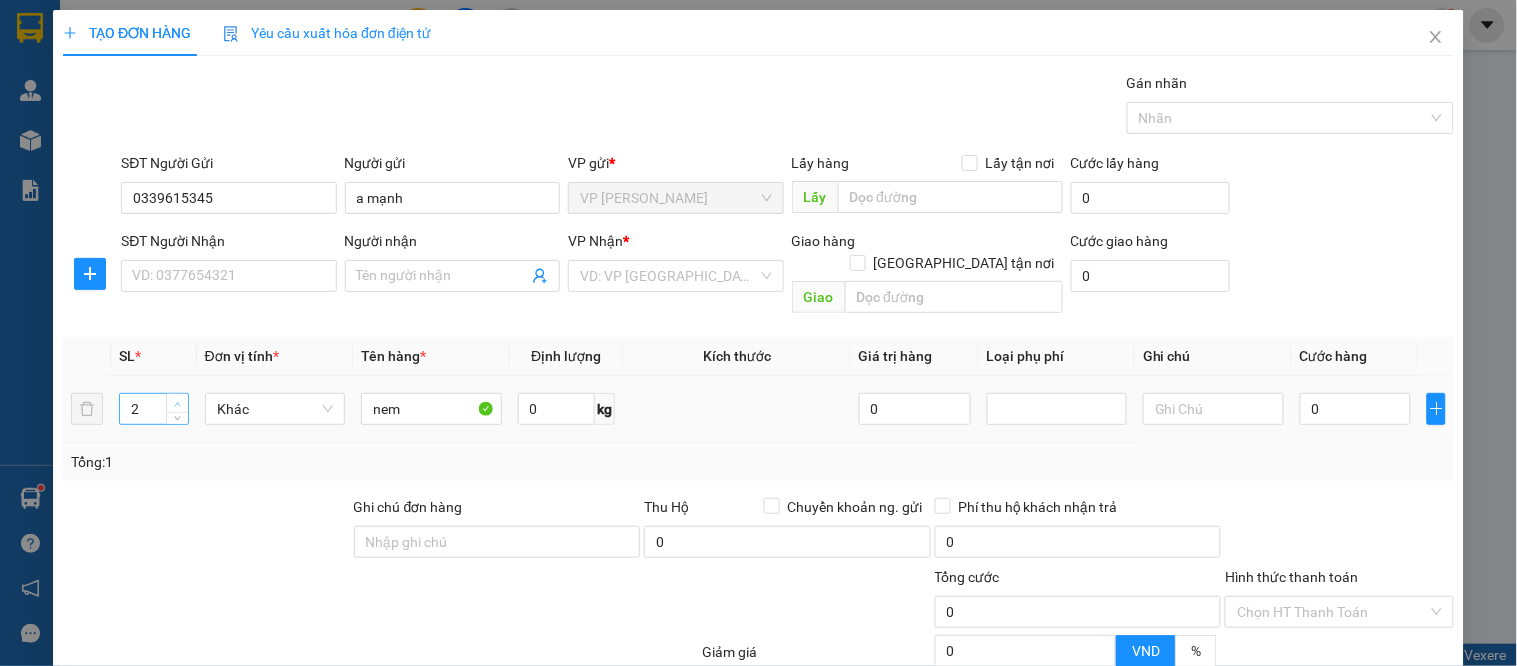 click at bounding box center [177, 403] 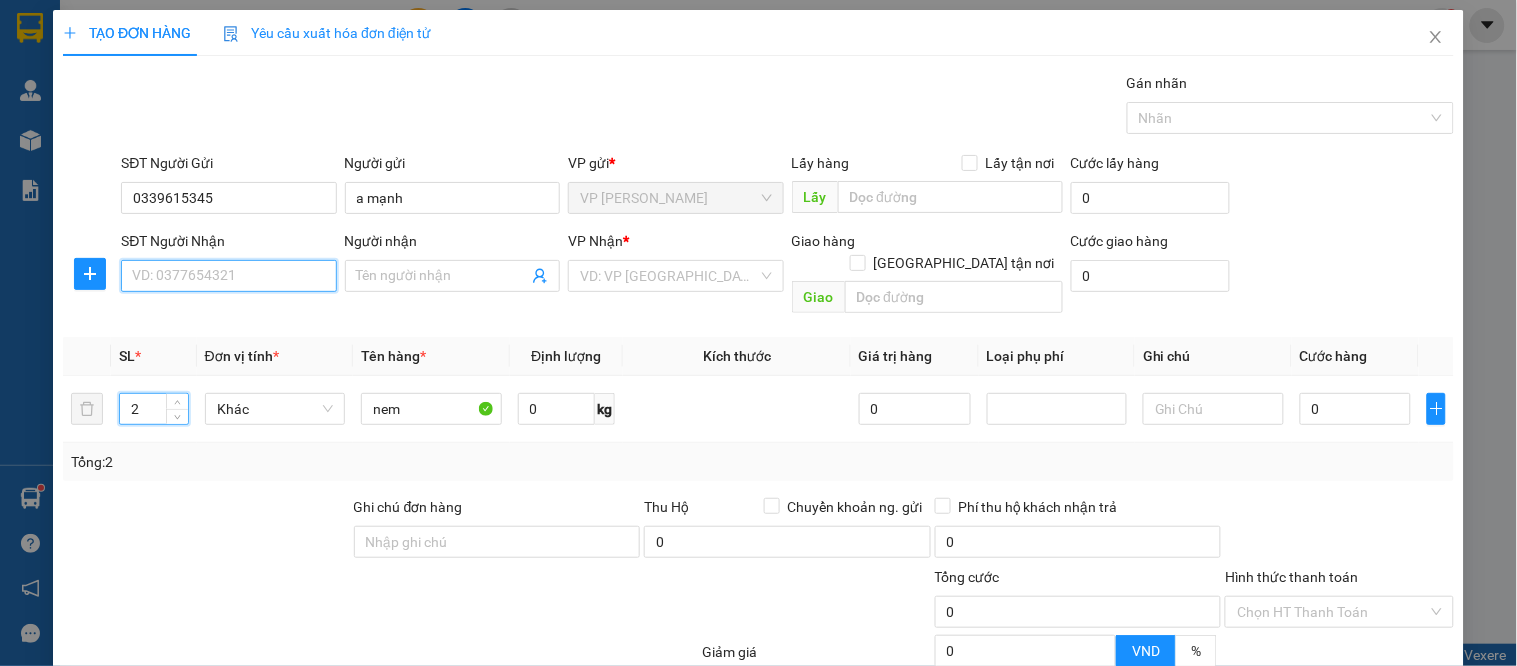 click on "SĐT Người Nhận" at bounding box center (228, 276) 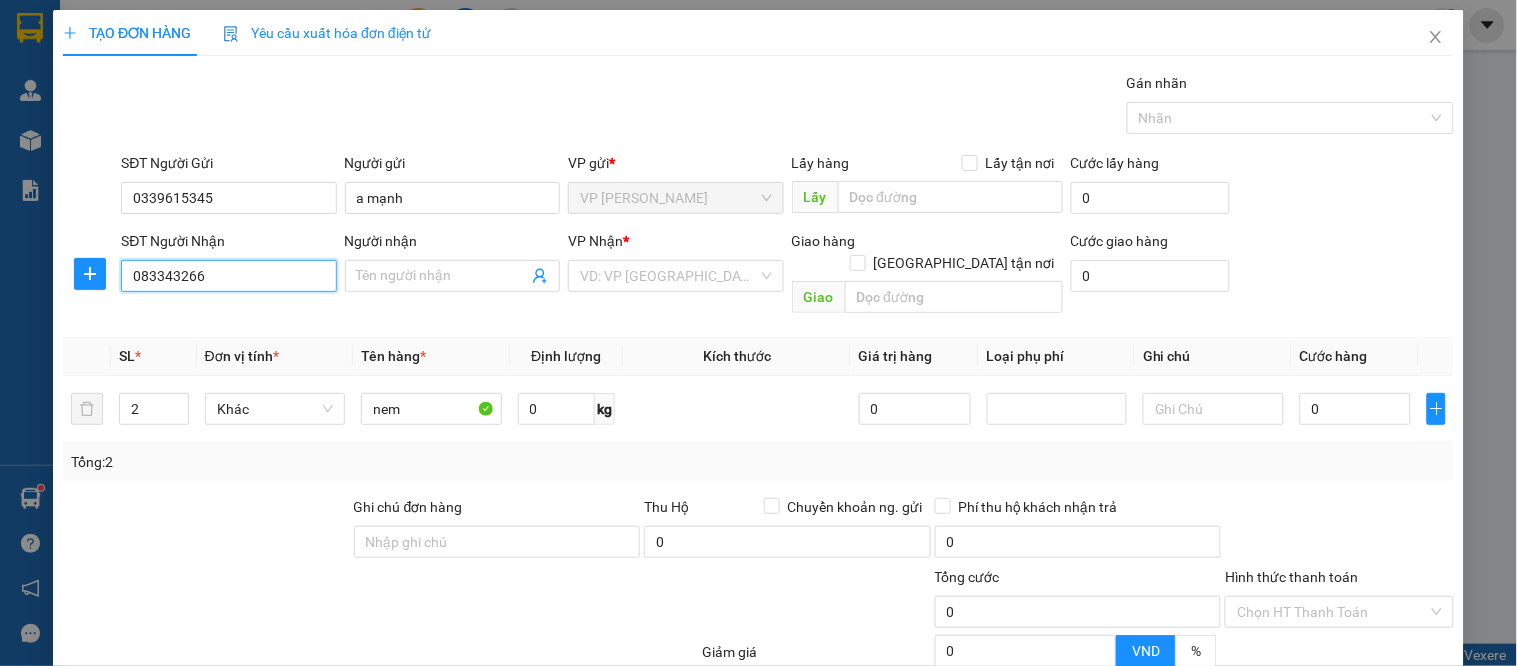 type on "0833432666" 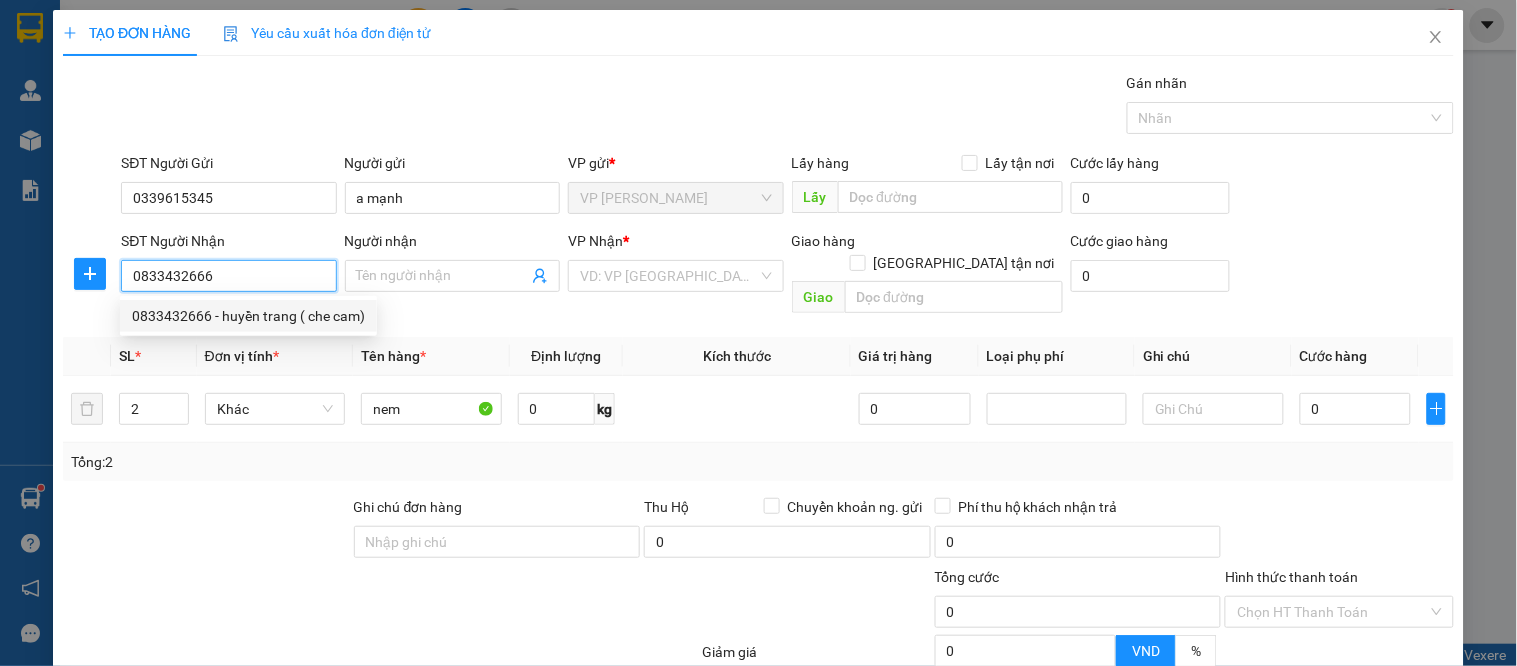 click on "0833432666 - huyền trang ( che cam)" at bounding box center [248, 316] 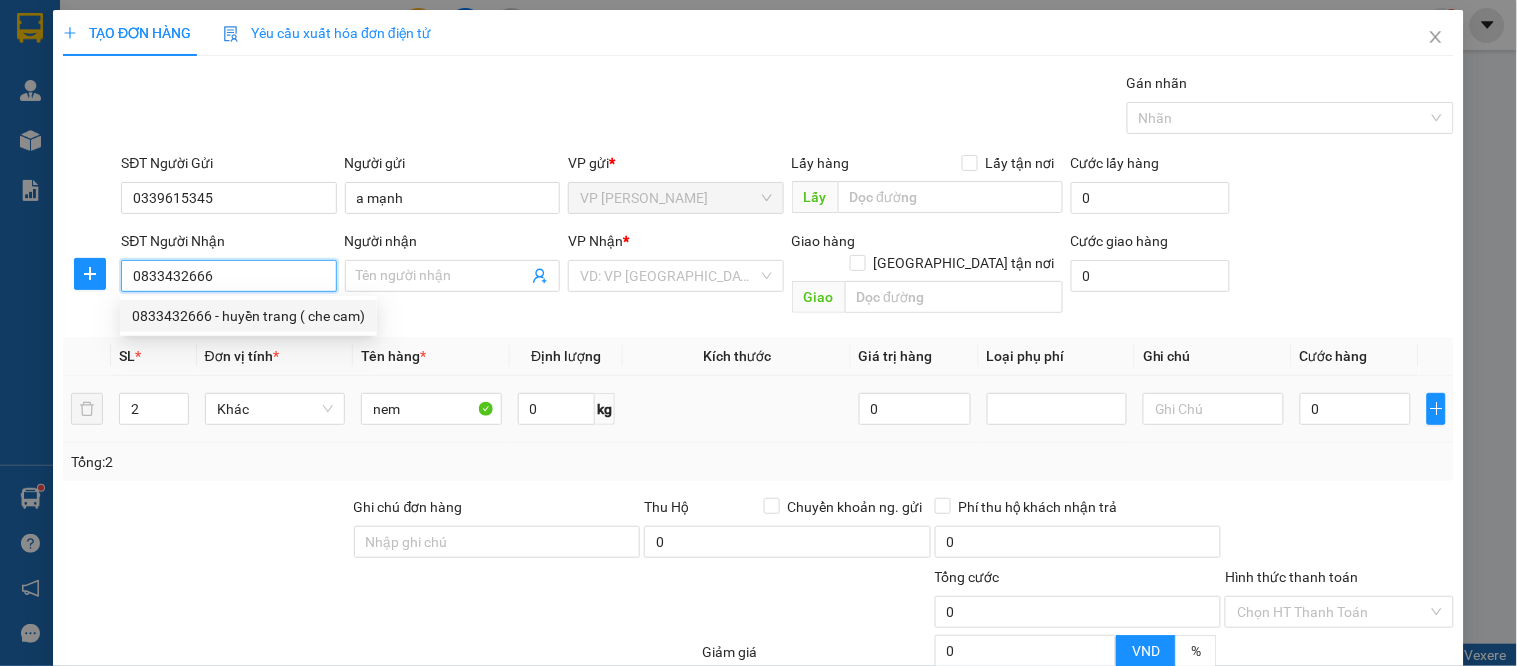 type on "huyền trang ( che cam)" 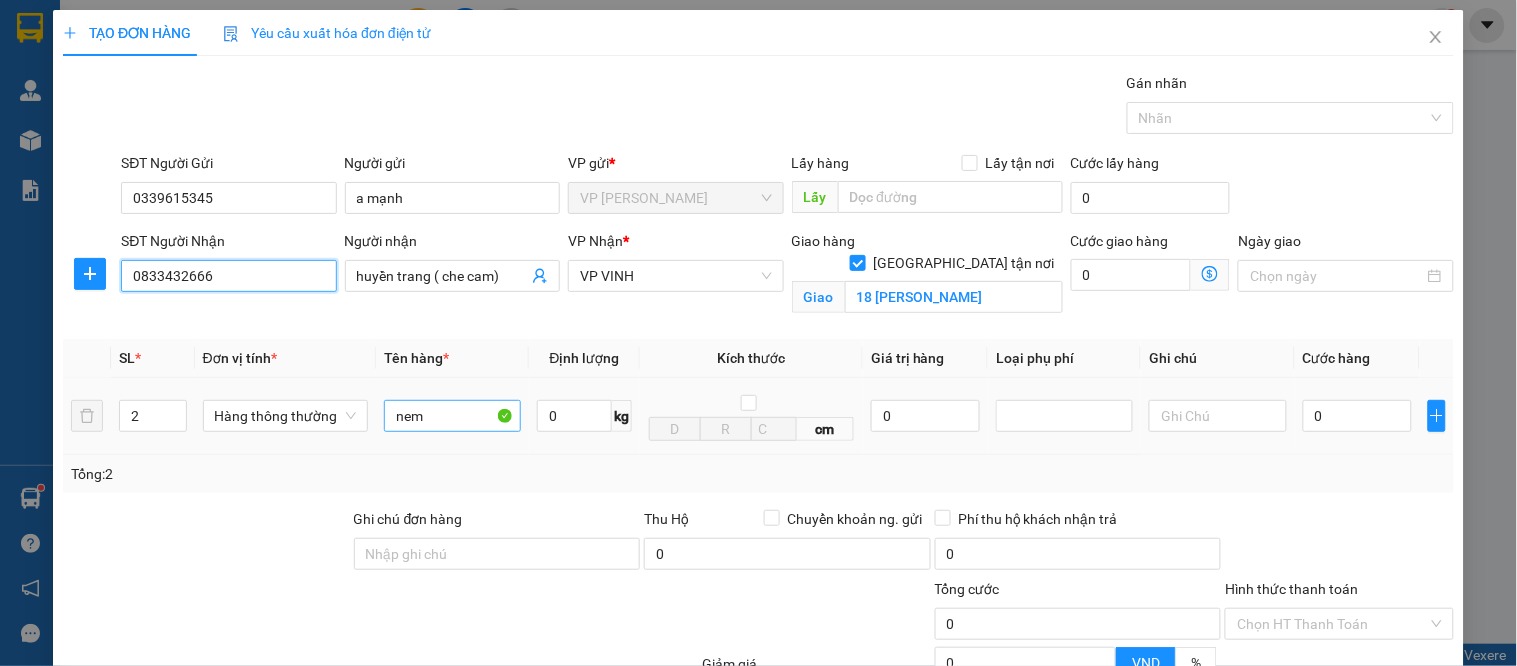 type on "0833432666" 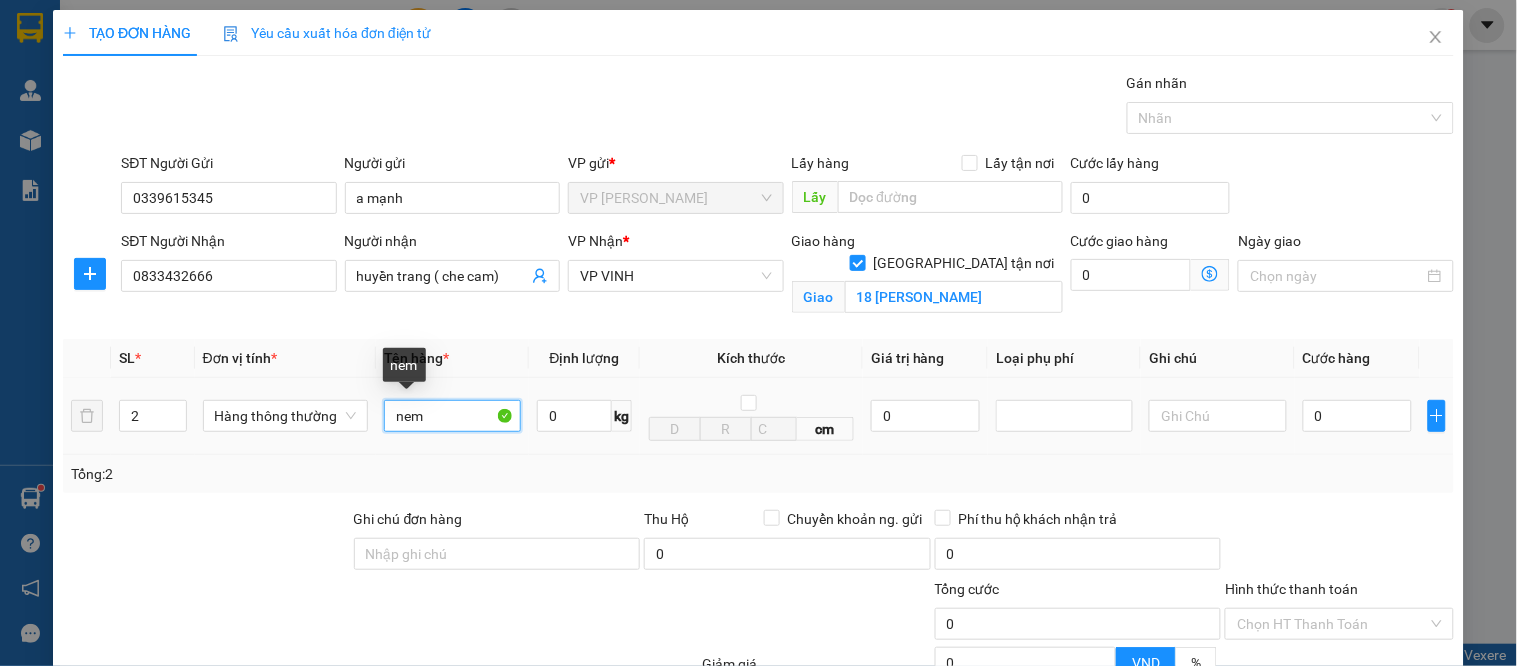 click on "nem" at bounding box center [452, 416] 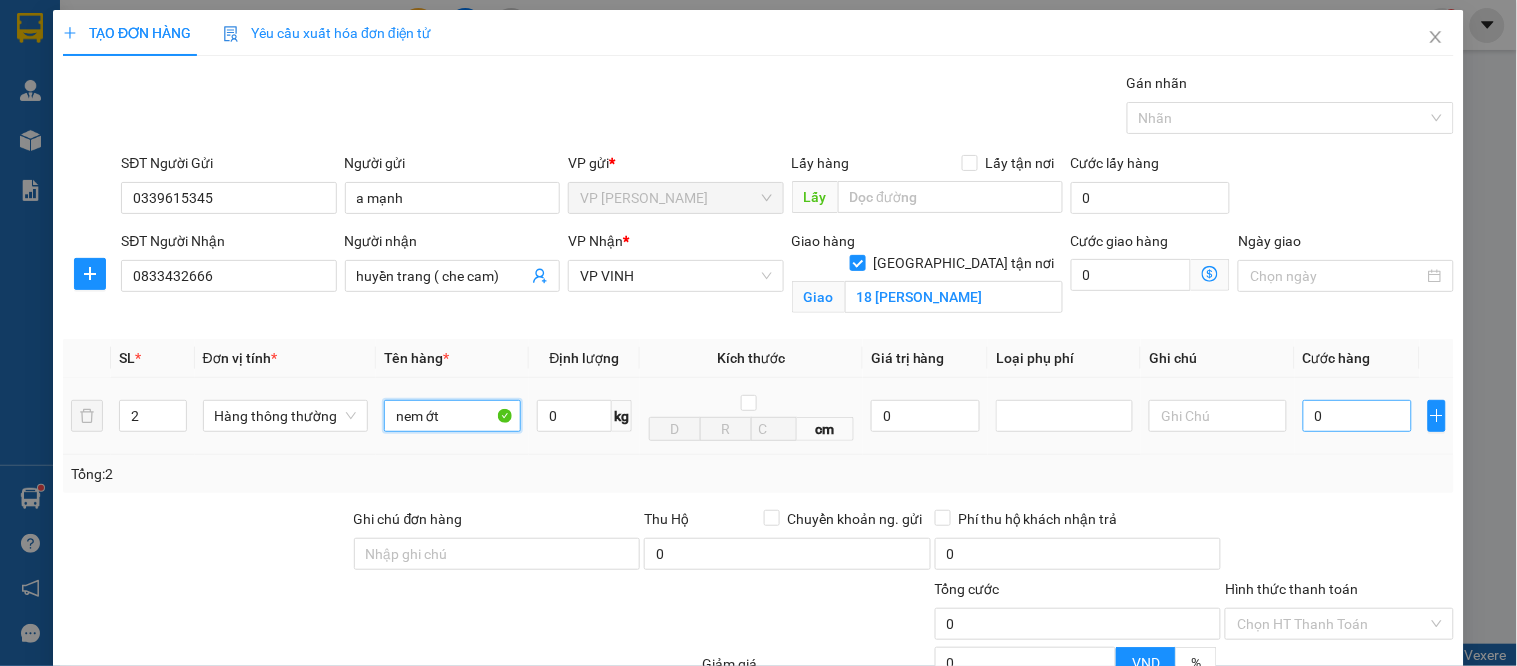 type on "nem ớt" 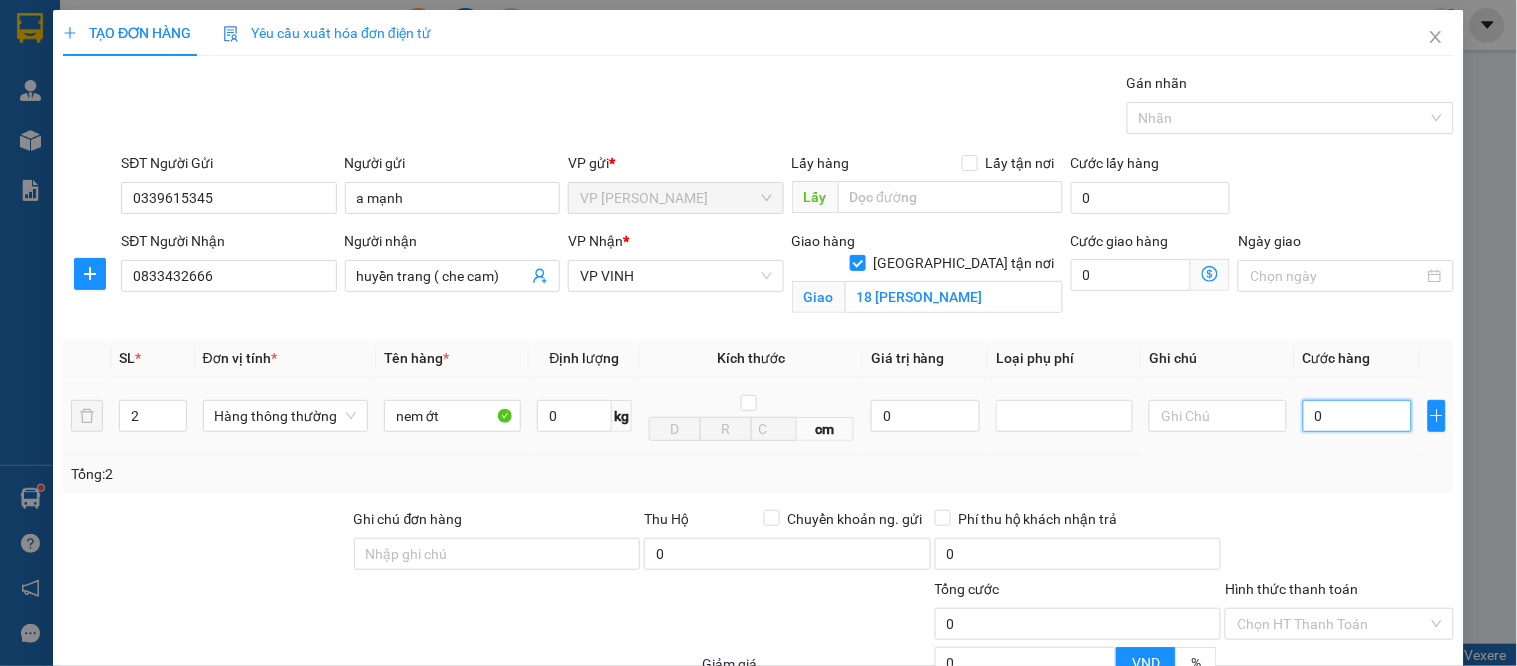 click on "0" at bounding box center [1357, 416] 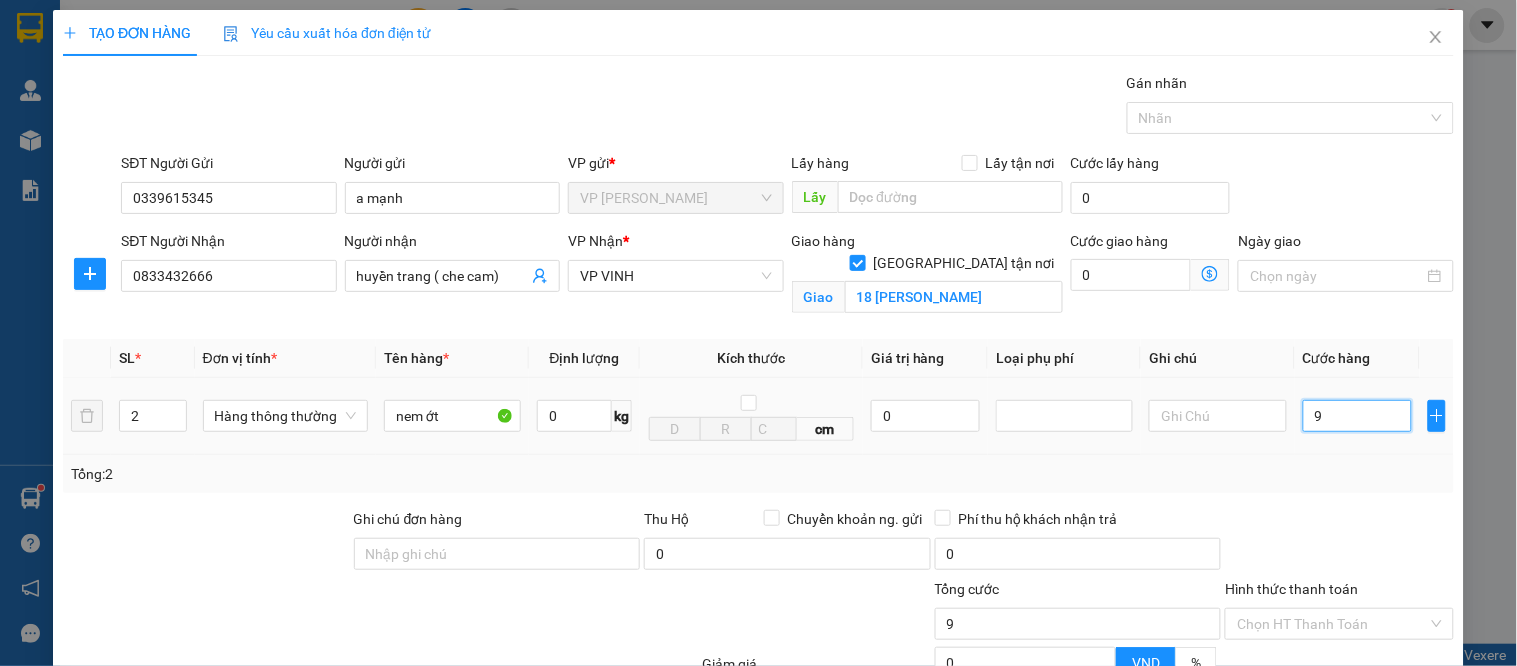 type on "90" 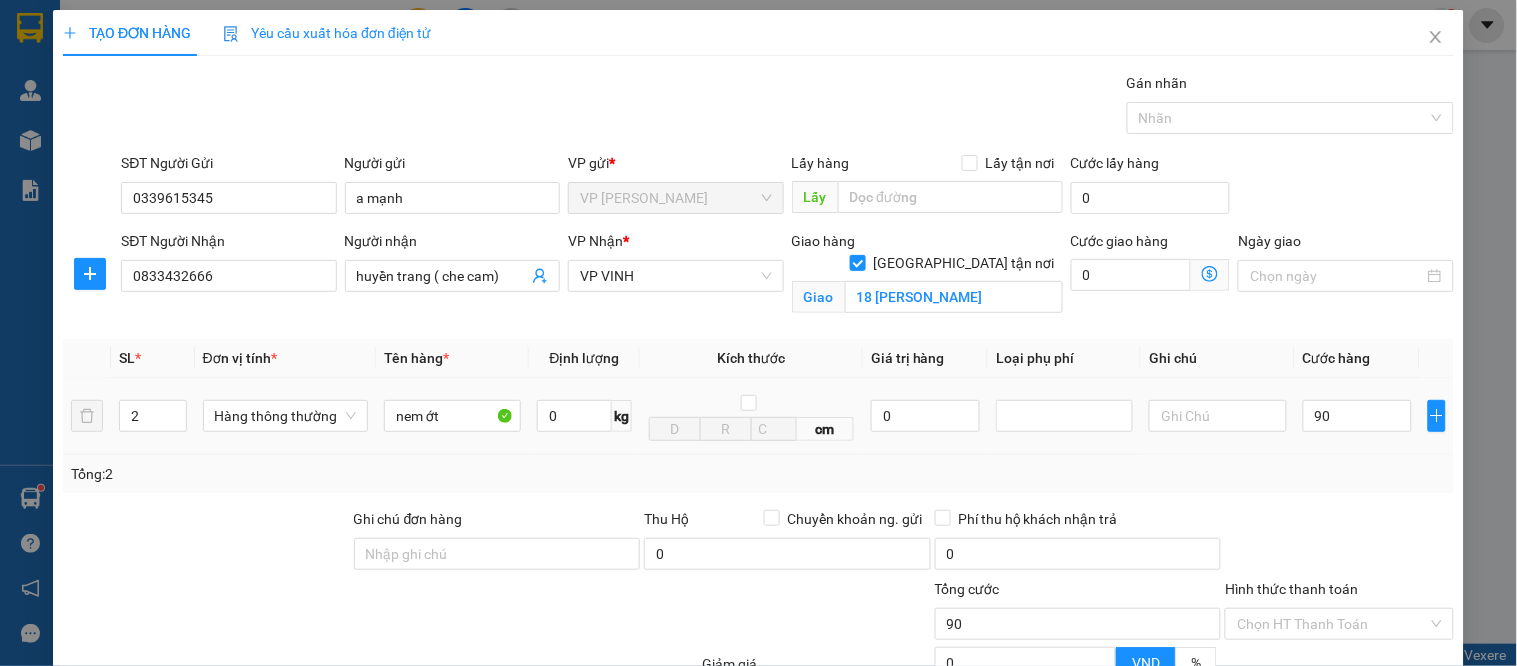 type on "90.000" 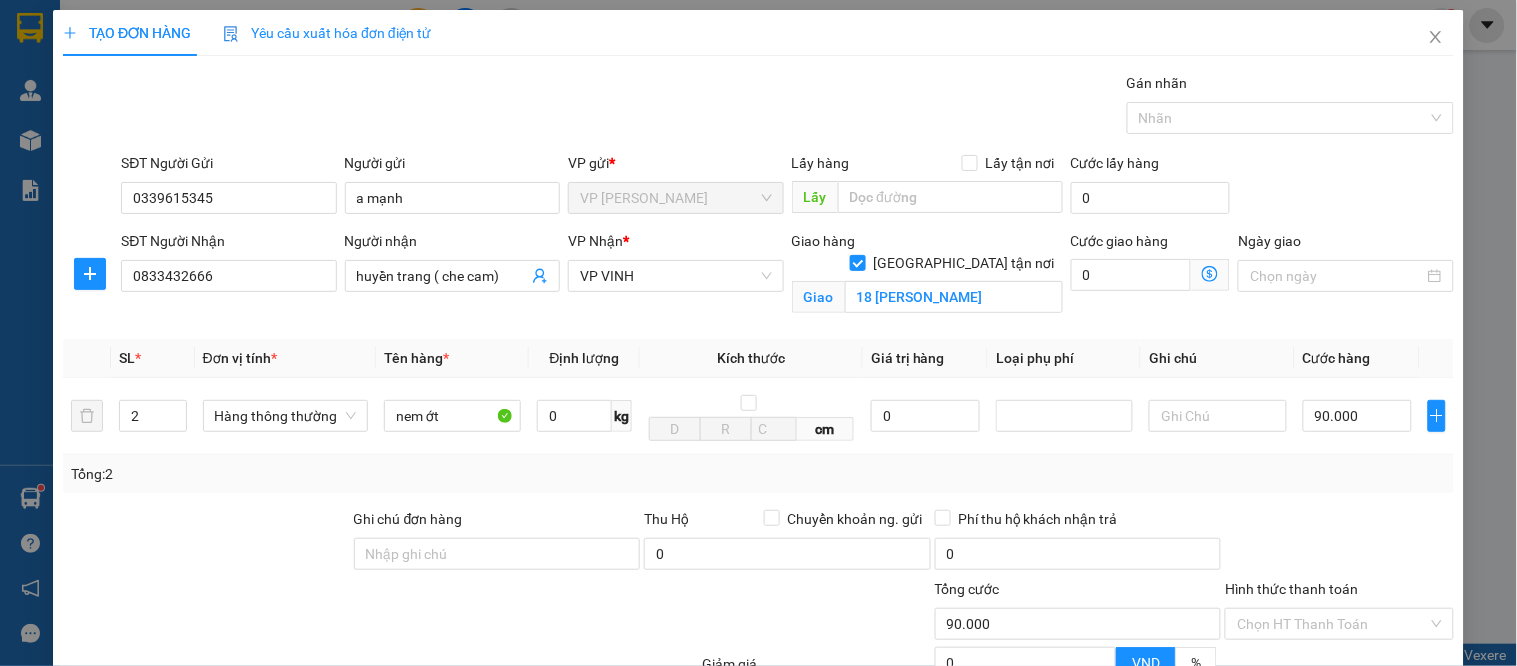 click on "Transit Pickup Surcharge Ids Transit Deliver Surcharge Ids Transit Deliver Surcharge Transit Deliver Surcharge Gói vận chuyển  * Tiêu chuẩn Gán nhãn   Nhãn SĐT Người Gửi 0339615345 Người gửi a mạnh VP gửi  * VP GIA LÂM Lấy hàng Lấy tận nơi Lấy Cước lấy hàng 0 SĐT Người Nhận 0833432666 Người nhận huyền trang ( che cam) VP Nhận  * VP VINH Giao hàng Giao tận nơi Giao 18 lê hồng phong Cước giao hàng 0 Ngày giao SL  * Đơn vị tính  * Tên hàng  * Định lượng Kích thước Giá trị hàng Loại phụ phí Ghi chú Cước hàng                       2 Hàng thông thường nem ớt 0 kg cm 0   90.000 Tổng:  2 Ghi chú đơn hàng Thu Hộ Chuyển khoản ng. gửi 0 Phí thu hộ khách nhận trả 0 Tổng cước 90.000 Hình thức thanh toán Chọn HT Thanh Toán Giảm giá 0 VND % Discount 0 Số tiền thu trước 0 Chưa thanh toán 90.000 Chọn HT Thanh Toán Ghi chú nội bộ nhà xe 0 Lưu nháp" at bounding box center [758, 454] 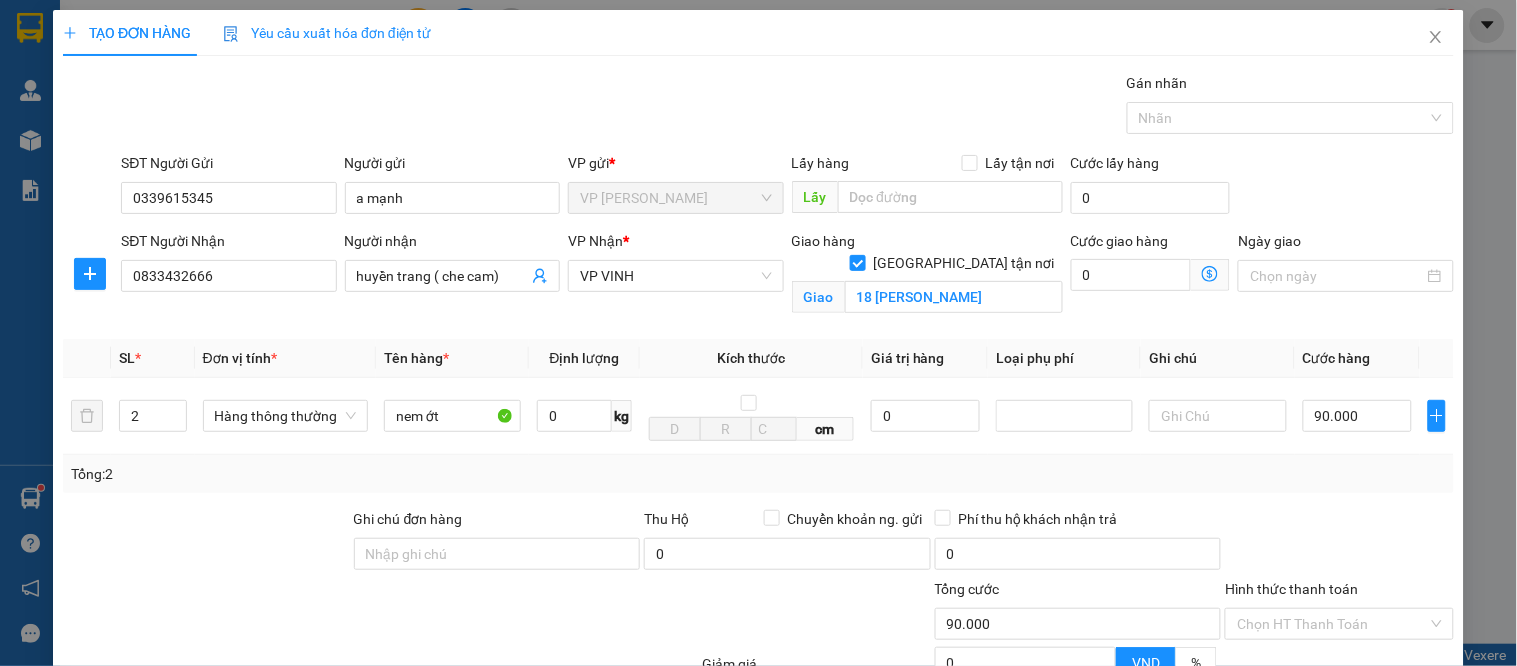 scroll, scrollTop: 210, scrollLeft: 0, axis: vertical 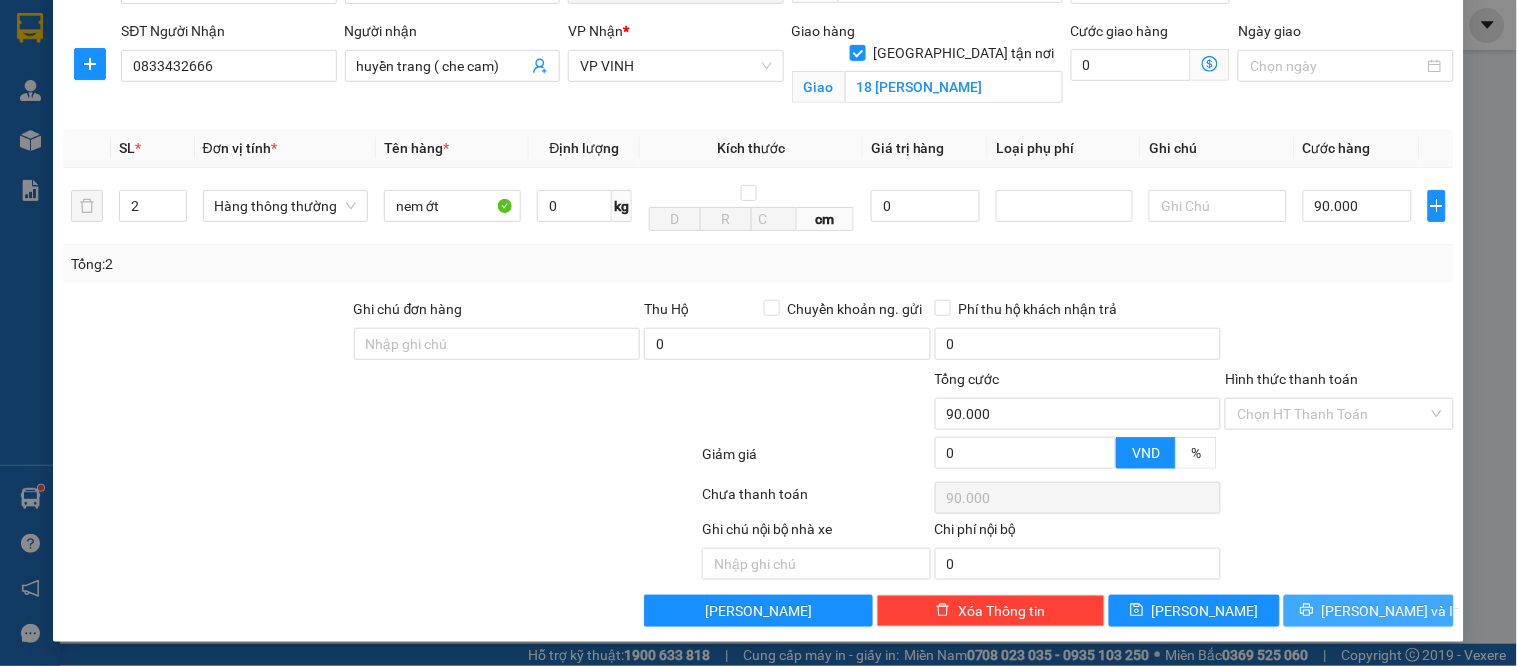 click on "[PERSON_NAME] và In" at bounding box center [1392, 611] 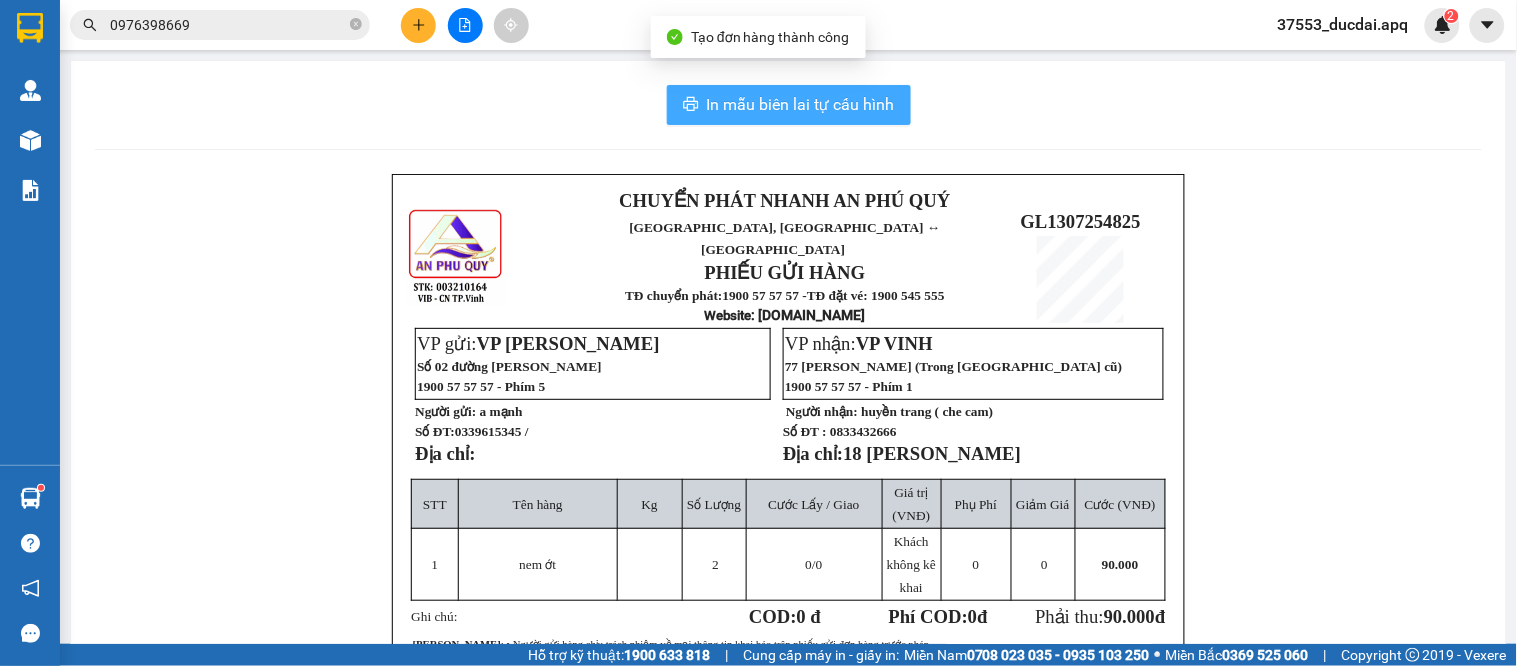click on "In mẫu biên lai tự cấu hình" at bounding box center (801, 104) 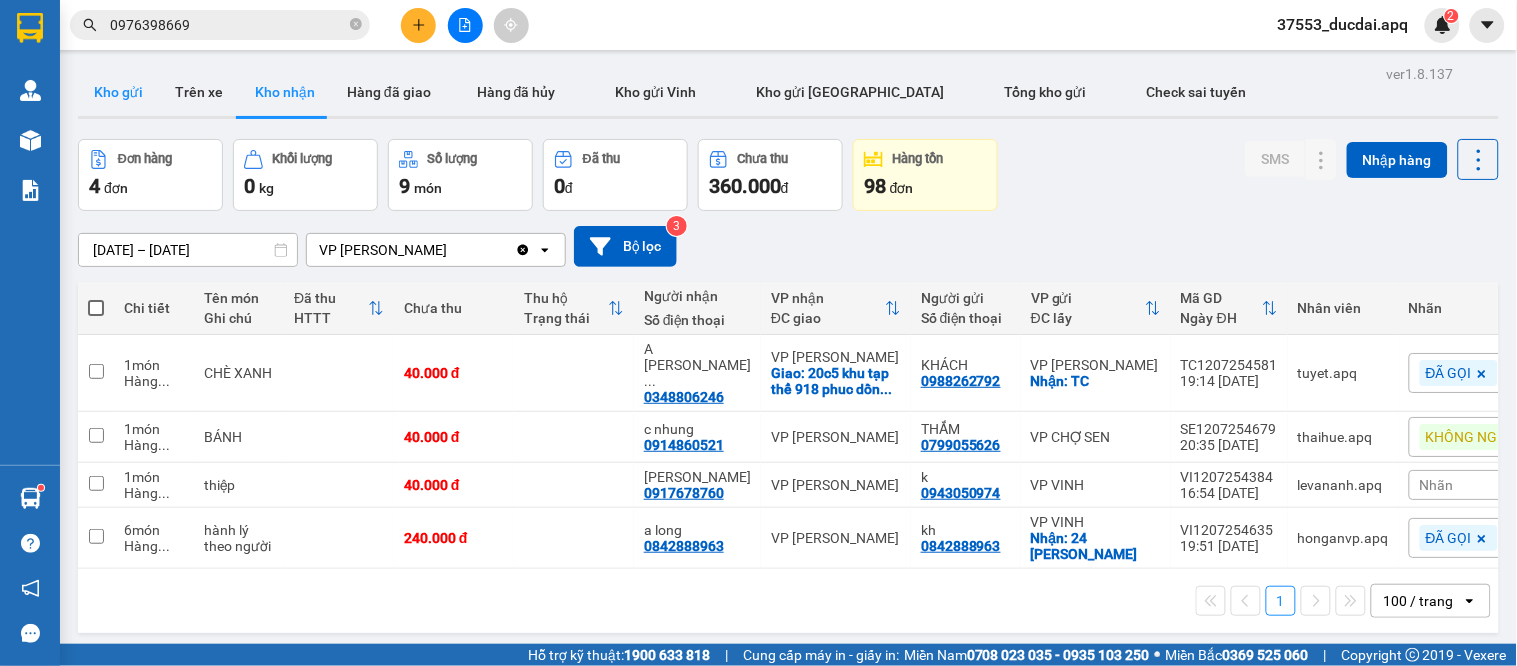 drag, startPoint x: 111, startPoint y: 95, endPoint x: 94, endPoint y: 88, distance: 18.384777 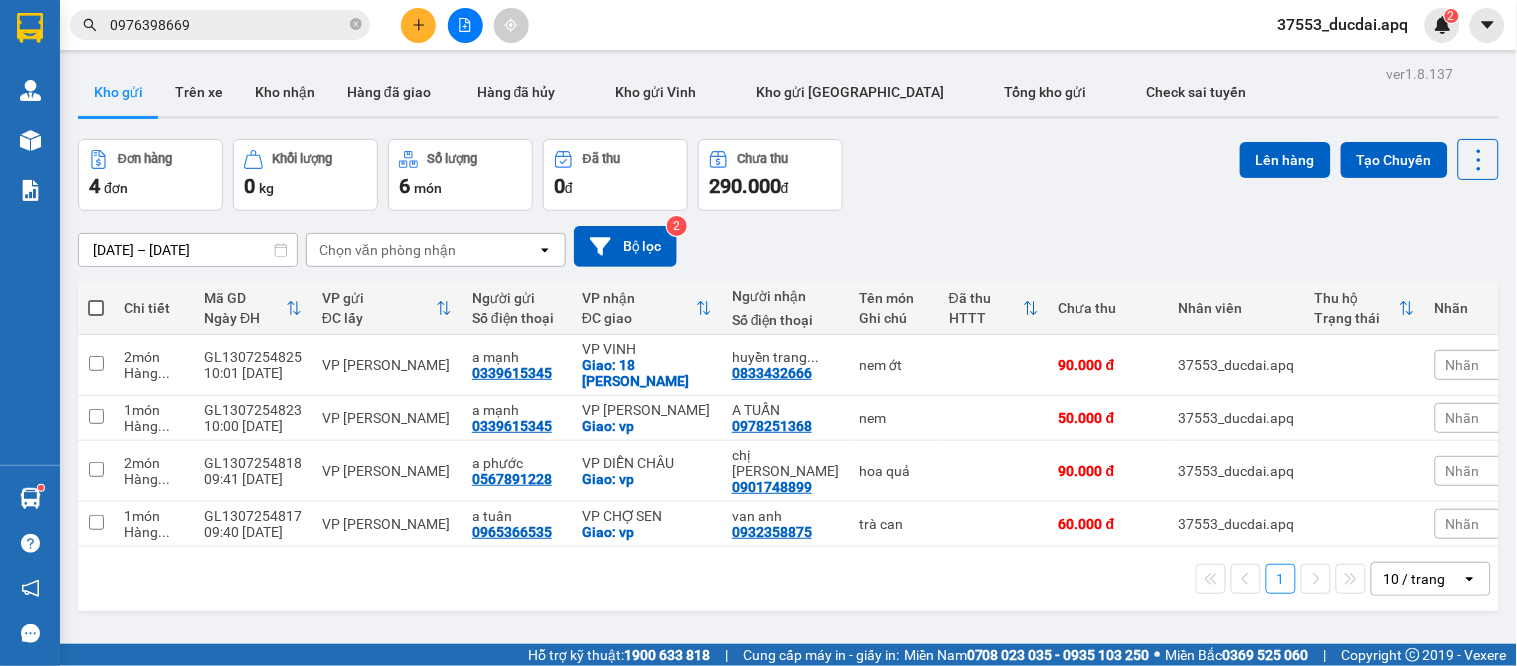 click on "11/07/2025 – 13/07/2025 Press the down arrow key to interact with the calendar and select a date. Press the escape button to close the calendar. Selected date range is from 11/07/2025 to 13/07/2025. Chọn văn phòng nhận open Bộ lọc 2" at bounding box center [788, 246] 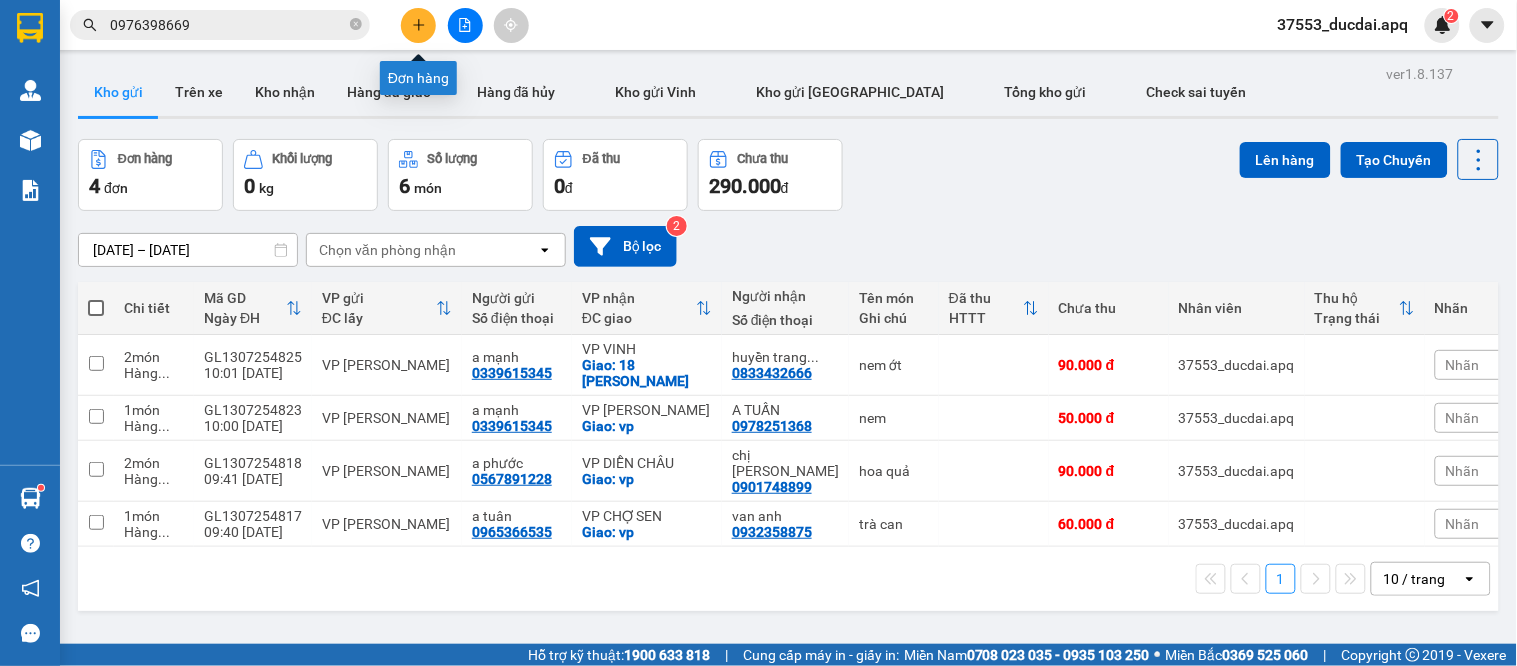 click 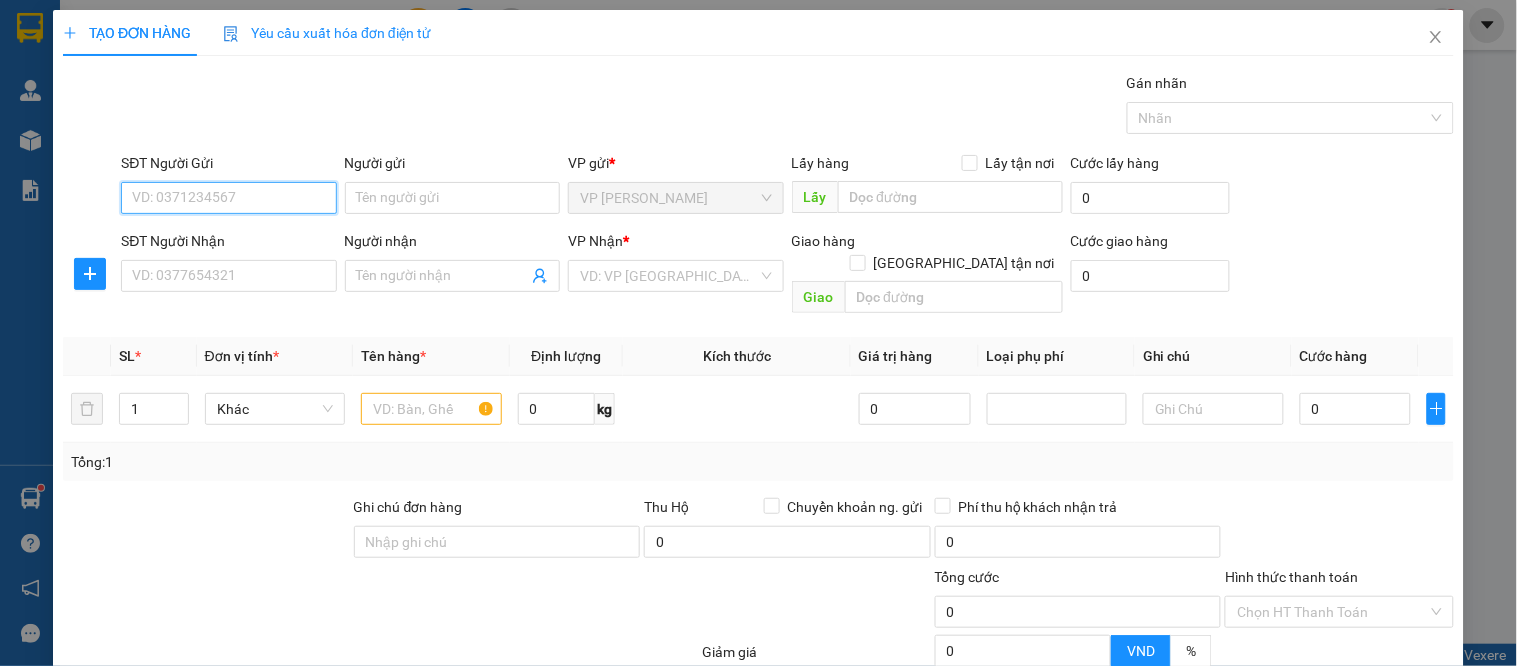 click on "SĐT Người Gửi" at bounding box center [228, 198] 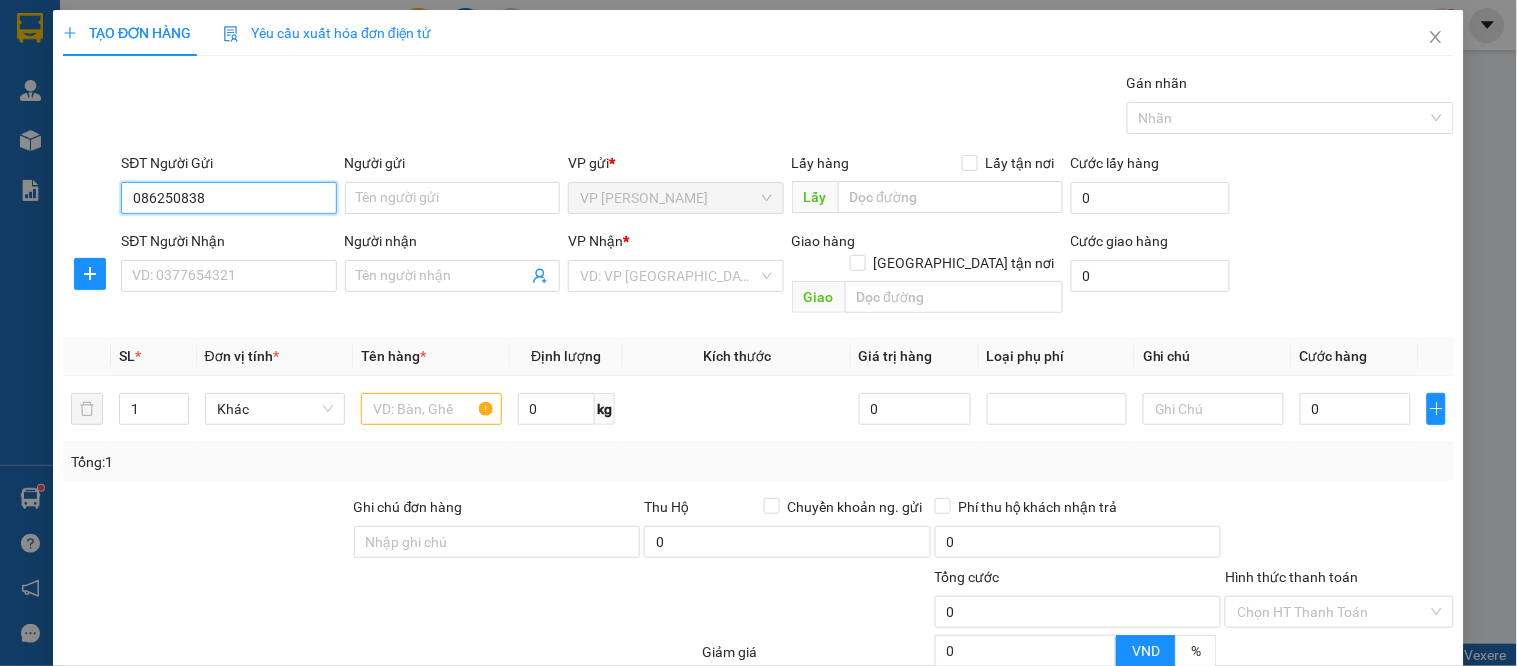 type on "0862508388" 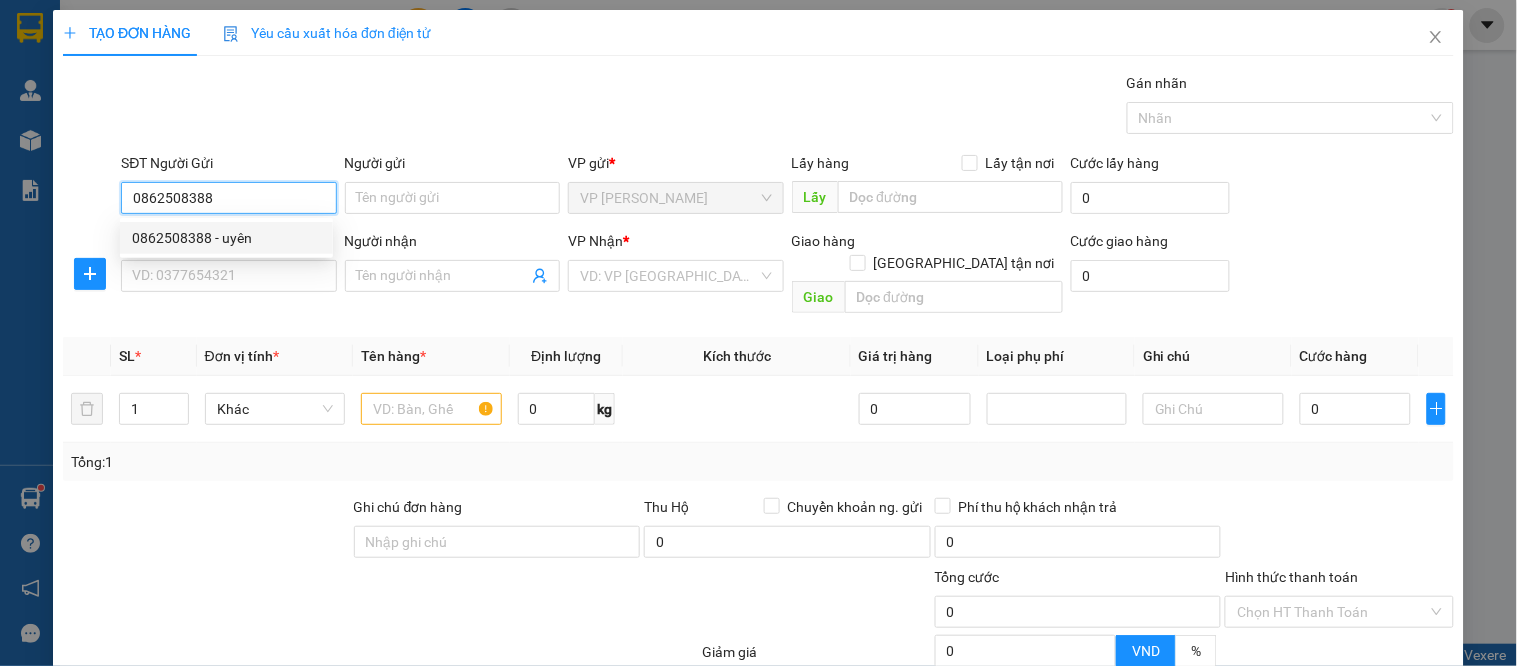 drag, startPoint x: 170, startPoint y: 225, endPoint x: 178, endPoint y: 265, distance: 40.792156 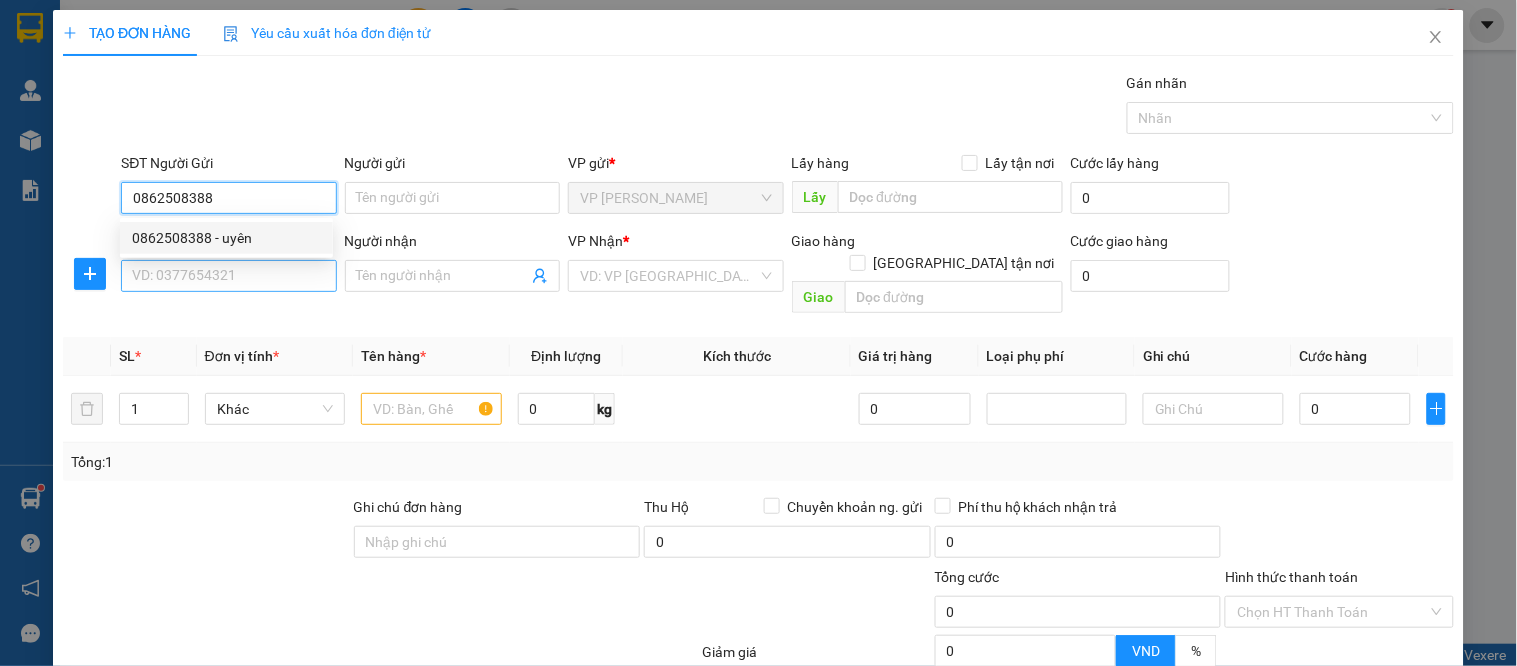 click on "0862508388 - uyên" at bounding box center [226, 238] 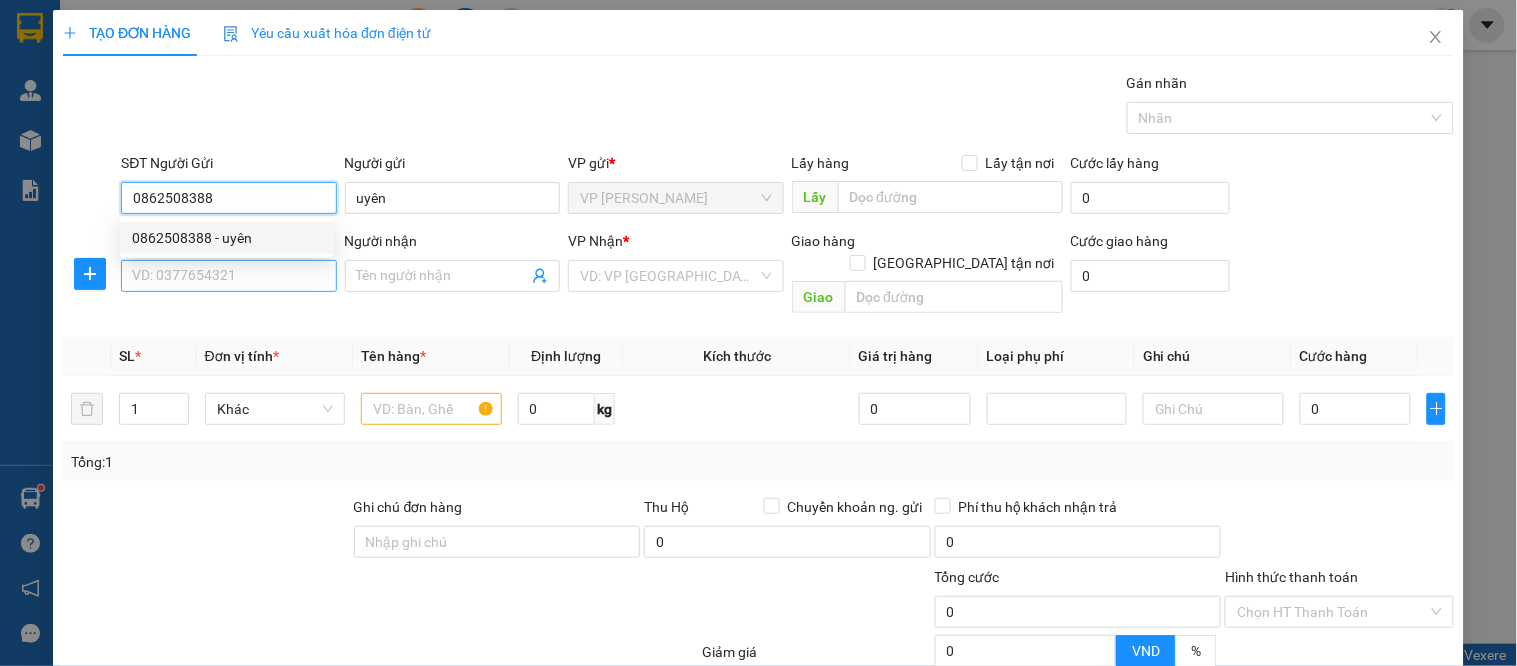 type on "0862508388" 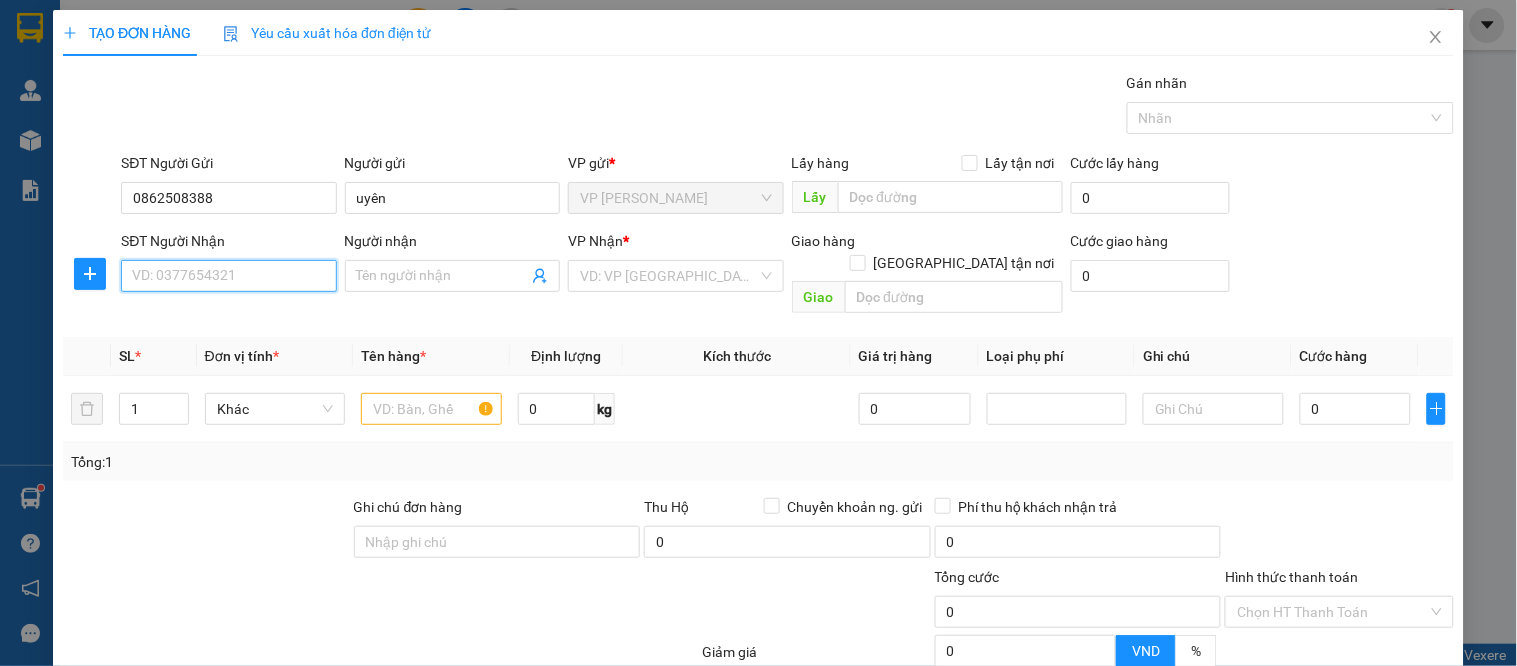 drag, startPoint x: 188, startPoint y: 277, endPoint x: 201, endPoint y: 280, distance: 13.341664 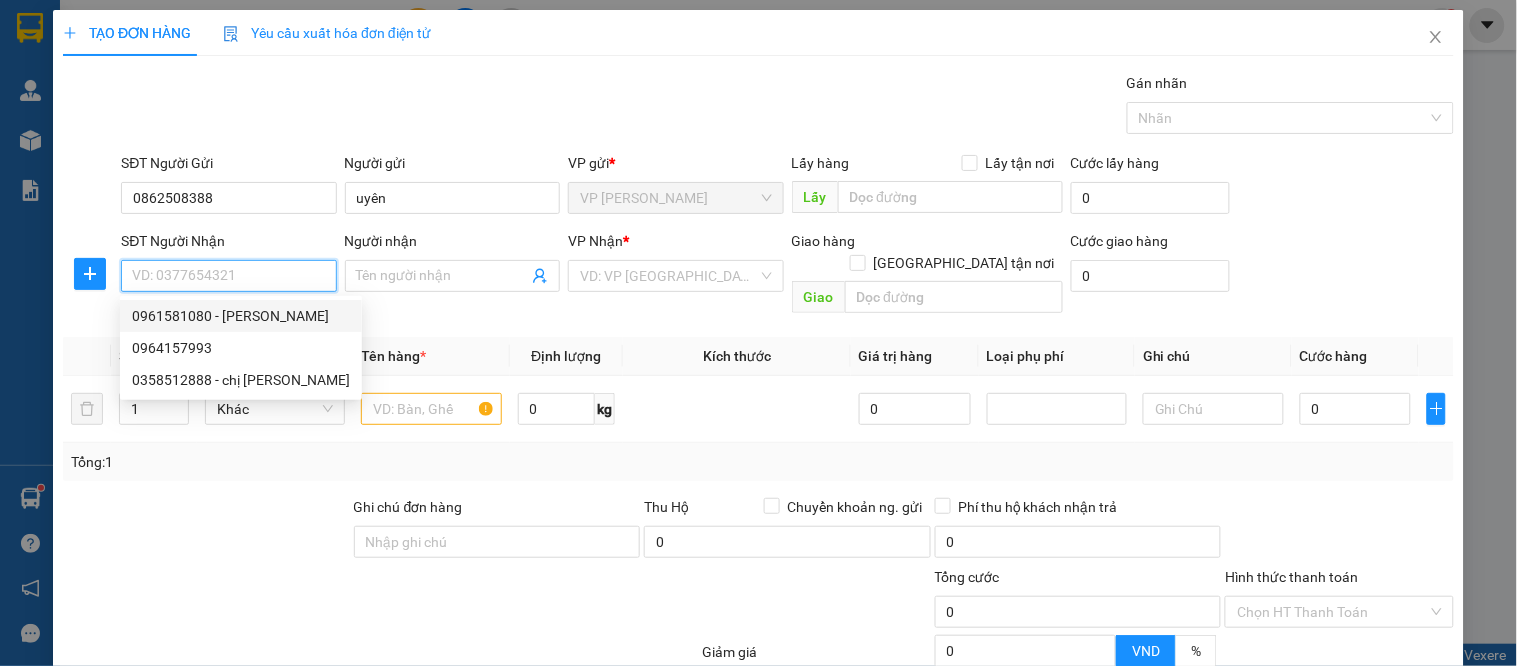 drag, startPoint x: 211, startPoint y: 305, endPoint x: 190, endPoint y: 344, distance: 44.294468 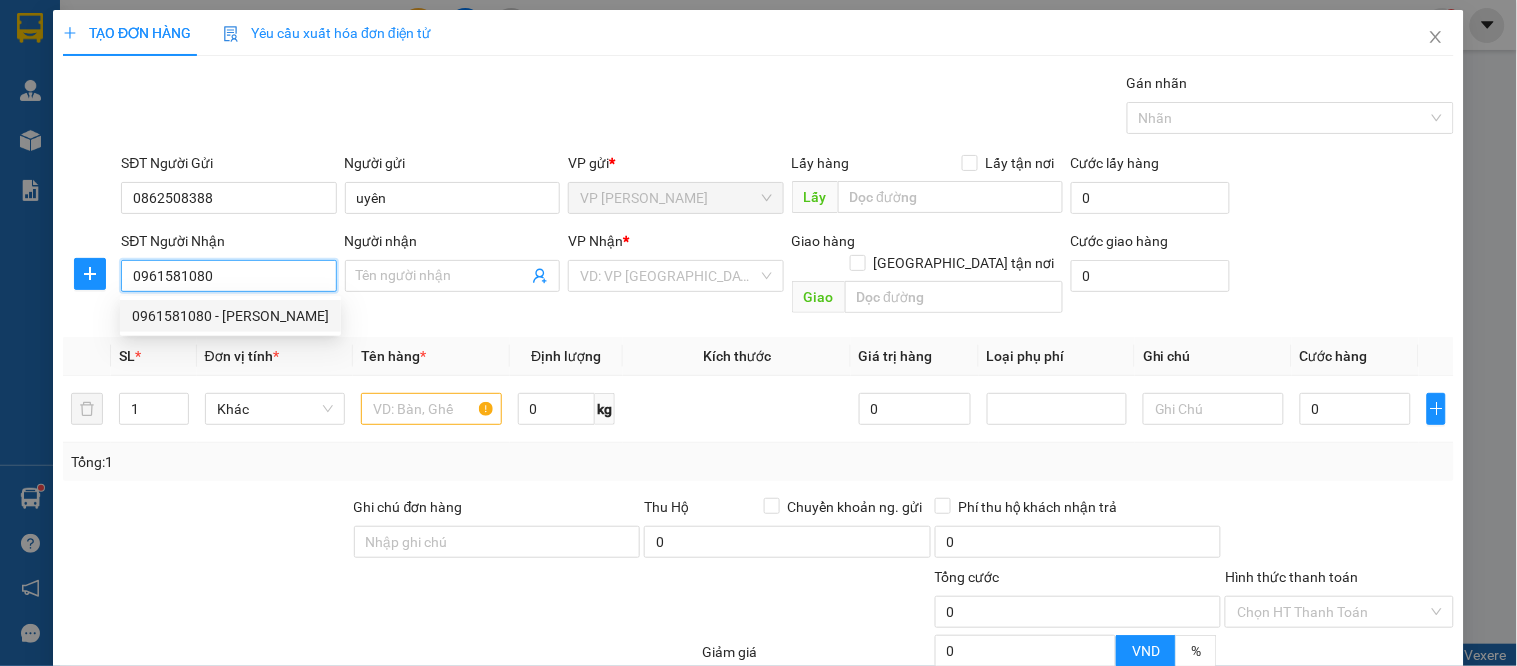 type on "THẢO HOÀNG" 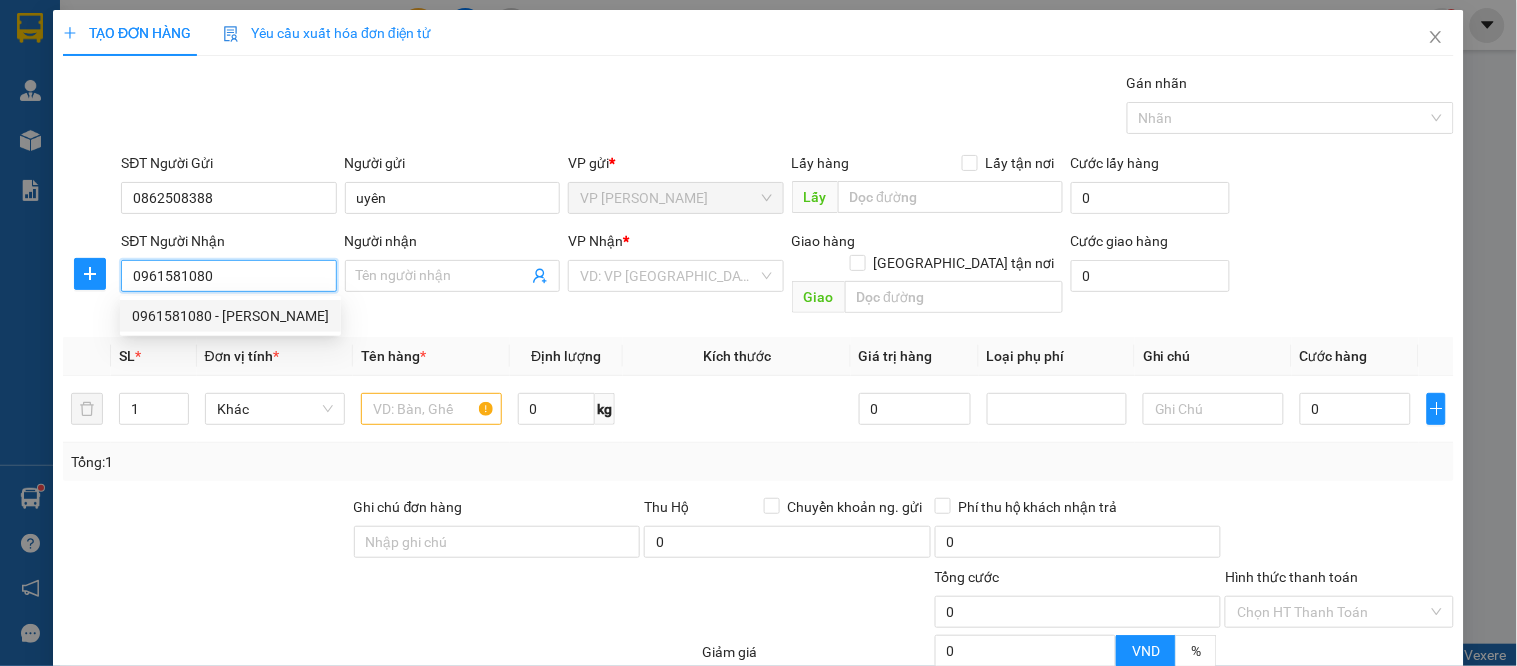 checkbox on "true" 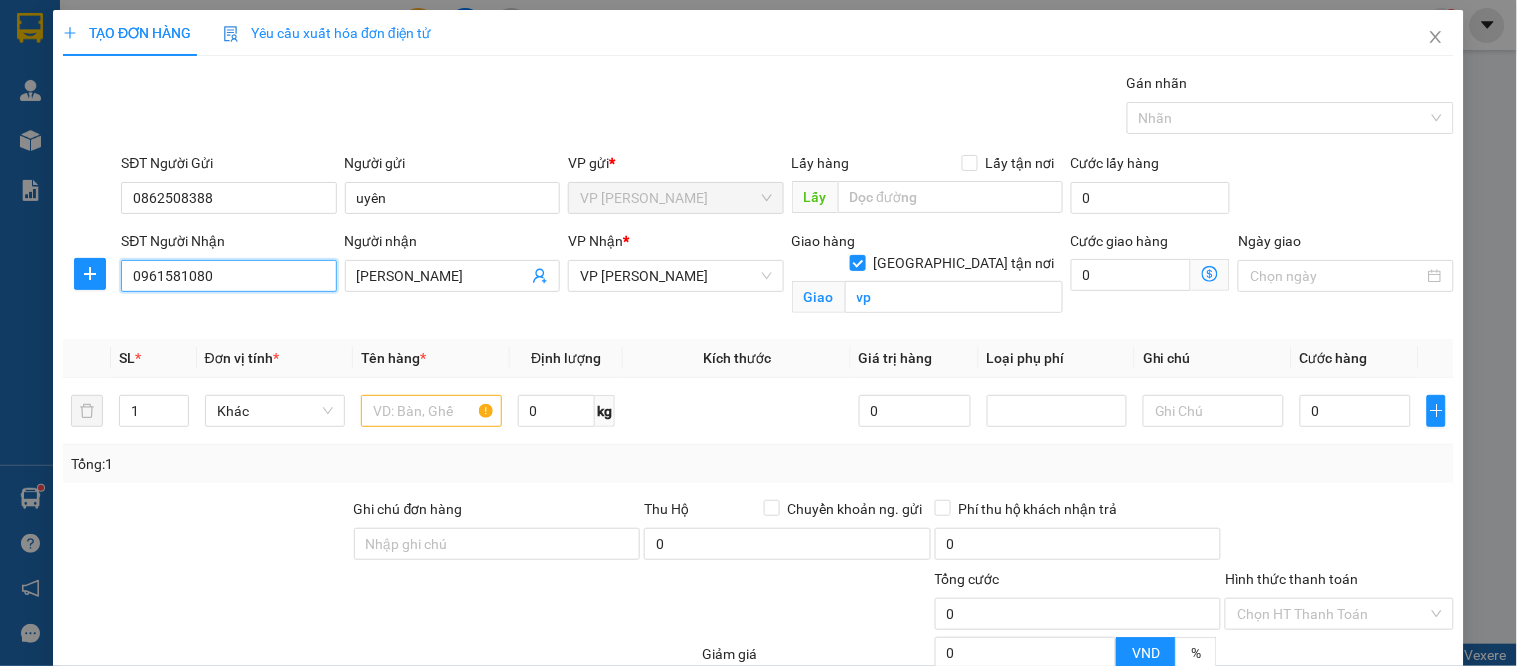 type on "10" 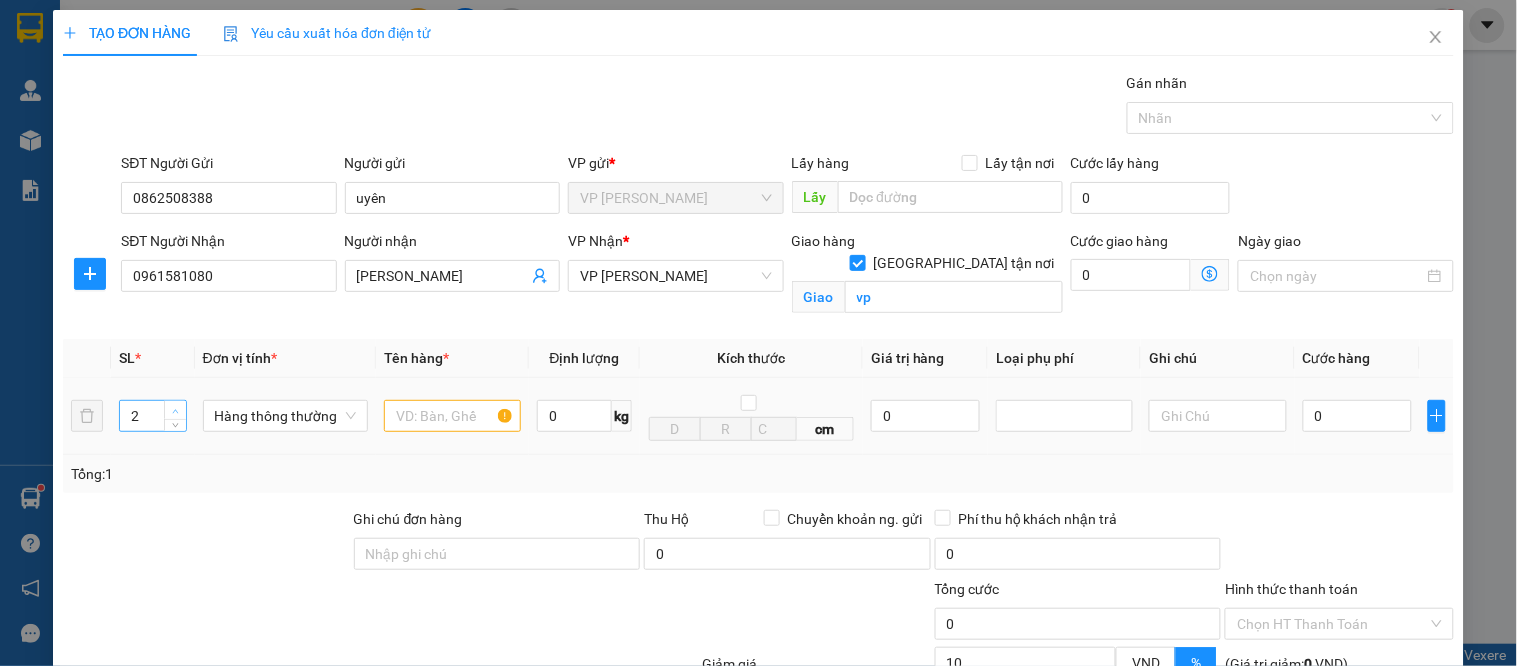 click at bounding box center [176, 411] 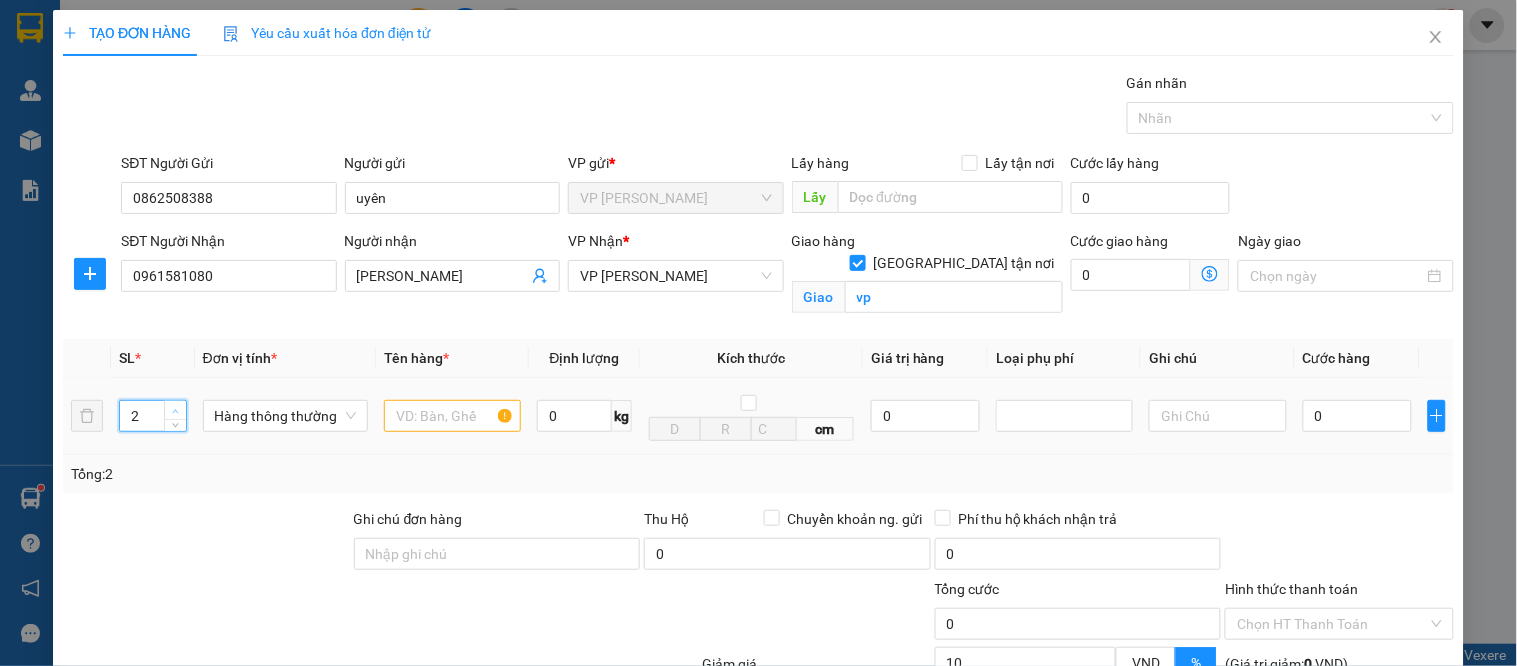 type on "3" 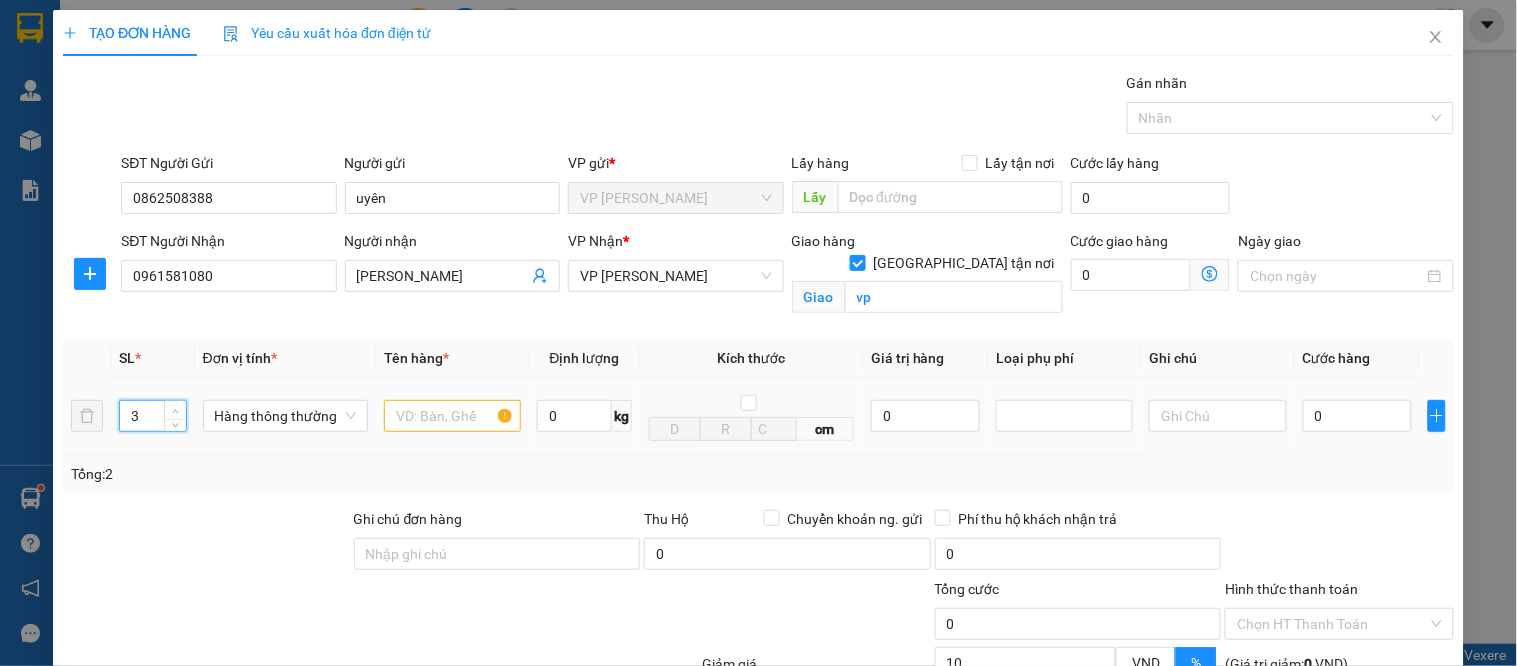 click at bounding box center [176, 411] 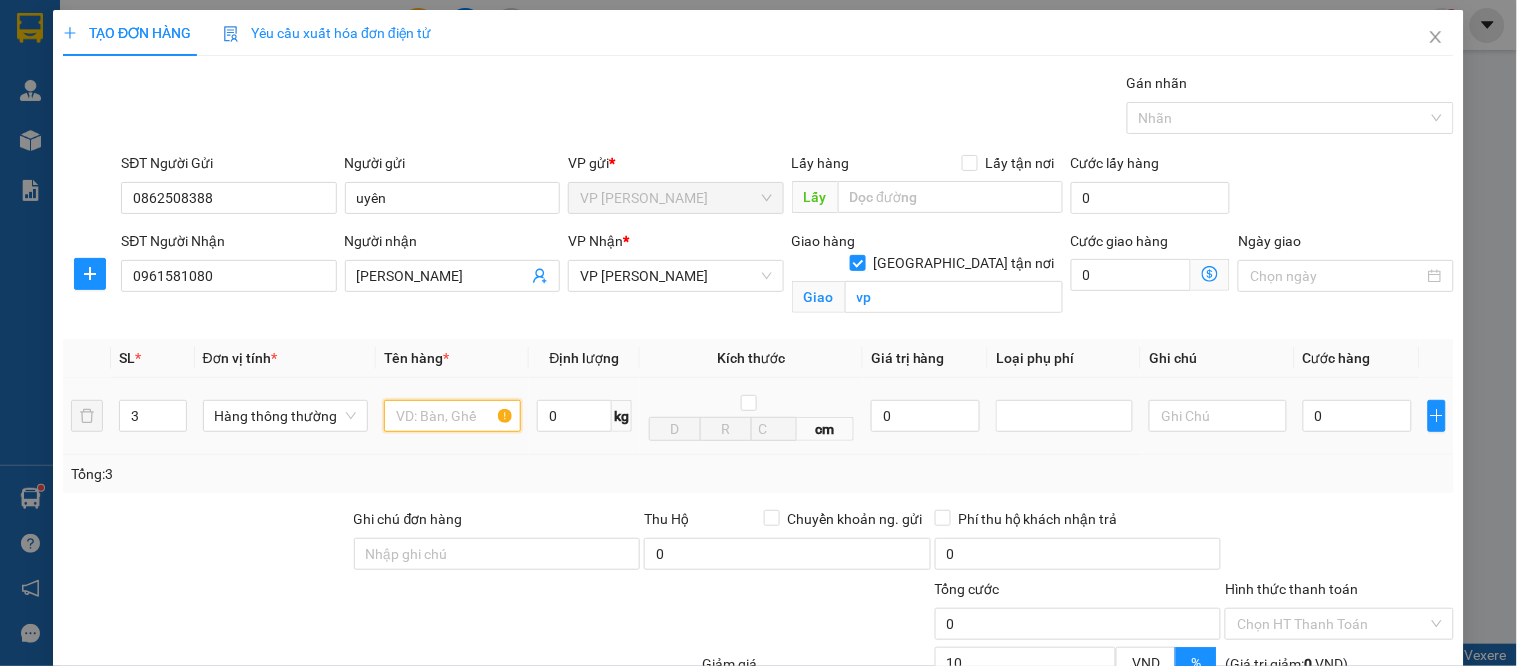 click at bounding box center (452, 416) 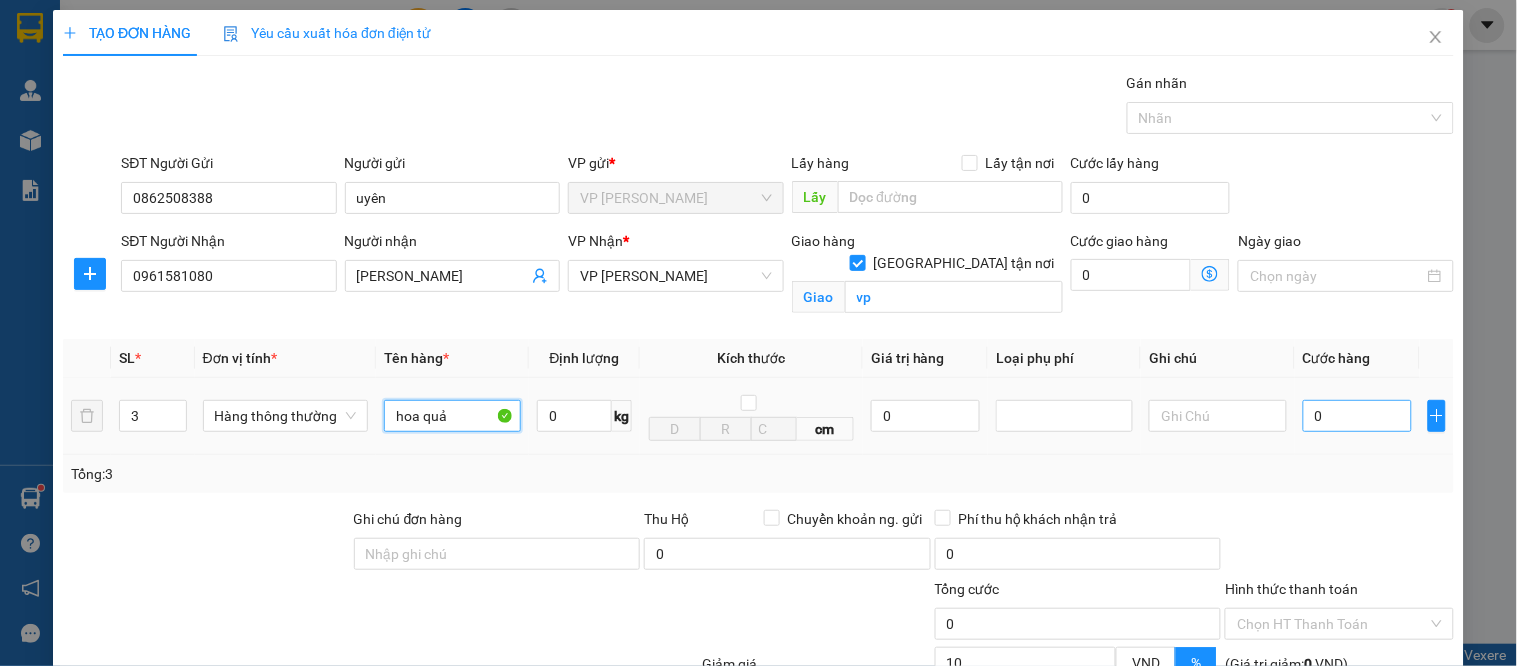 type on "hoa quả" 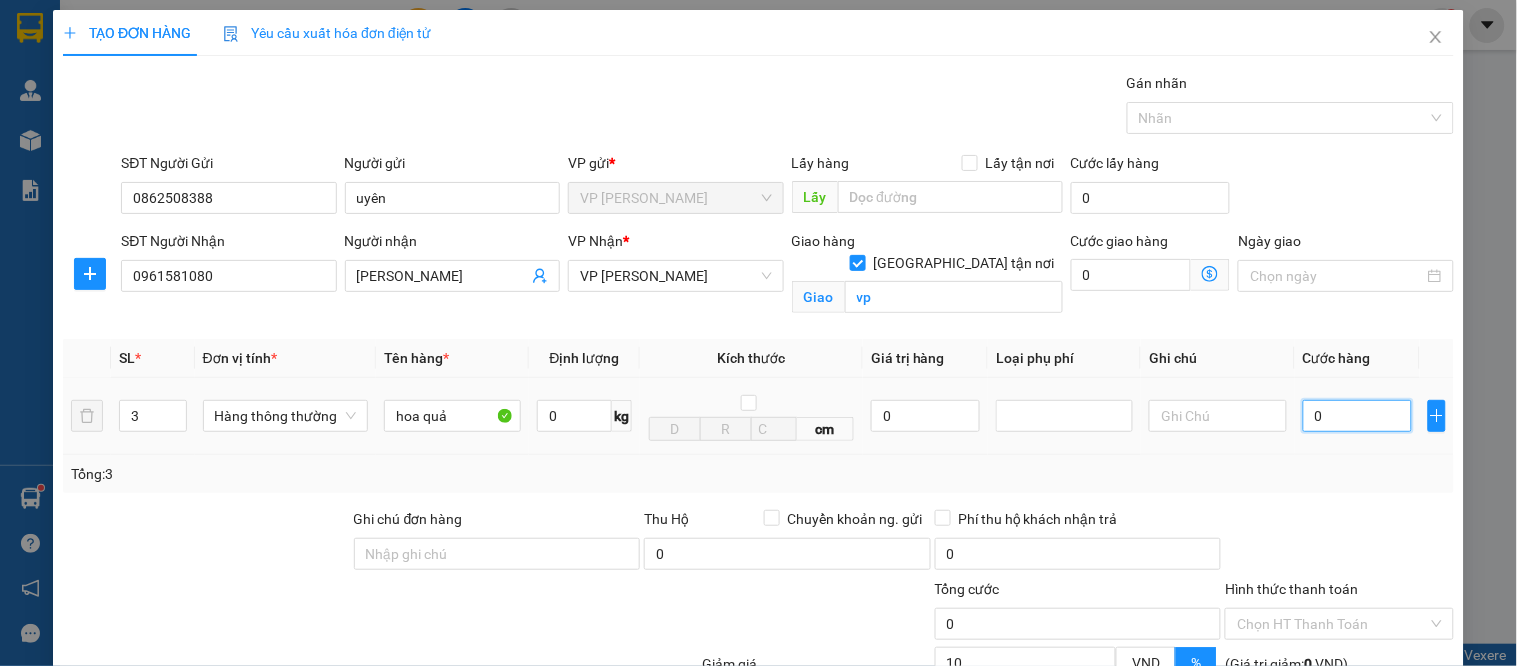 click on "0" at bounding box center [1357, 416] 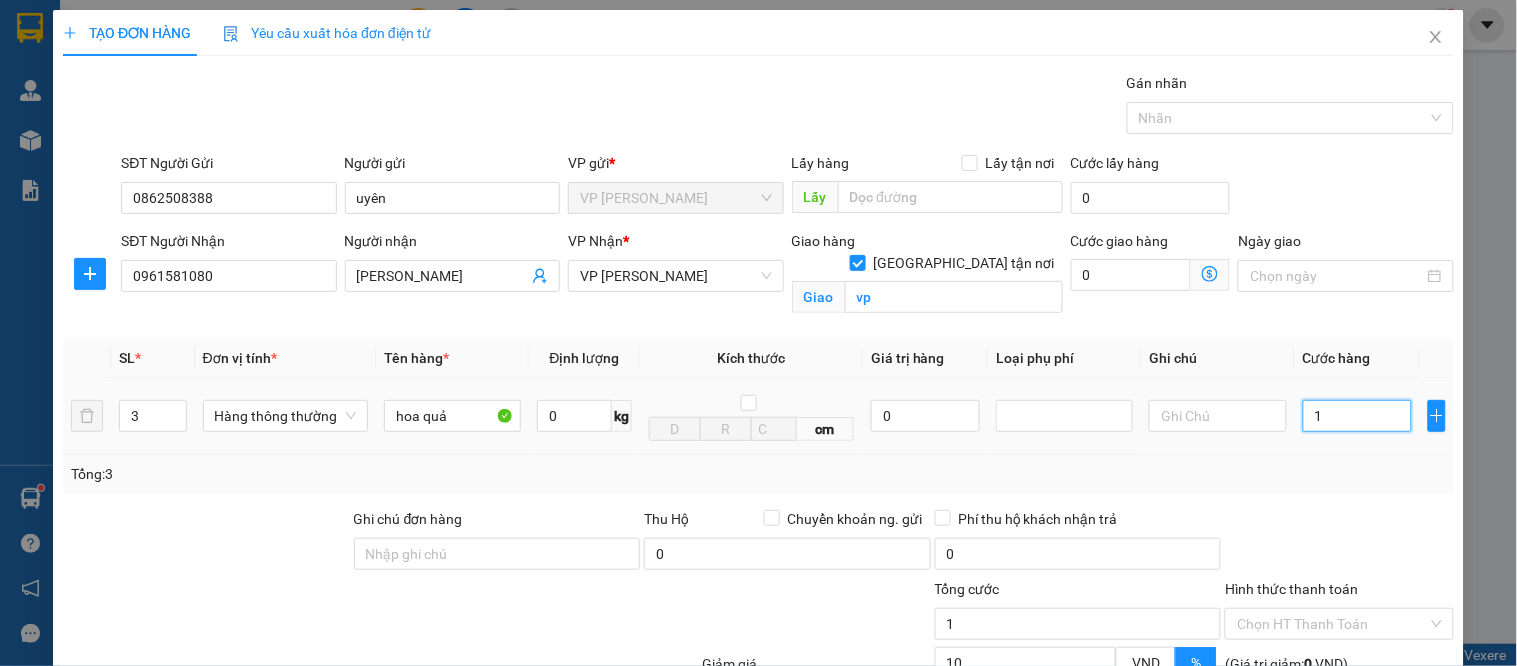 type on "14" 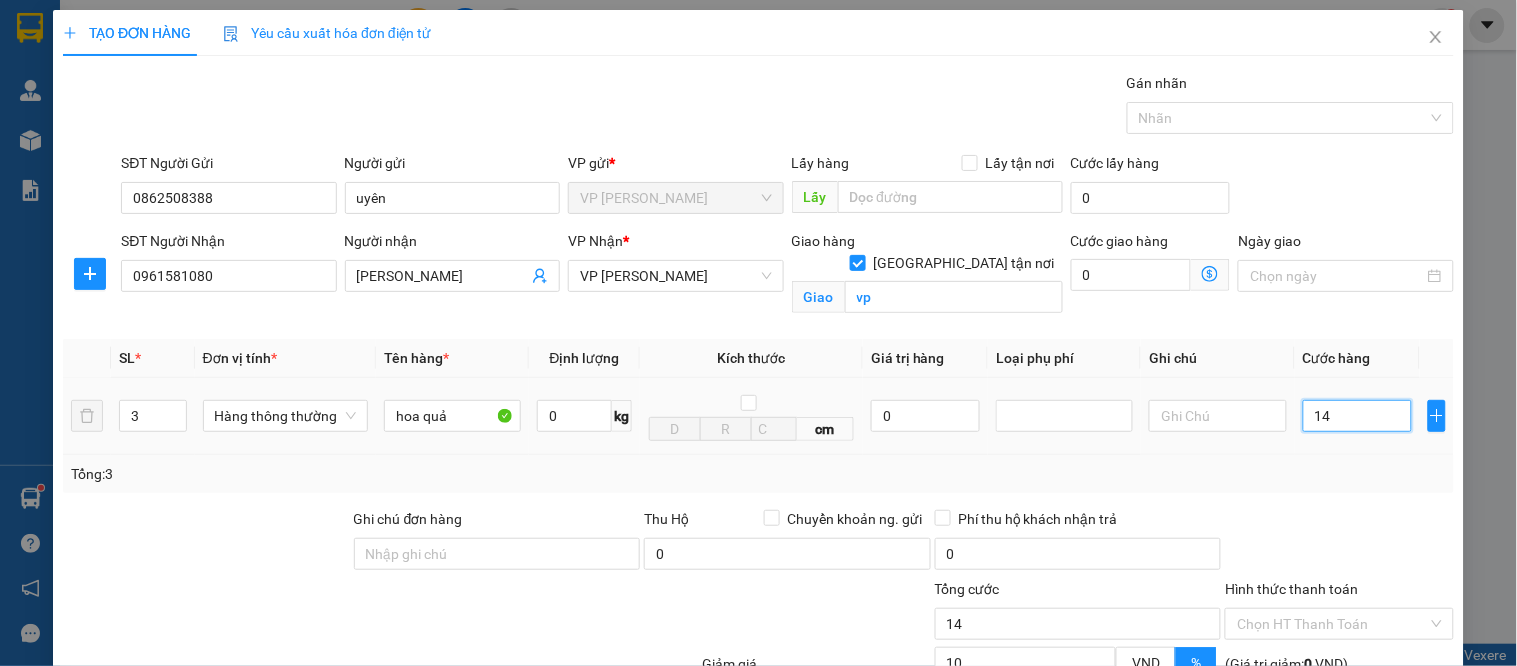 type on "140" 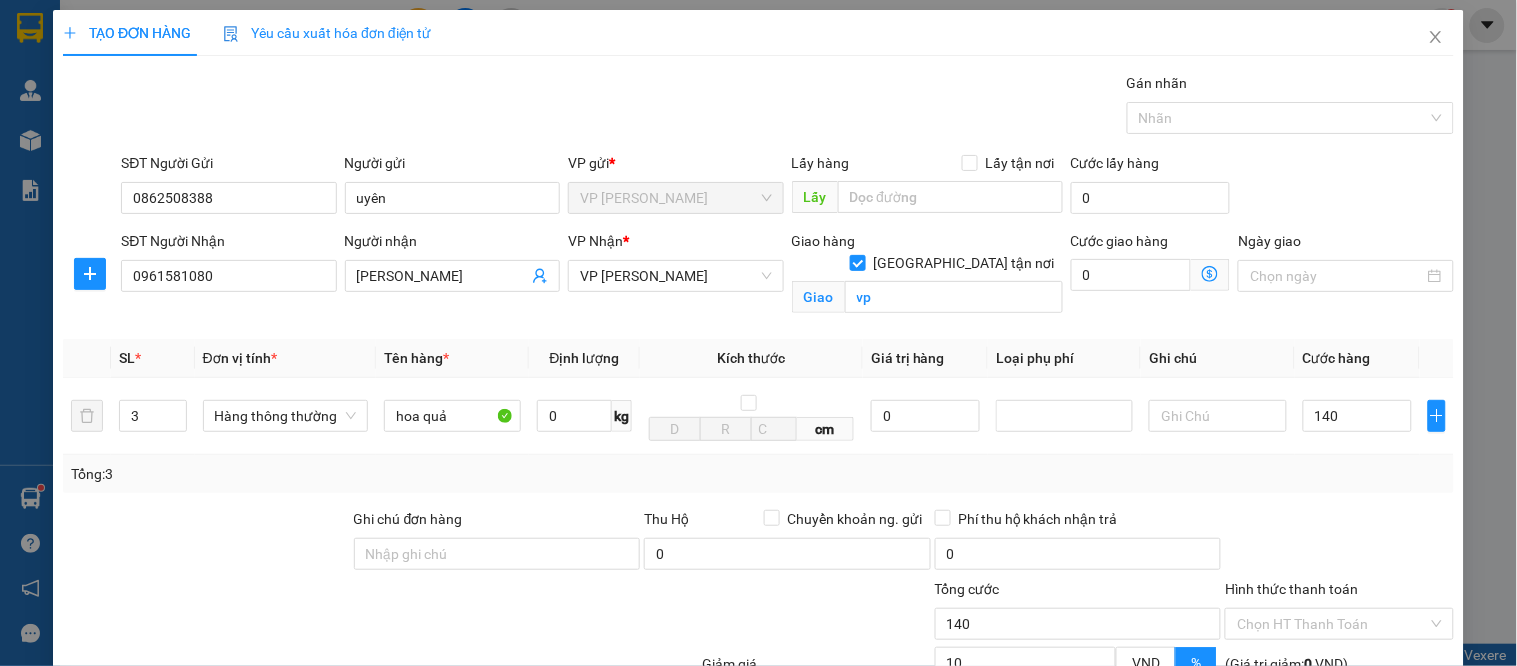 type on "140.000" 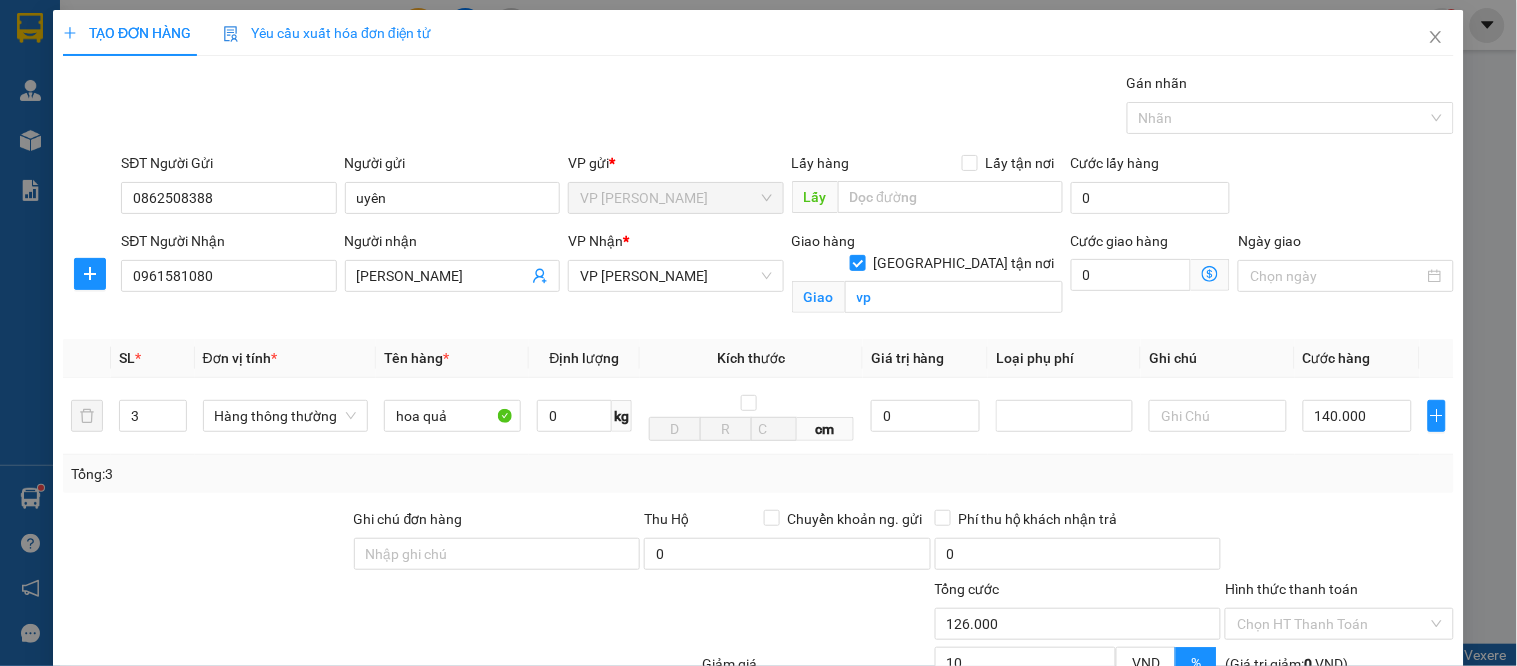 click at bounding box center [1339, 543] 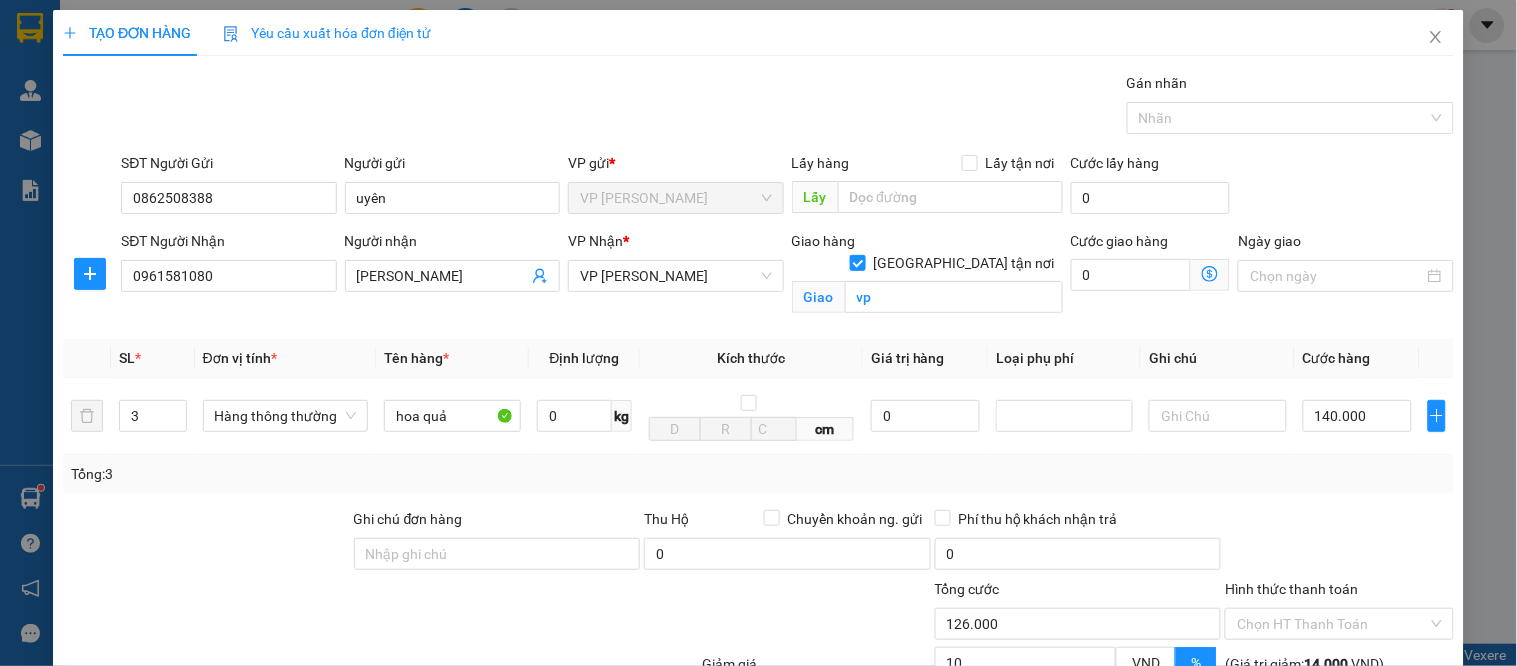 scroll, scrollTop: 210, scrollLeft: 0, axis: vertical 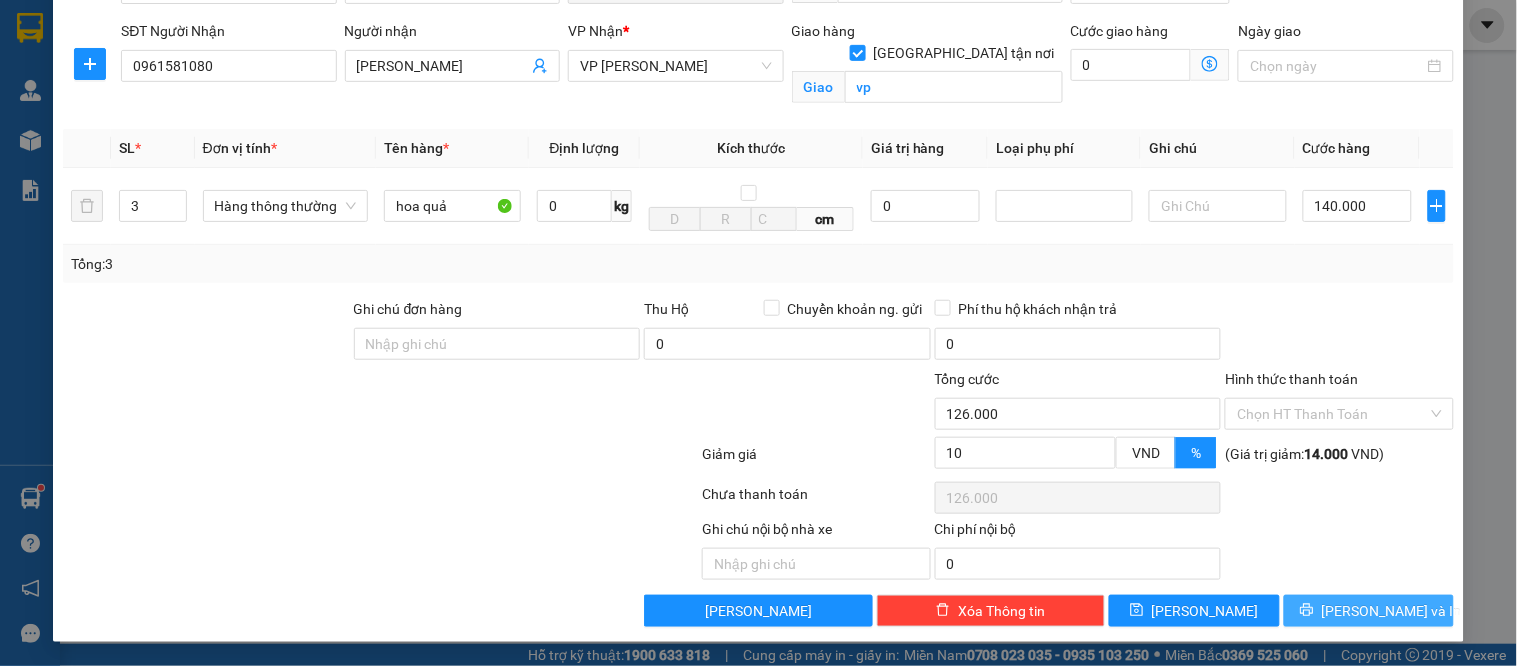 click on "[PERSON_NAME] và In" at bounding box center [1392, 611] 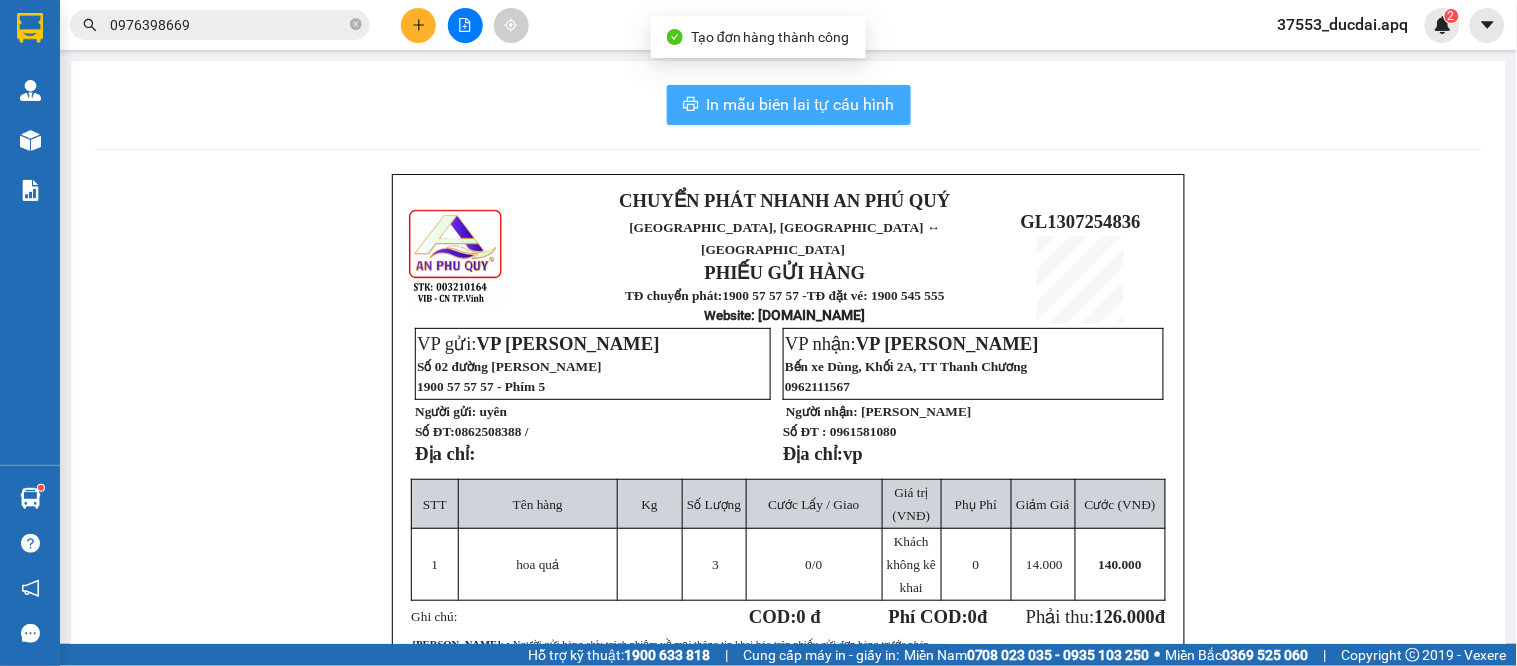 click on "In mẫu biên lai tự cấu hình" at bounding box center (801, 104) 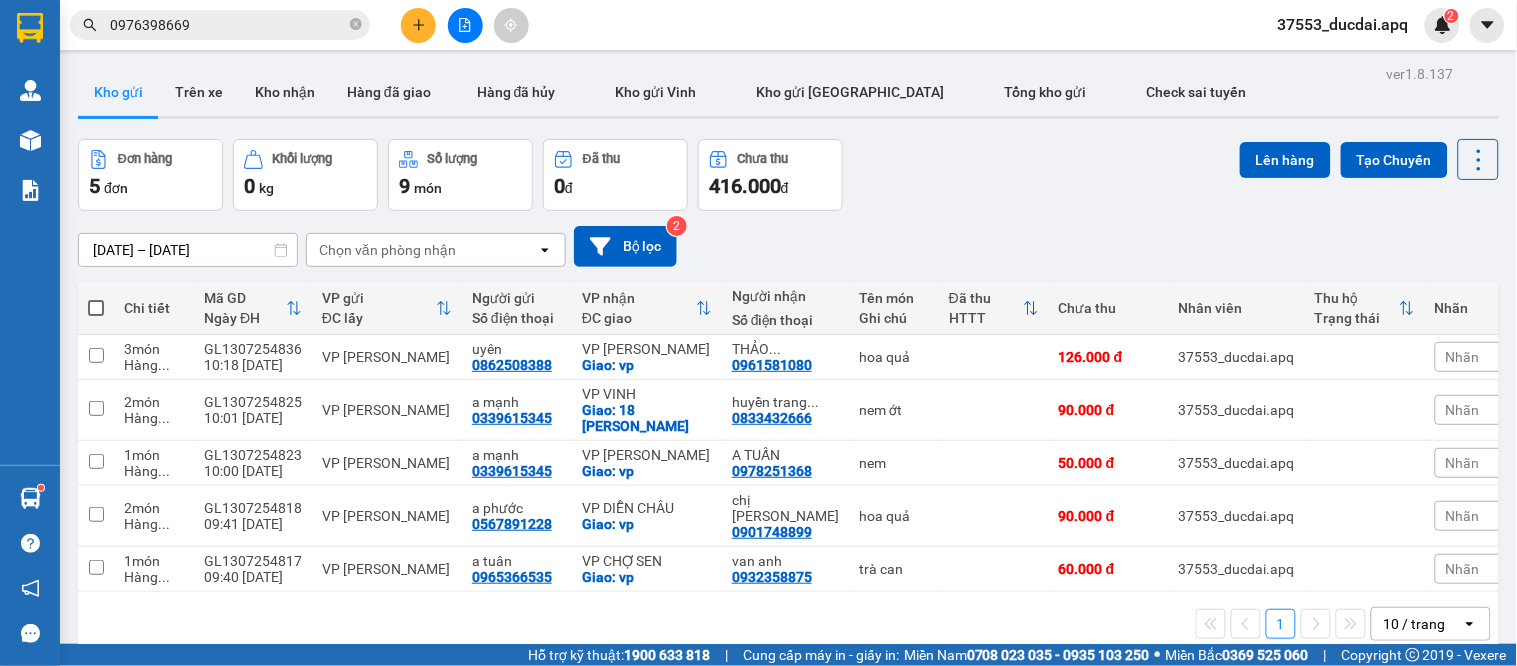 scroll, scrollTop: 116, scrollLeft: 0, axis: vertical 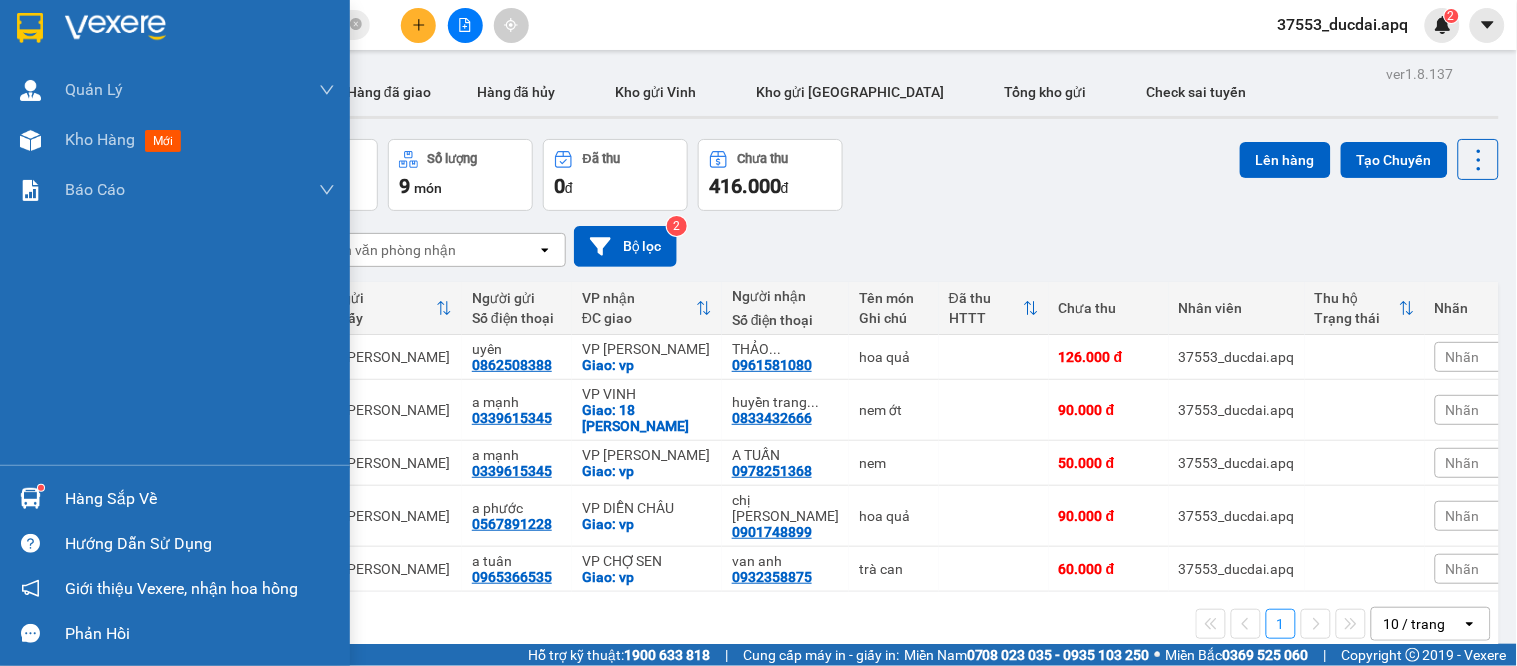 click on "Hàng sắp về" at bounding box center (175, 498) 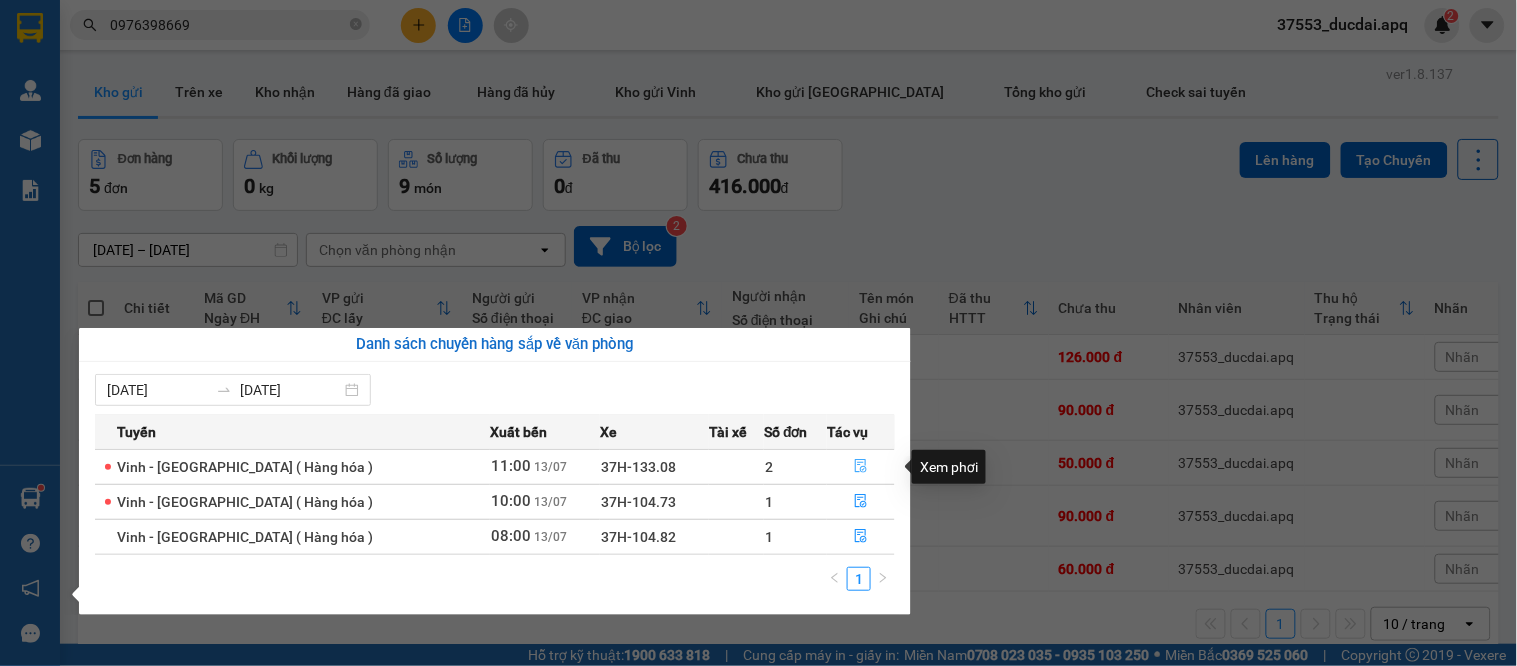 click at bounding box center [861, 467] 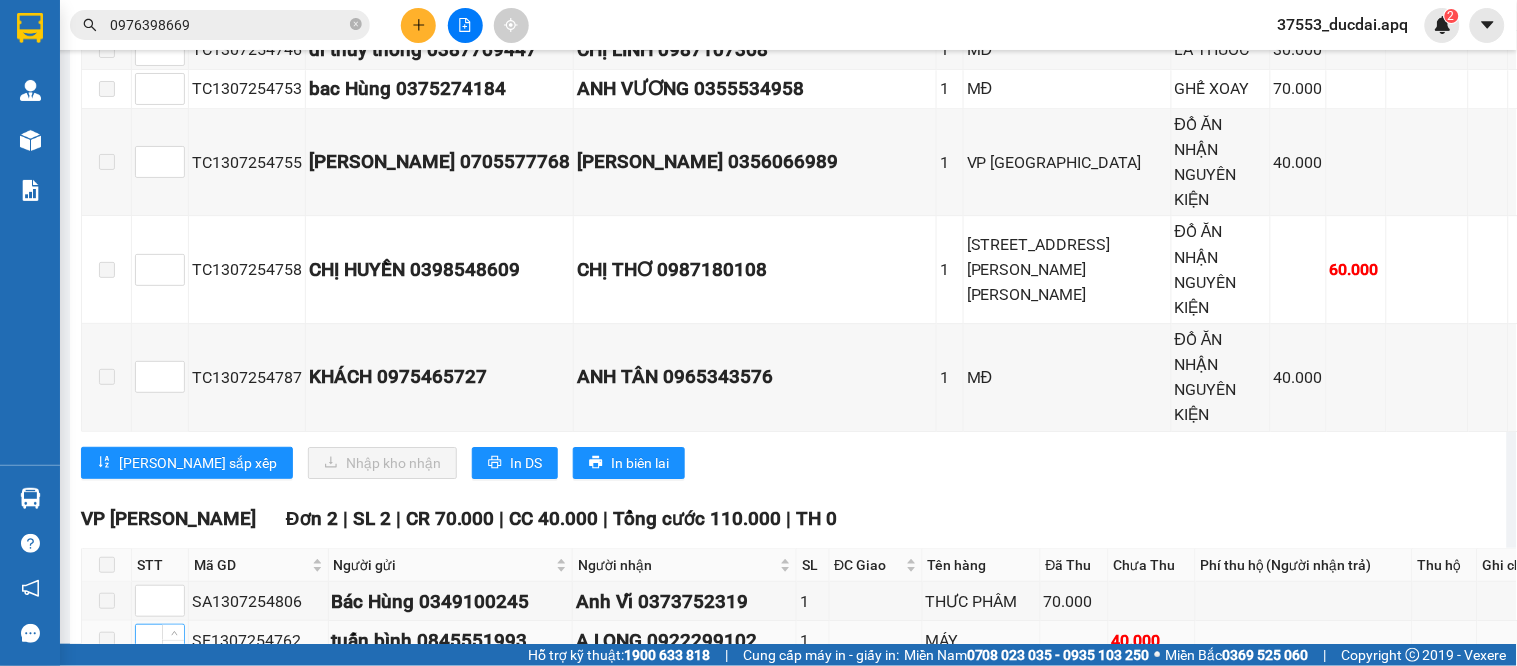 scroll, scrollTop: 1582, scrollLeft: 0, axis: vertical 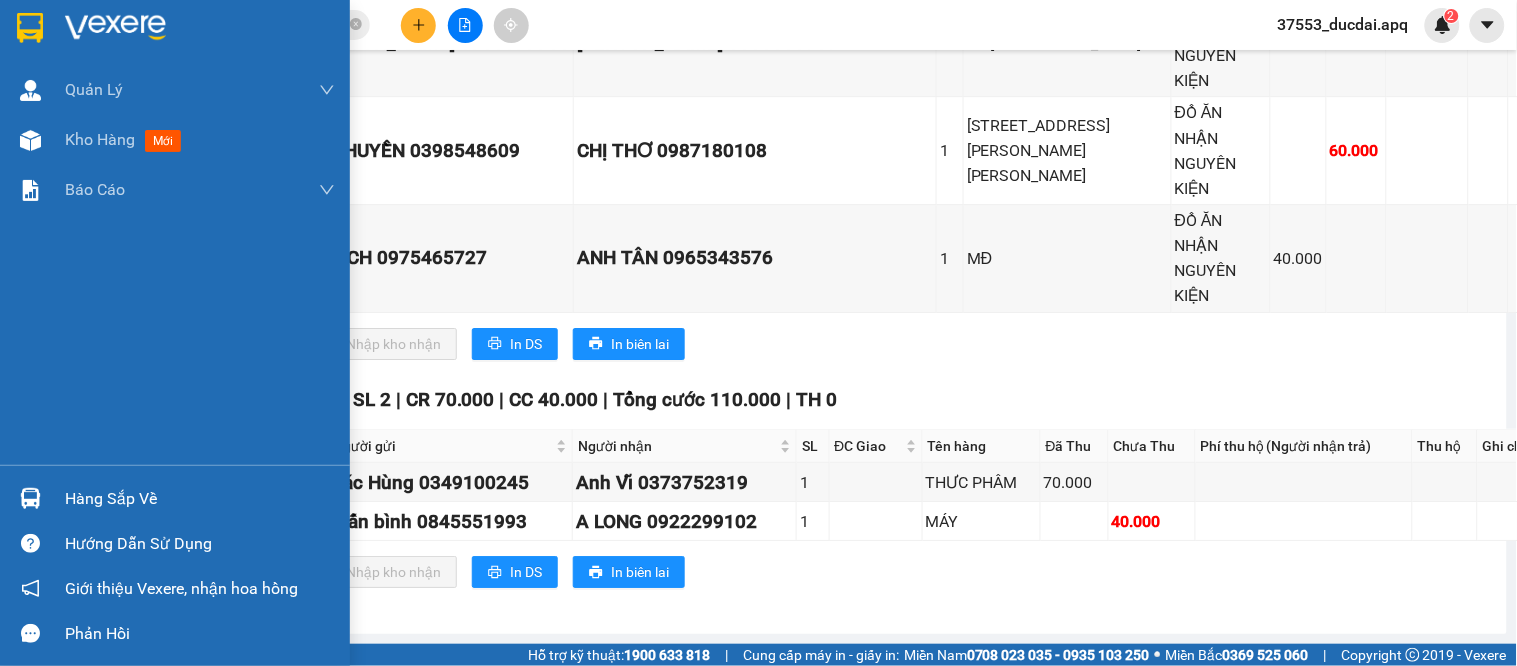 click at bounding box center [30, 498] 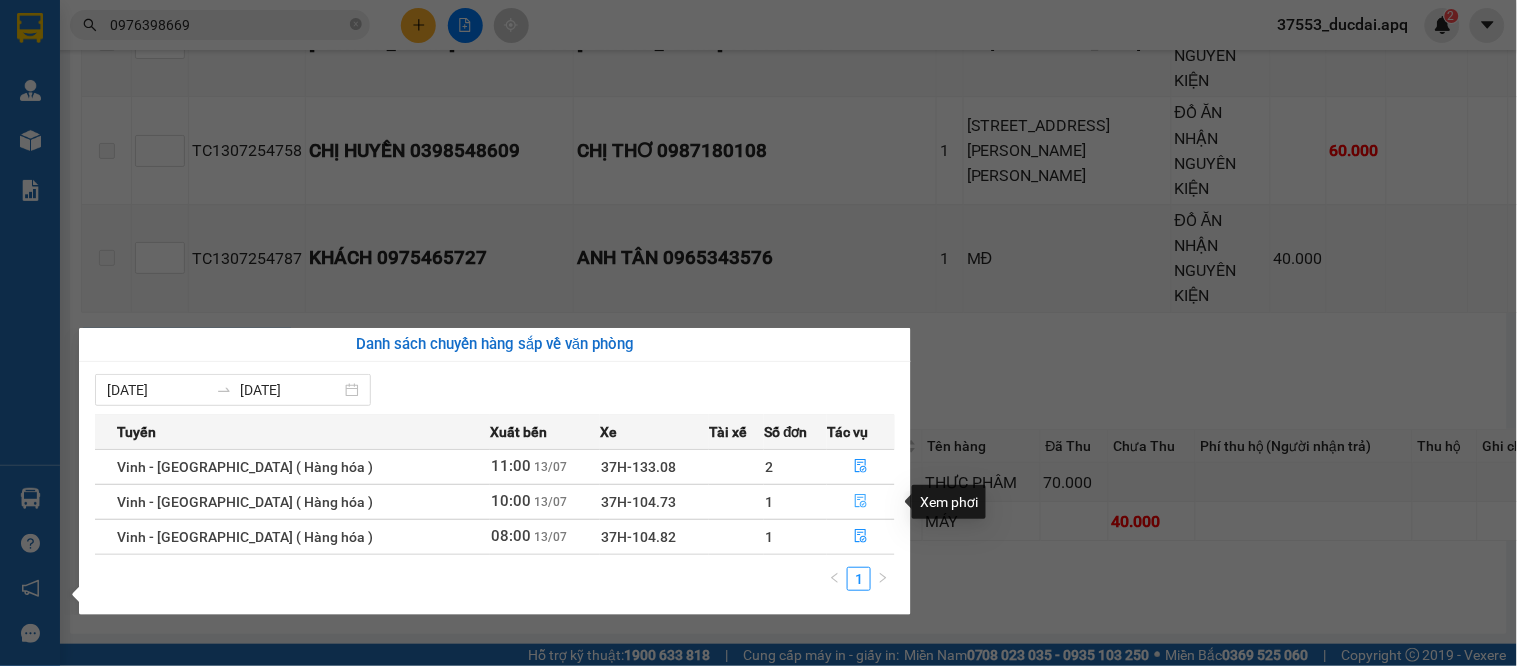 click 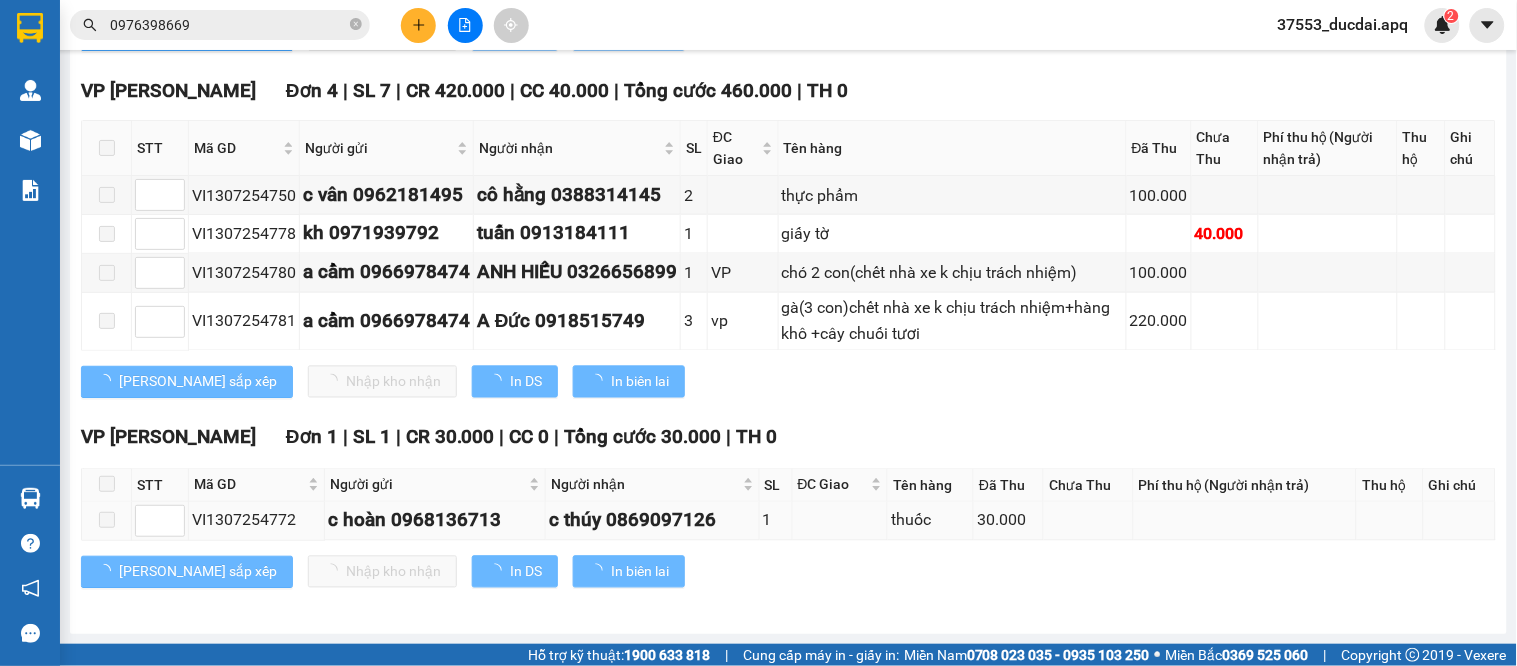 scroll, scrollTop: 665, scrollLeft: 0, axis: vertical 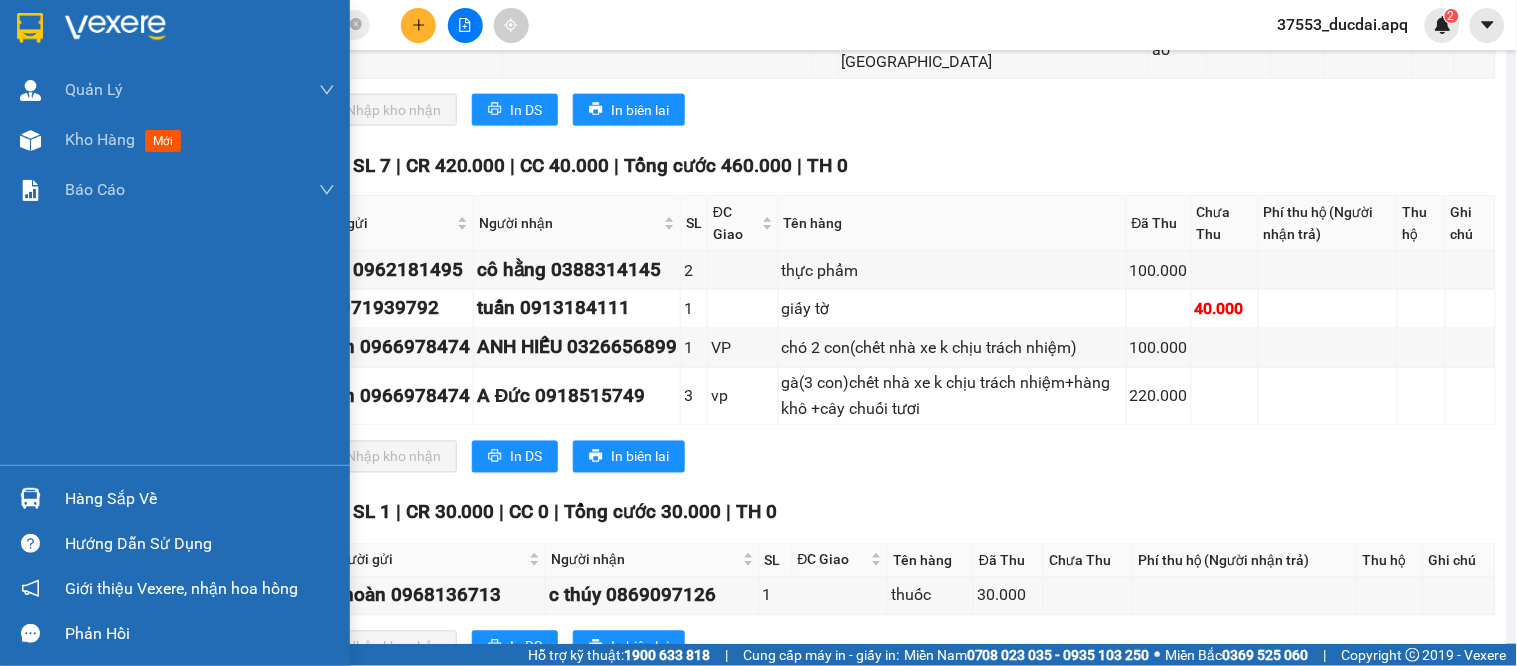 click on "Hướng dẫn sử dụng" at bounding box center [175, 543] 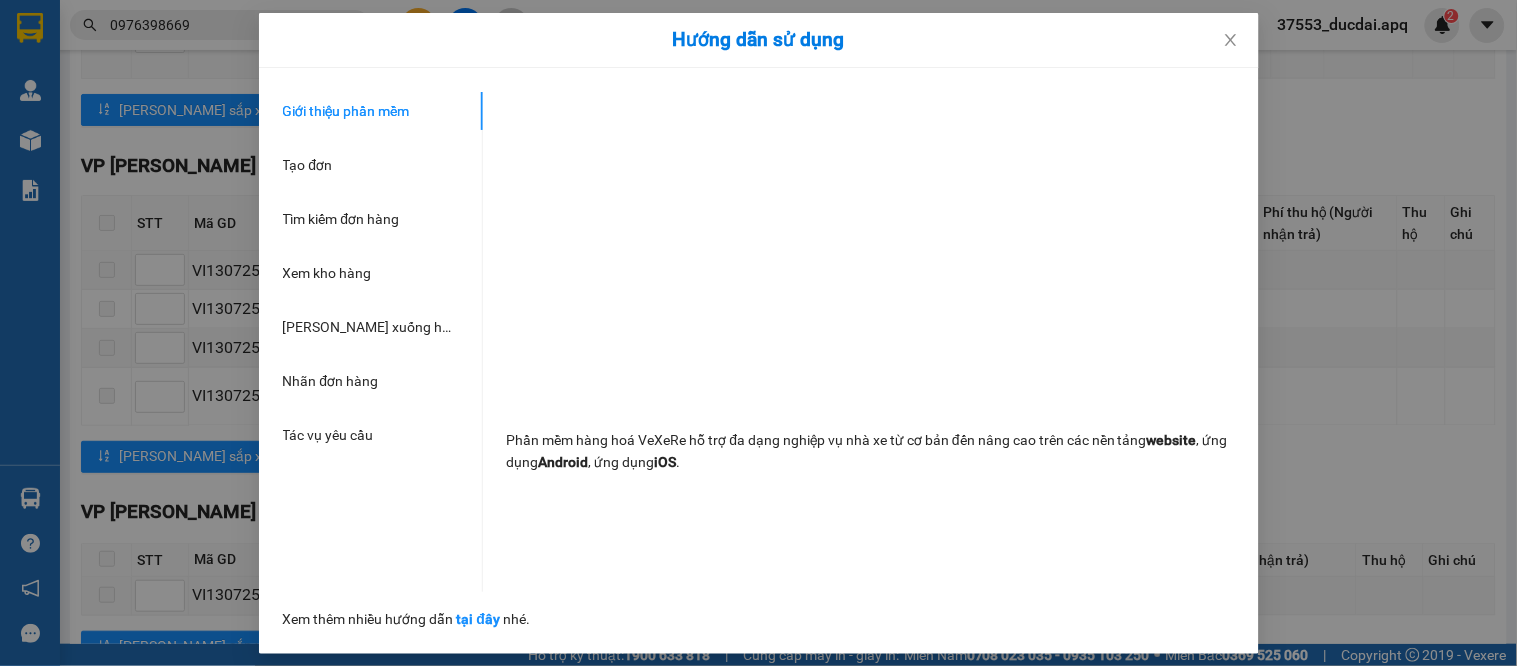 drag, startPoint x: 1440, startPoint y: 436, endPoint x: 1435, endPoint y: 420, distance: 16.763054 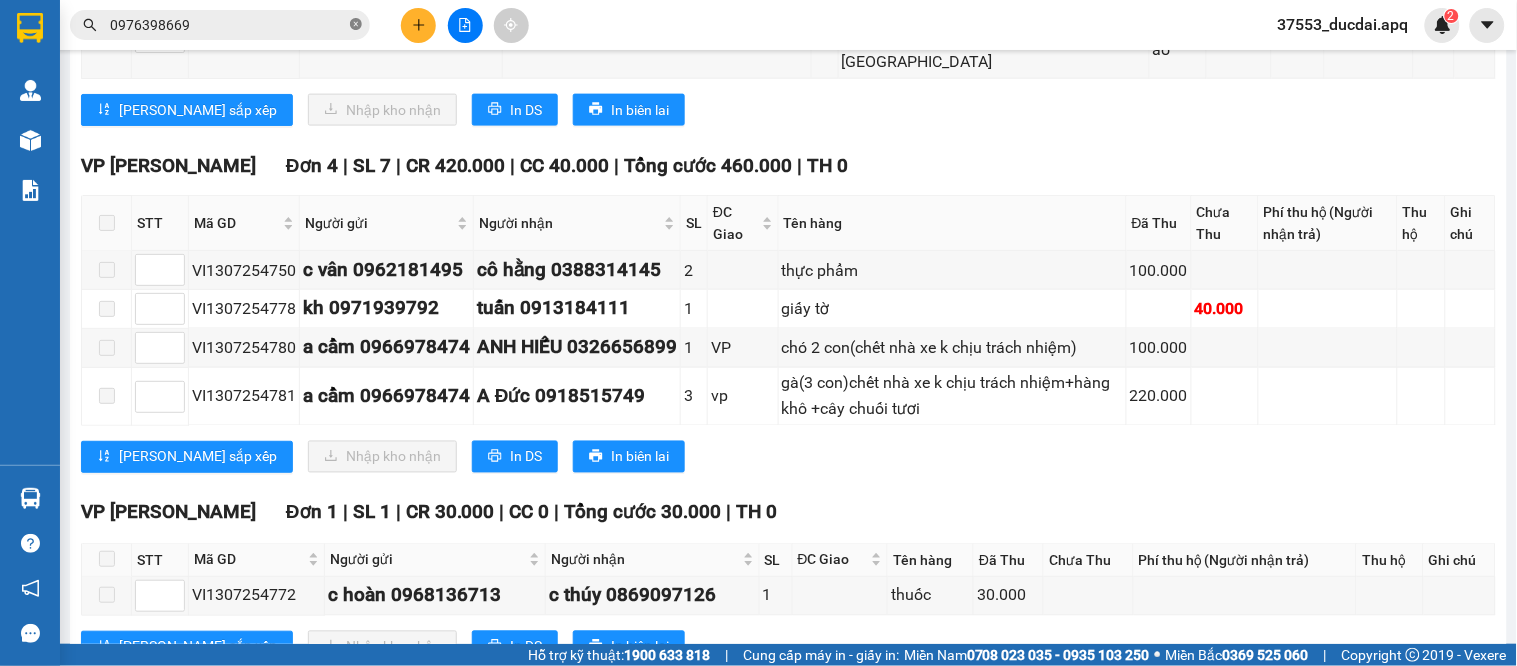 click 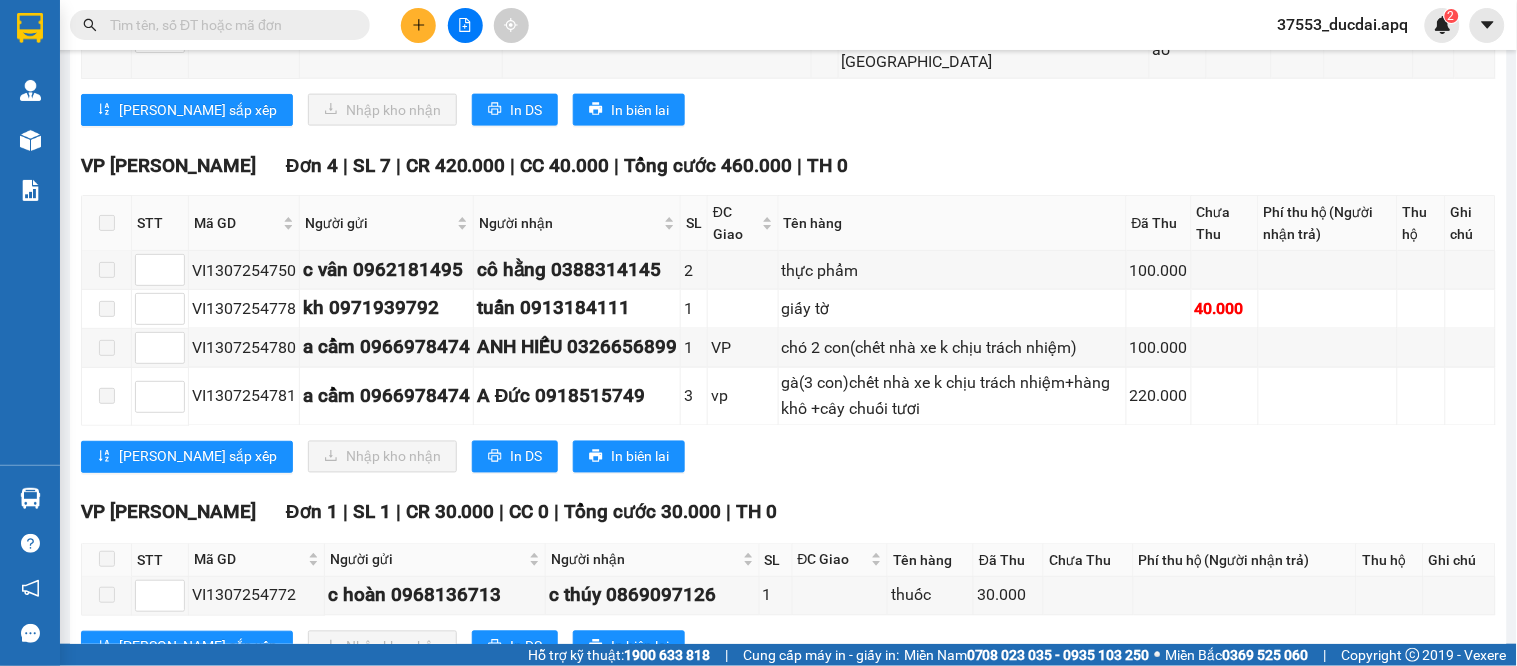 click at bounding box center [220, 25] 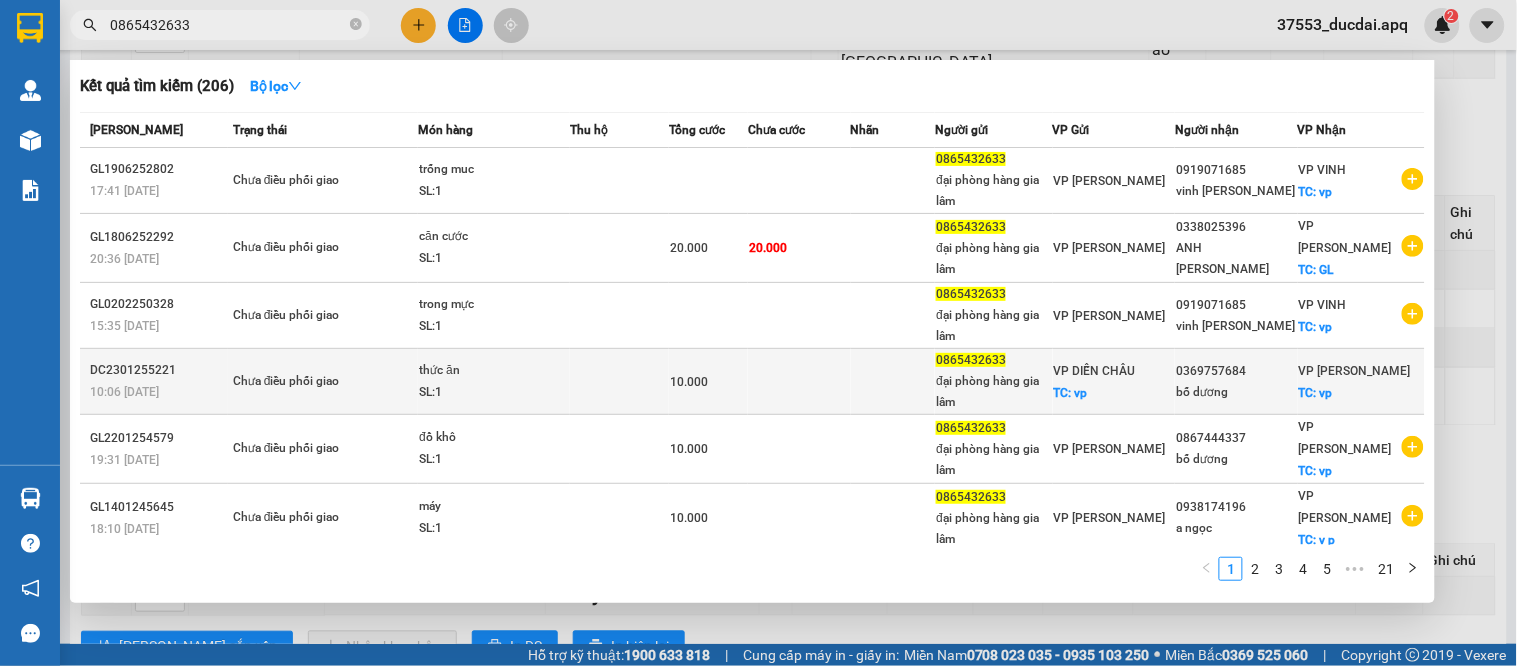 type on "0865432633" 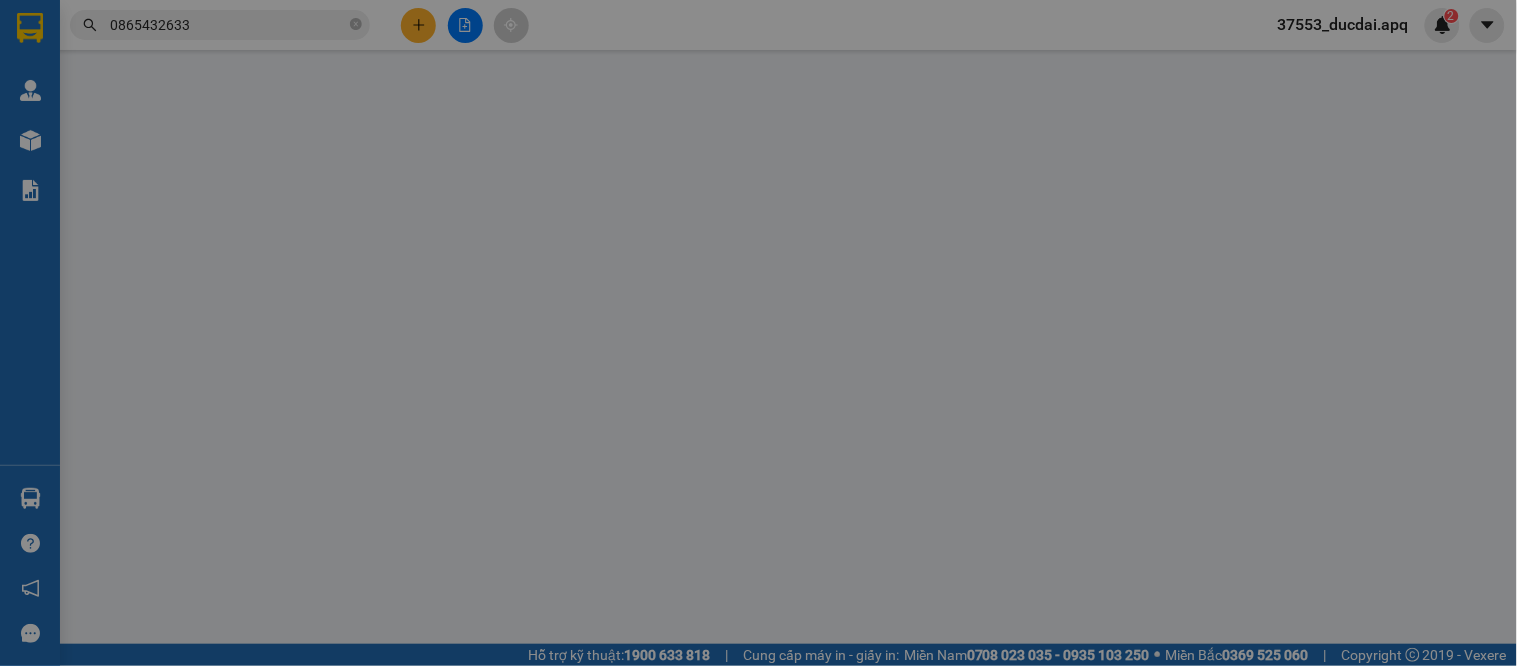 scroll, scrollTop: 0, scrollLeft: 0, axis: both 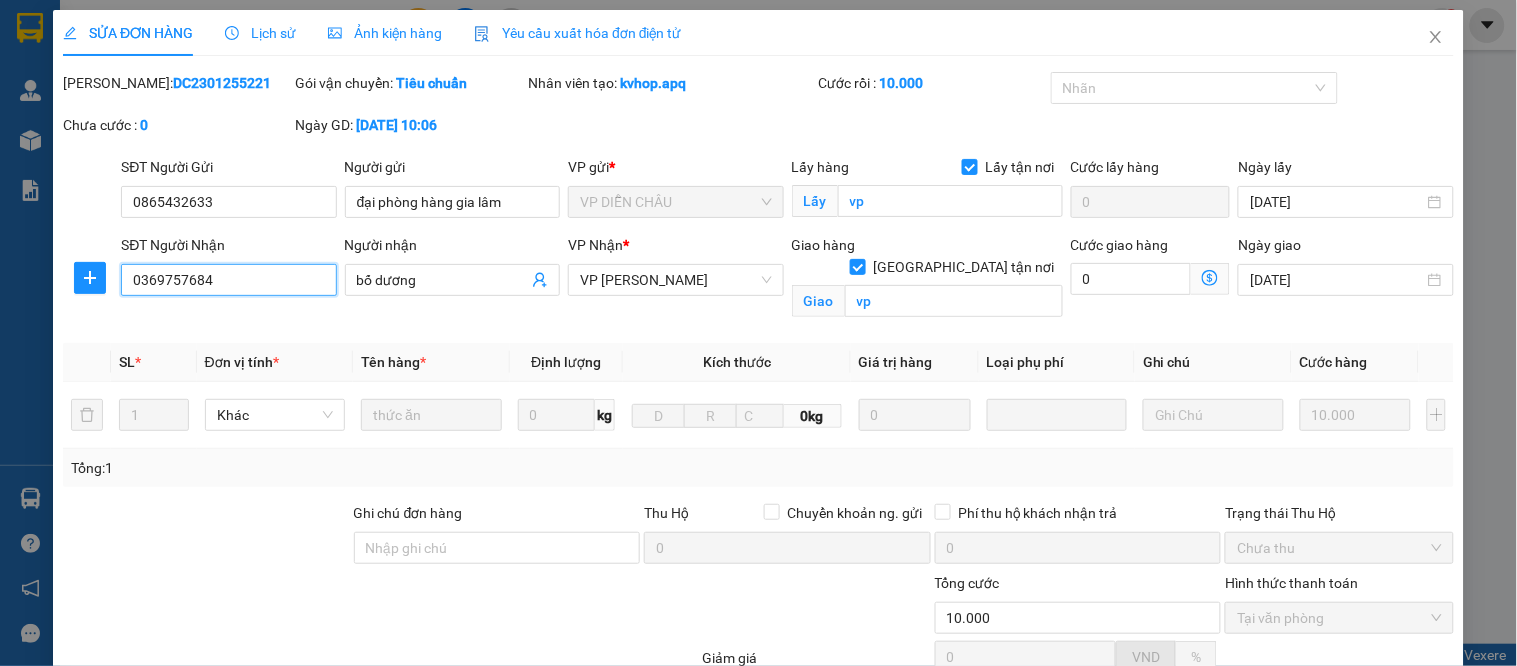 drag, startPoint x: 235, startPoint y: 273, endPoint x: 126, endPoint y: 295, distance: 111.19802 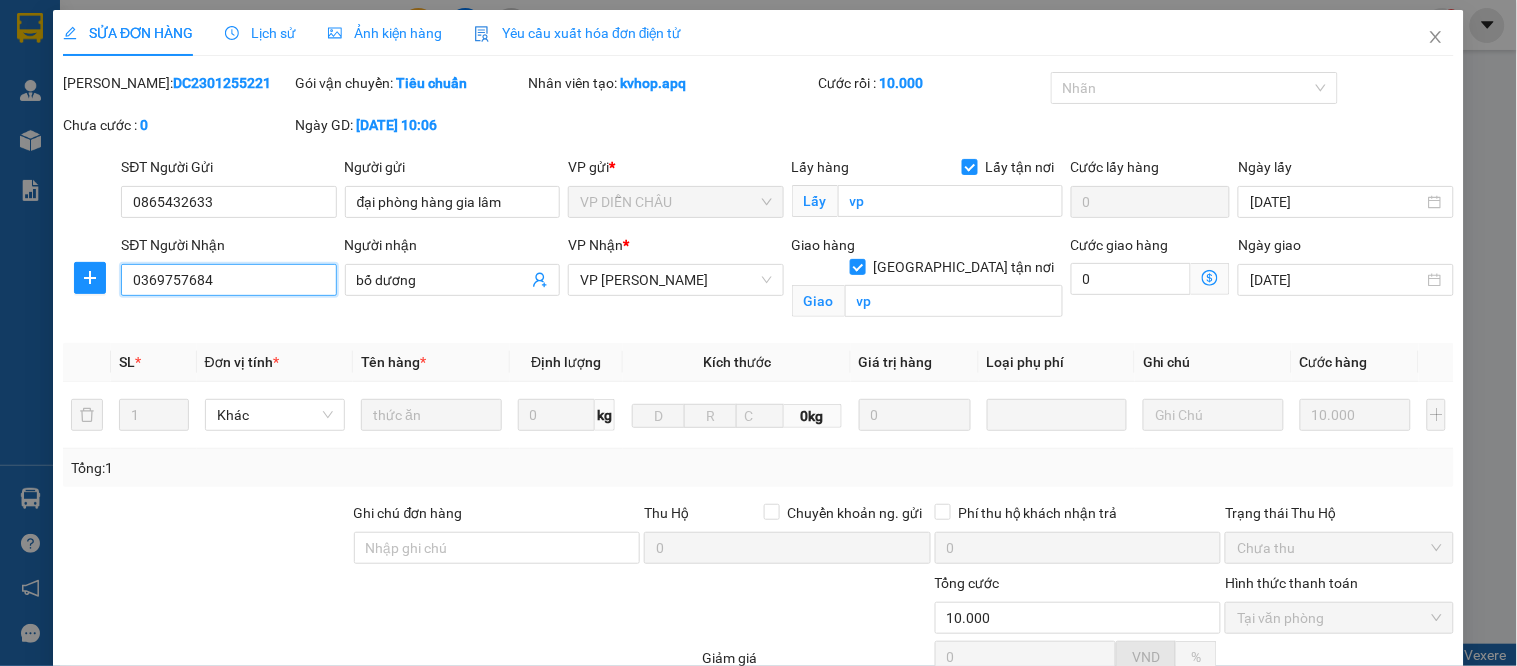 click on "SĐT Người Nhận 0369757684 0369757684 Người nhận bố dương VP Nhận  * VP THANH CHƯƠNG Giao hàng Giao tận nơi Giao vp Cước giao hàng 0 Ngày giao 23/01/2025" at bounding box center [758, 281] 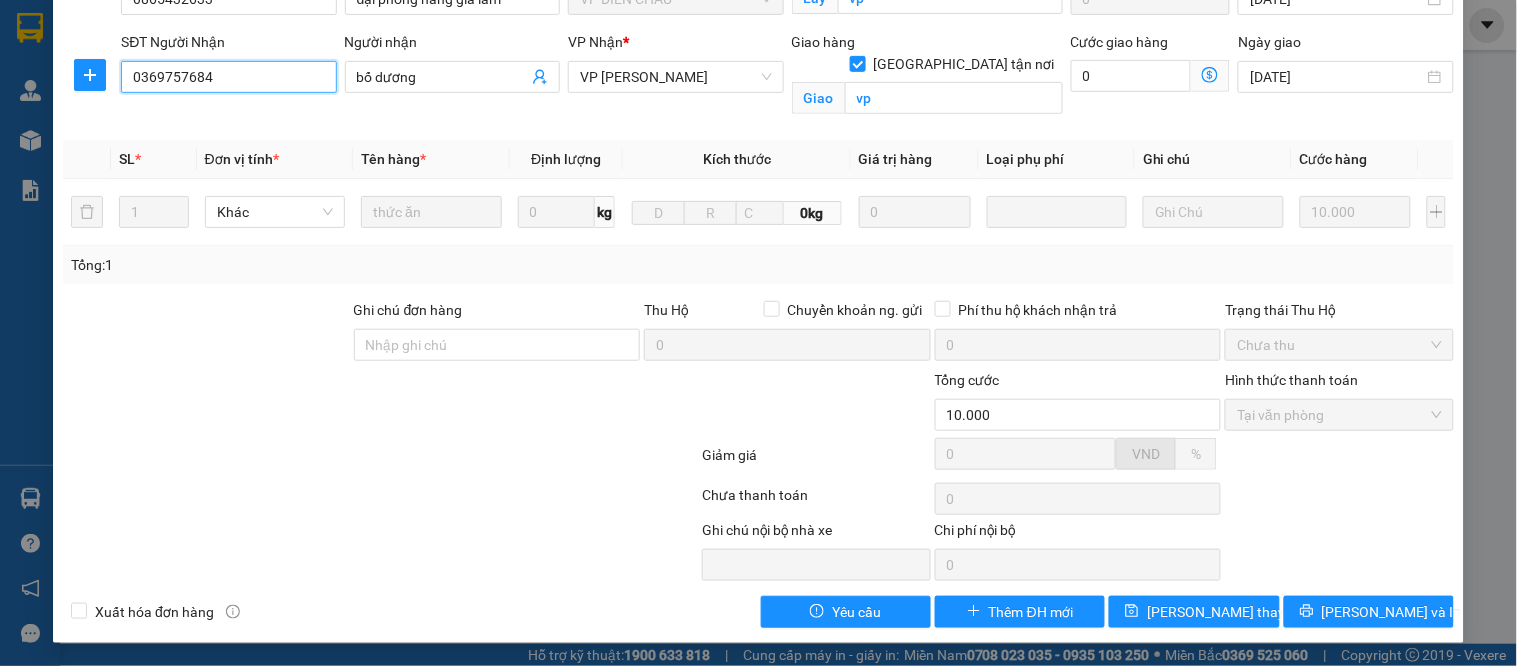 scroll, scrollTop: 0, scrollLeft: 0, axis: both 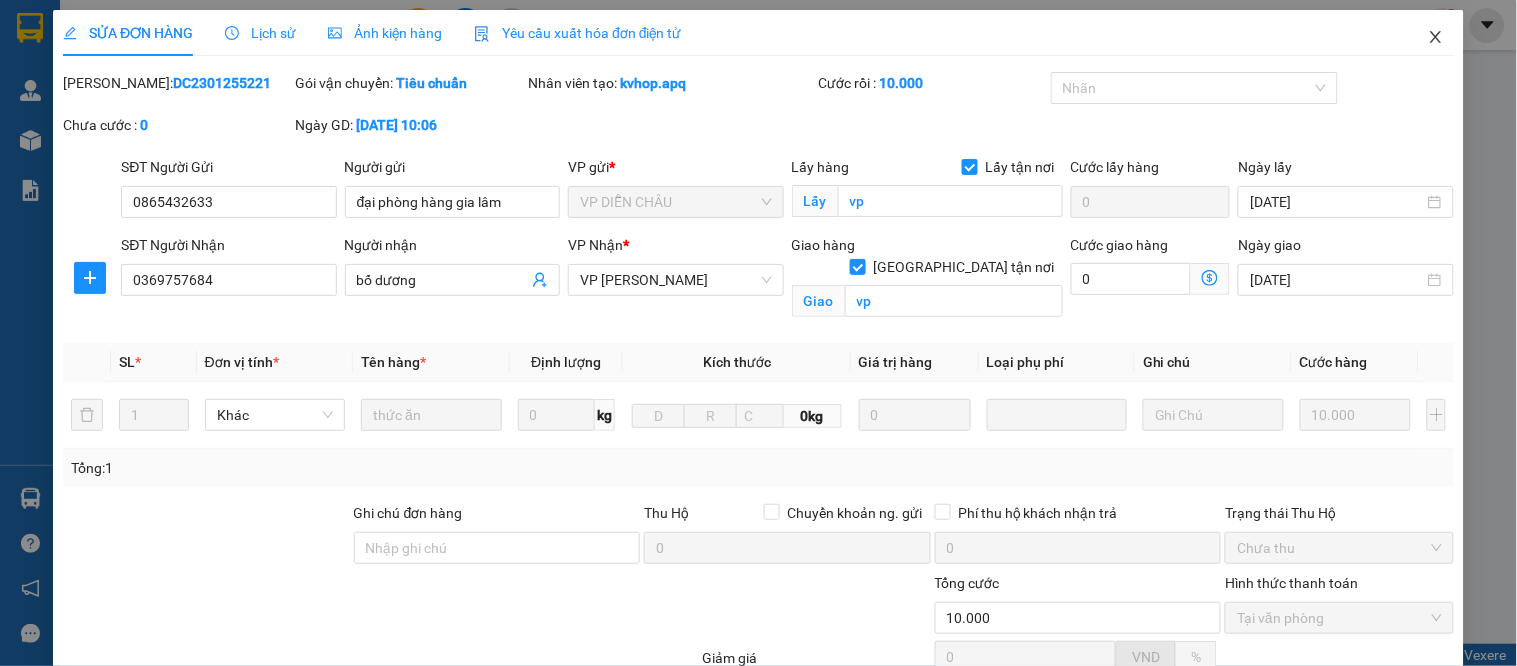 click 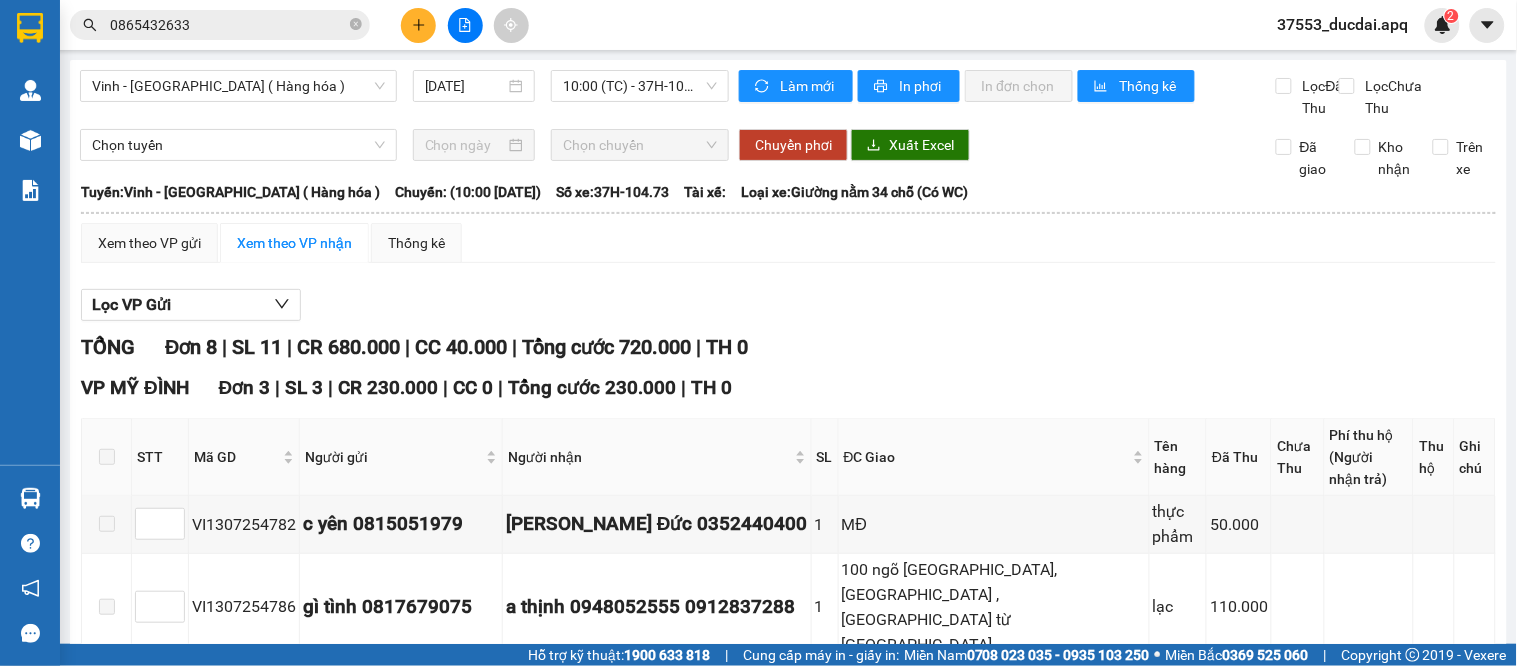 drag, startPoint x: 353, startPoint y: 22, endPoint x: 338, endPoint y: 17, distance: 15.811388 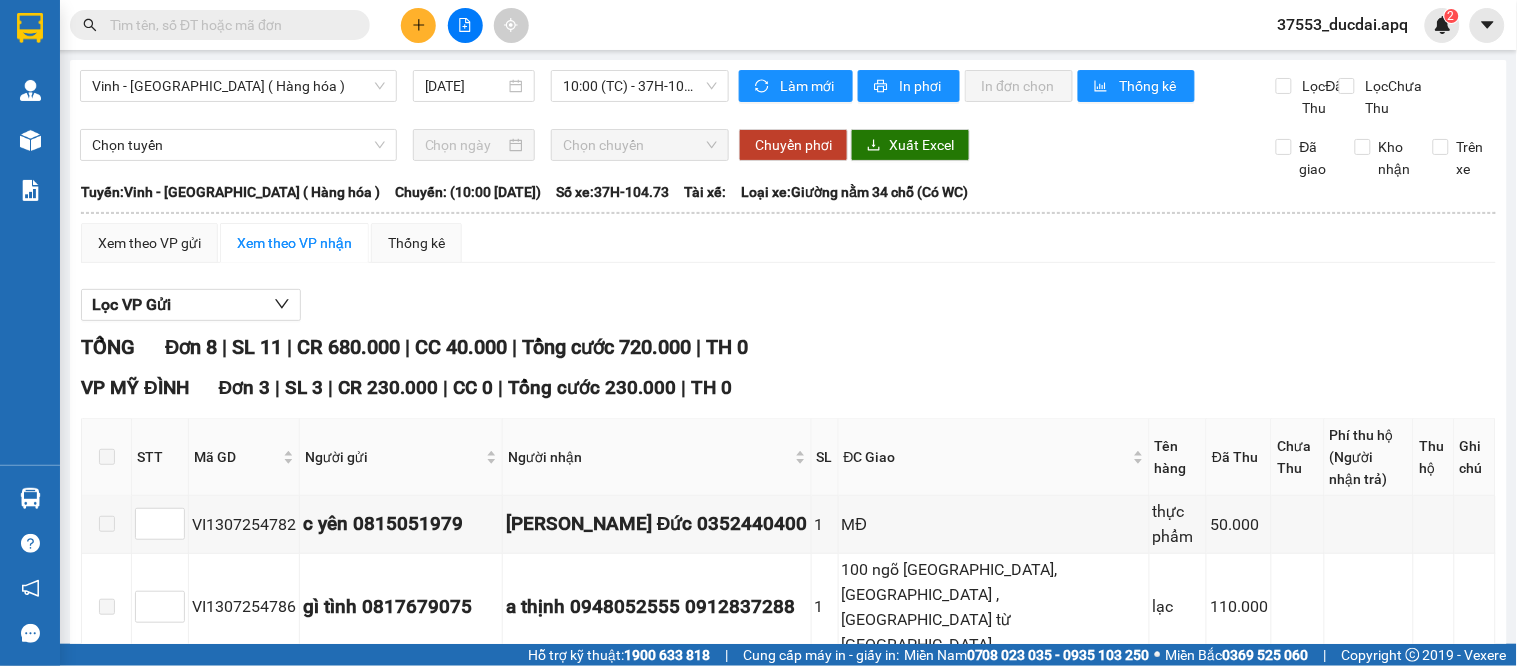 paste on "0369757684" 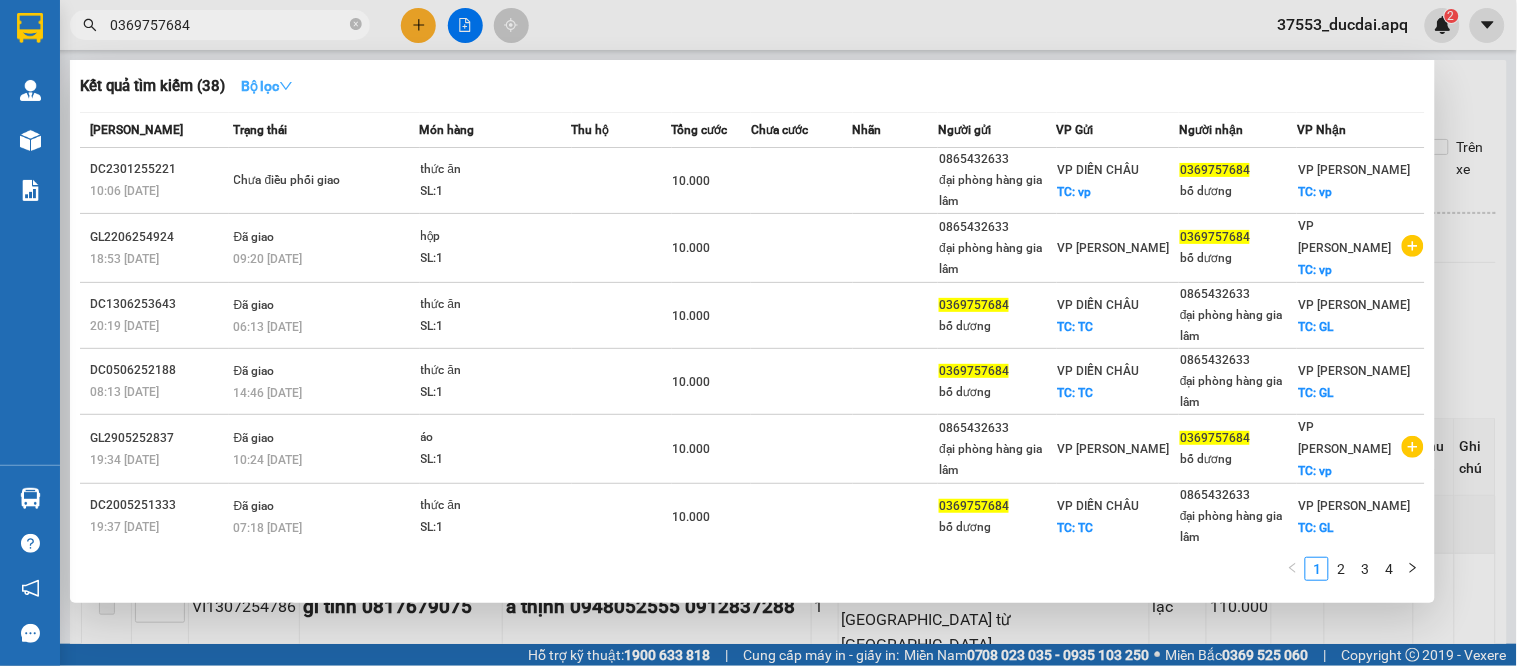 type on "0369757684" 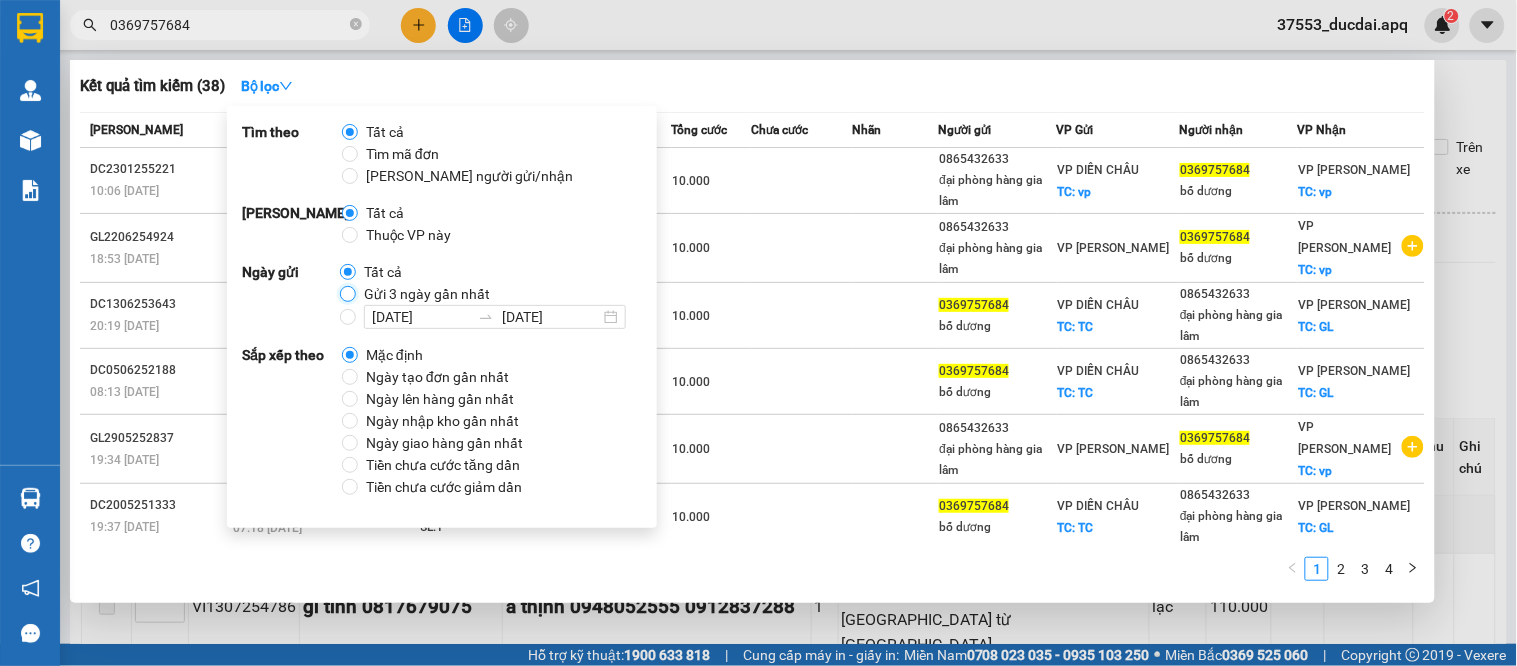 click on "Gửi 3 ngày gần nhất" at bounding box center [348, 294] 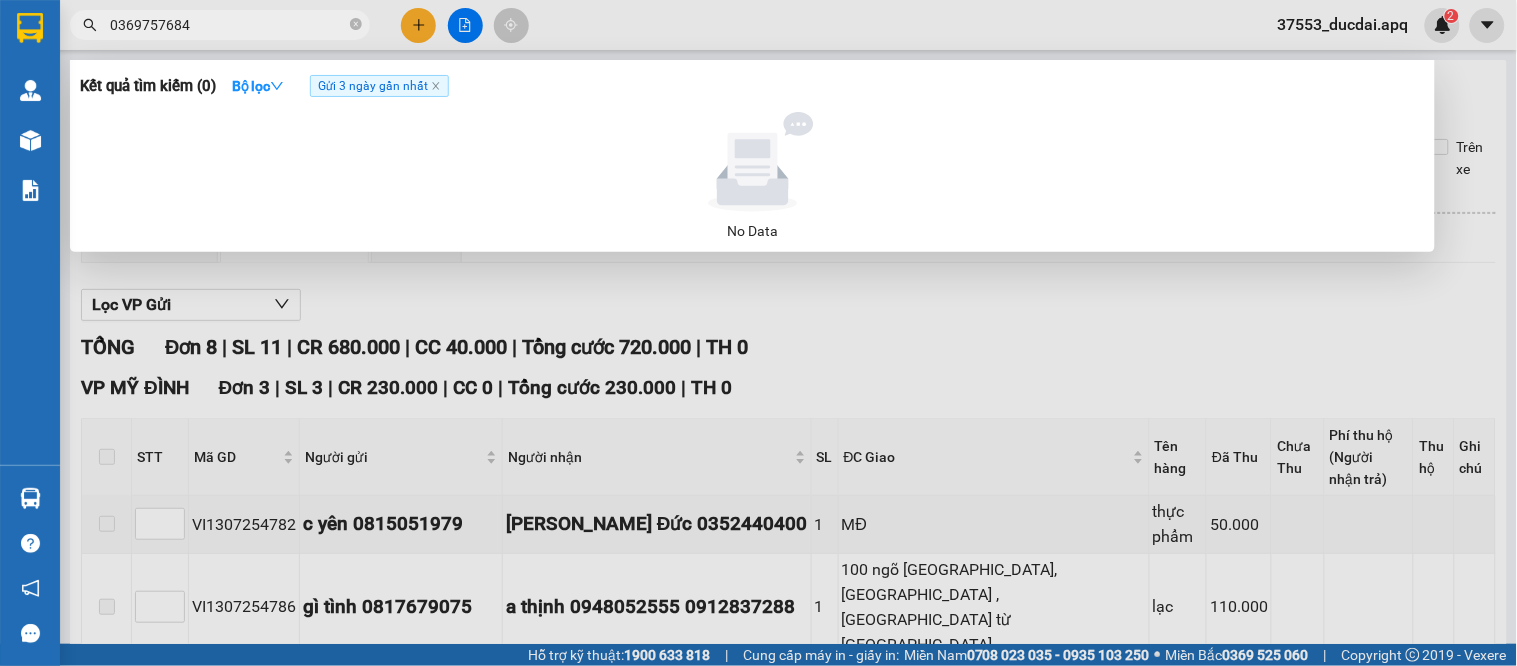 click at bounding box center (758, 333) 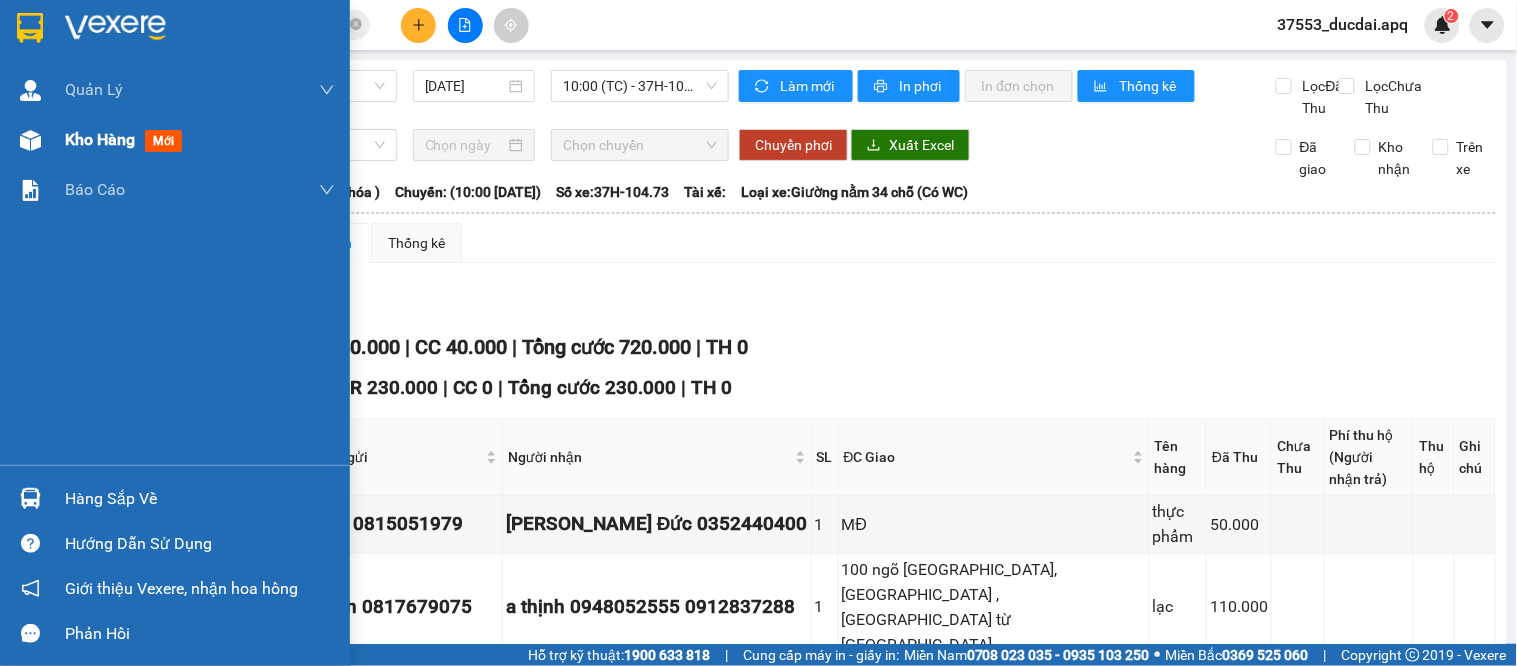 click on "Kho hàng" at bounding box center (100, 139) 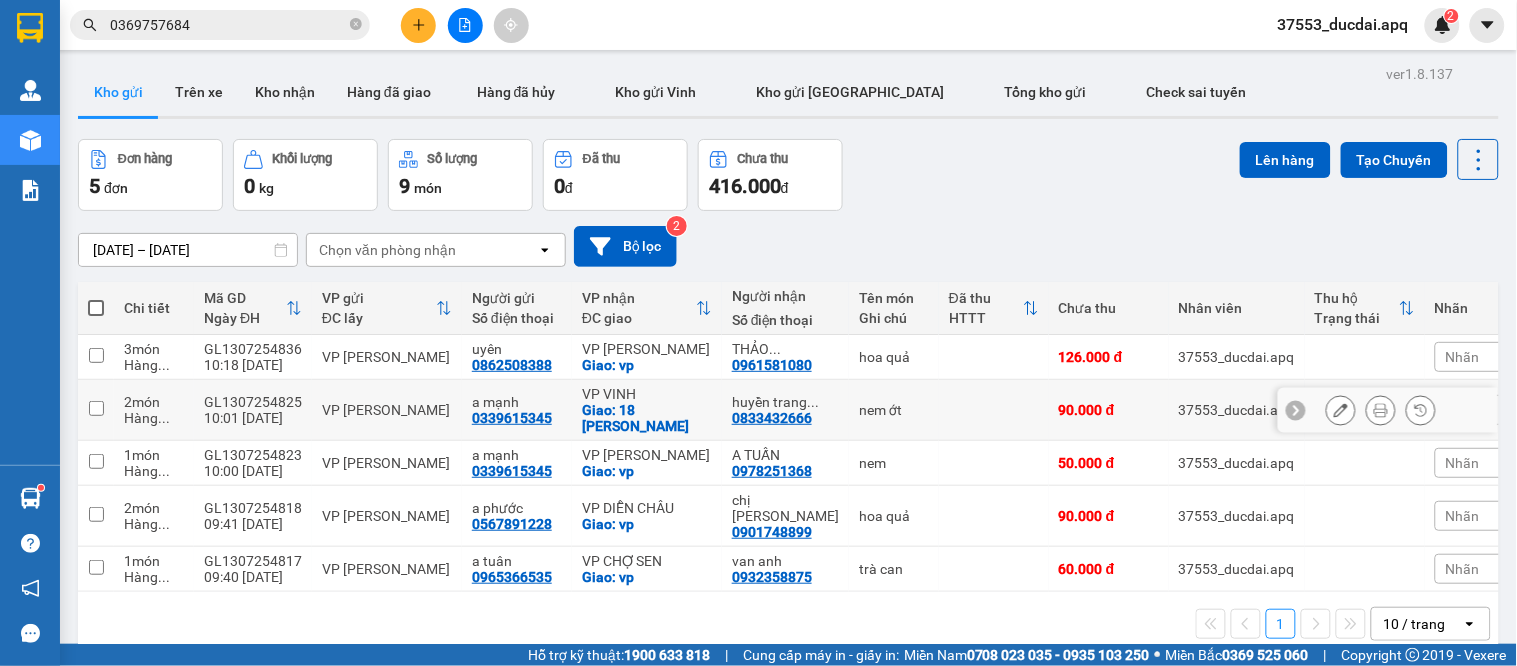 scroll, scrollTop: 92, scrollLeft: 0, axis: vertical 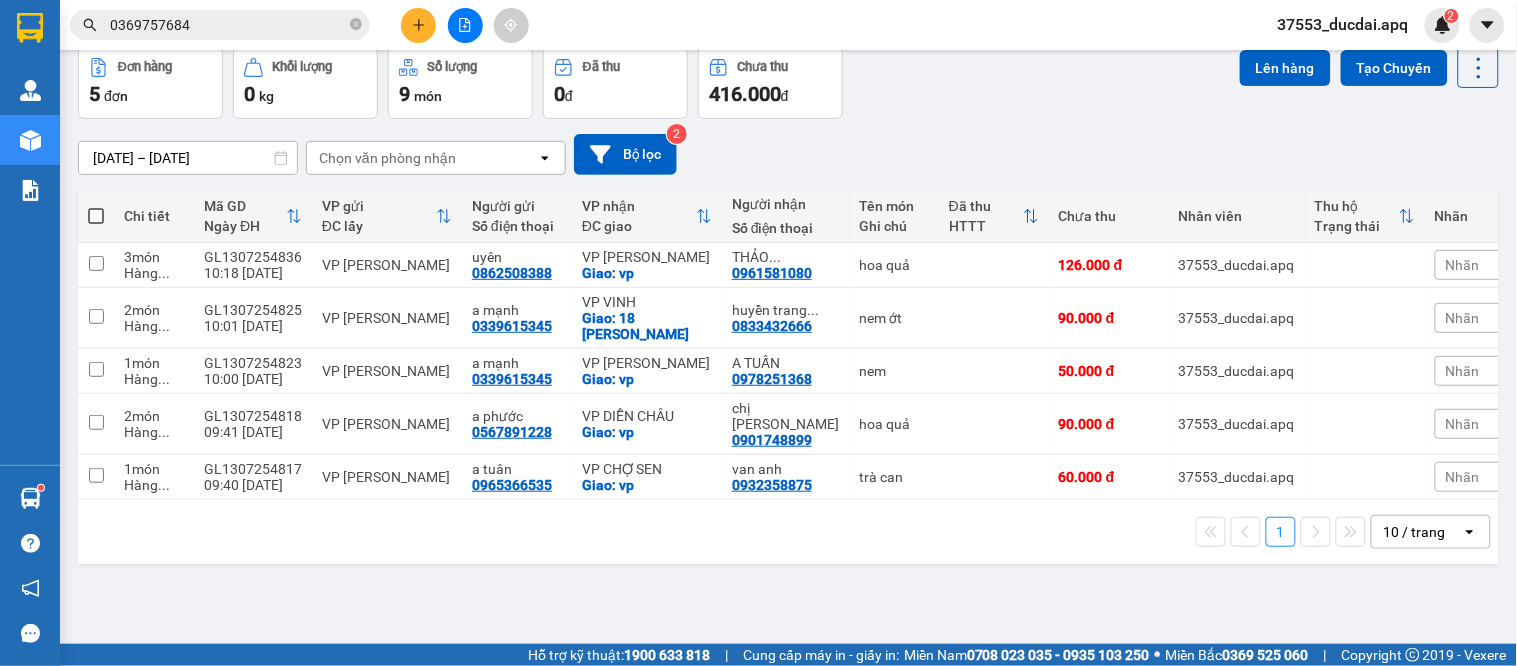 click on "0369757684" at bounding box center (228, 25) 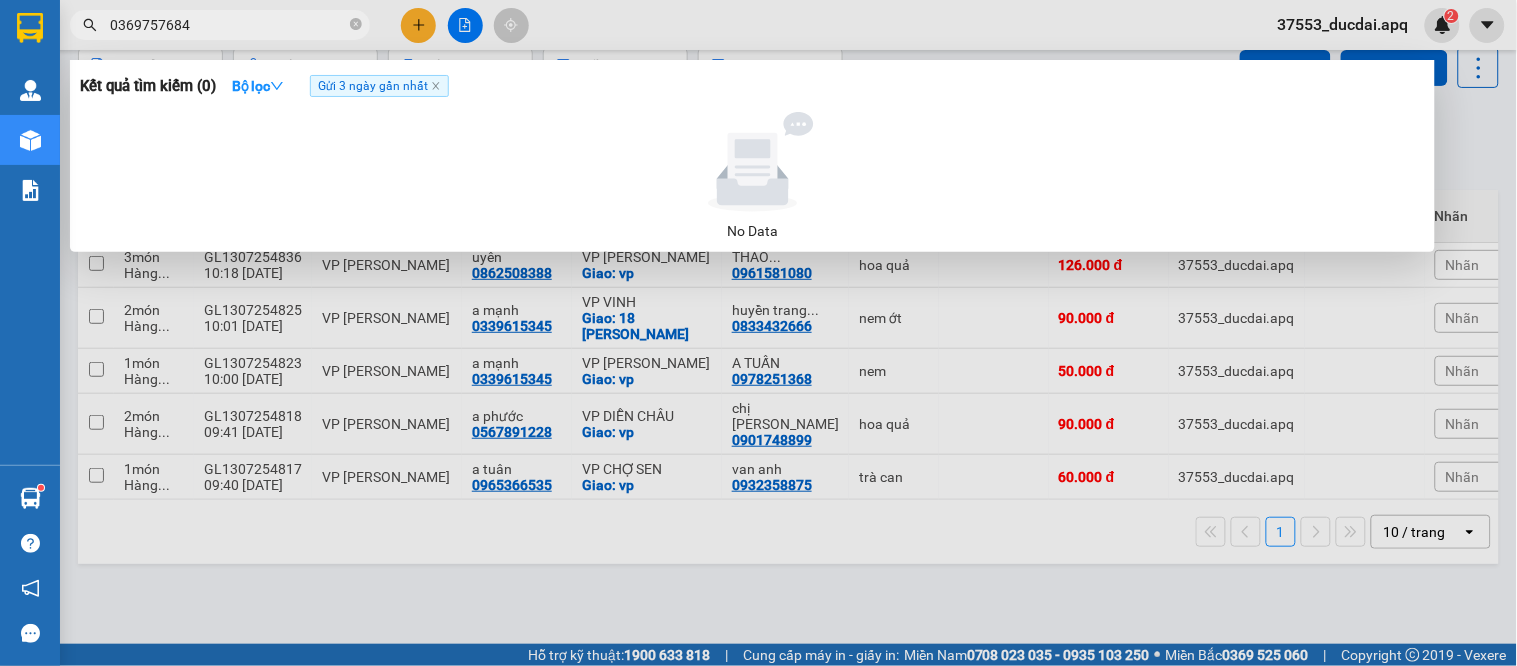 click on "Gửi 3 ngày gần nhất" 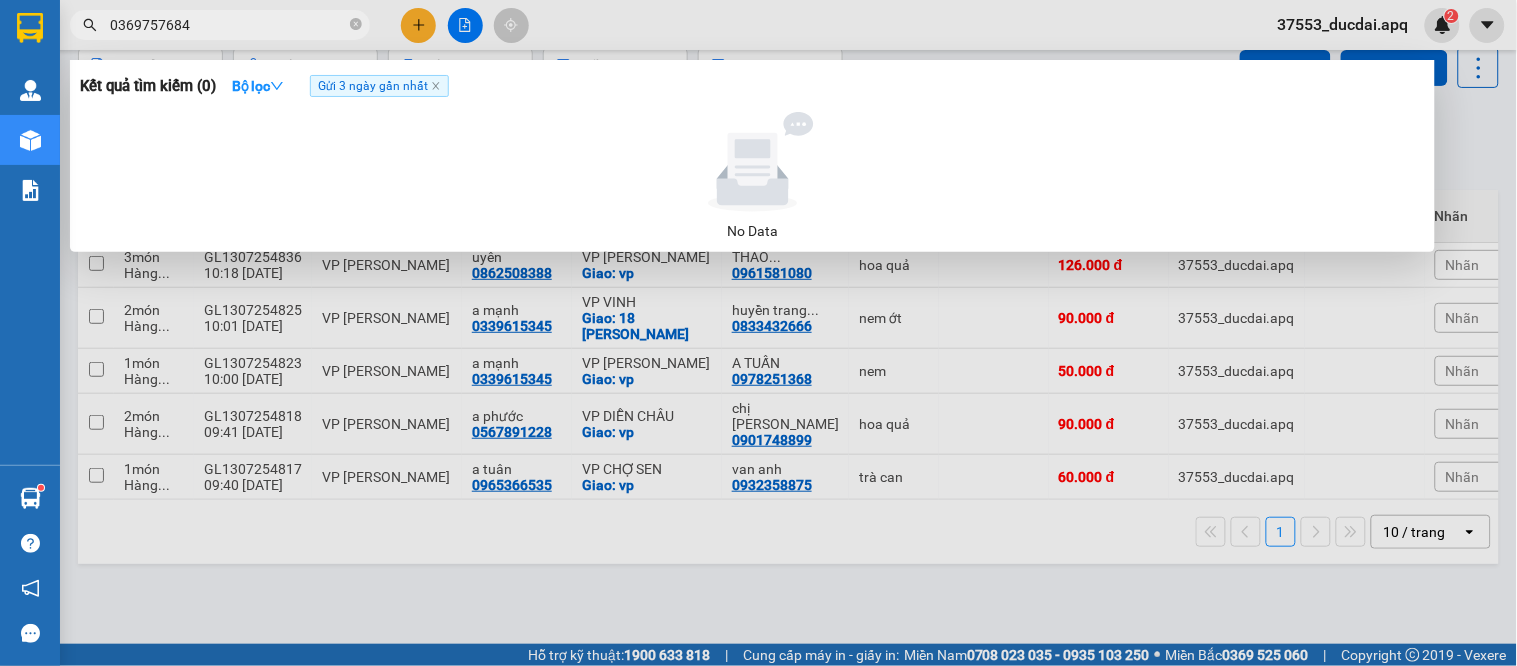 click on "0369757684" at bounding box center [228, 25] 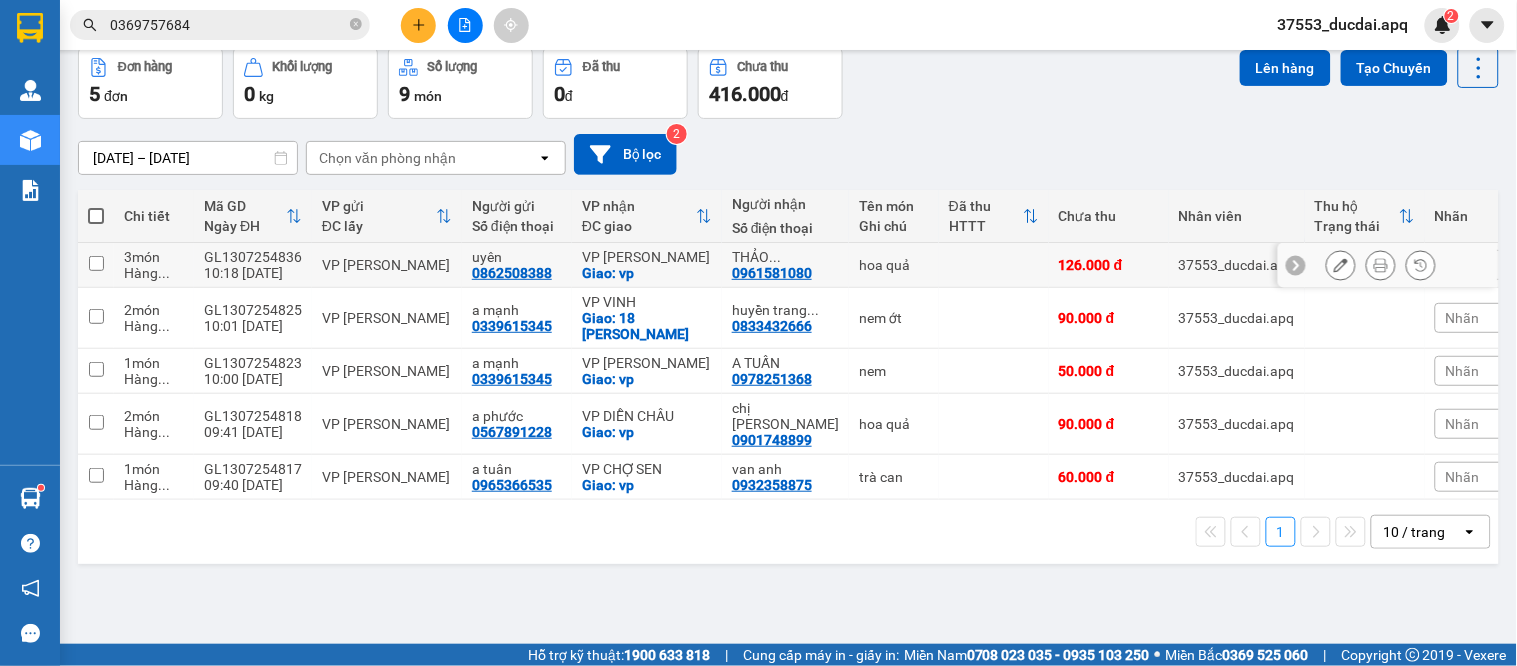 scroll, scrollTop: 0, scrollLeft: 0, axis: both 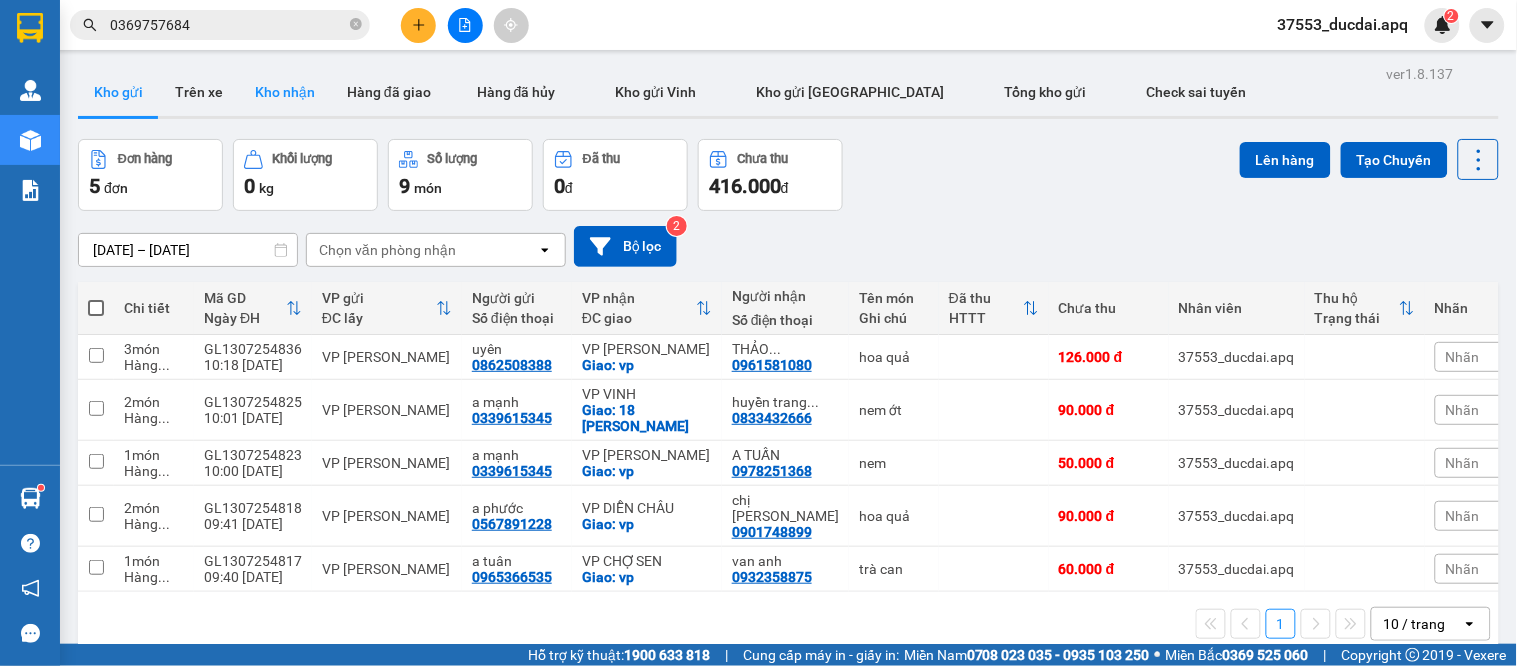 click on "Kho nhận" at bounding box center (285, 92) 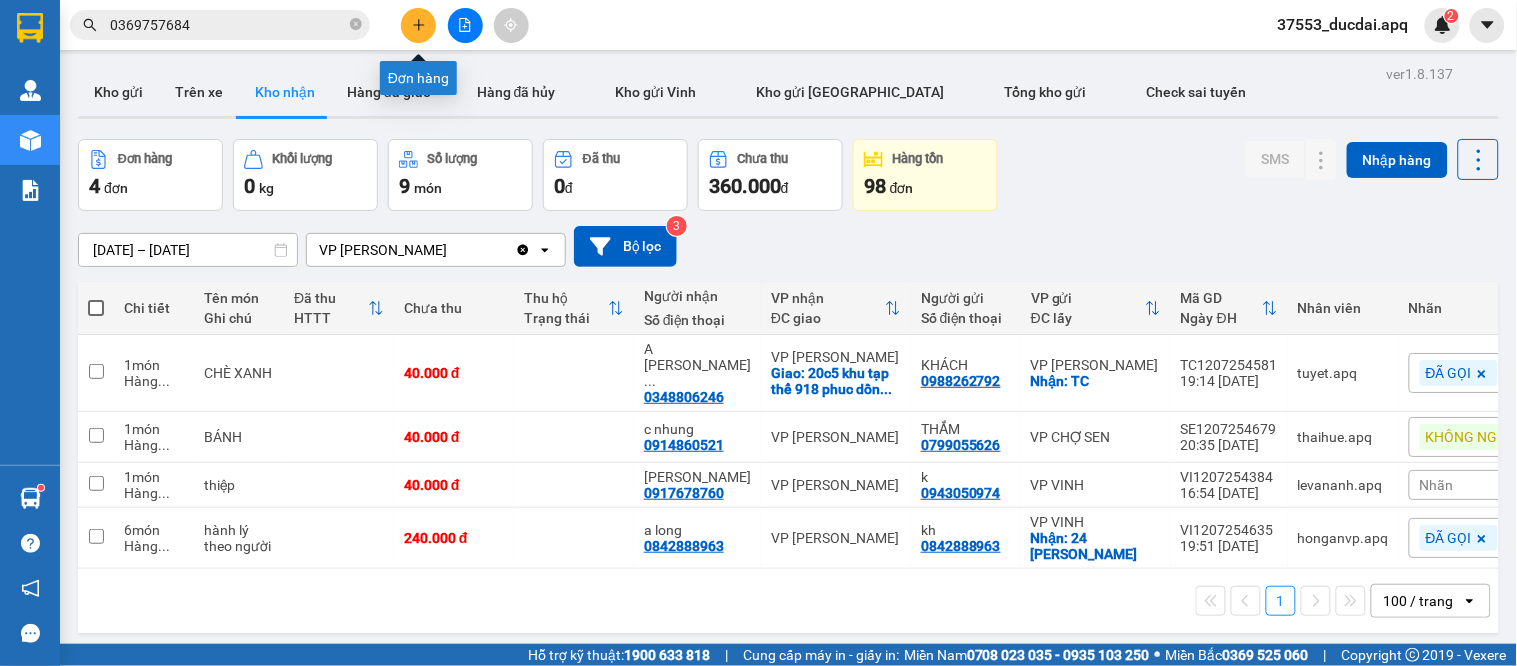 click at bounding box center [418, 25] 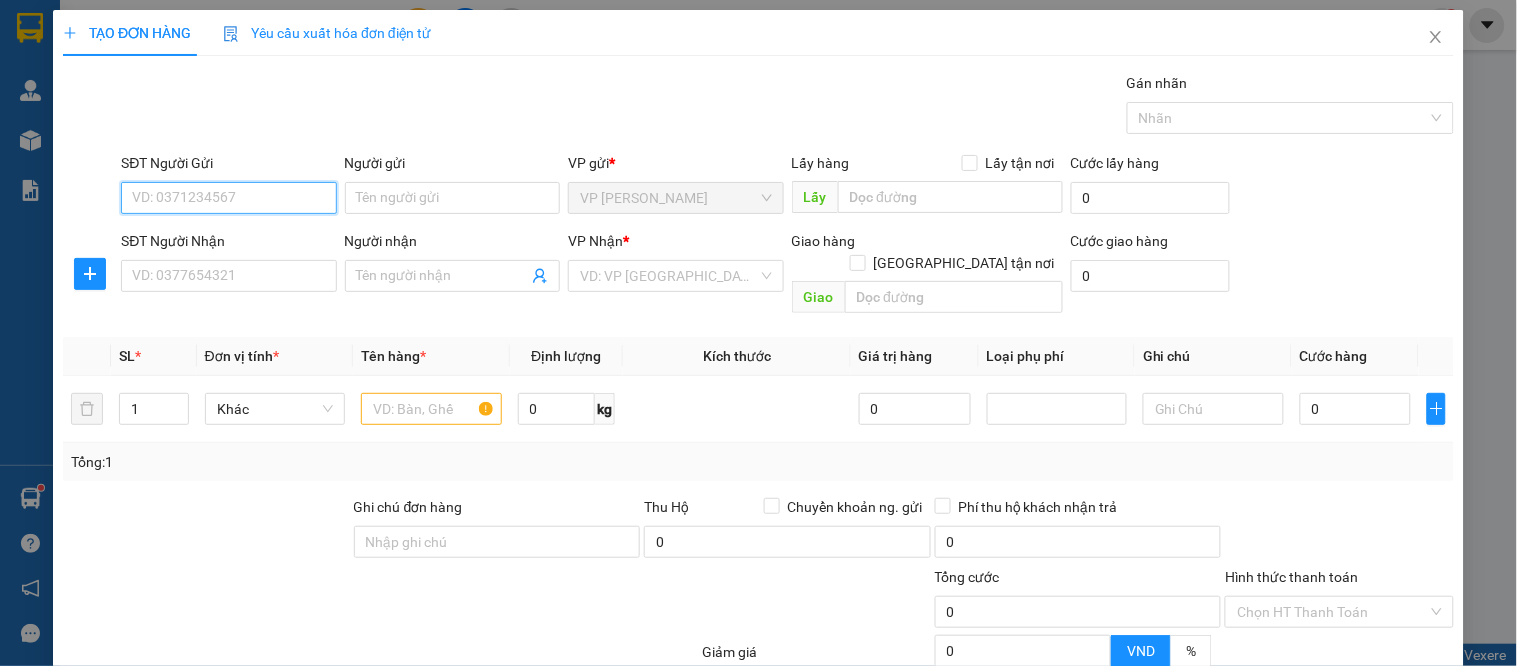 click on "SĐT Người Gửi" at bounding box center [228, 198] 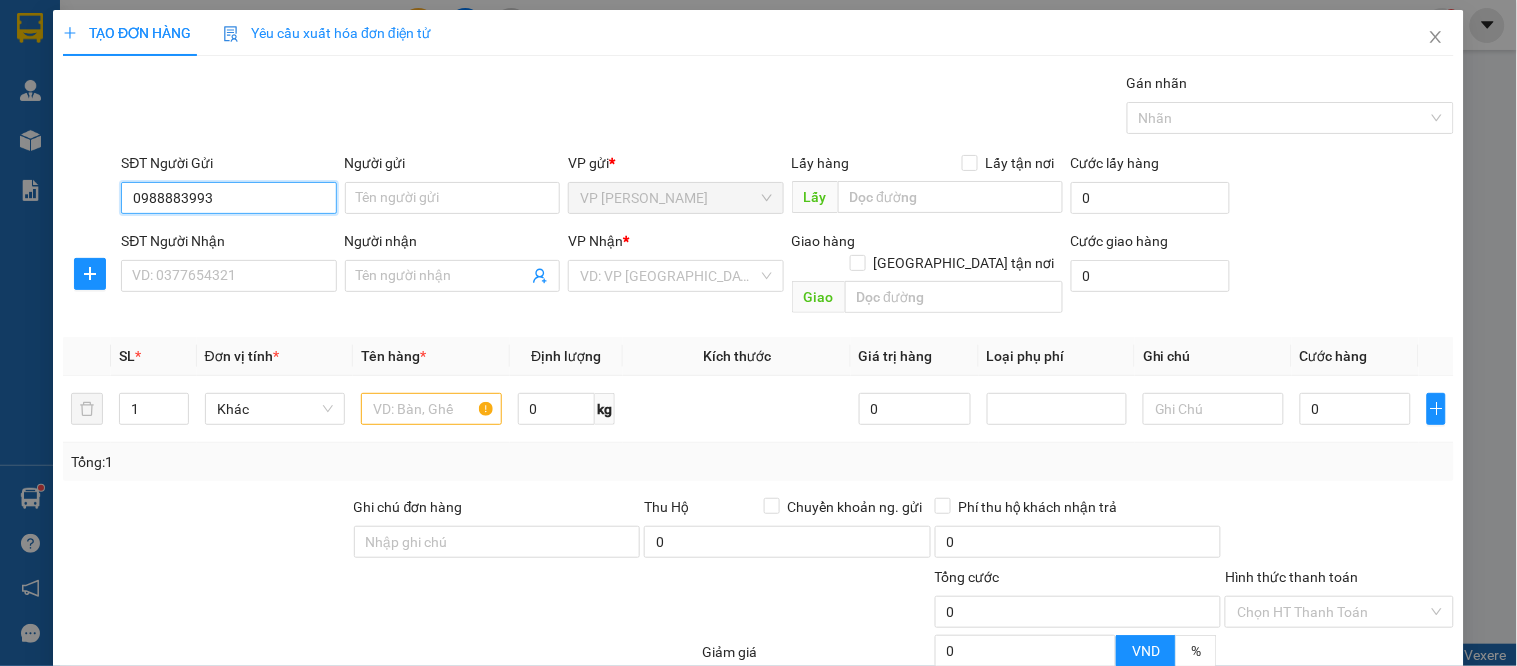 click on "0988883993" at bounding box center [228, 198] 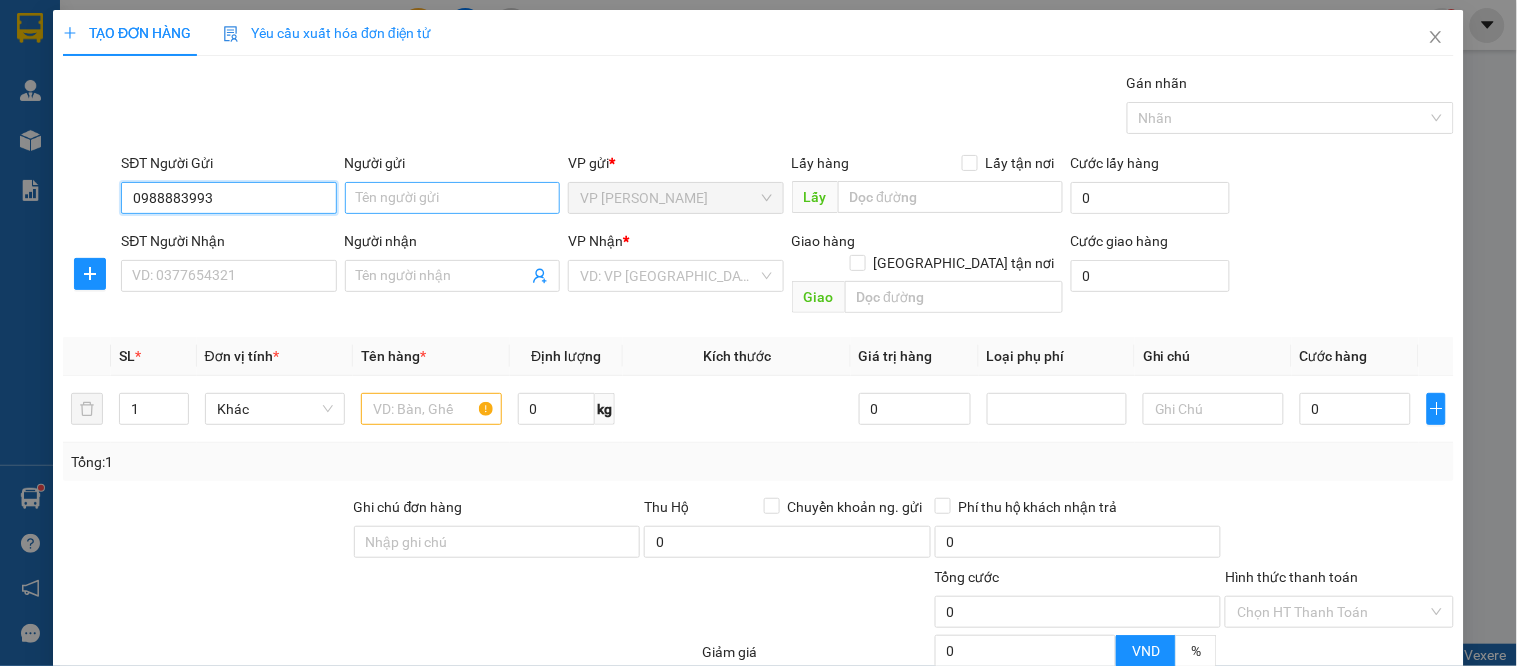 type on "0988883993" 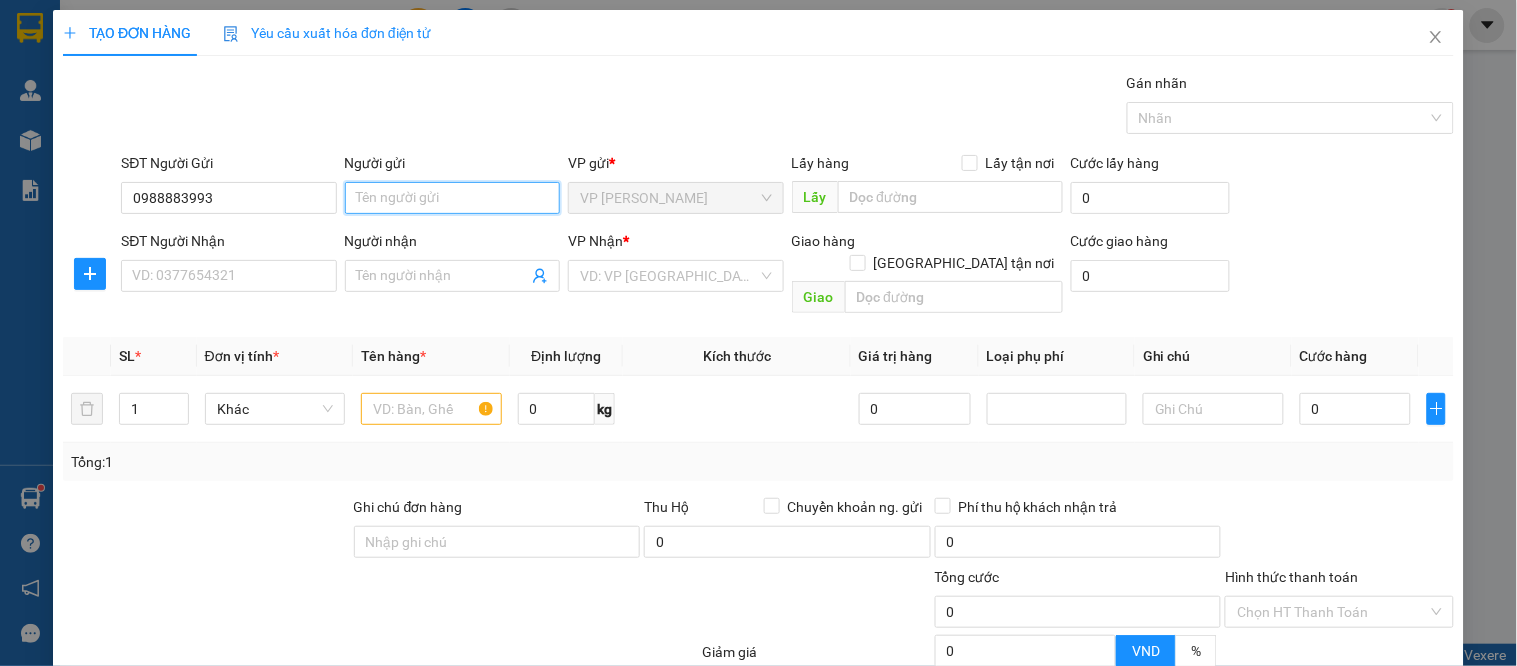 click on "Người gửi" at bounding box center [452, 198] 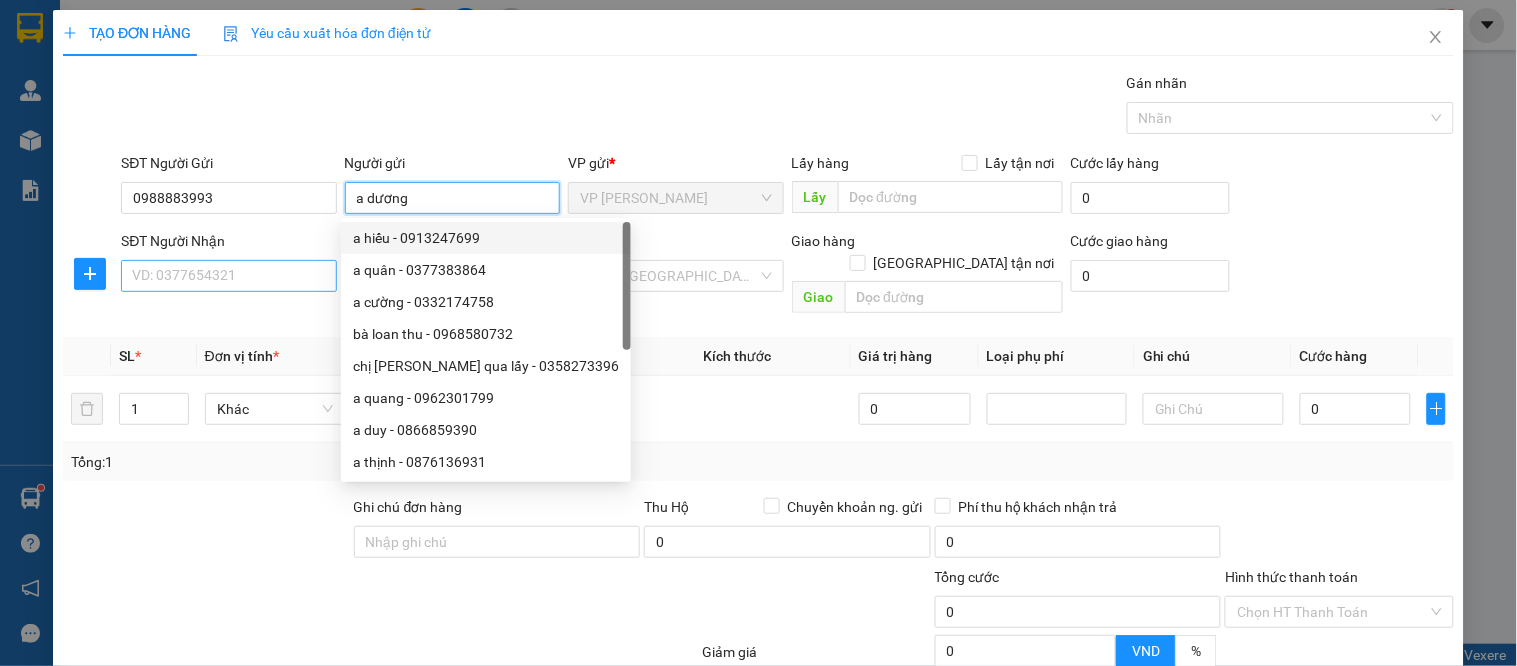 type on "a dương" 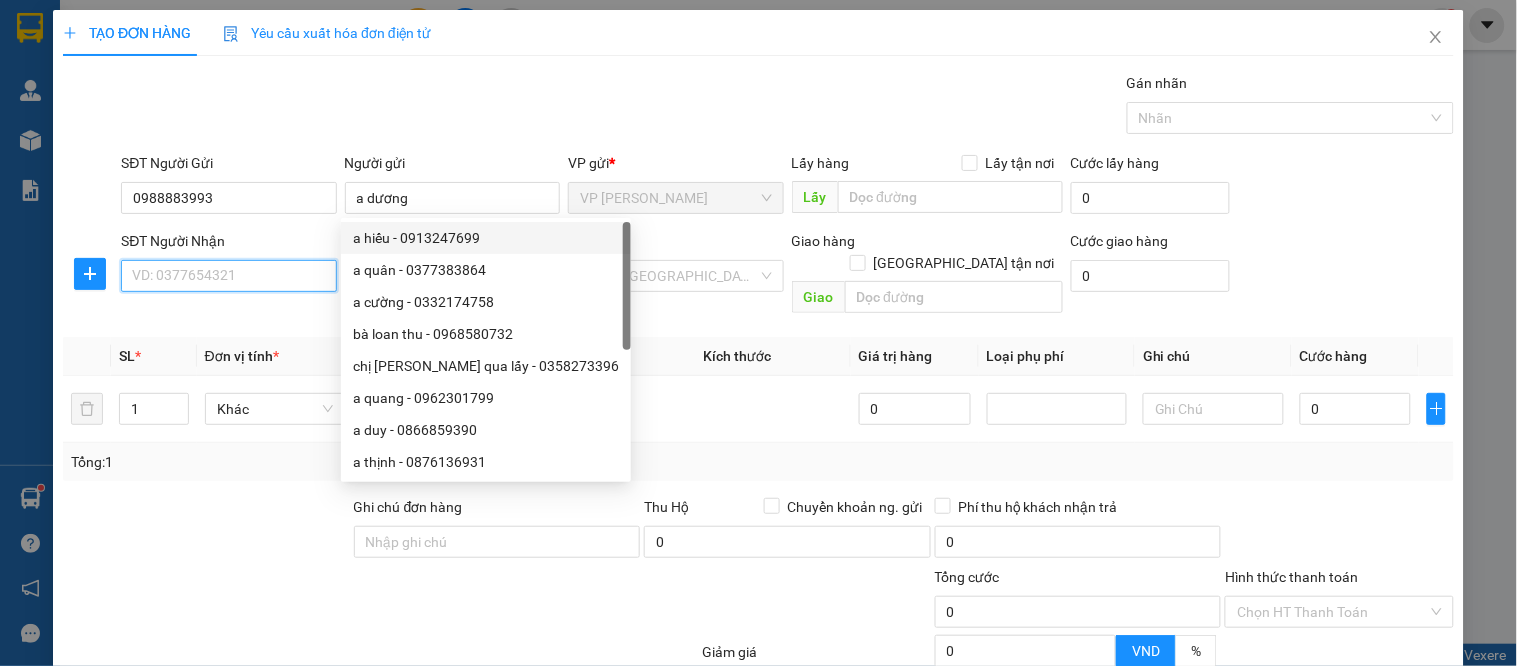 click on "SĐT Người Nhận" at bounding box center (228, 276) 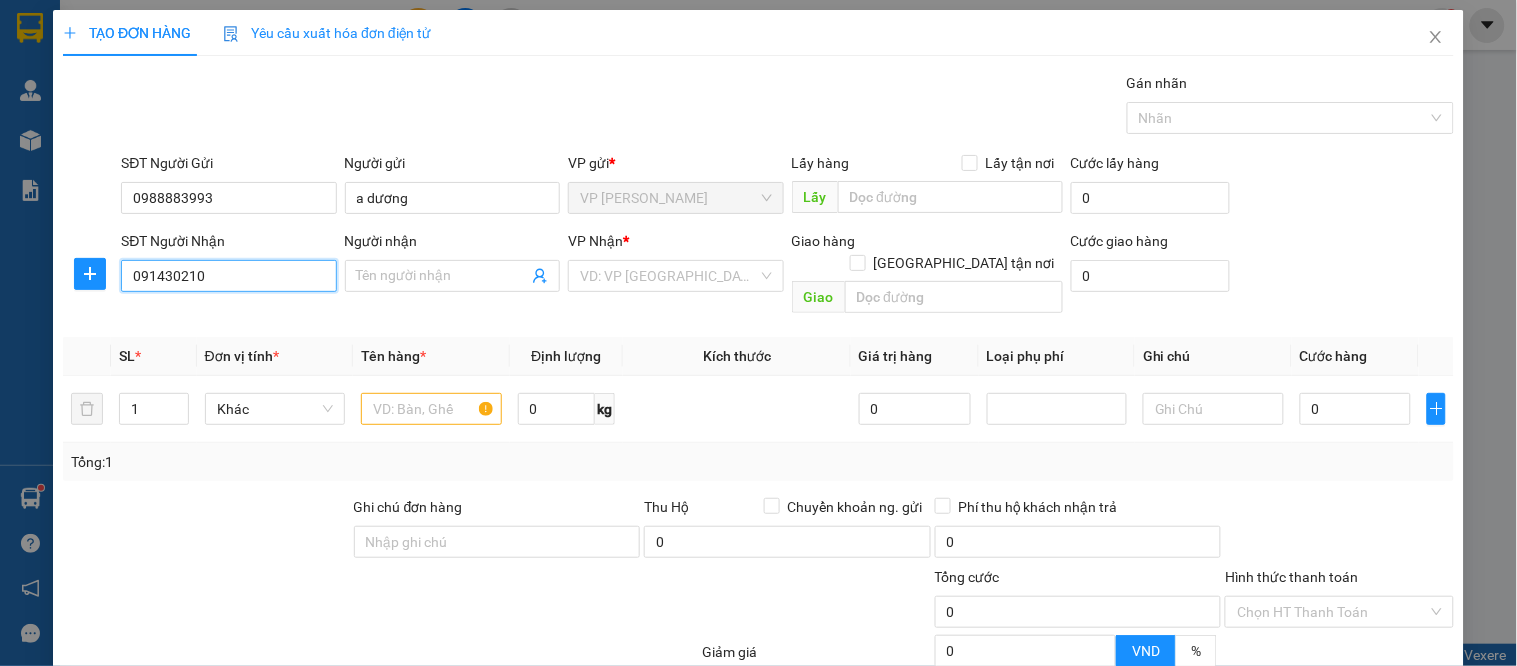 type on "0914302108" 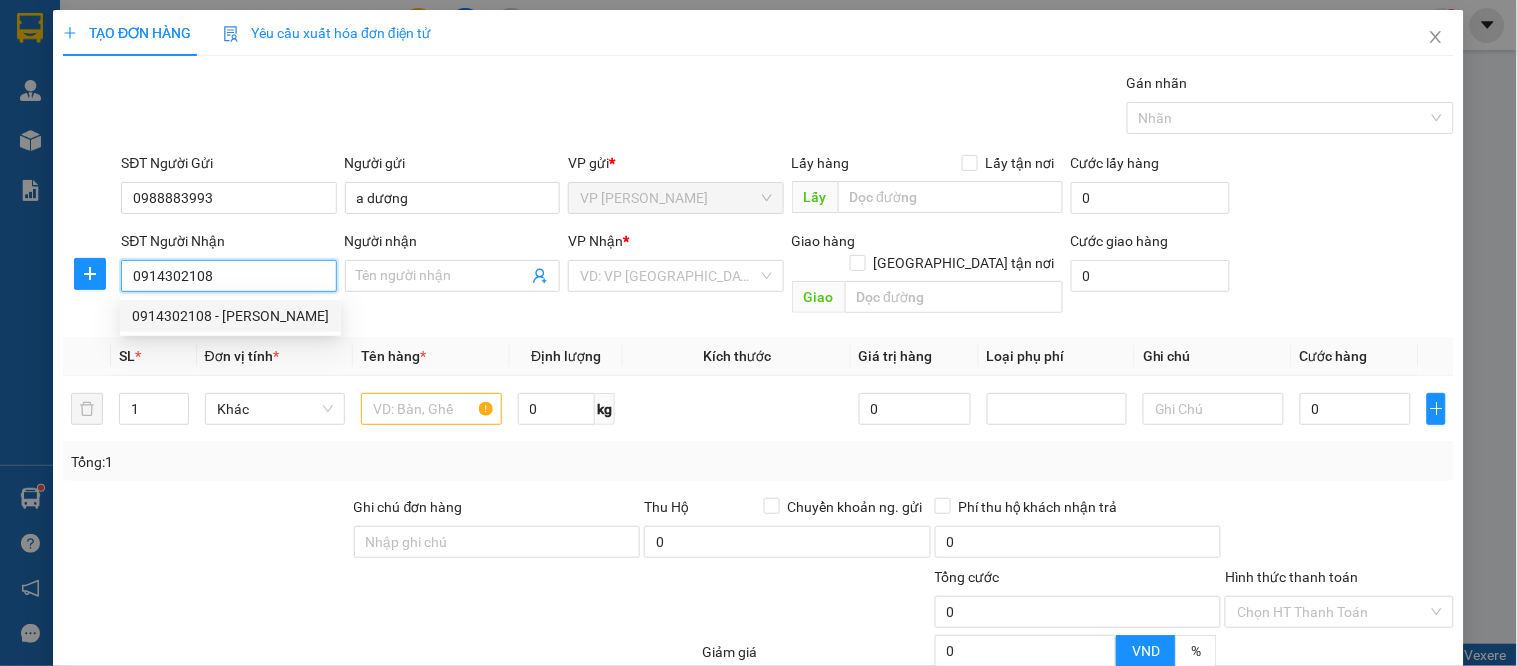 click on "0914302108 - anh tuấn anh" at bounding box center [230, 316] 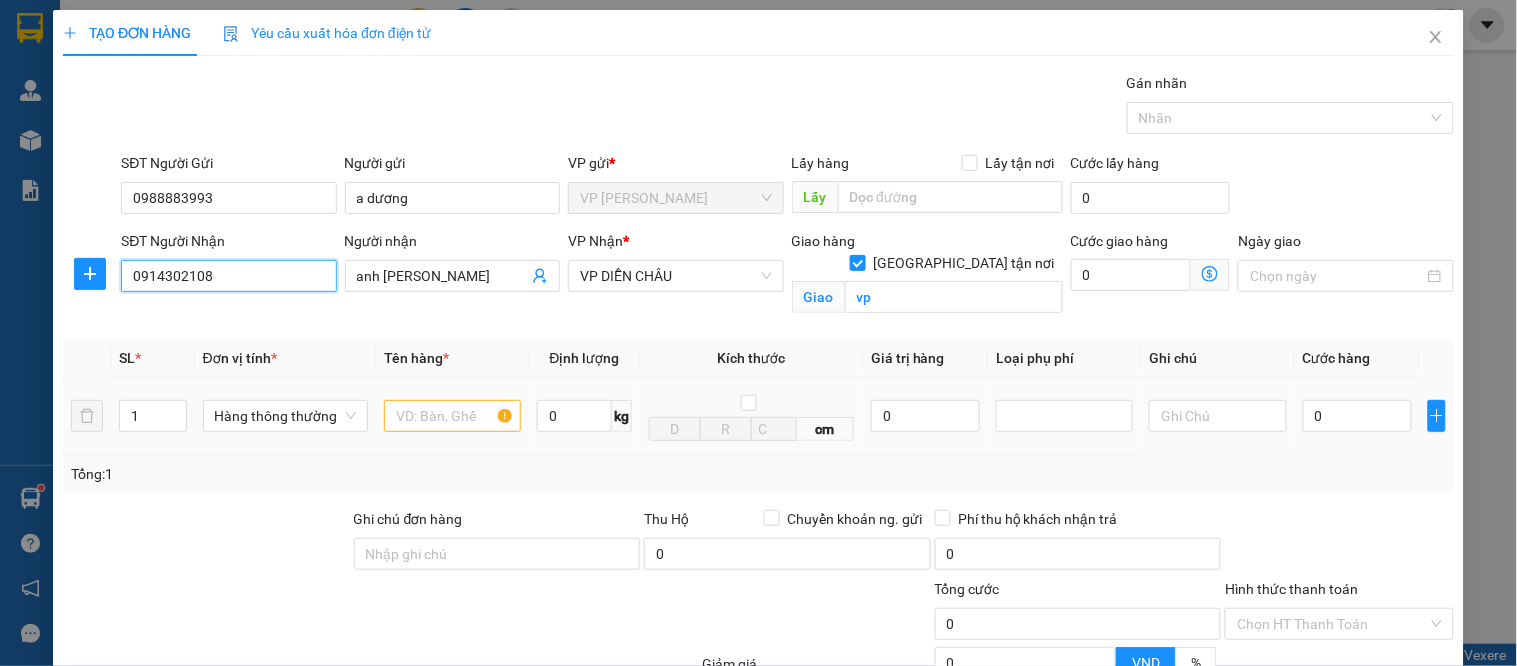 type on "0914302108" 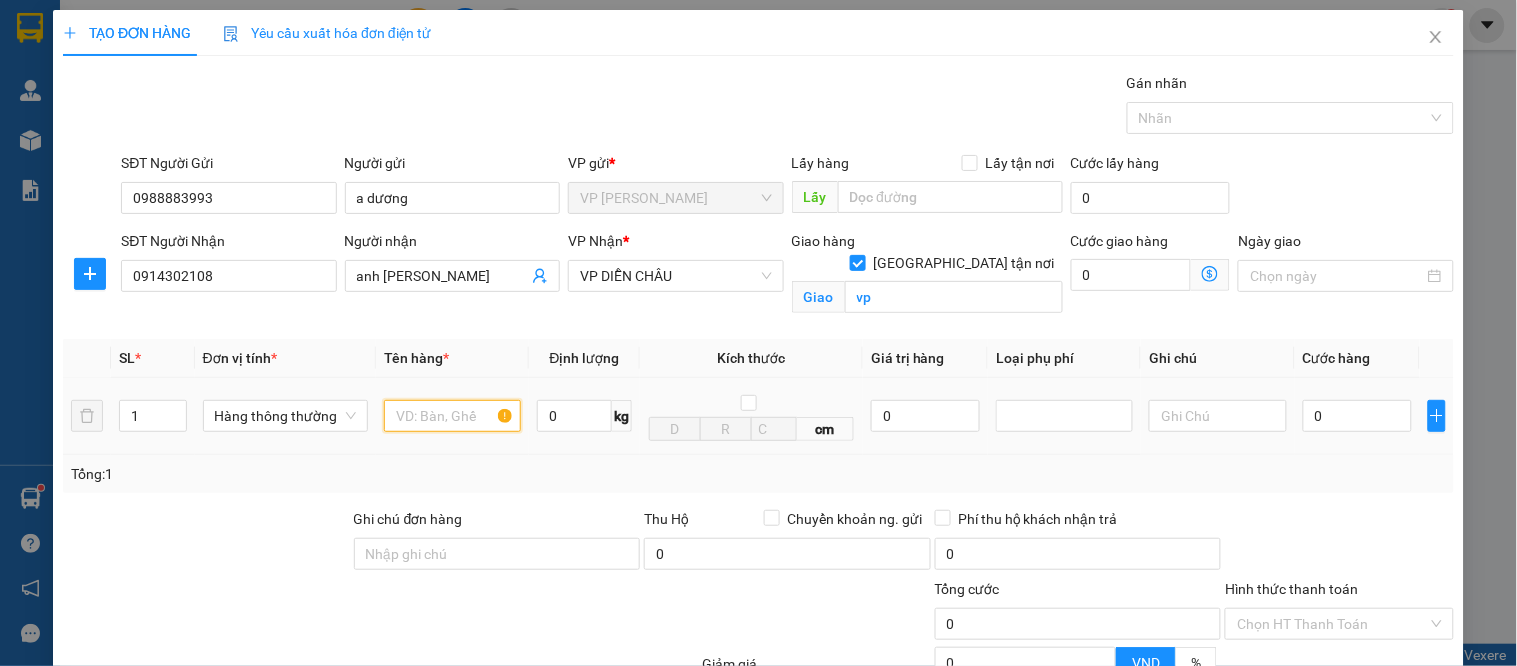 click at bounding box center (452, 416) 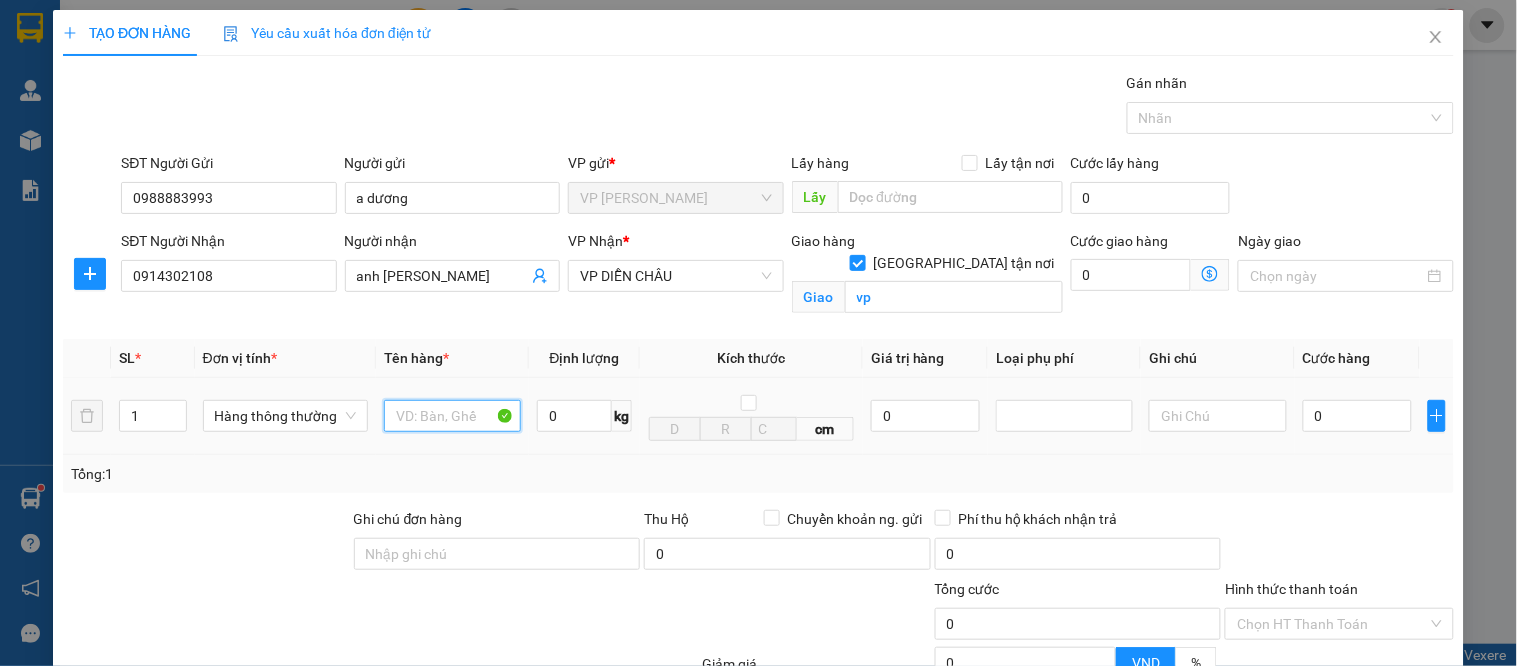 type on "đ" 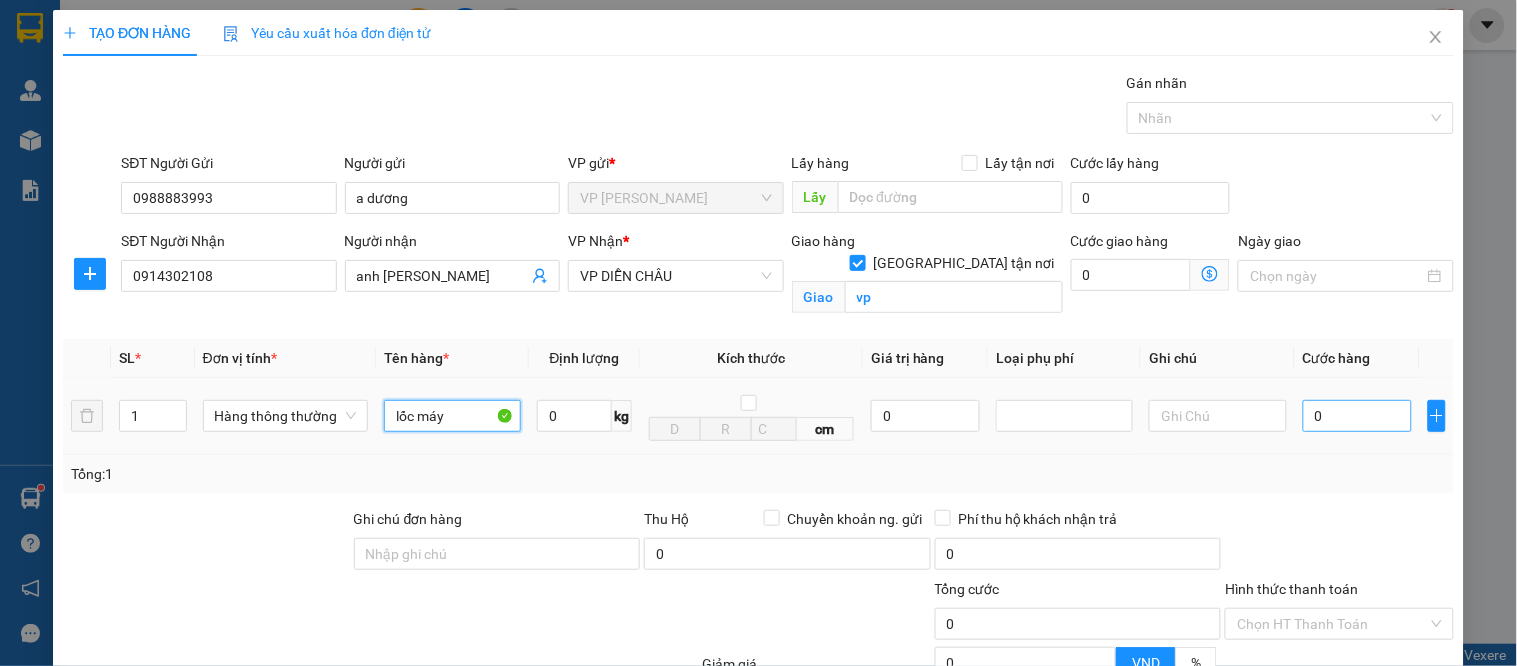 type on "lốc máy" 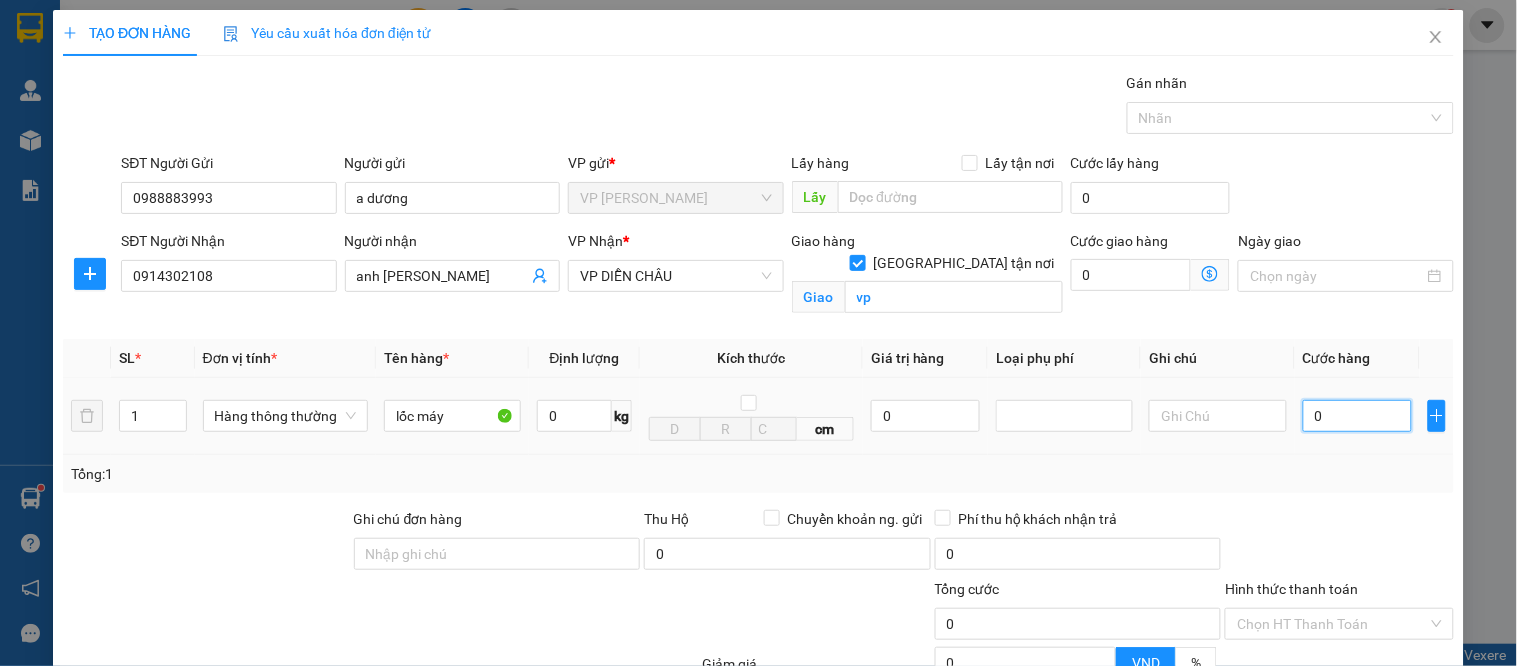 click on "0" at bounding box center (1357, 416) 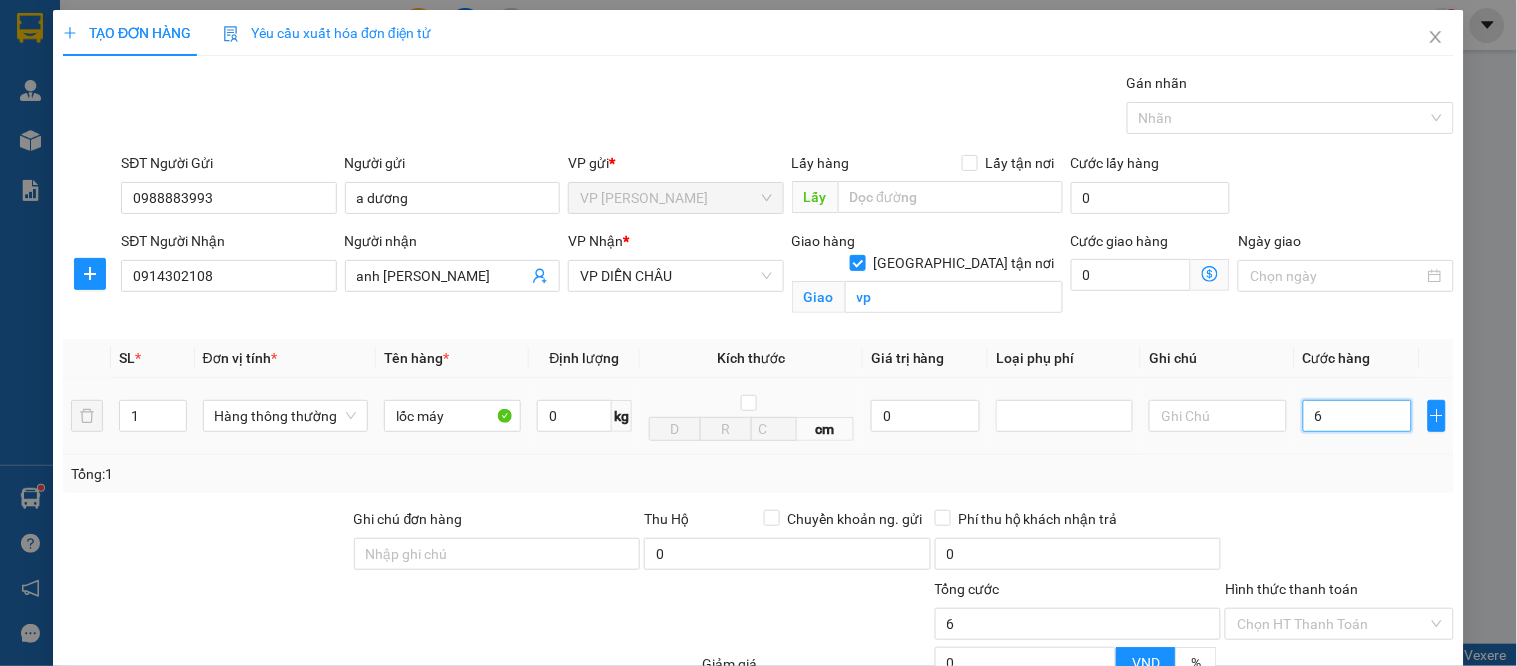 type on "6" 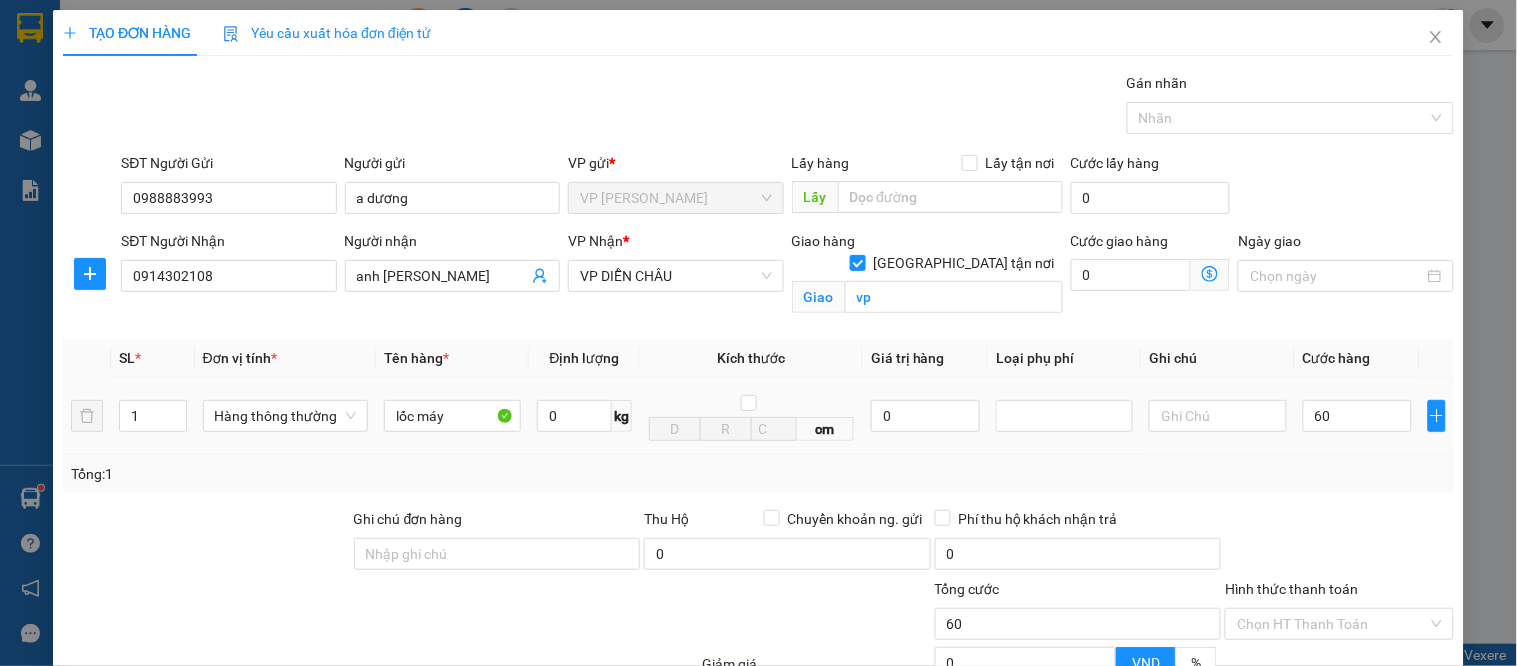 type on "60.000" 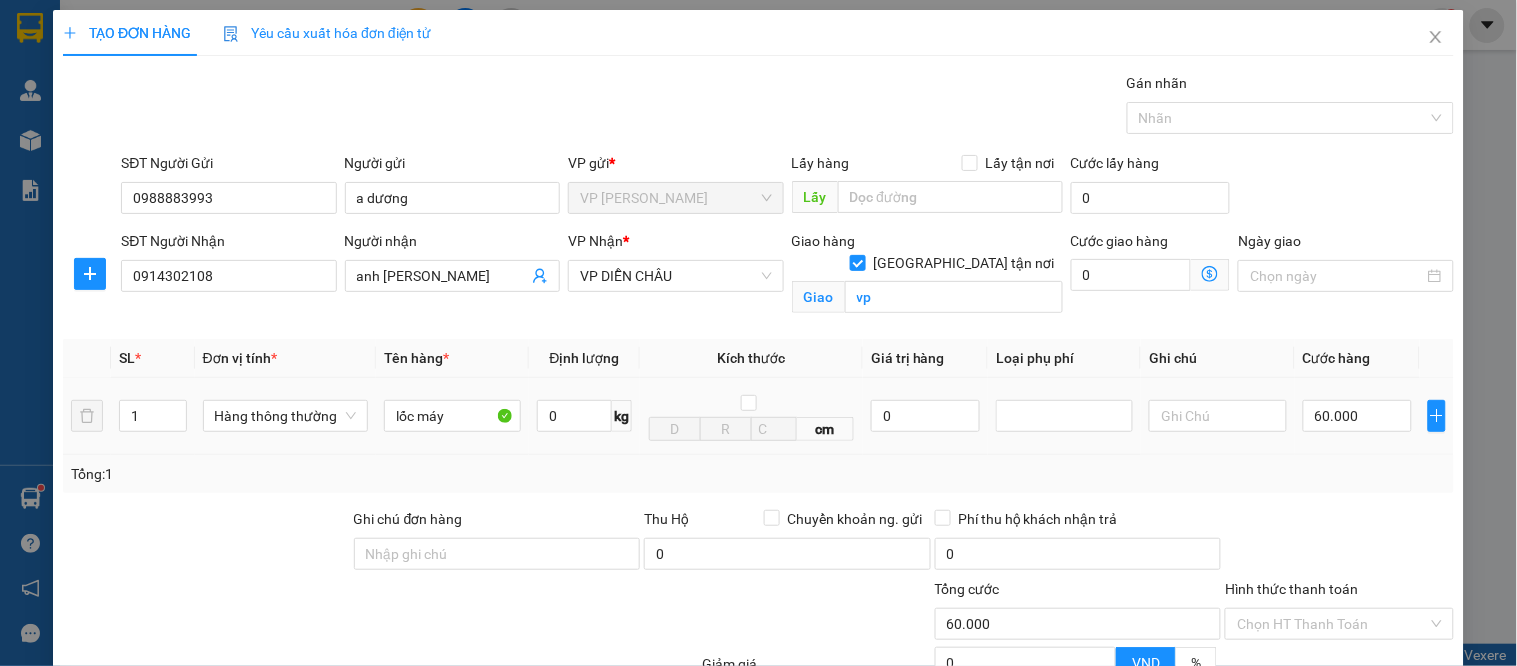 click on "60.000" at bounding box center [1357, 416] 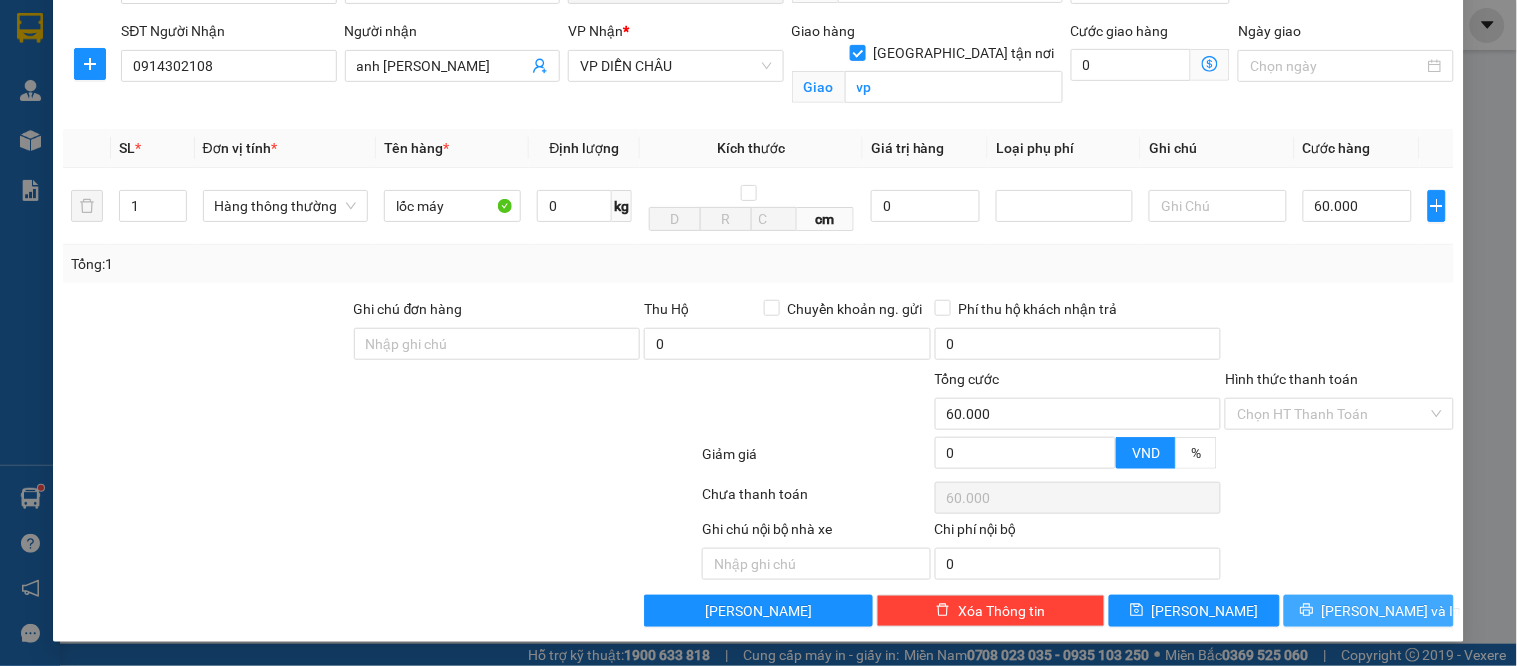 click on "[PERSON_NAME] và In" at bounding box center (1392, 611) 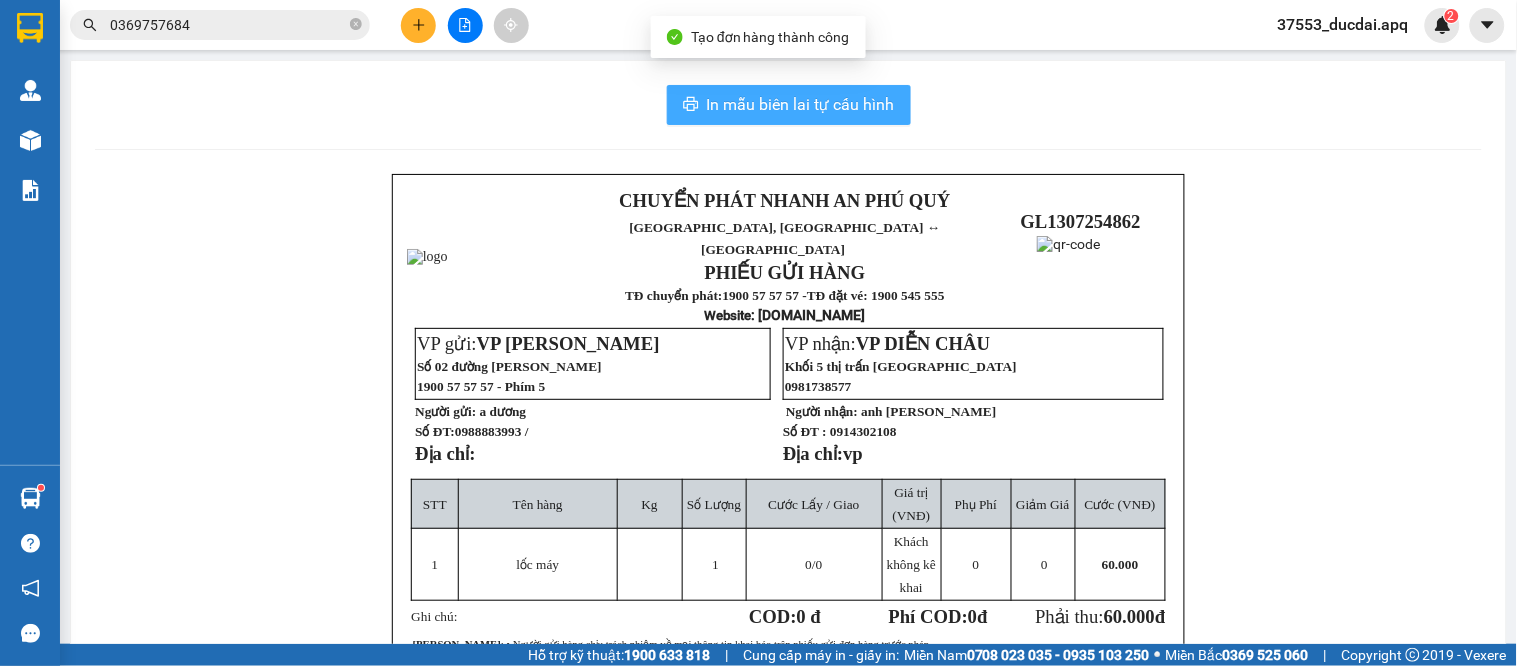 click on "In mẫu biên lai tự cấu hình" at bounding box center (801, 104) 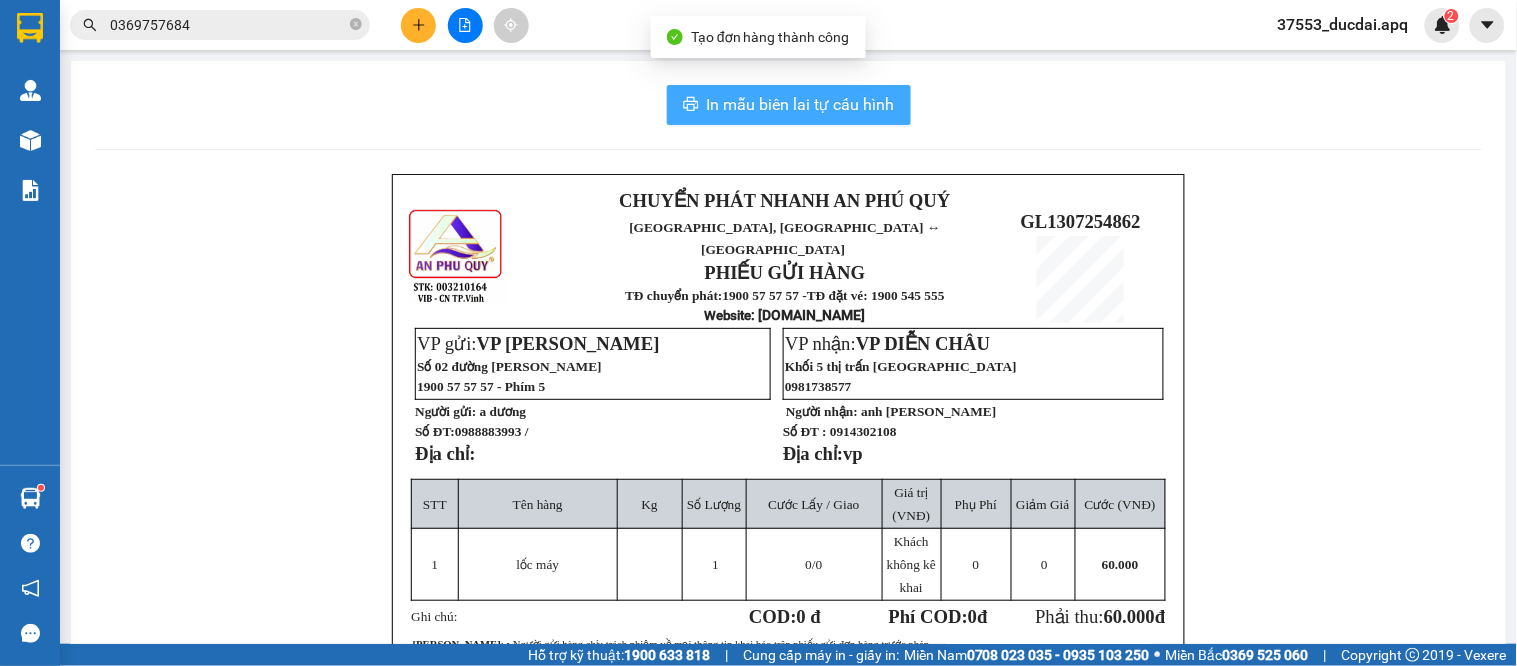 scroll, scrollTop: 0, scrollLeft: 0, axis: both 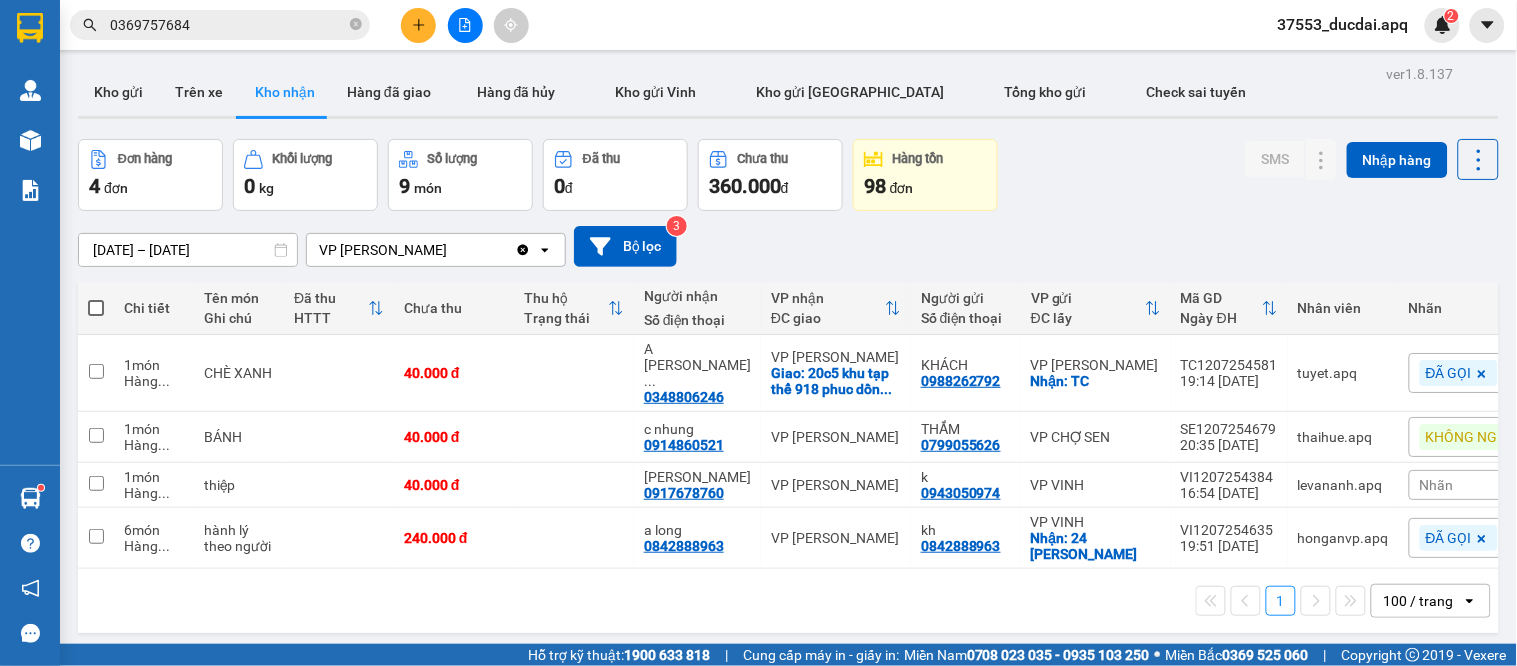 click on "1 100 / trang open" at bounding box center [788, 601] 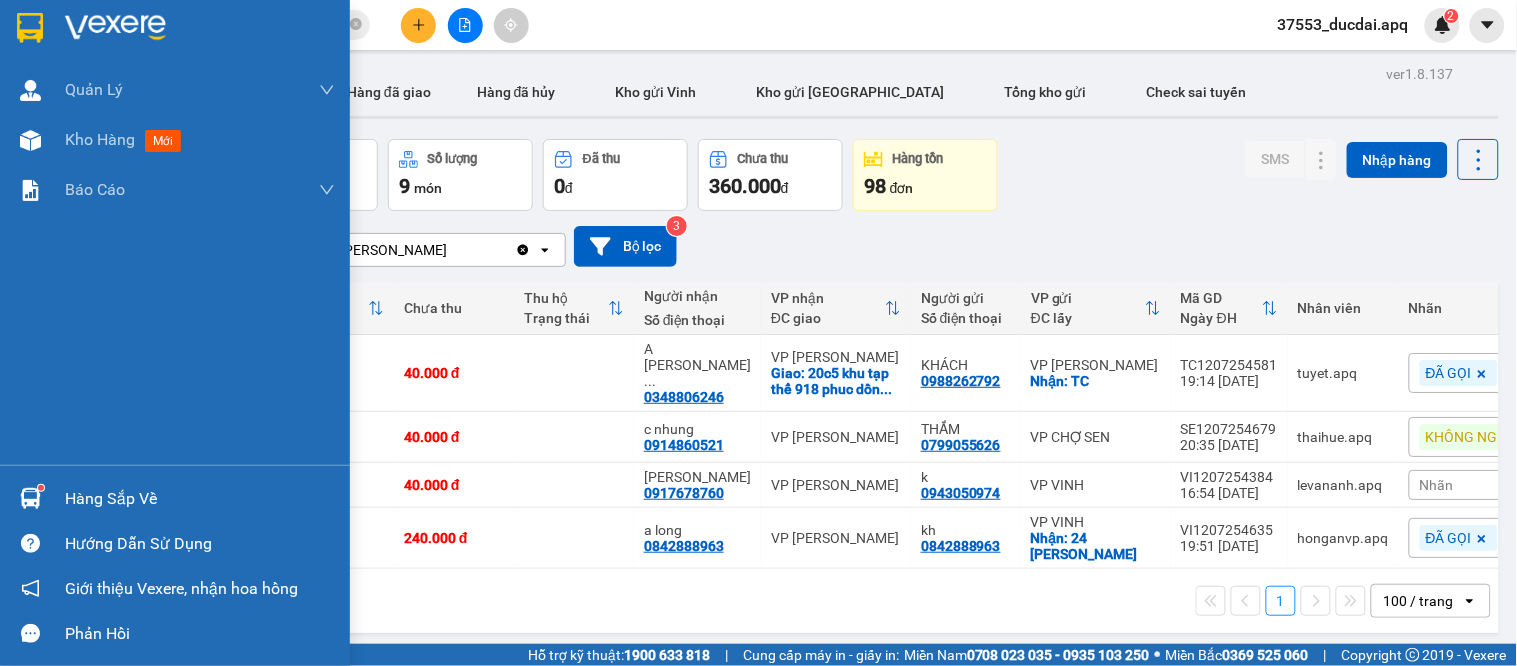 click at bounding box center (30, 498) 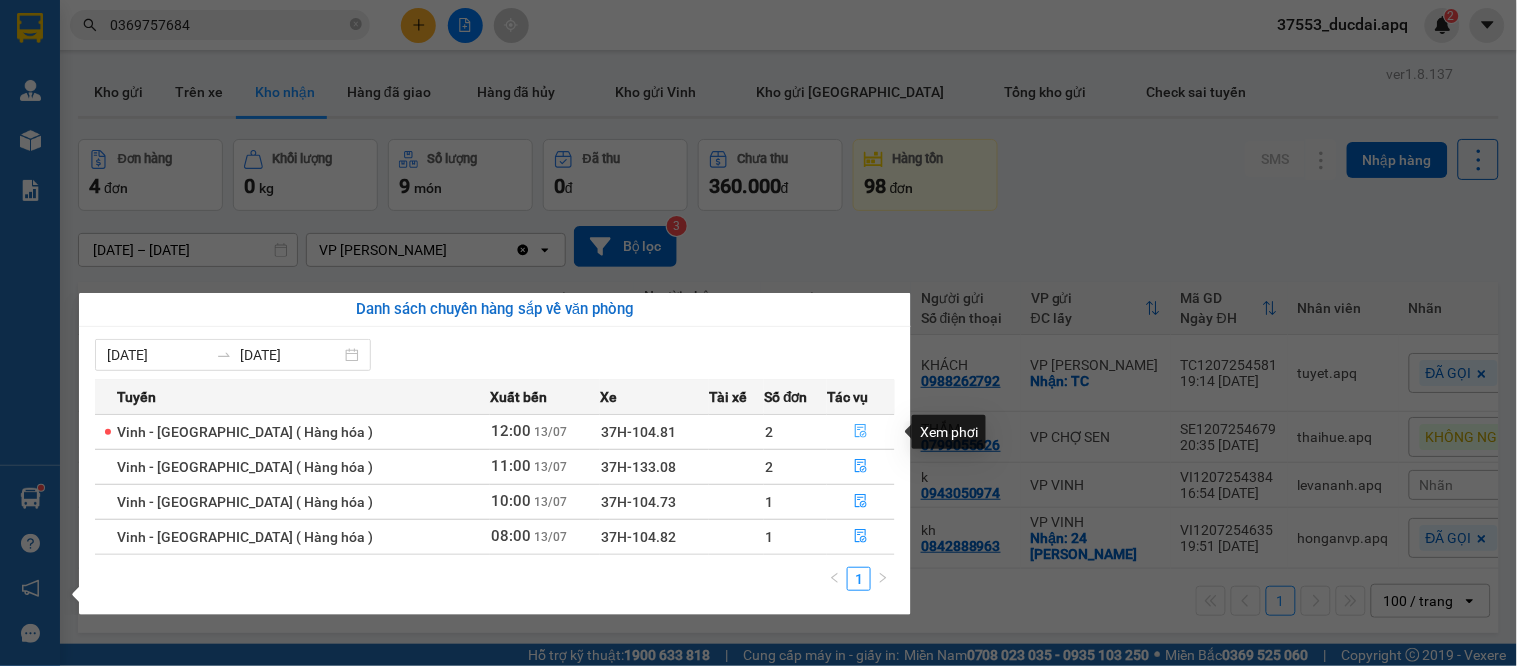 click at bounding box center (861, 432) 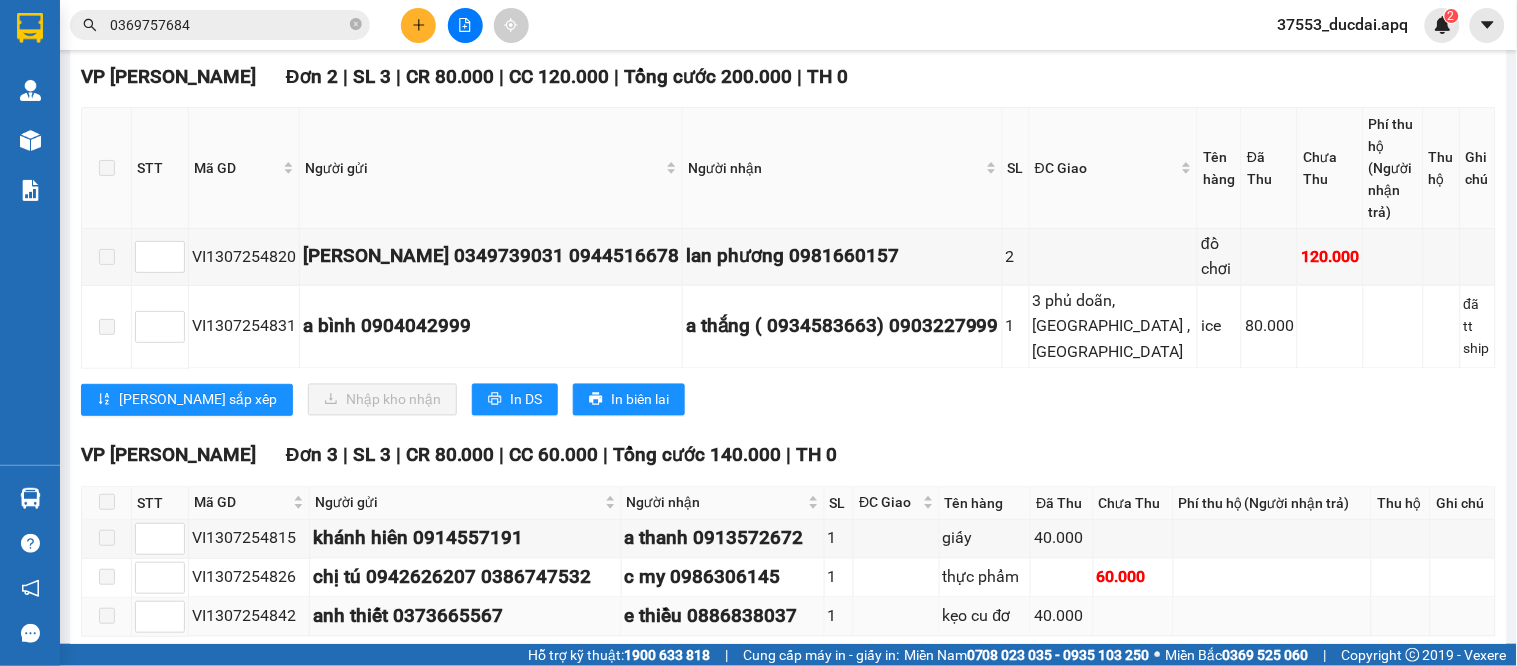 scroll, scrollTop: 551, scrollLeft: 0, axis: vertical 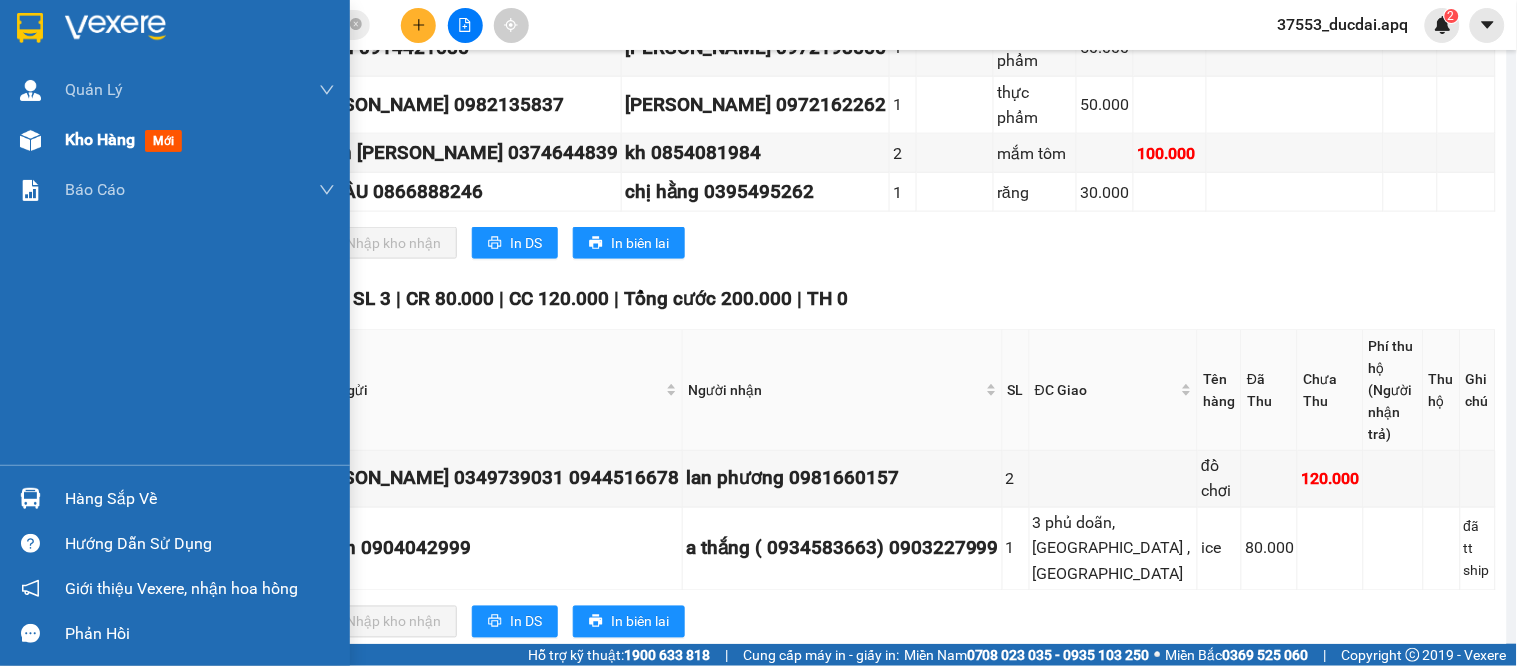 click on "Kho hàng" at bounding box center (100, 139) 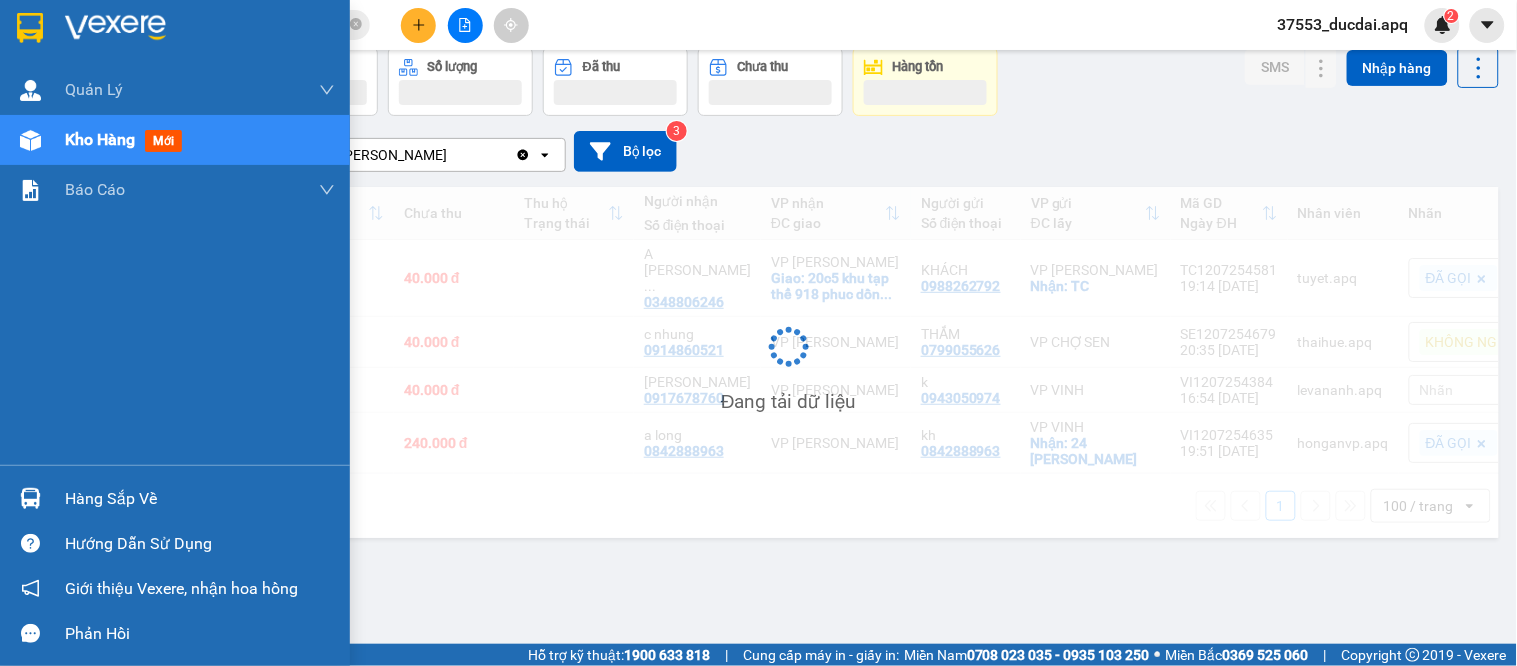scroll, scrollTop: 92, scrollLeft: 0, axis: vertical 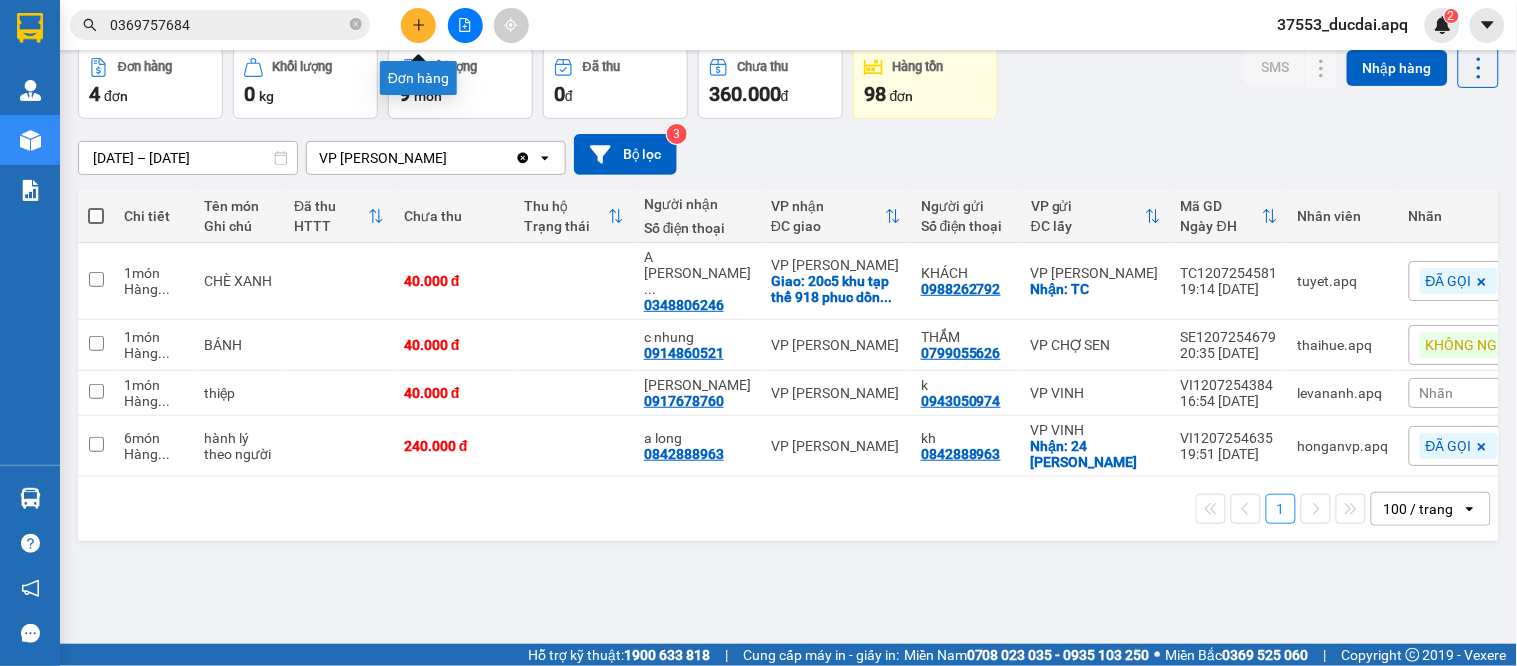 click at bounding box center (418, 25) 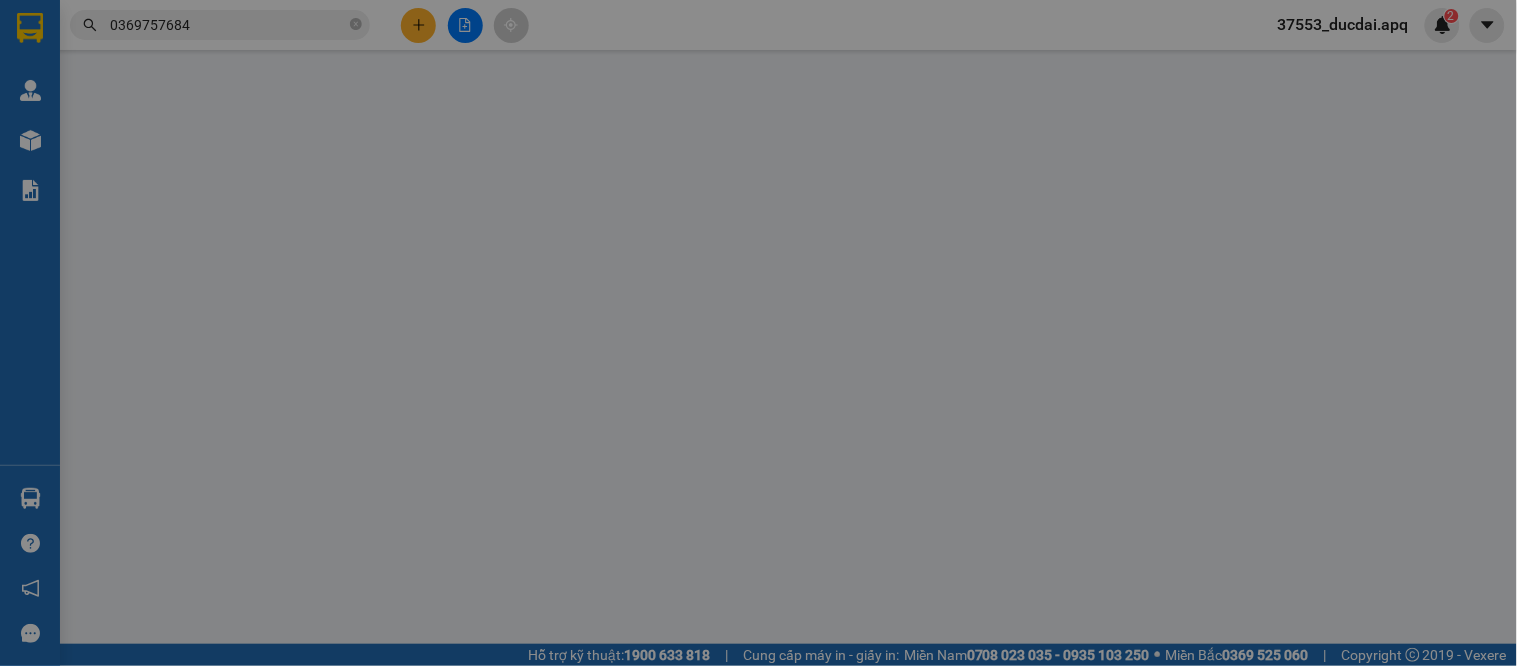 scroll, scrollTop: 0, scrollLeft: 0, axis: both 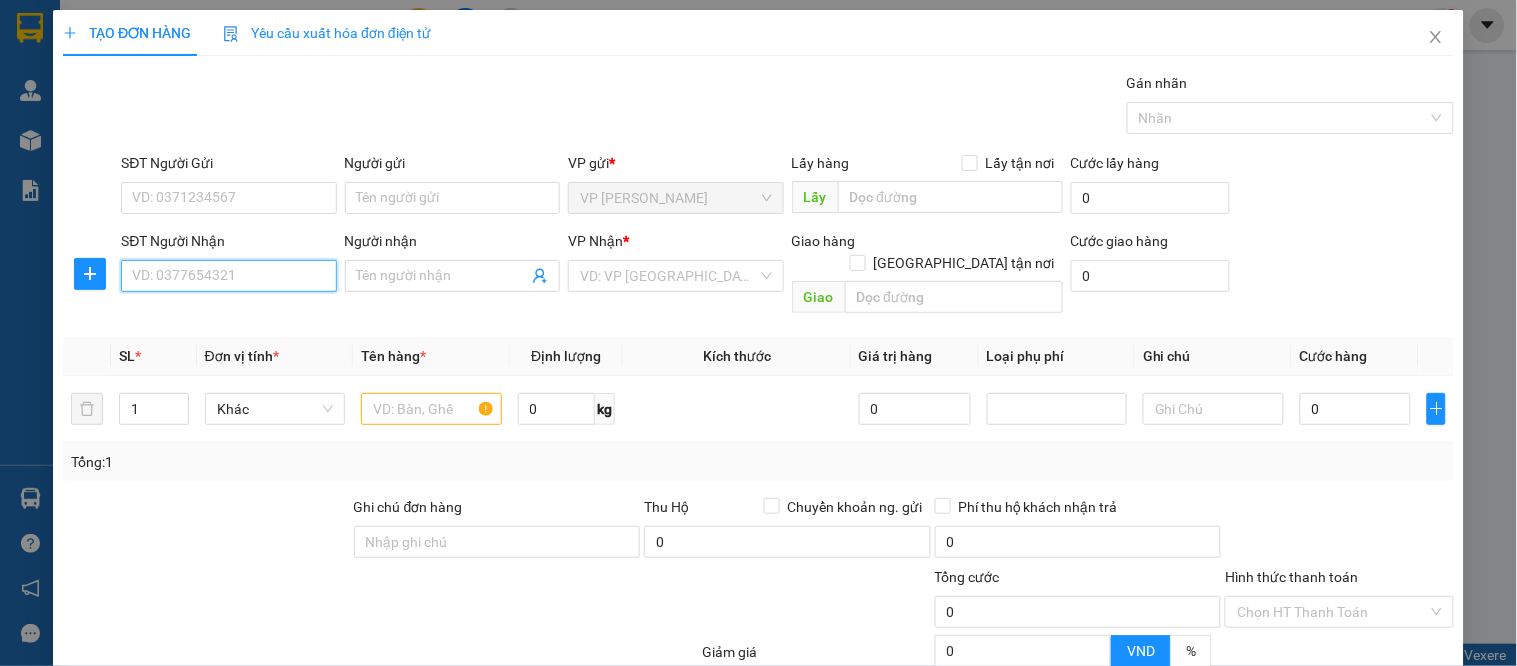 click on "SĐT Người Nhận" at bounding box center [228, 276] 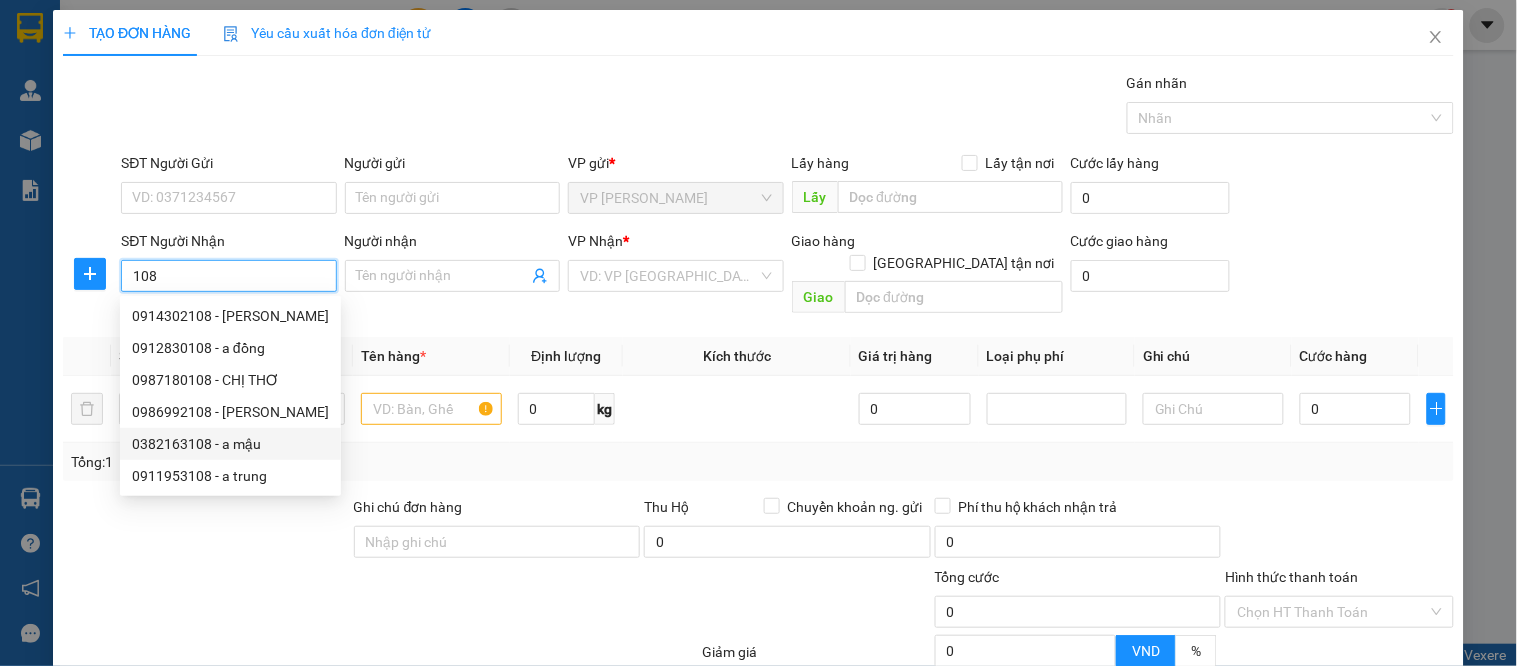 click on "0382163108 - a mậu" at bounding box center [230, 444] 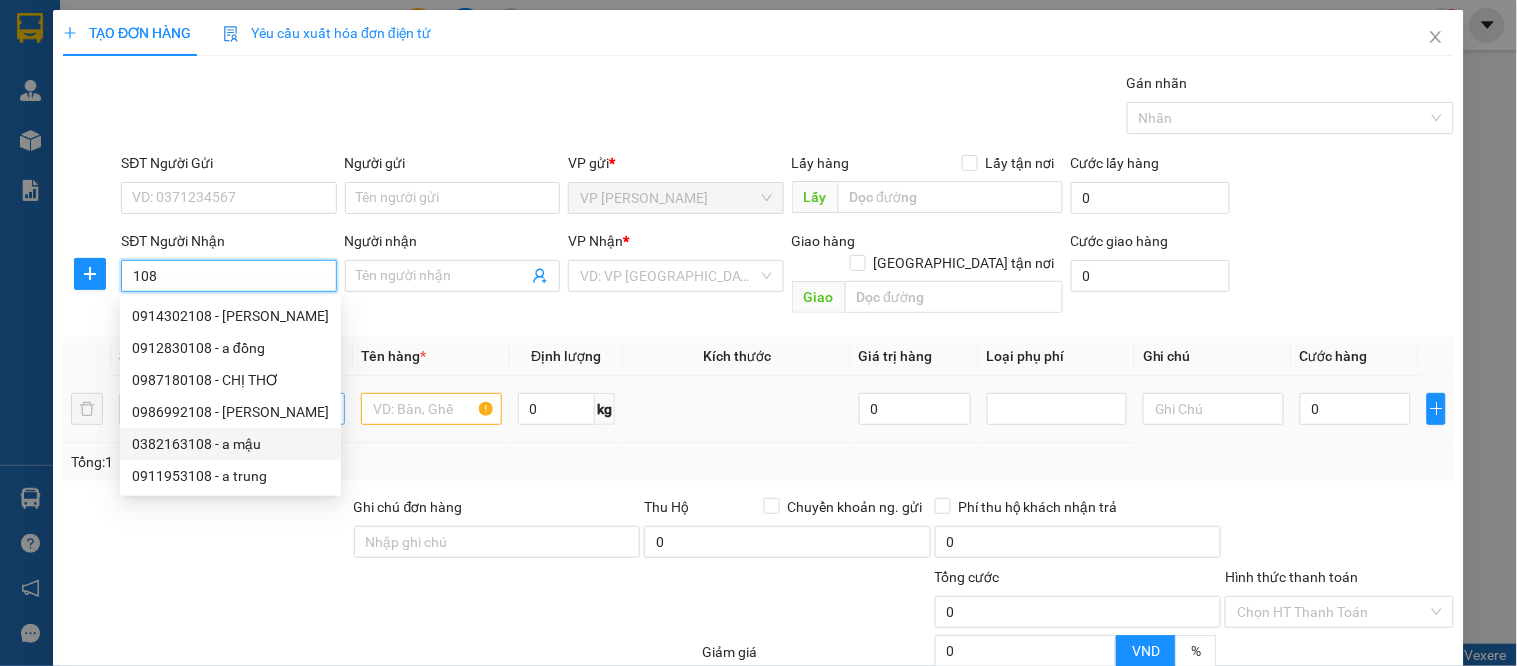 type on "0382163108" 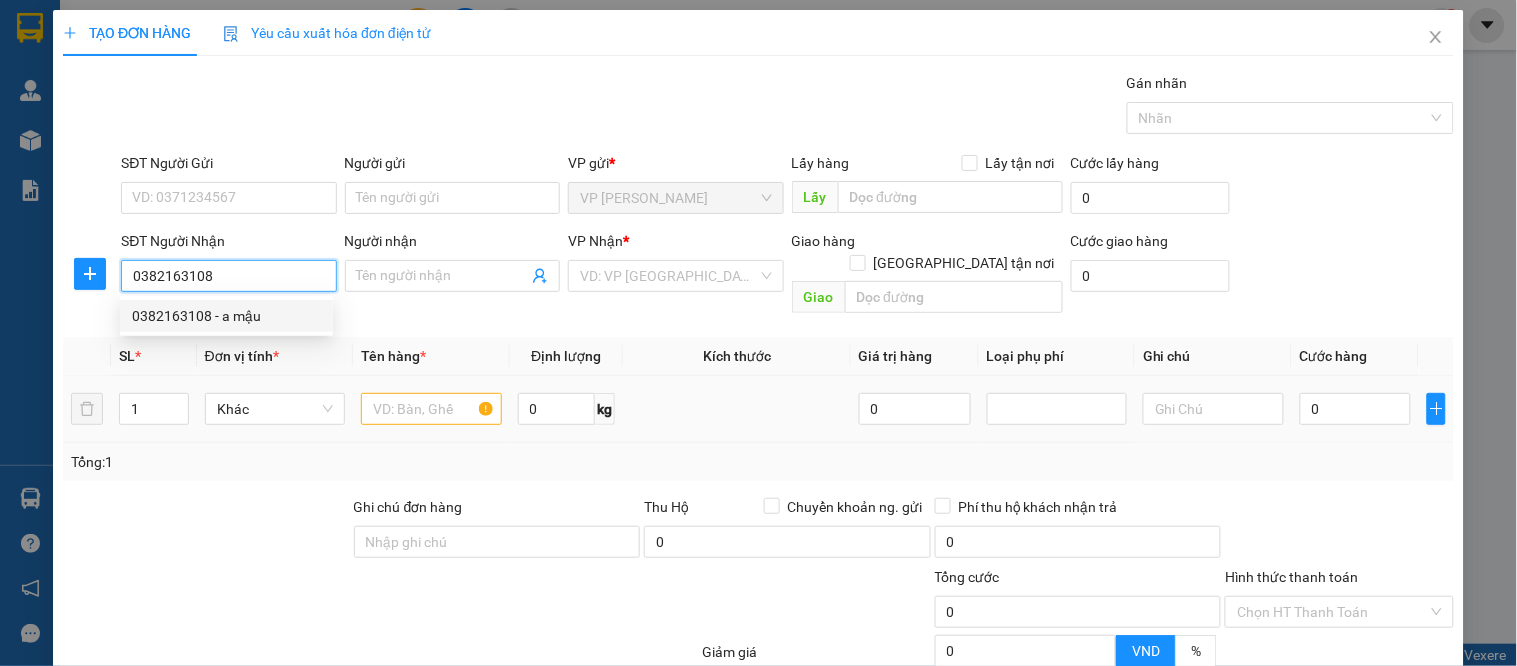 type on "a mậu" 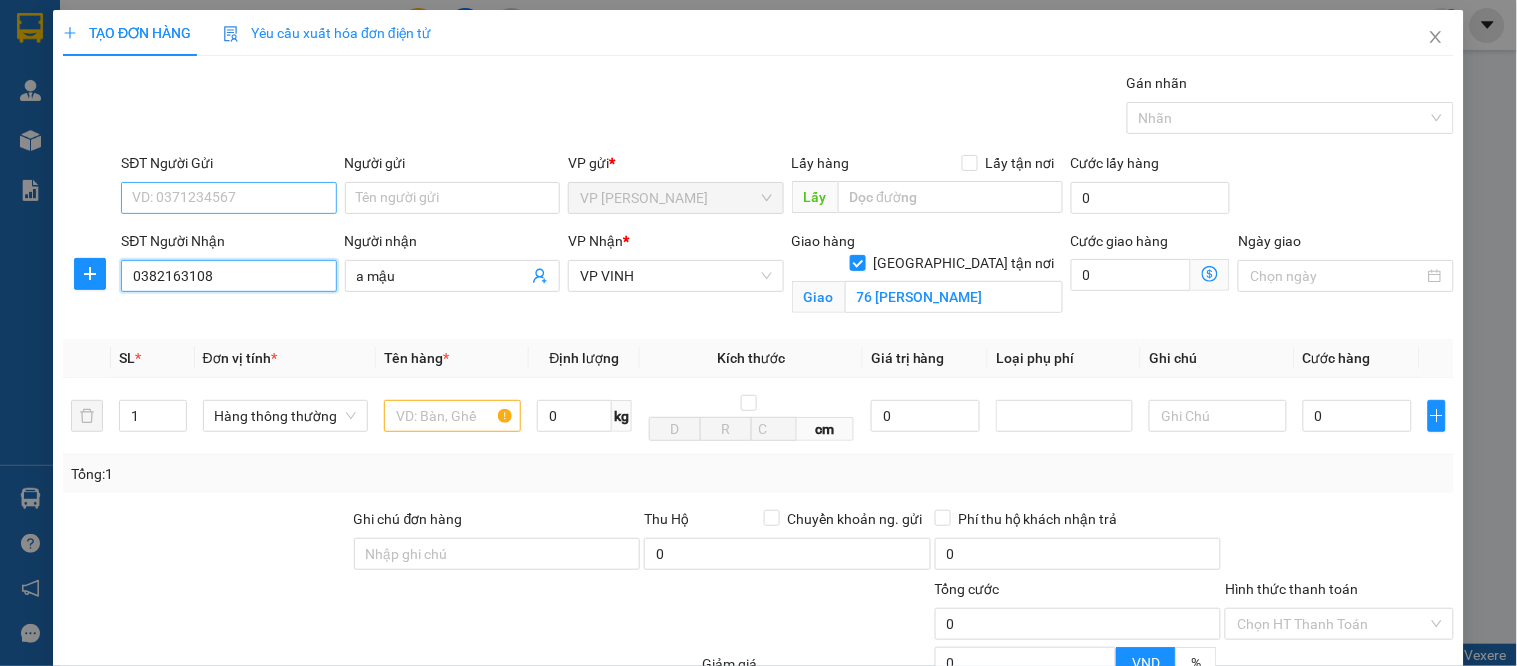 type on "0382163108" 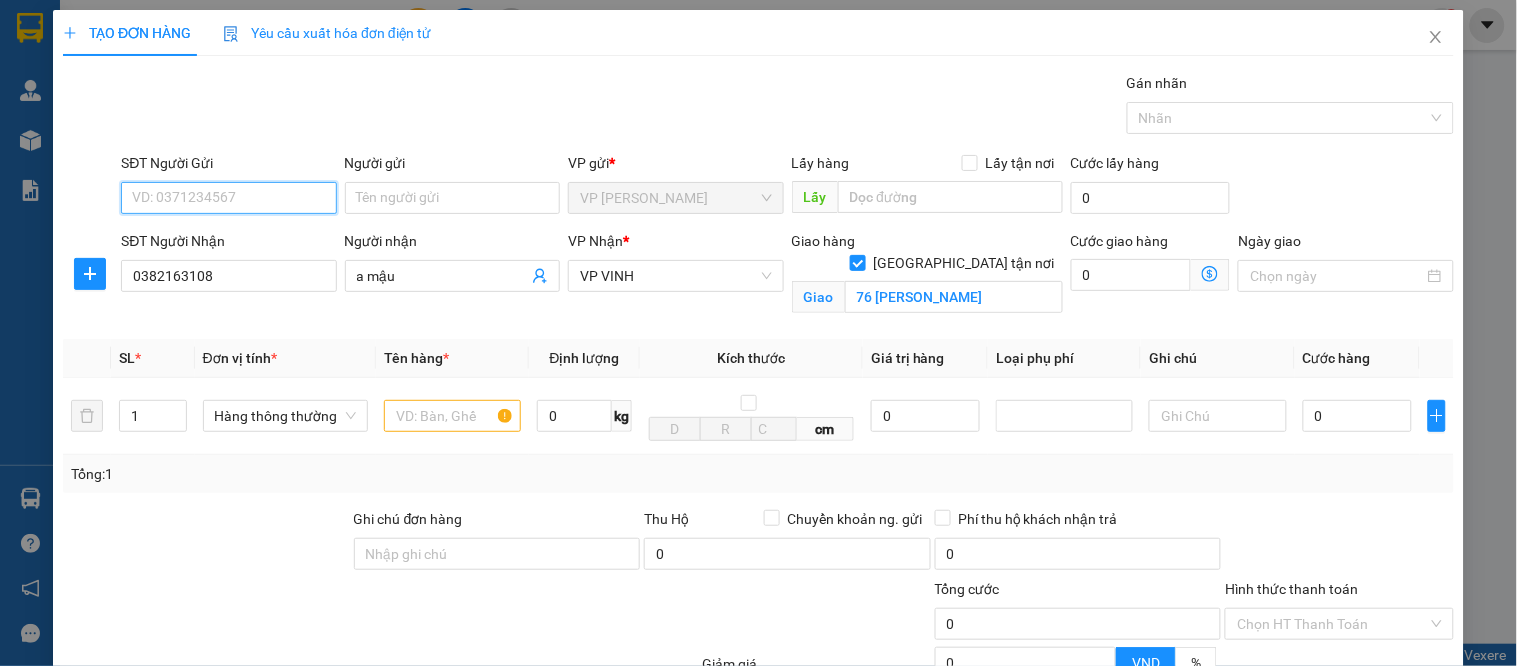click on "SĐT Người Gửi" at bounding box center [228, 198] 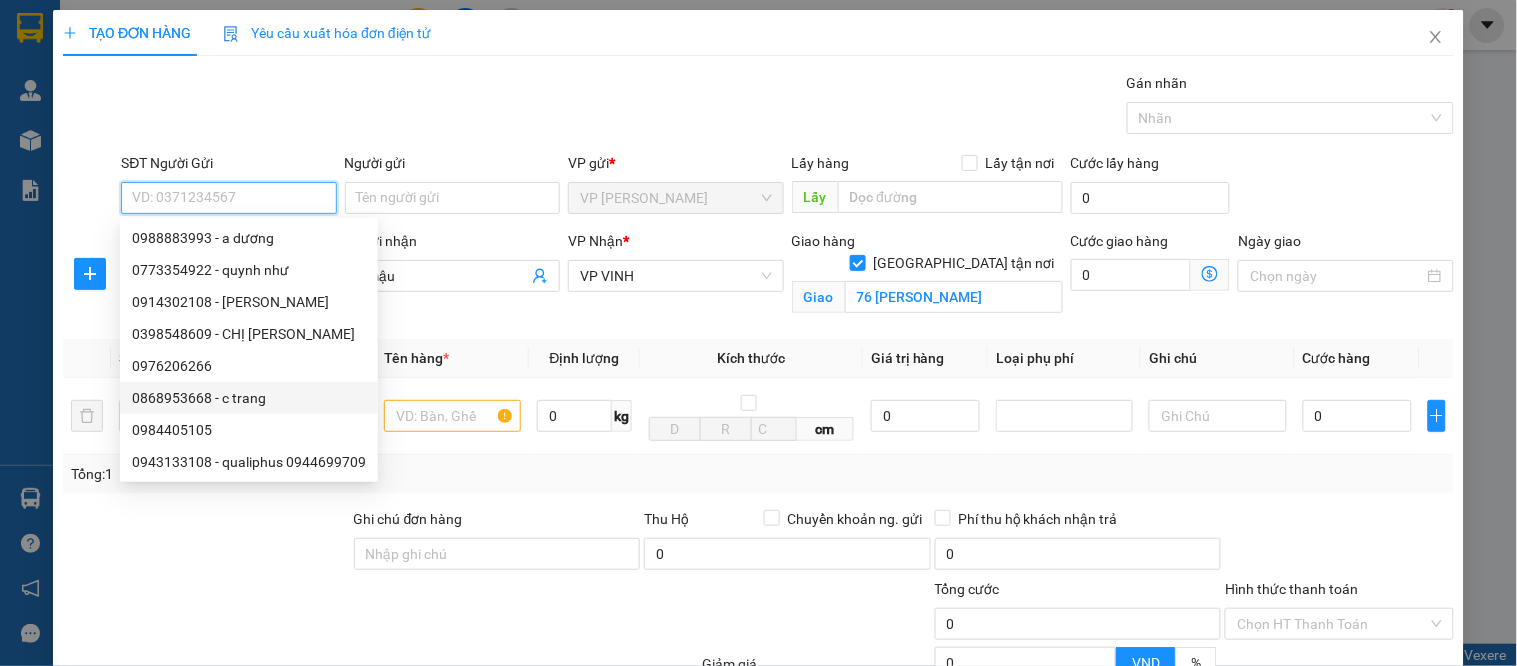 scroll, scrollTop: 210, scrollLeft: 0, axis: vertical 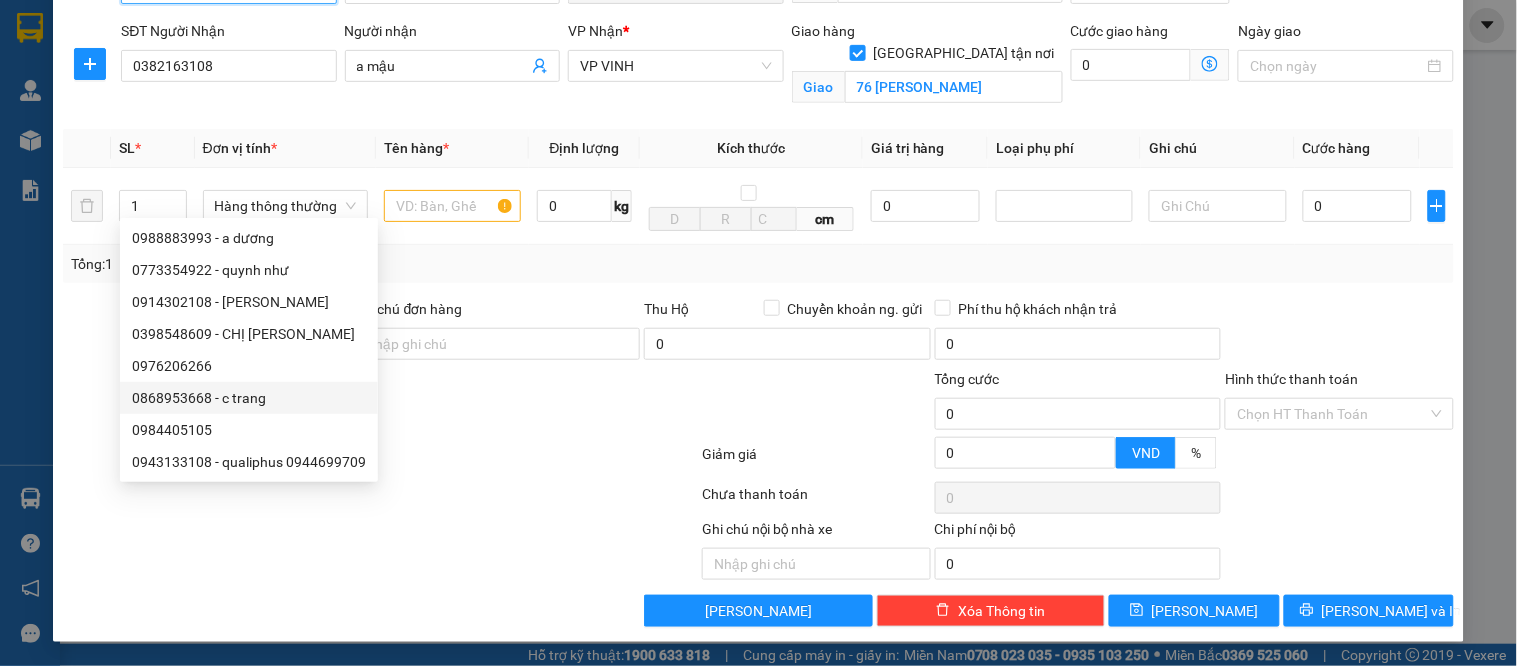 click on "0868953668 - c trang" at bounding box center (249, 398) 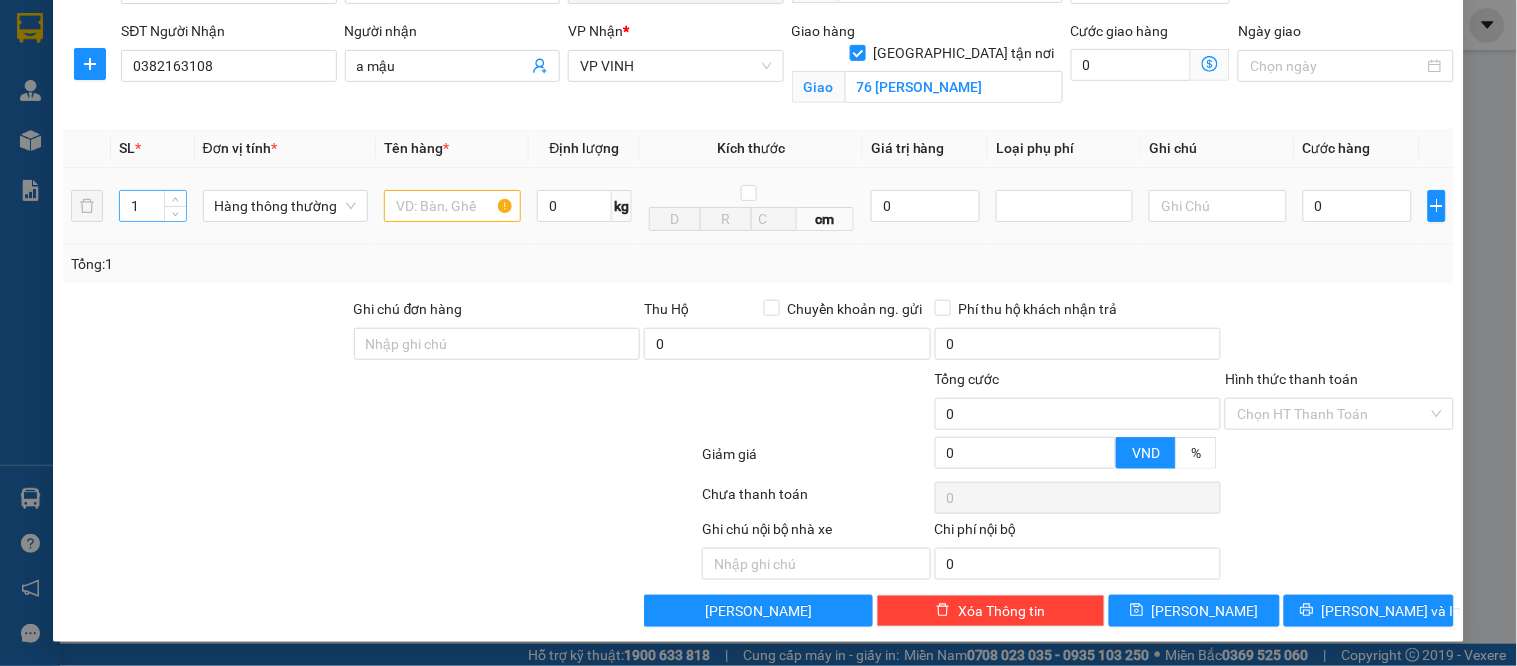 click on "1" at bounding box center (153, 206) 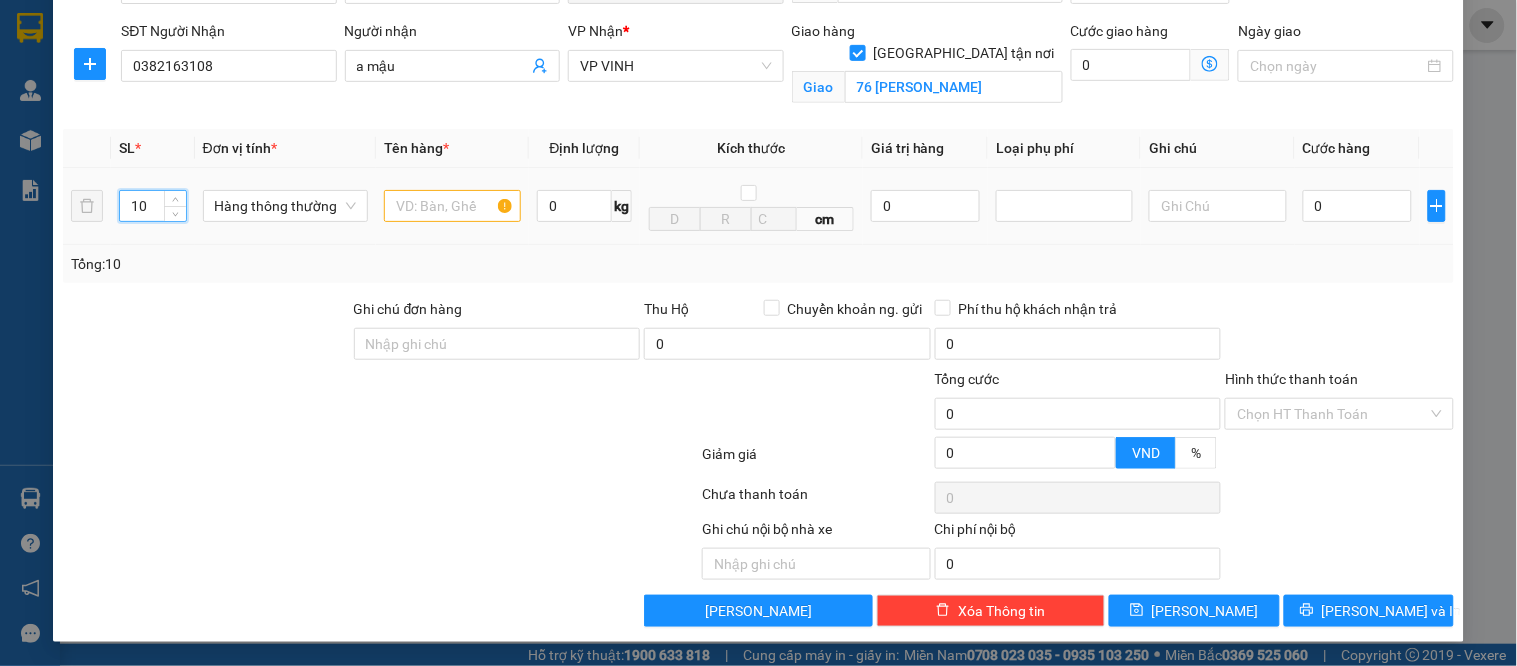 type on "10" 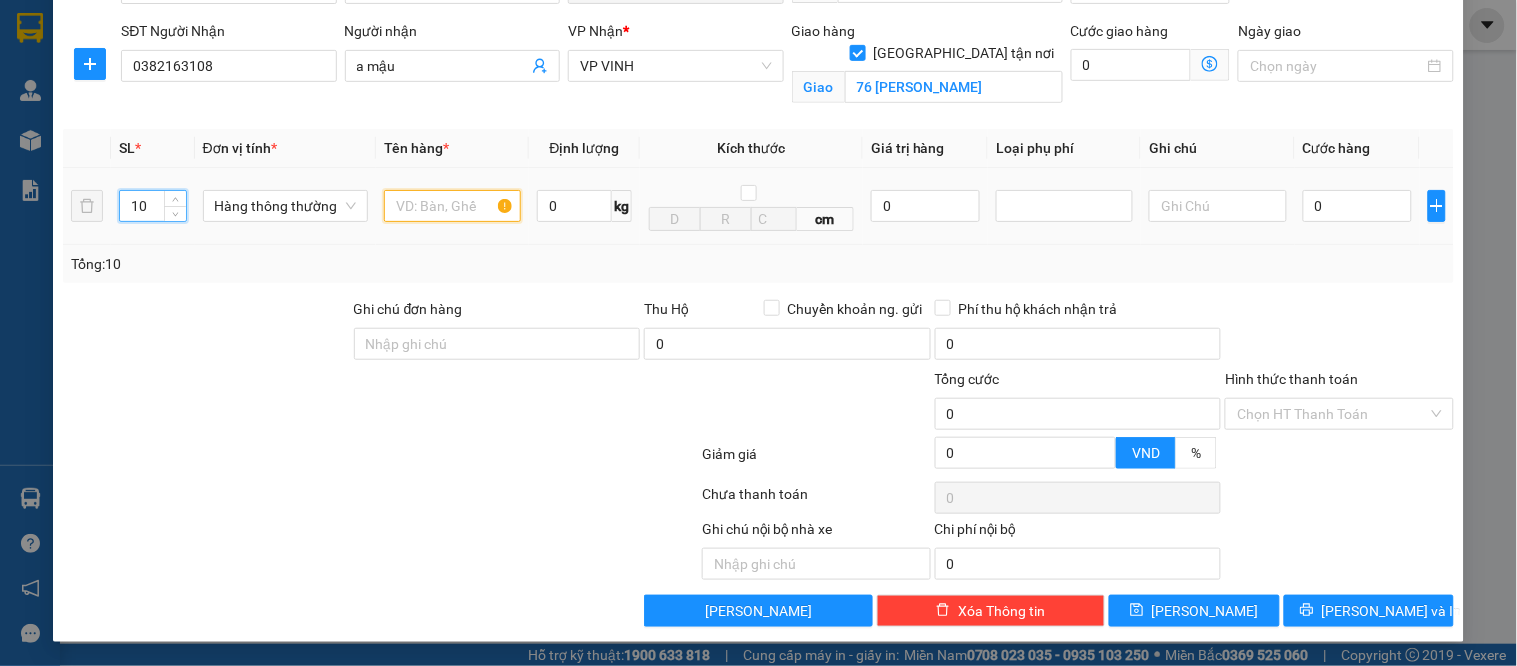 click at bounding box center (452, 206) 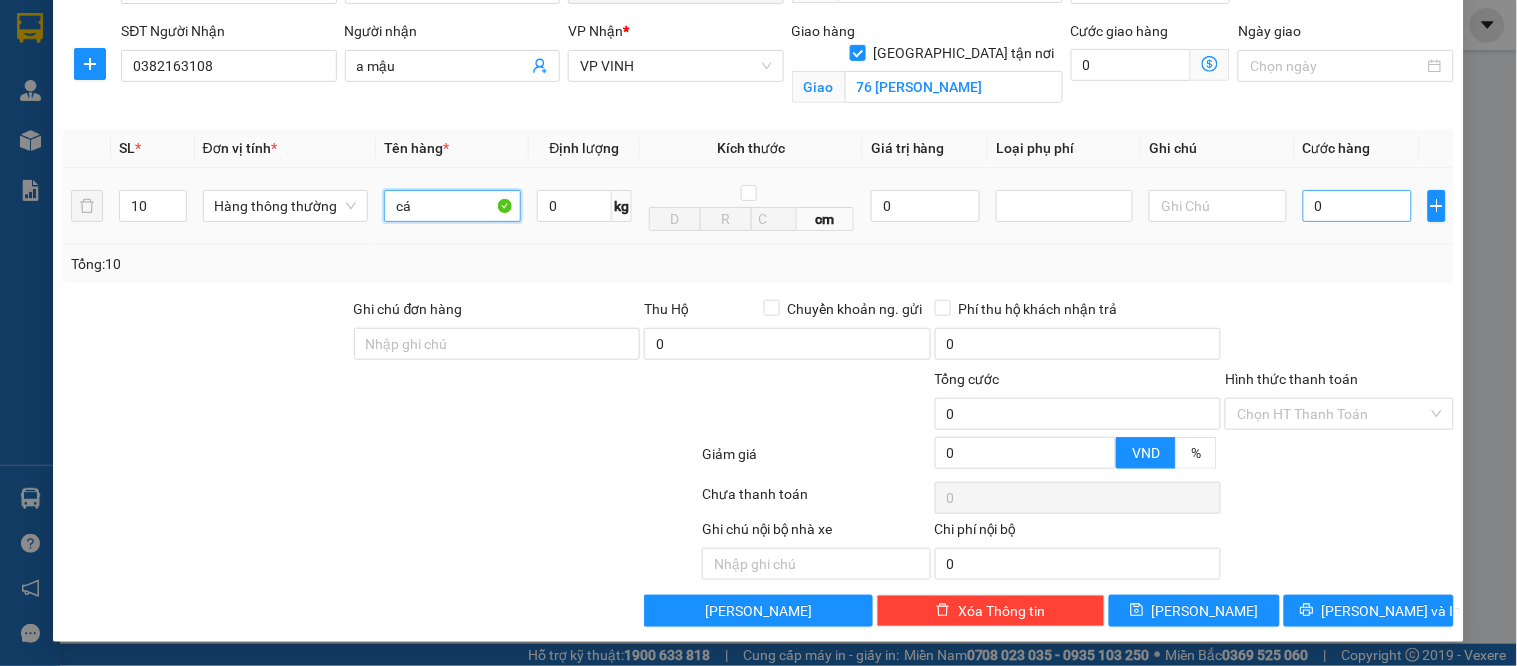 type on "cá" 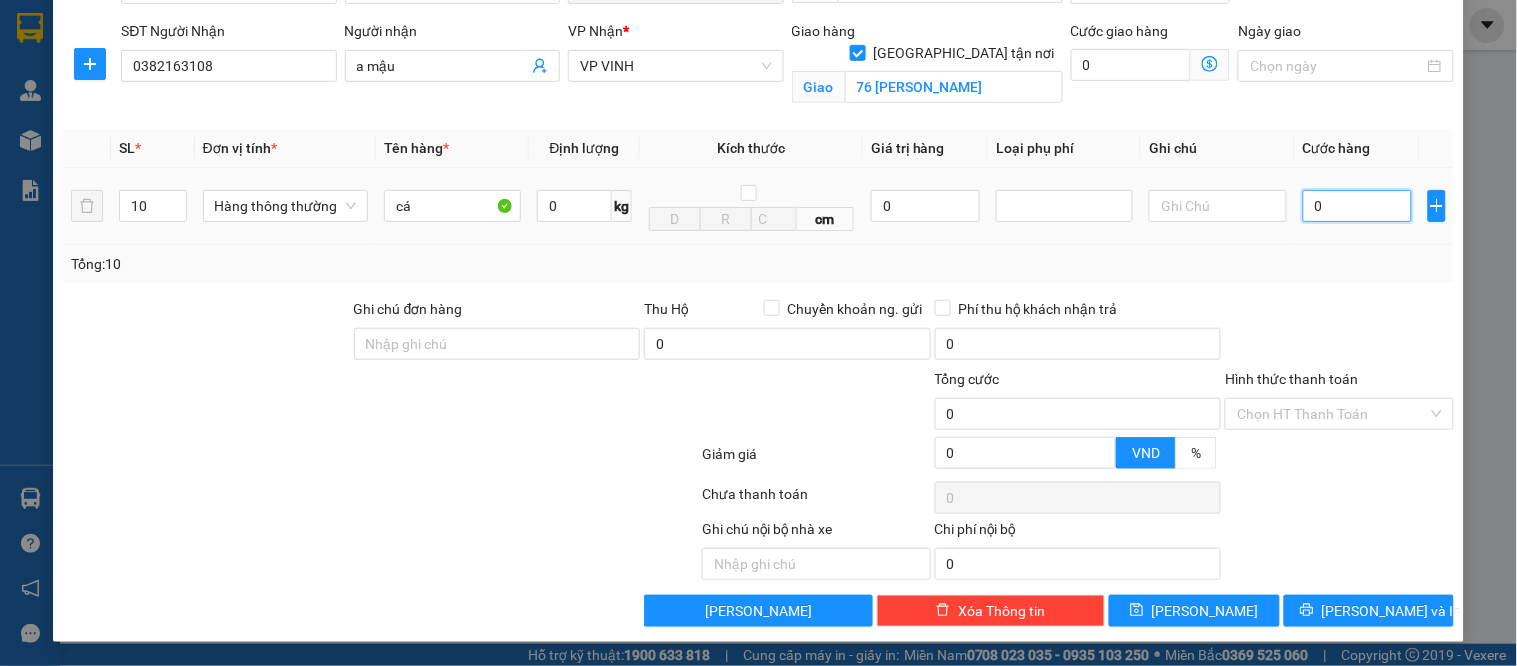 click on "0" at bounding box center [1357, 206] 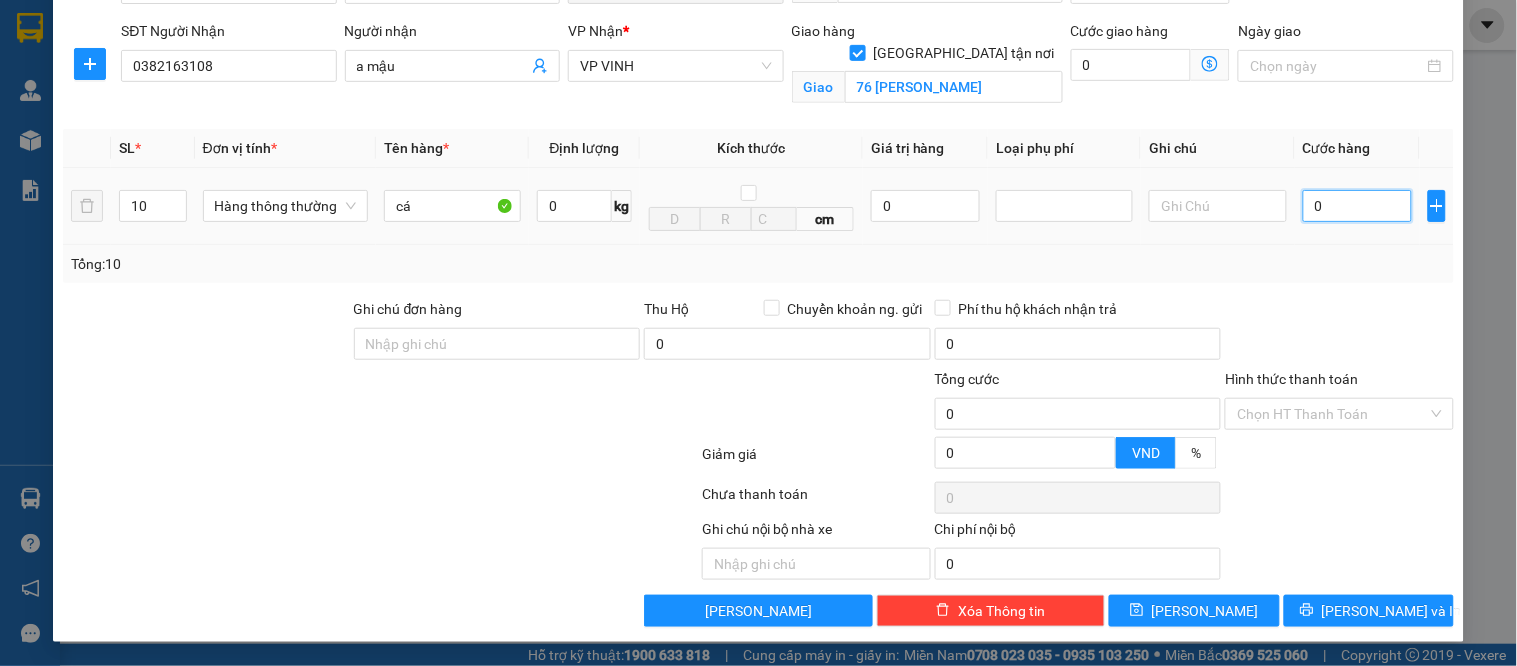type on "5" 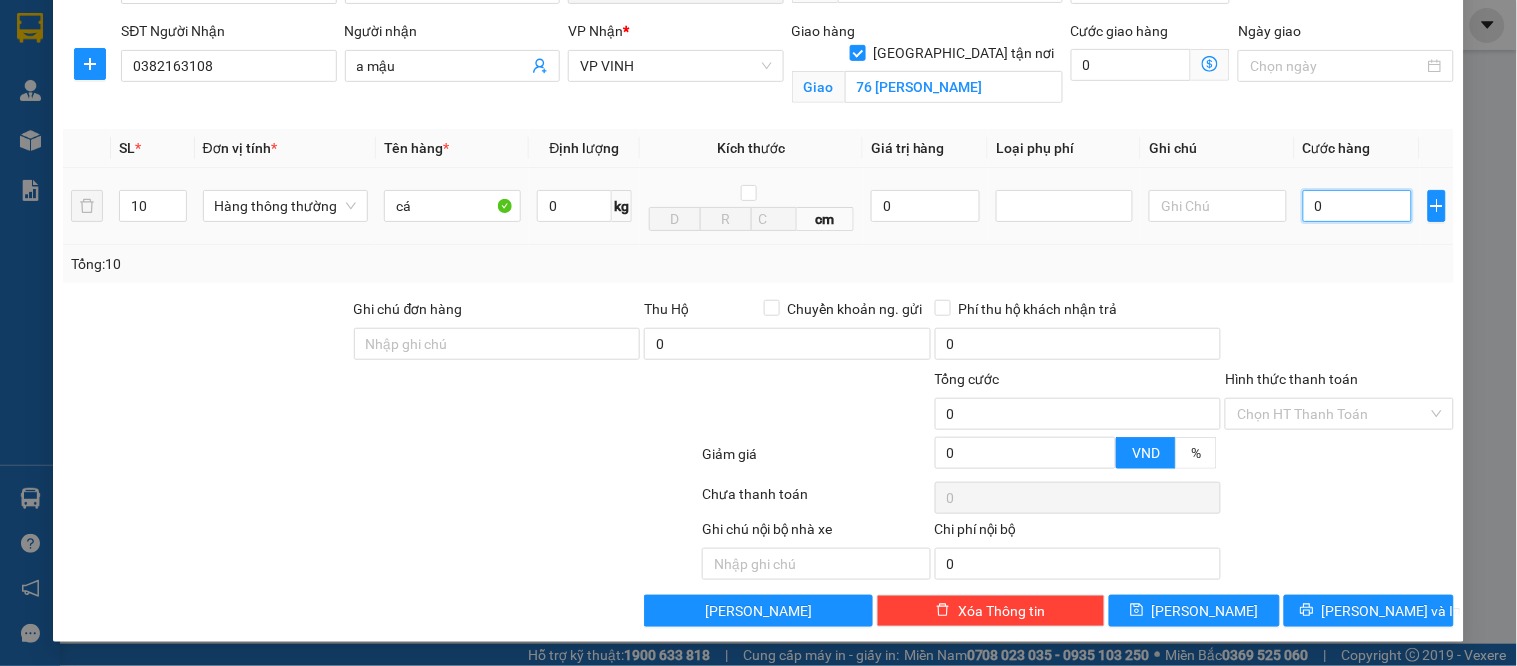 type on "5" 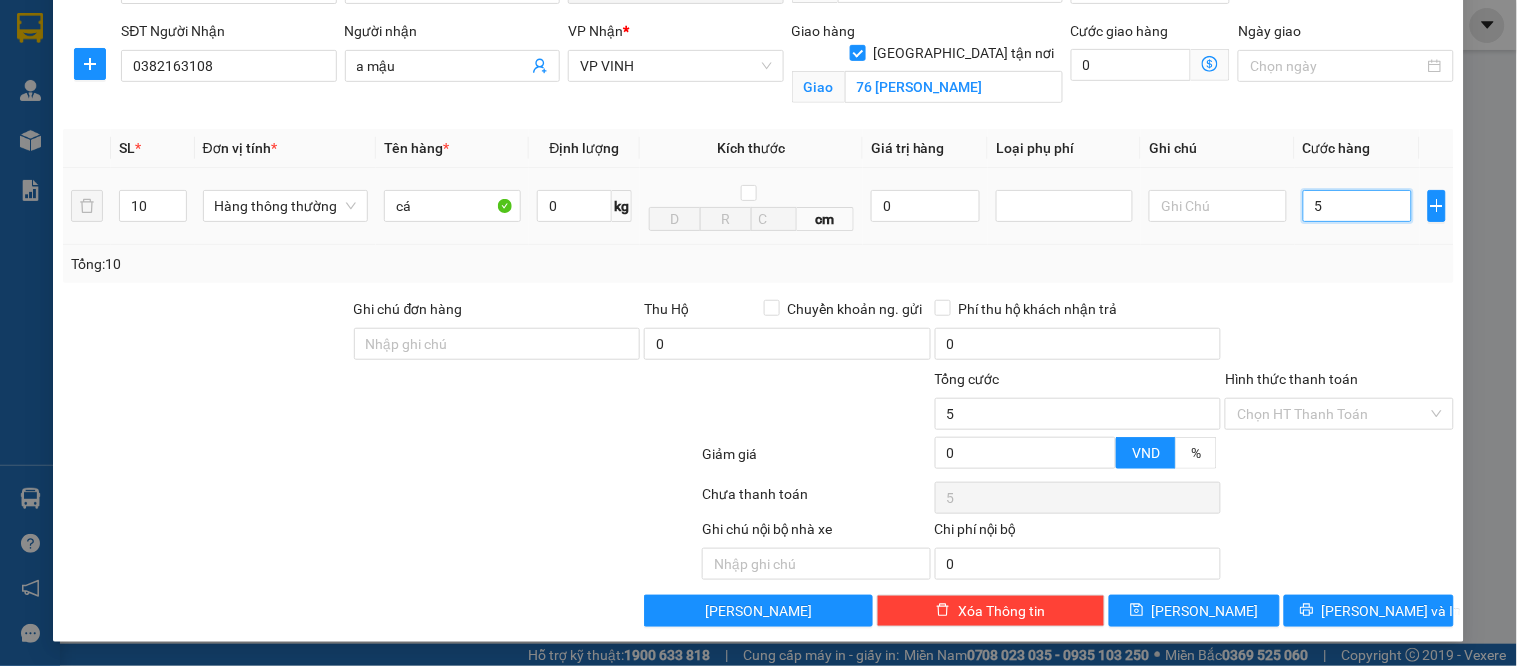 type on "50" 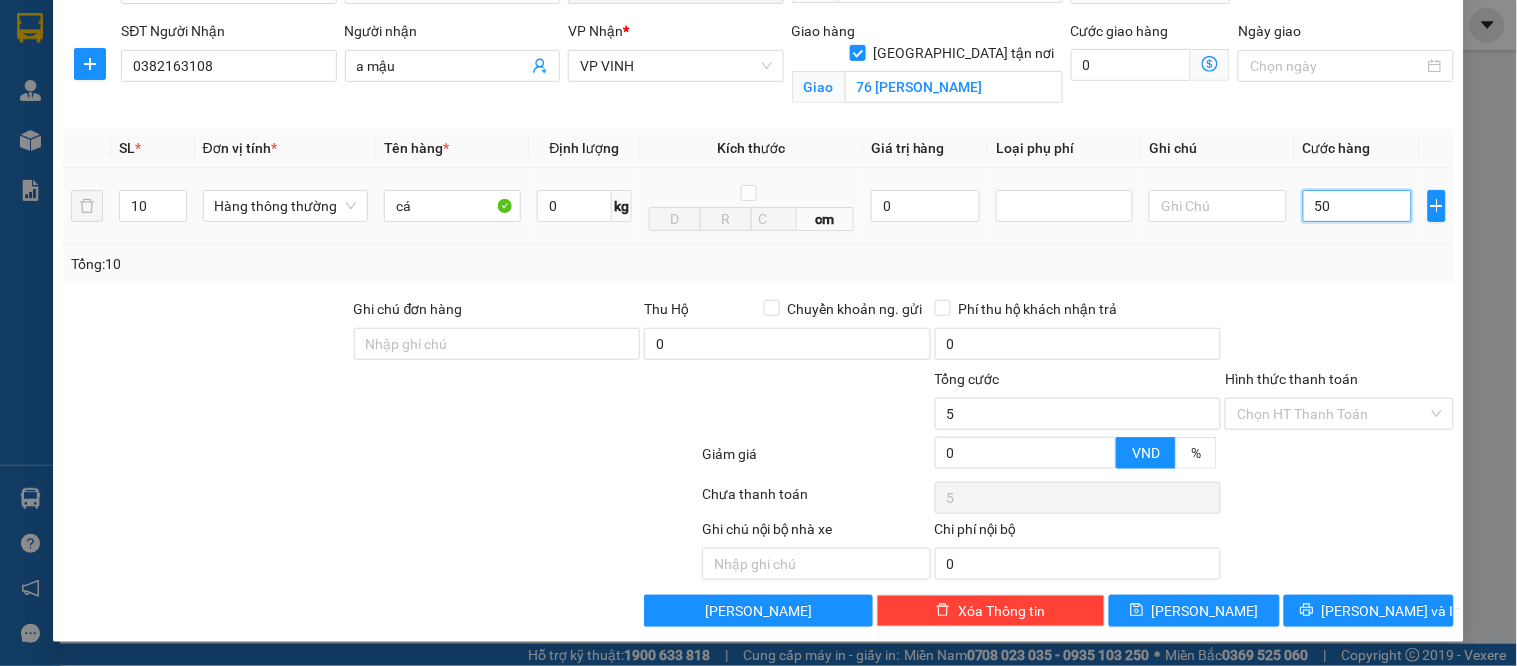 type on "50" 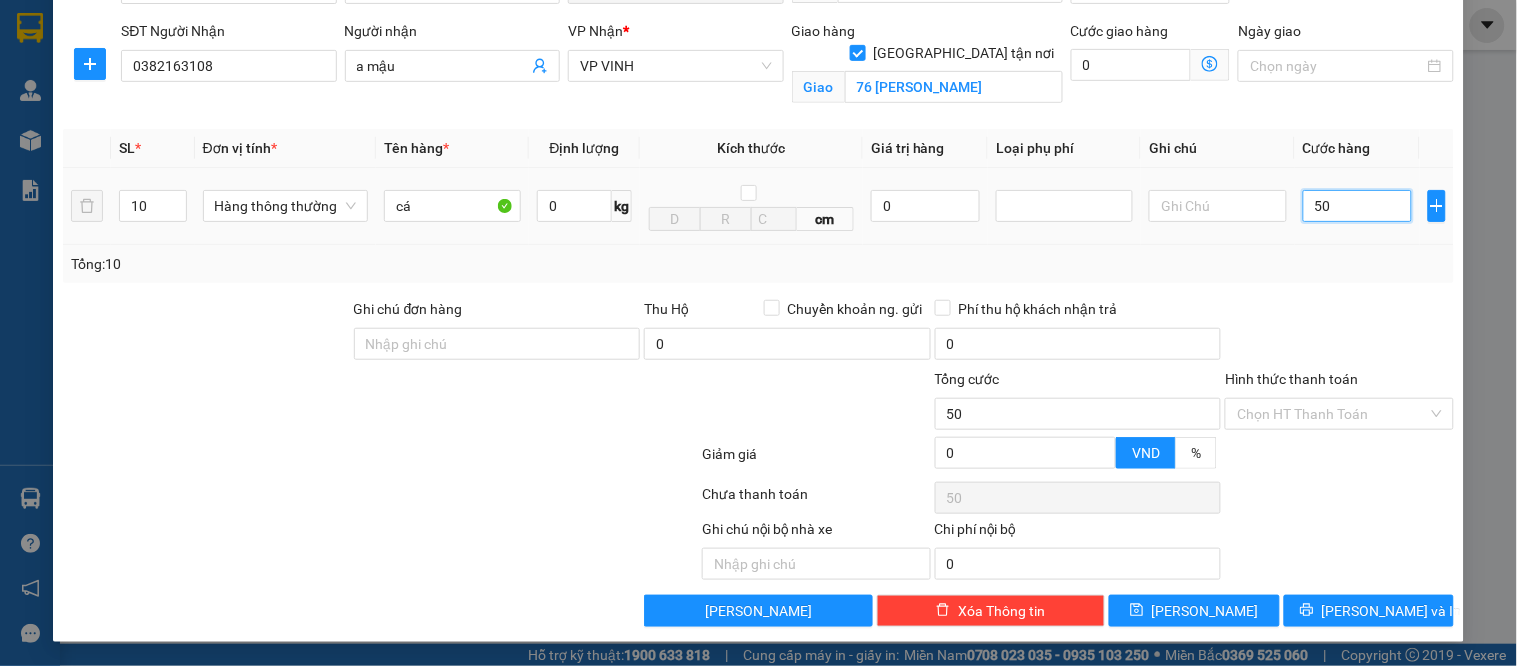 type on "500" 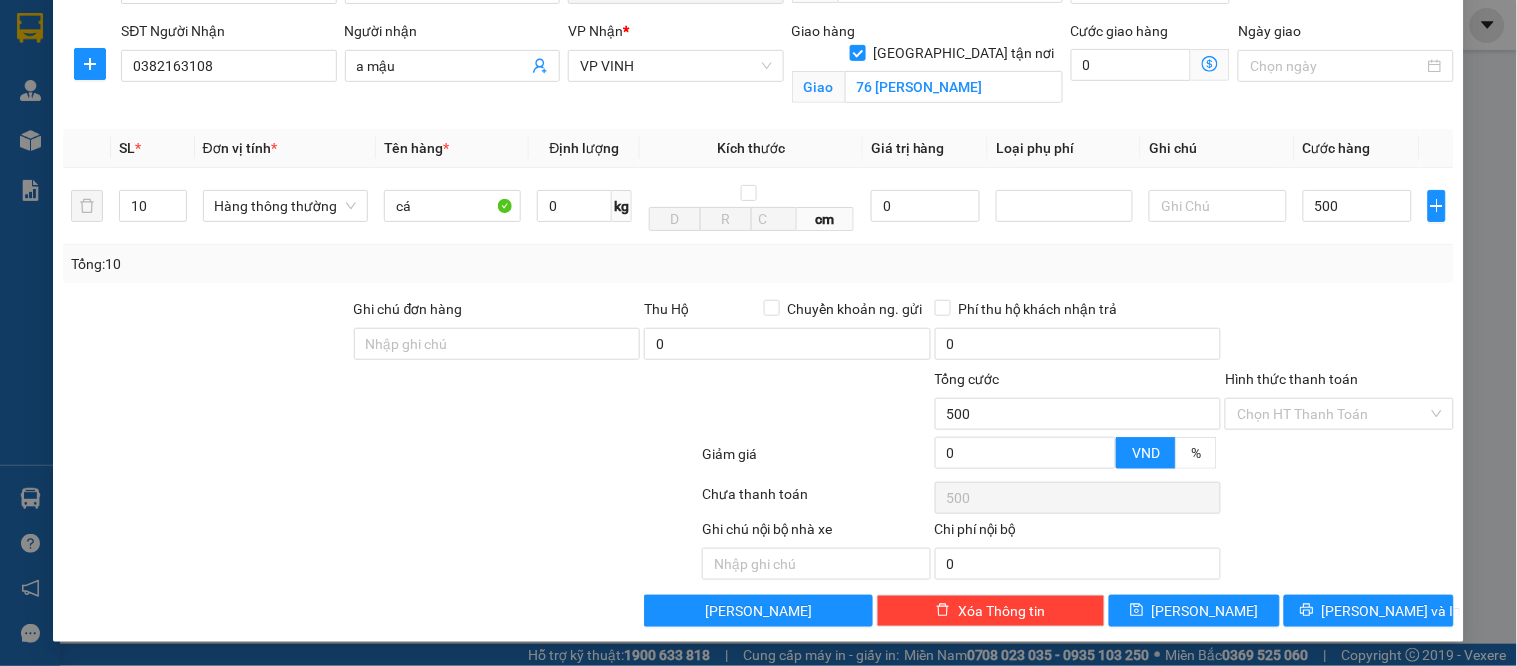 type on "500.000" 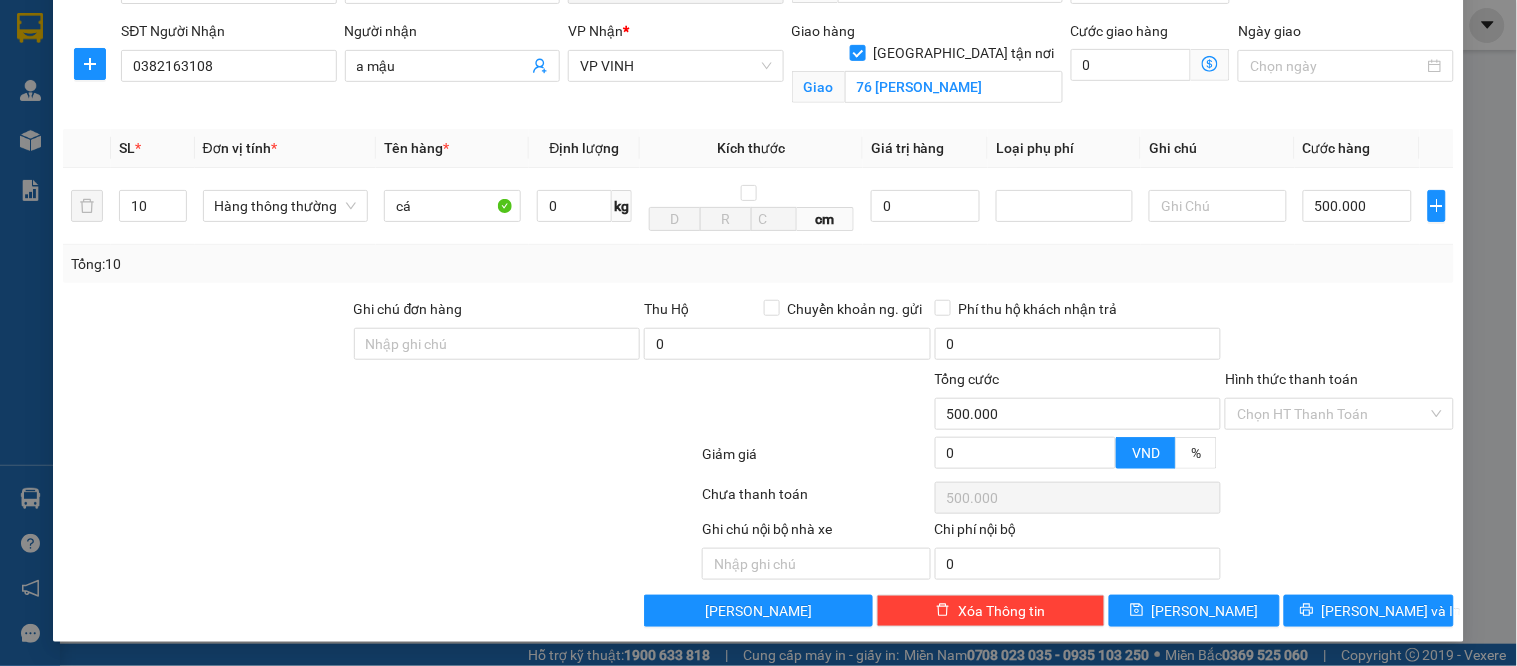 click on "Tổng:  10" at bounding box center (758, 264) 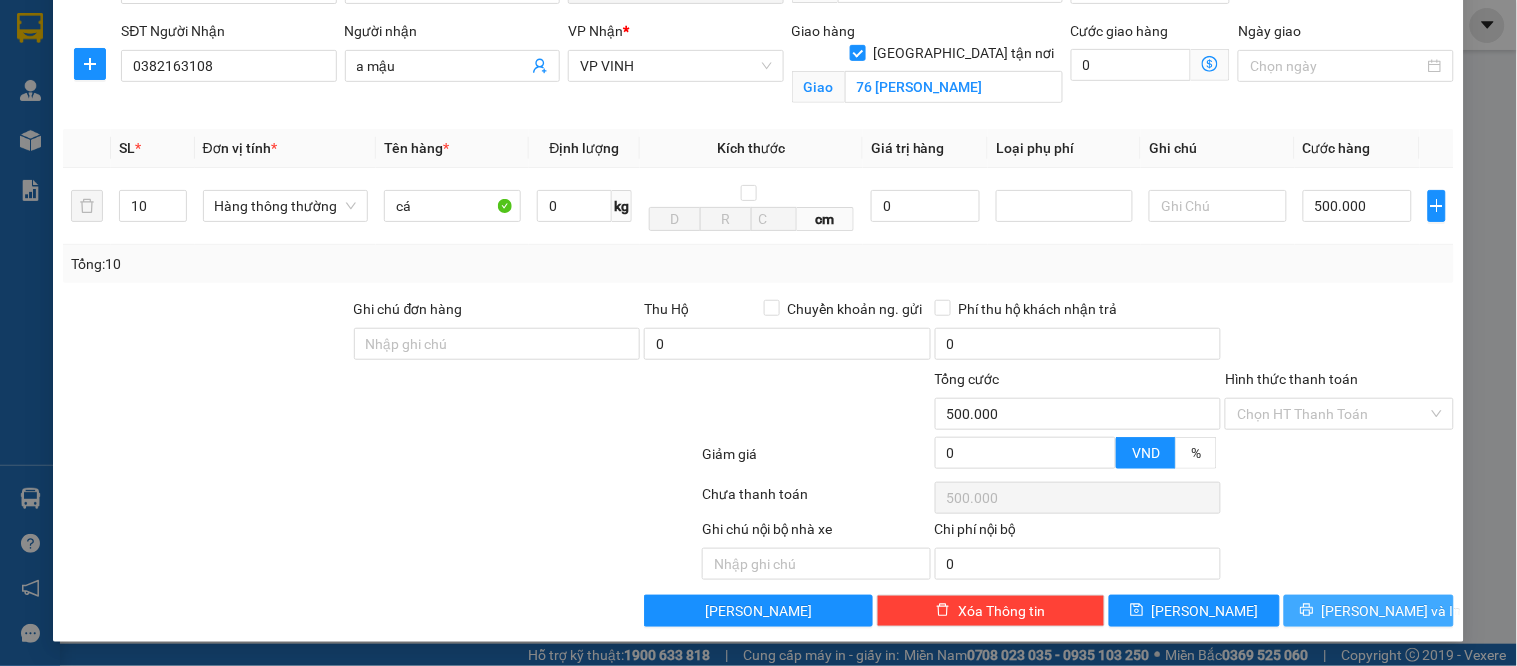 click on "[PERSON_NAME] và In" at bounding box center [1392, 611] 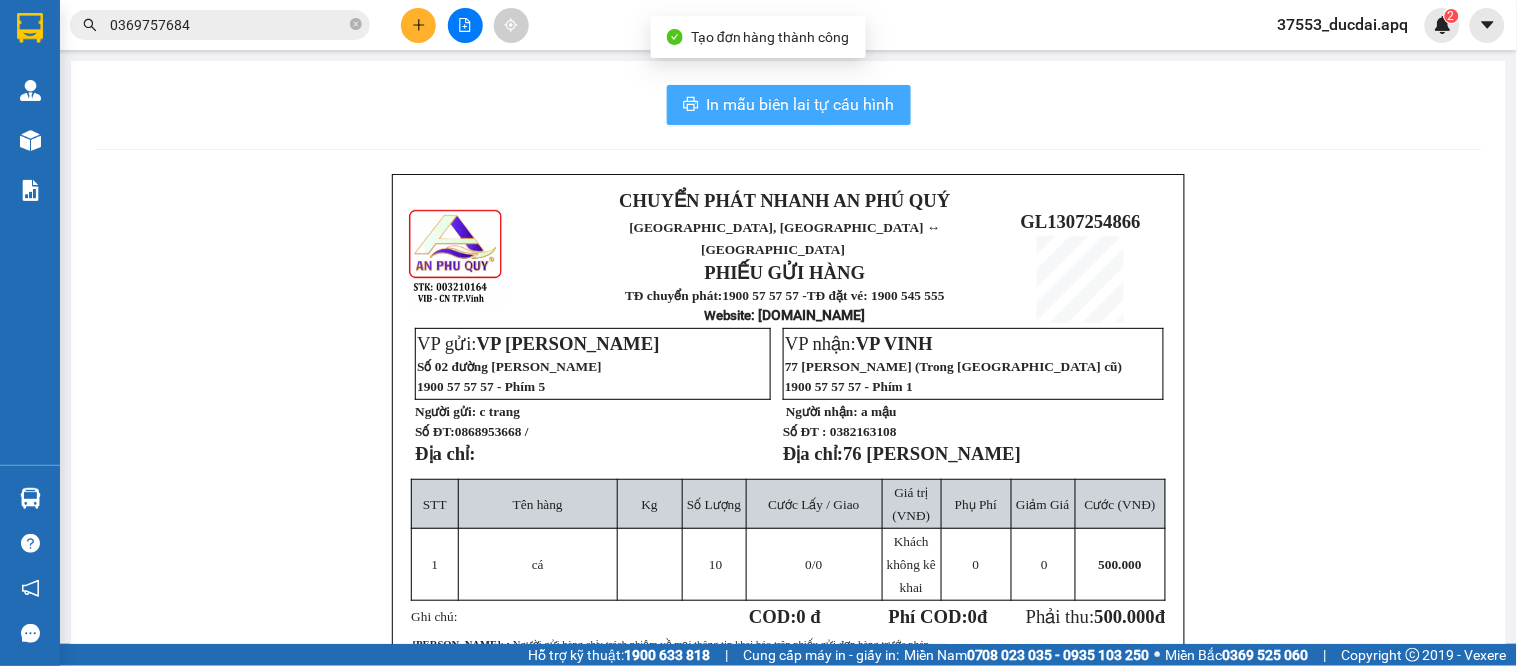 click on "In mẫu biên lai tự cấu hình" at bounding box center [801, 104] 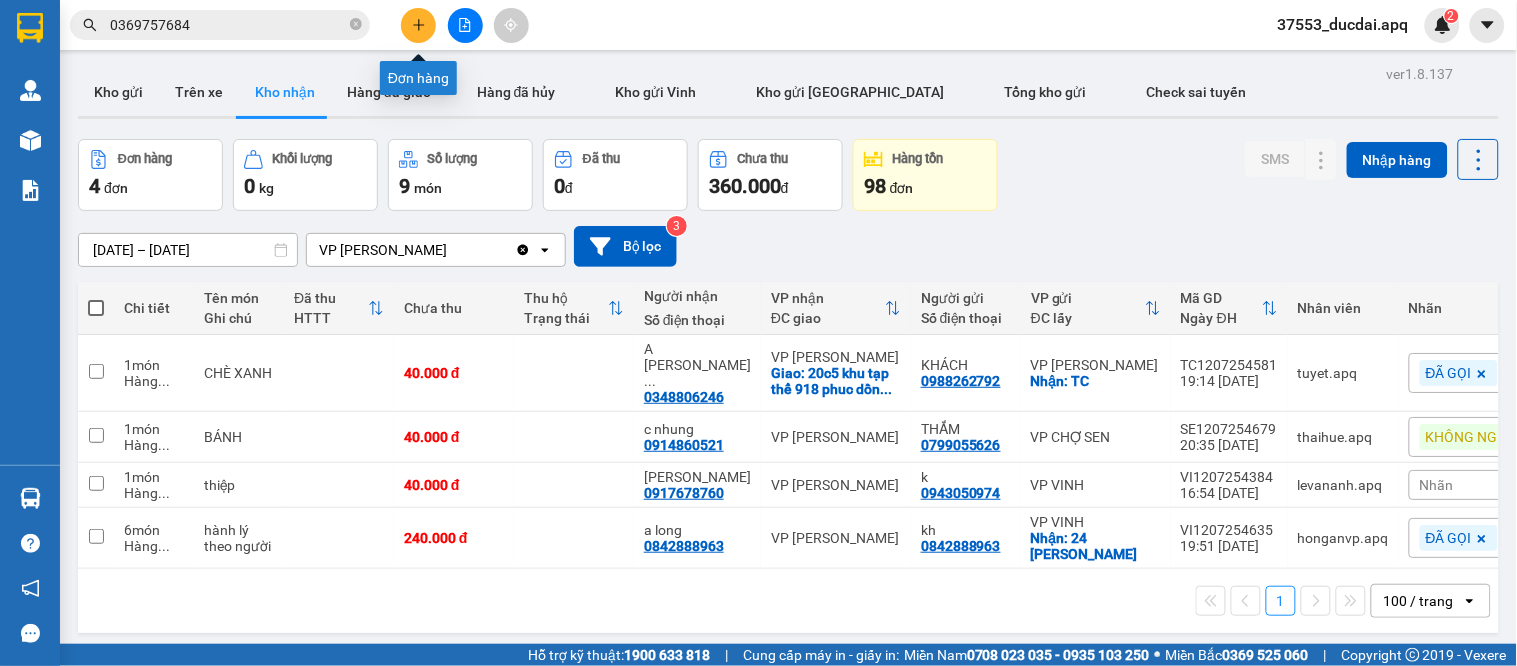 click at bounding box center [418, 25] 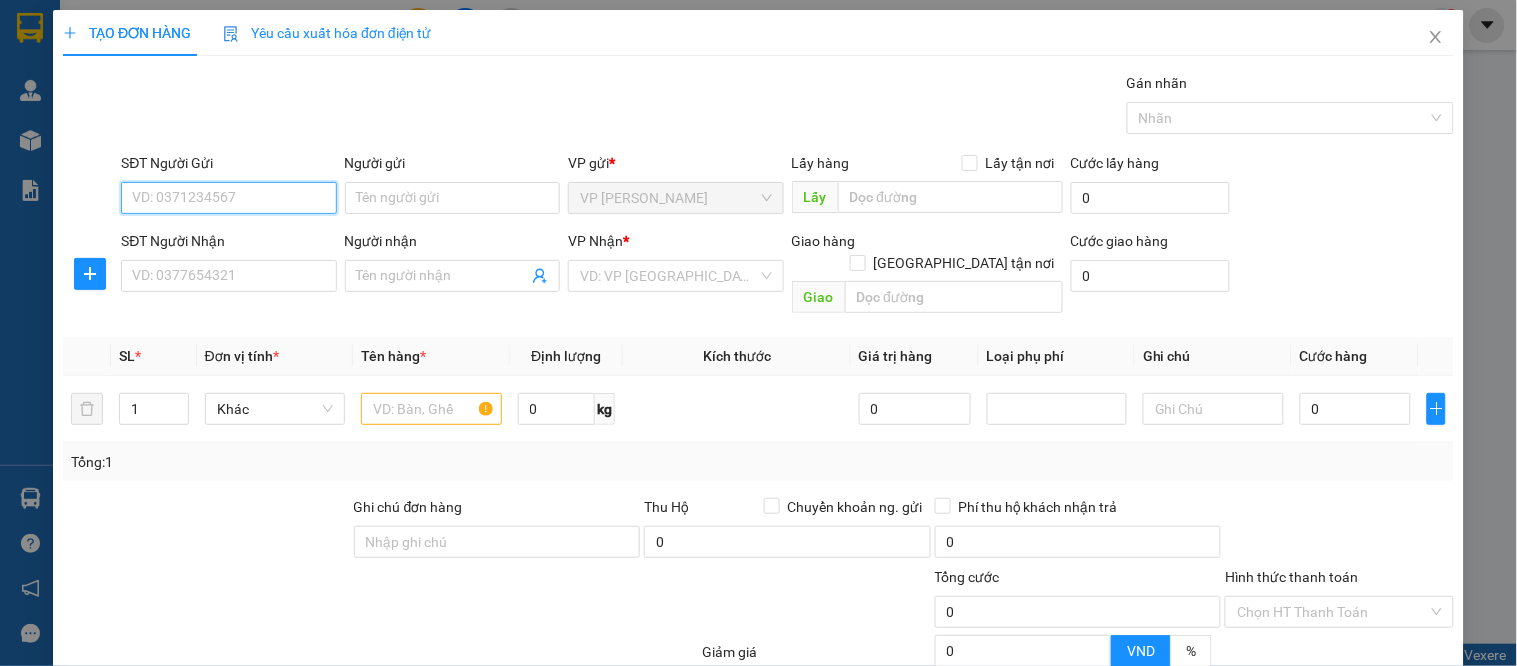 click on "SĐT Người Gửi" at bounding box center [228, 198] 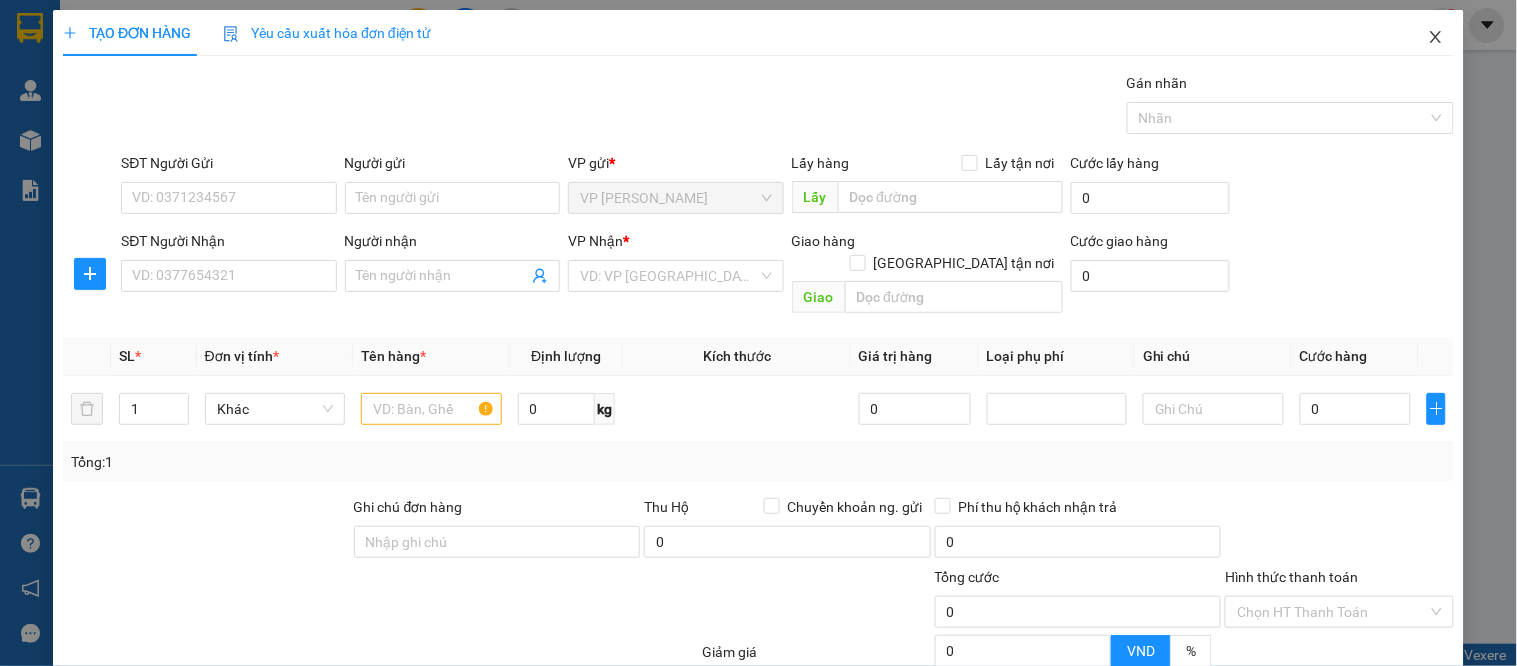 click 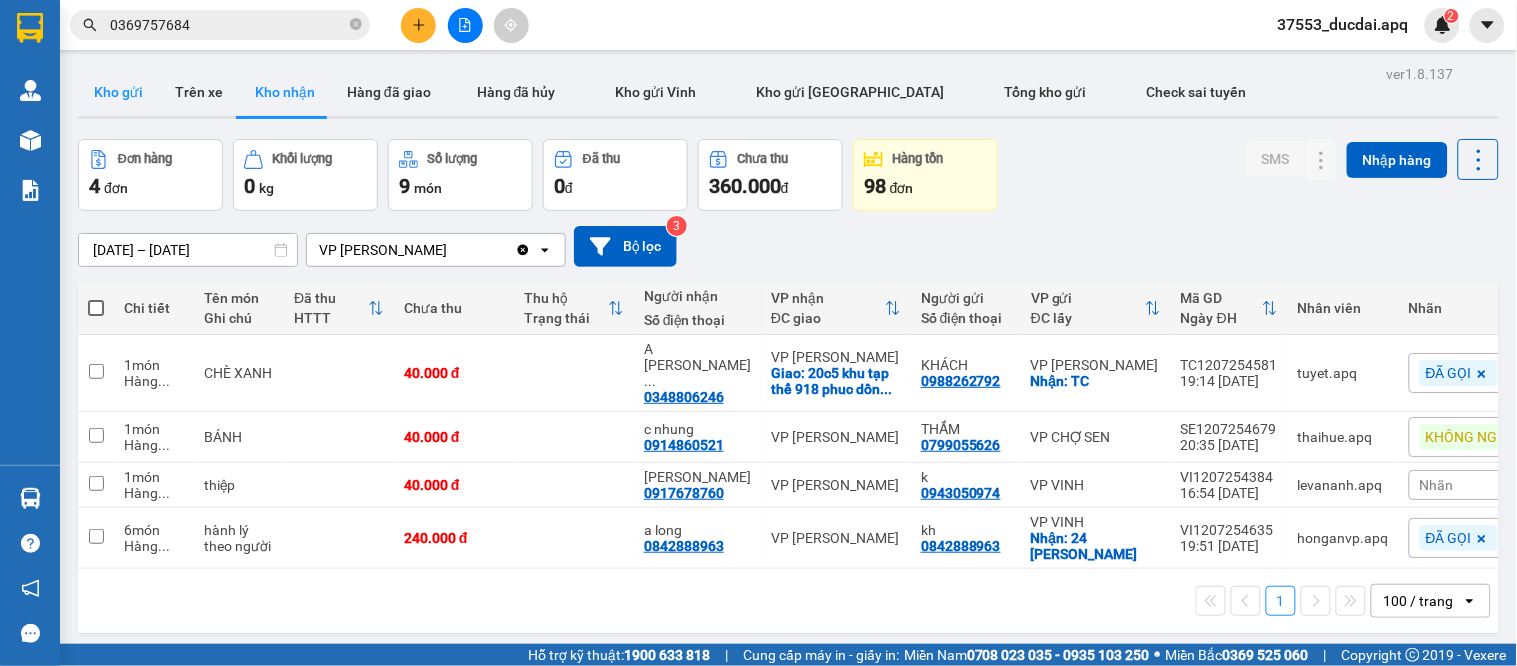 click on "Kho gửi" at bounding box center [118, 92] 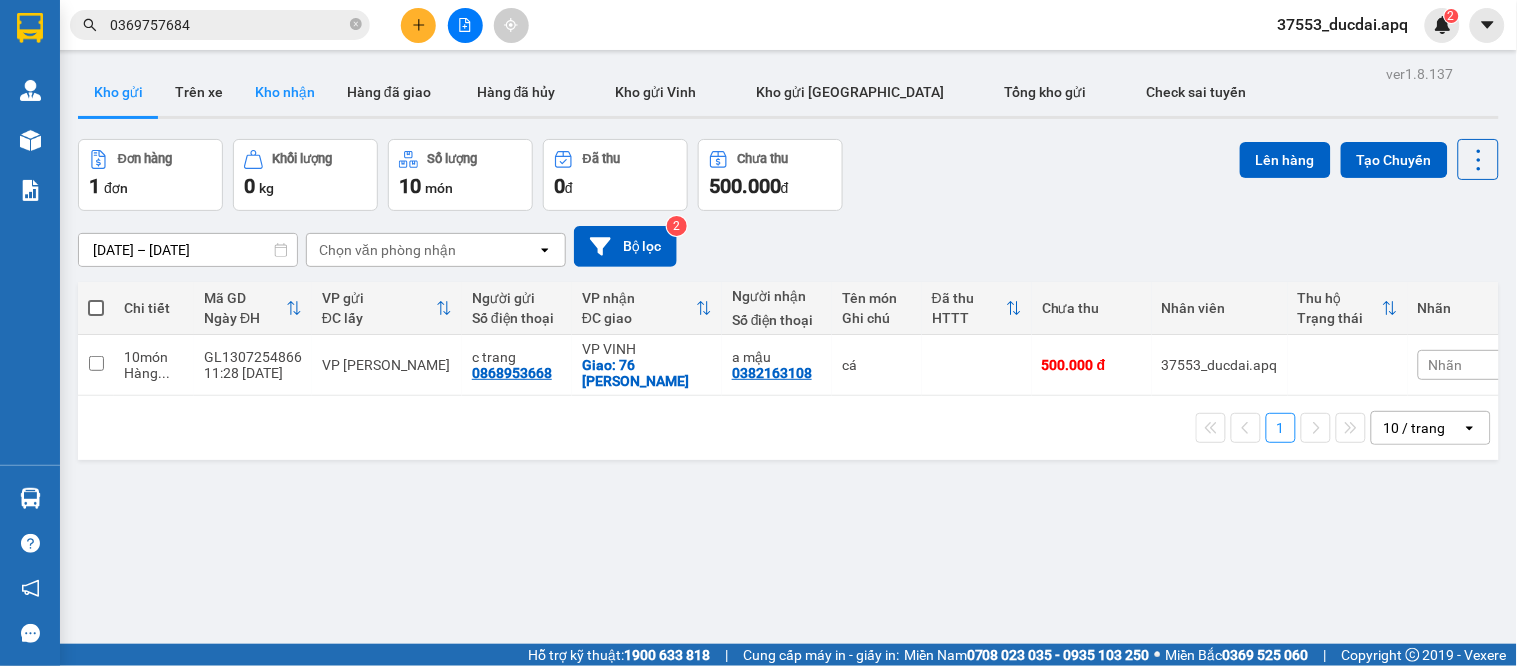 click on "Kho nhận" at bounding box center (285, 92) 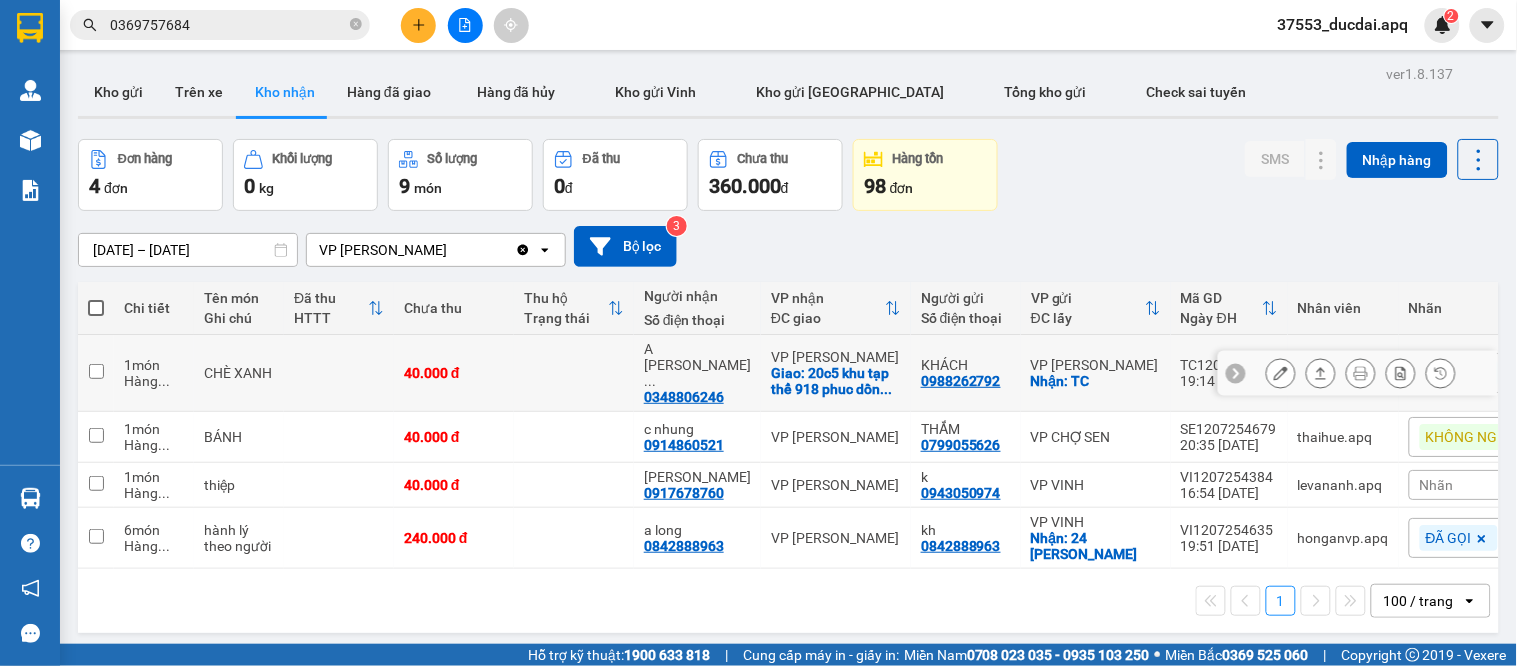 click at bounding box center [1321, 373] 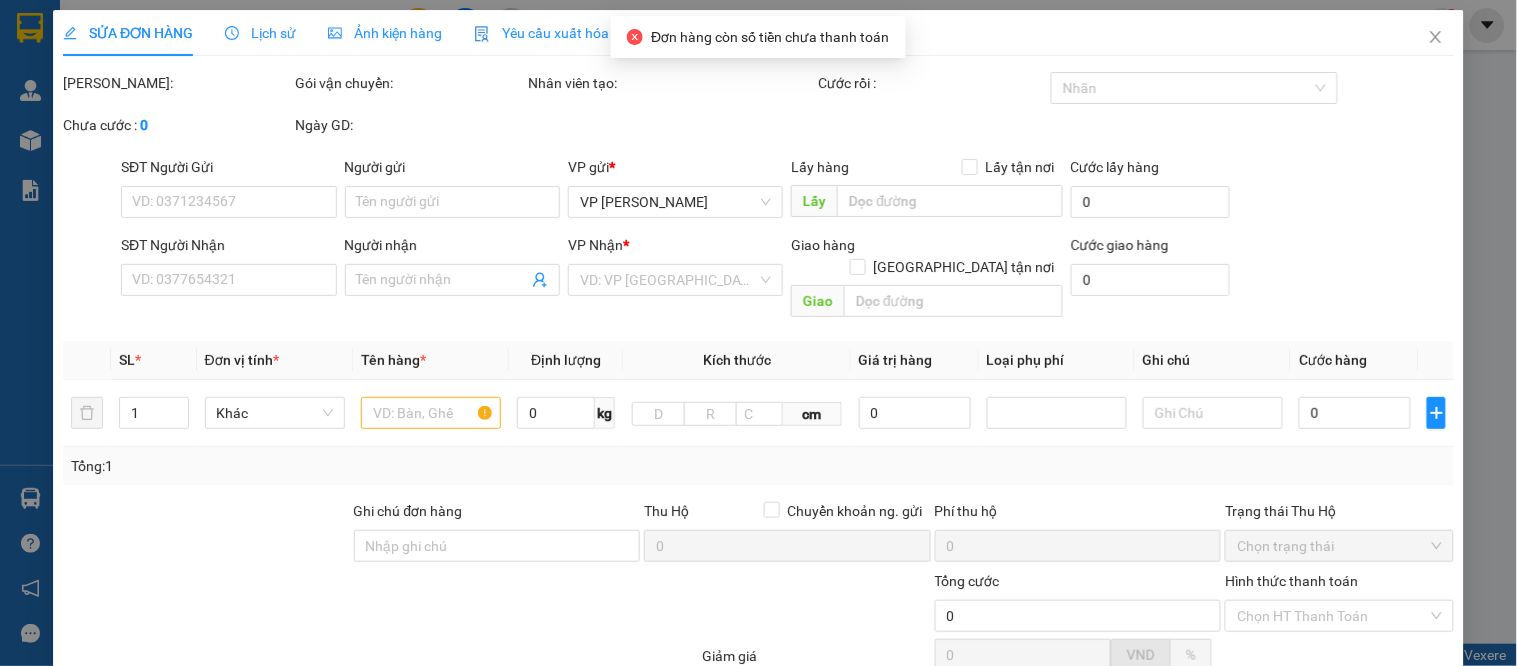 type on "0988262792" 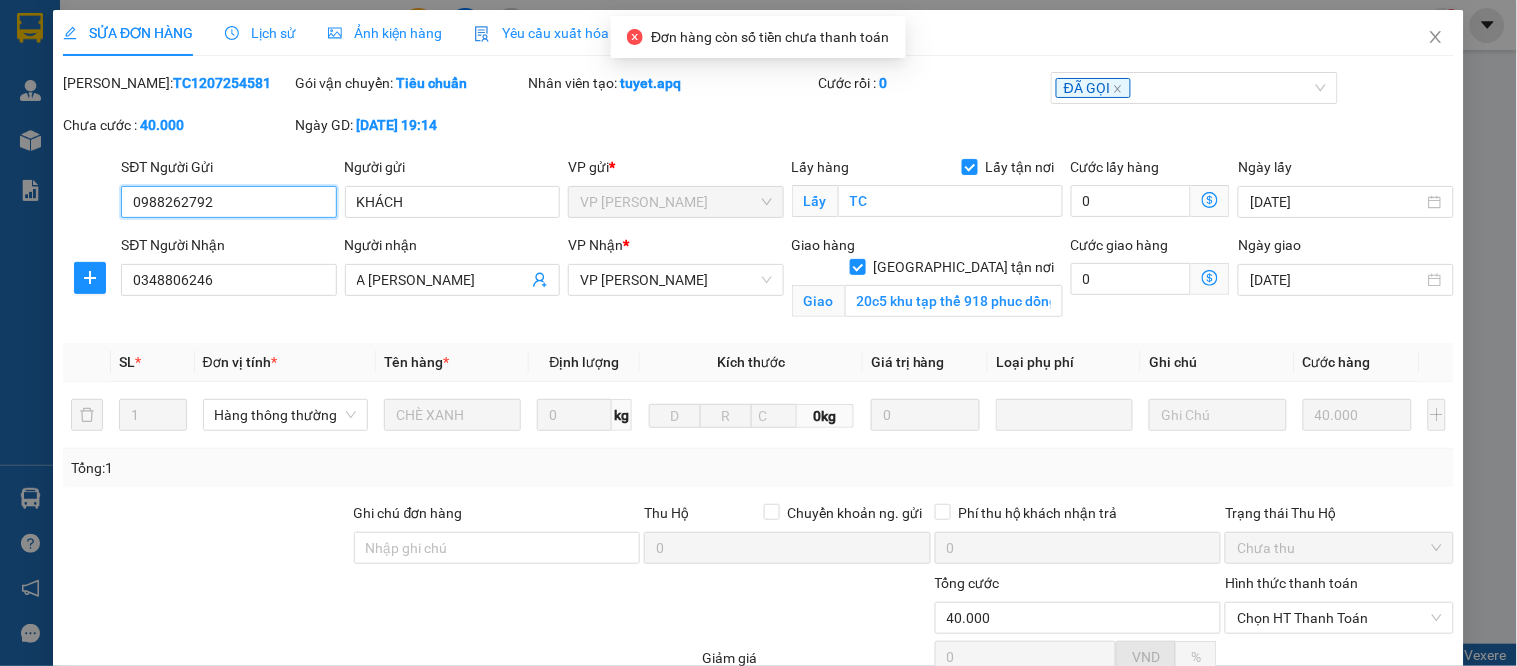 scroll, scrollTop: 203, scrollLeft: 0, axis: vertical 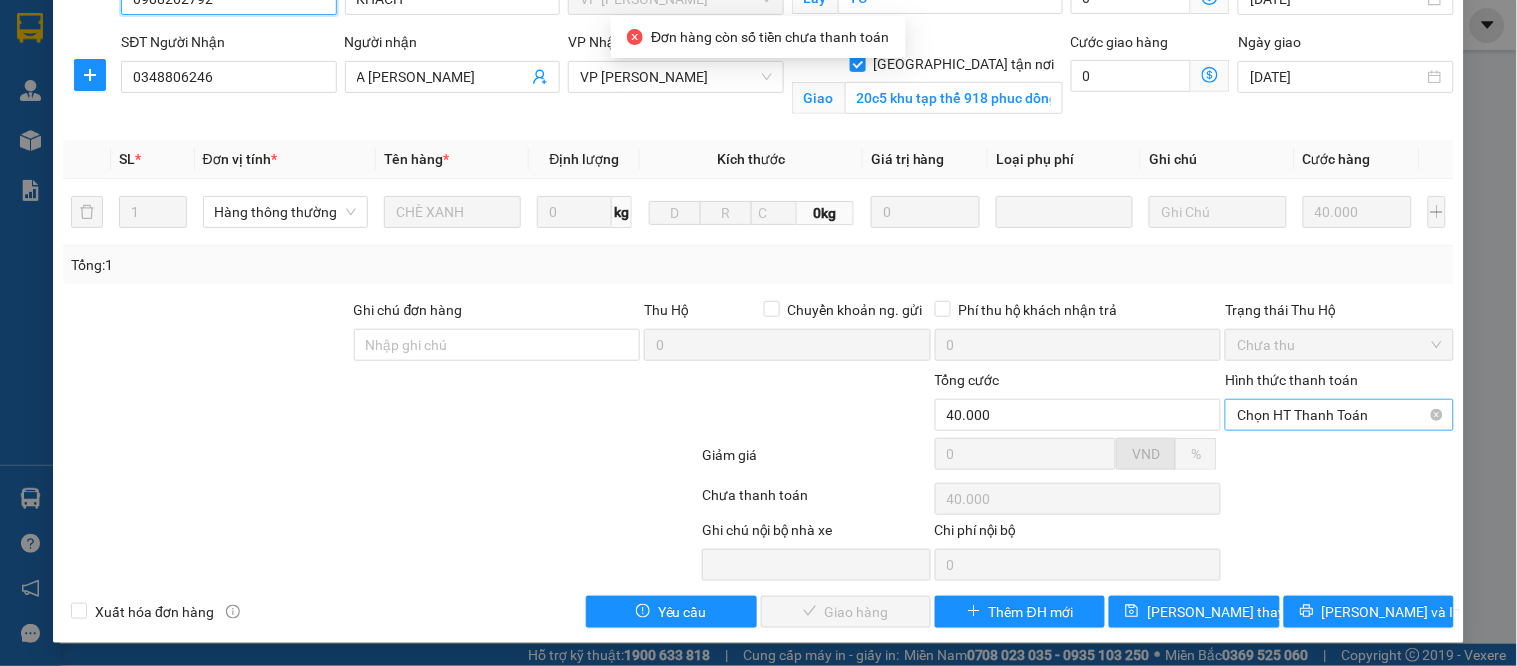 click on "Chọn HT Thanh Toán" at bounding box center [1339, 415] 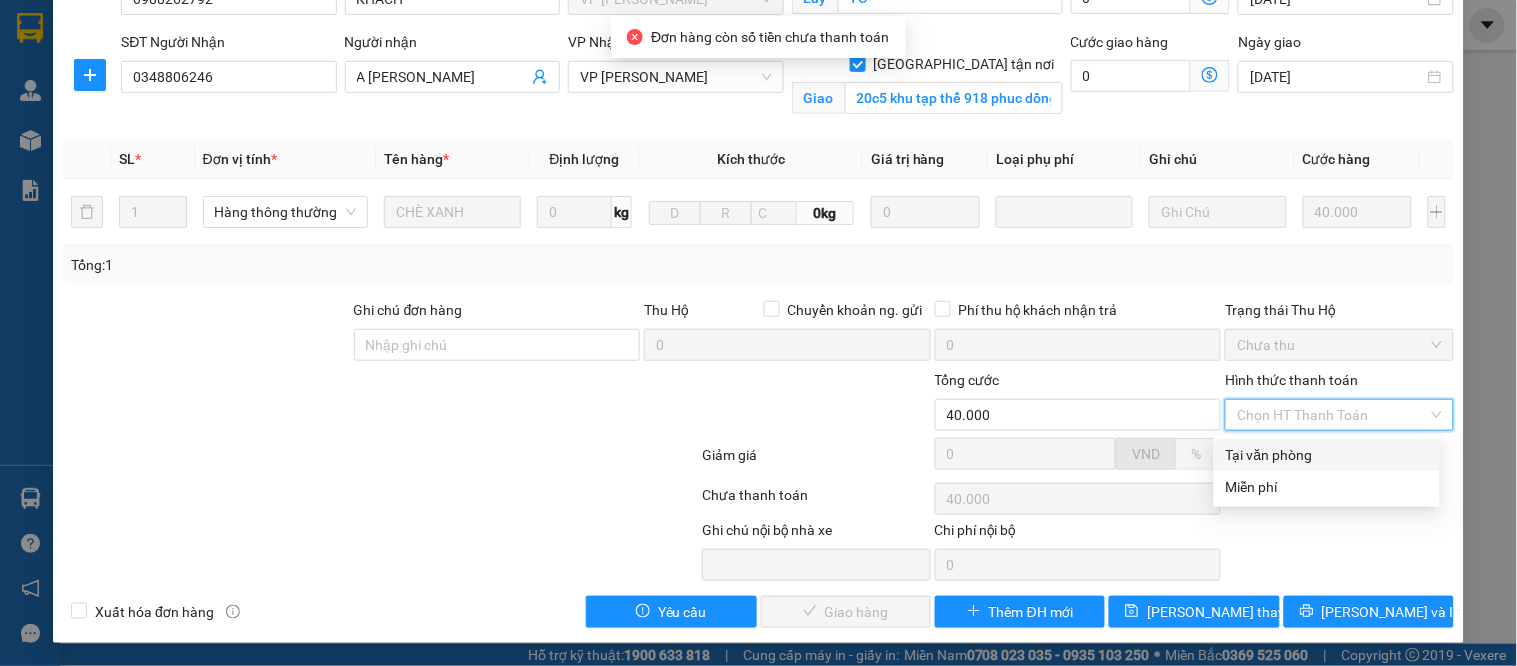 click on "Tại văn phòng" at bounding box center [1327, 455] 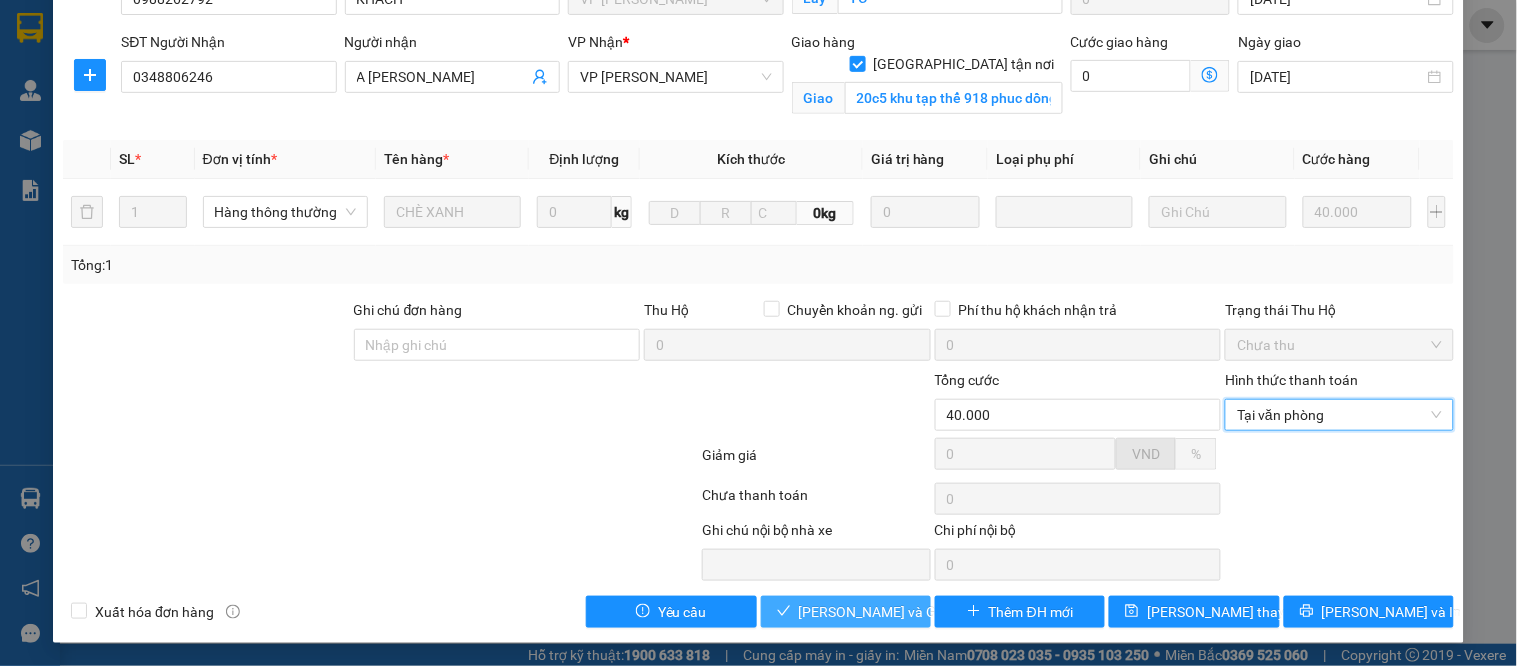 click on "[PERSON_NAME] và Giao hàng" at bounding box center (895, 612) 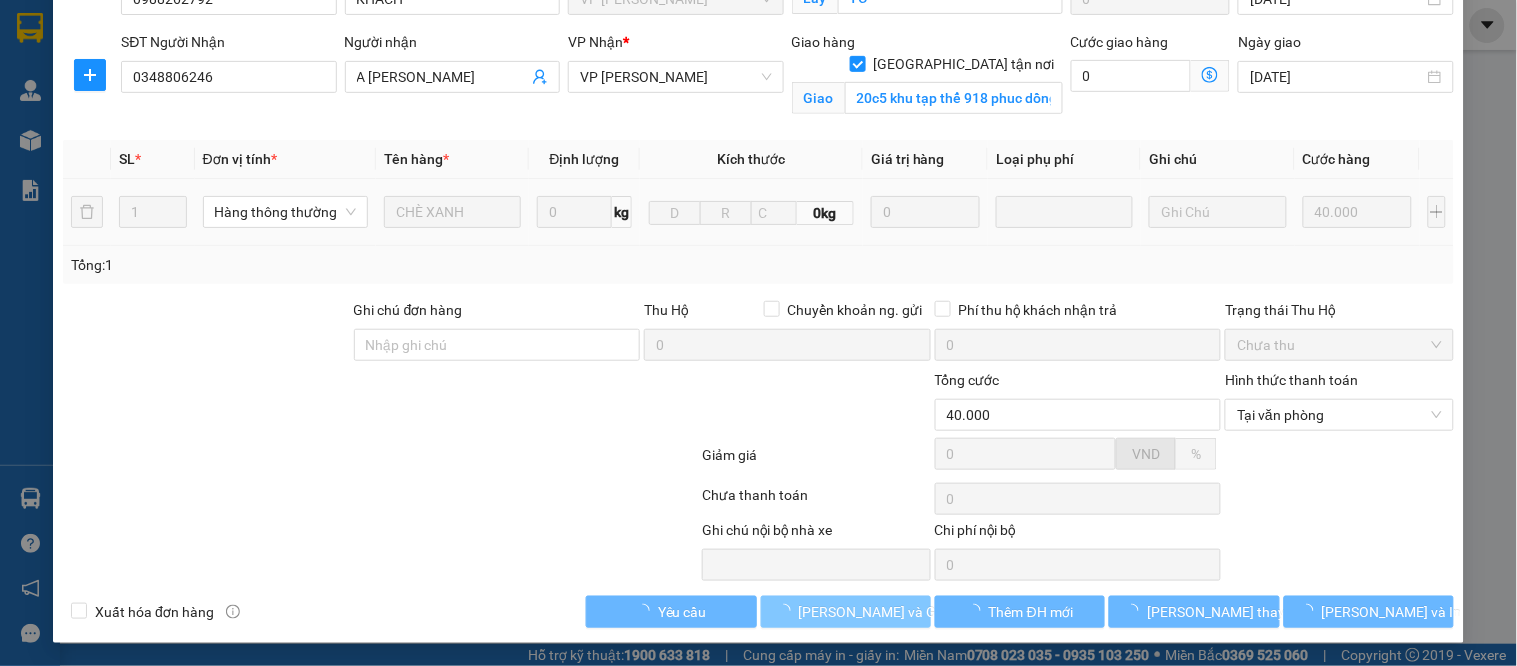 scroll, scrollTop: 0, scrollLeft: 0, axis: both 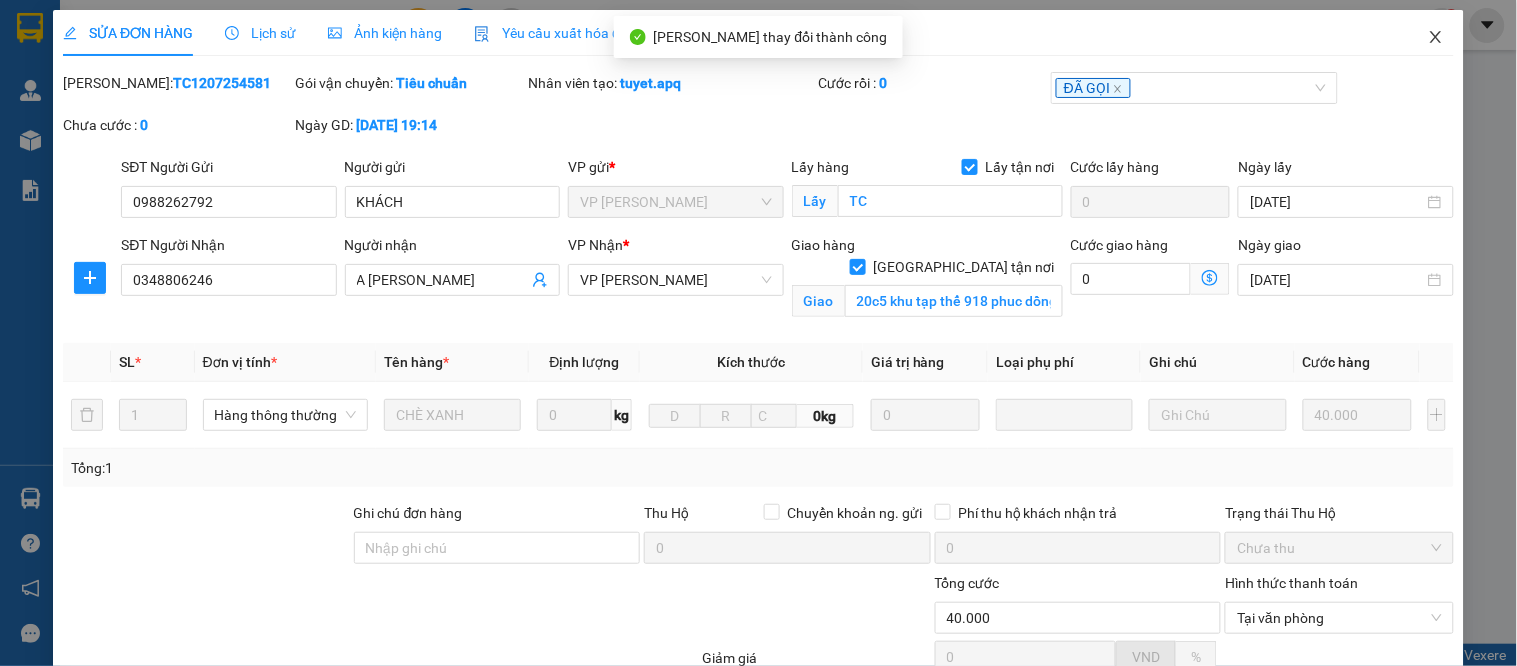 click at bounding box center (1436, 38) 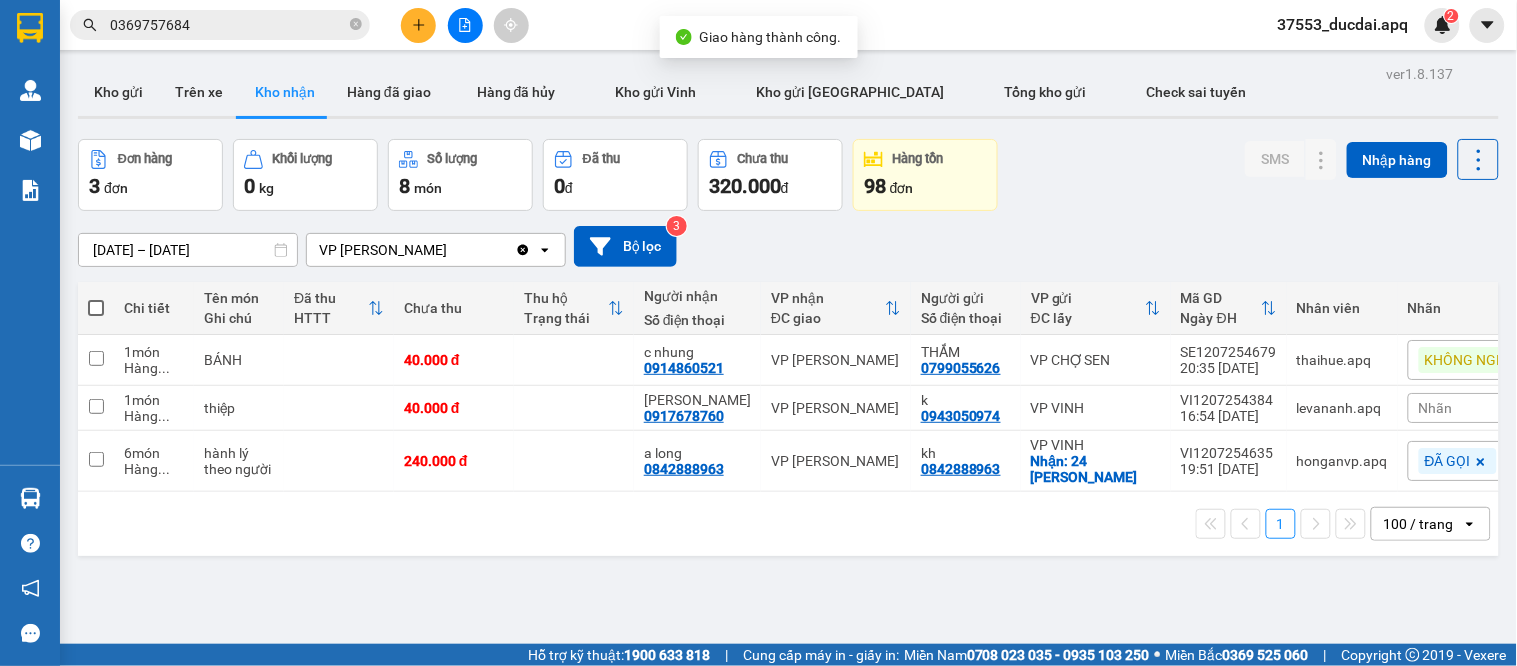 scroll, scrollTop: 92, scrollLeft: 0, axis: vertical 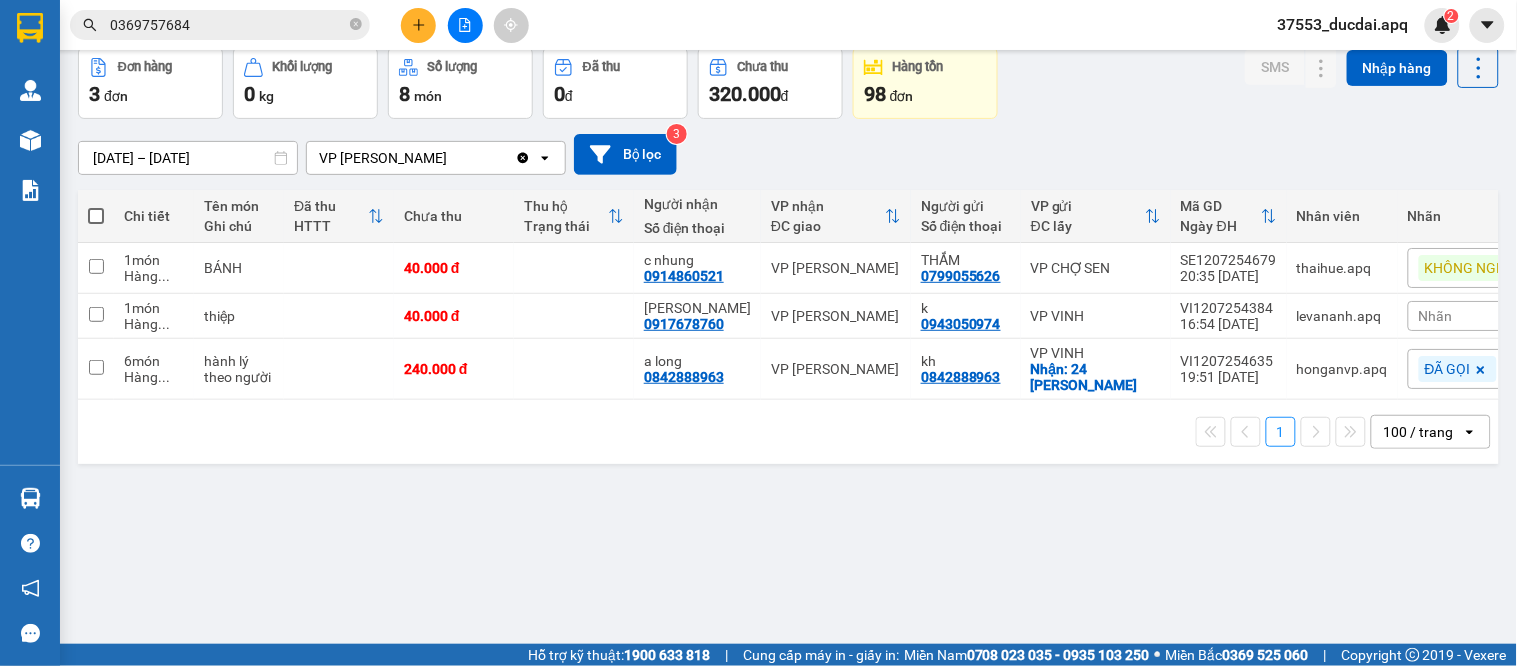 drag, startPoint x: 432, startPoint y: 541, endPoint x: 937, endPoint y: 558, distance: 505.28607 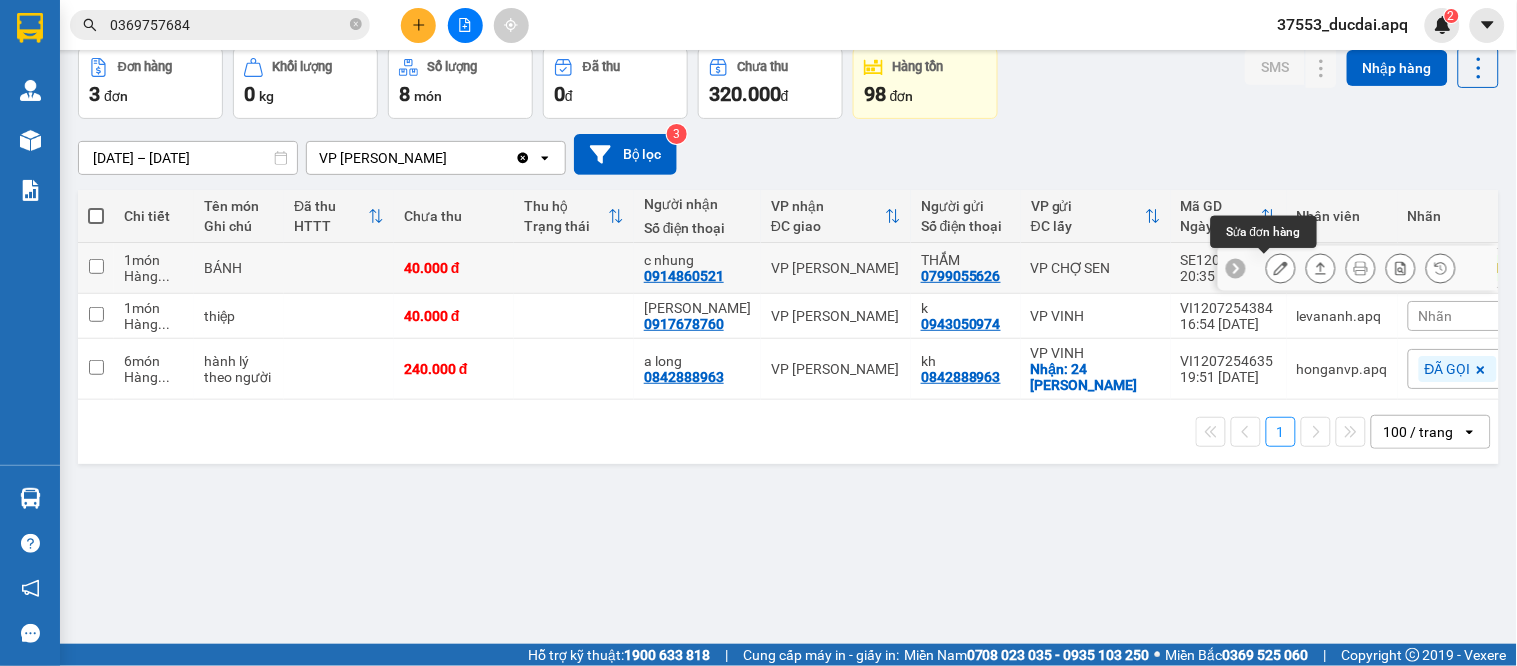 click 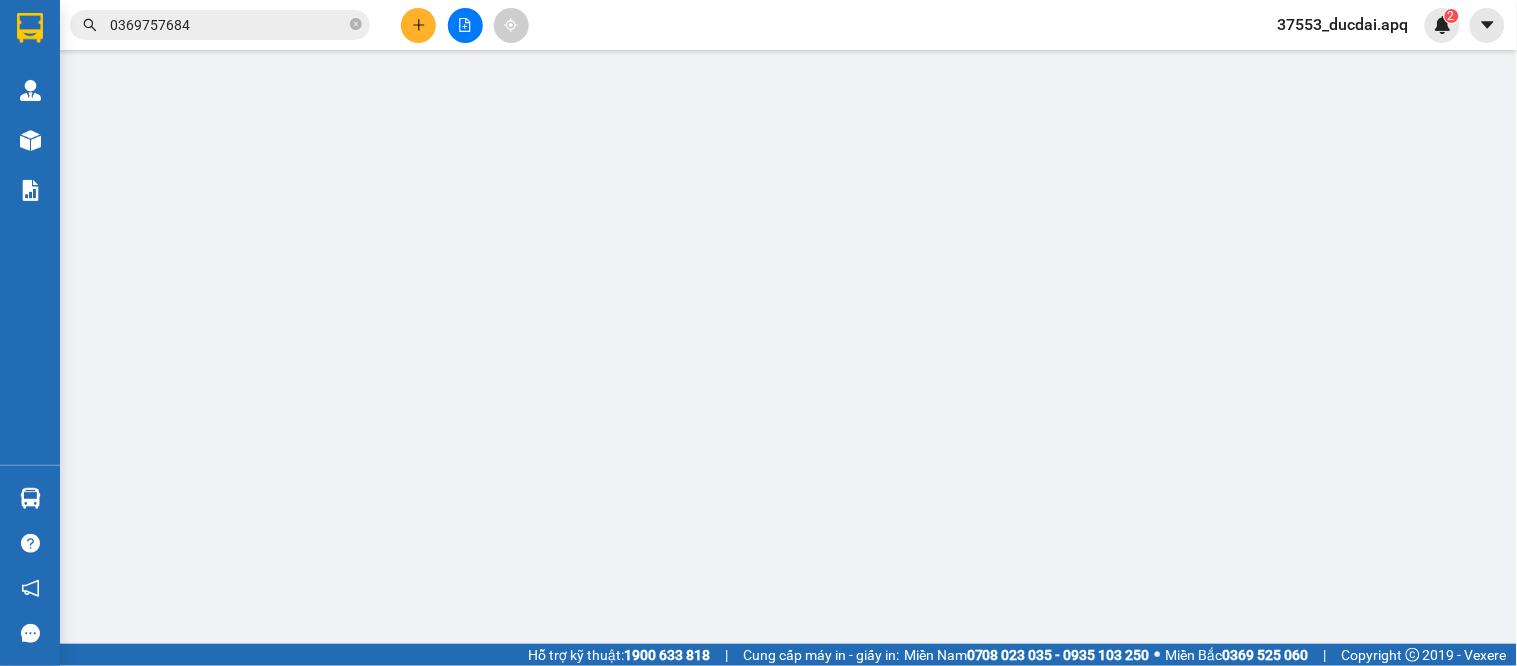 scroll, scrollTop: 0, scrollLeft: 0, axis: both 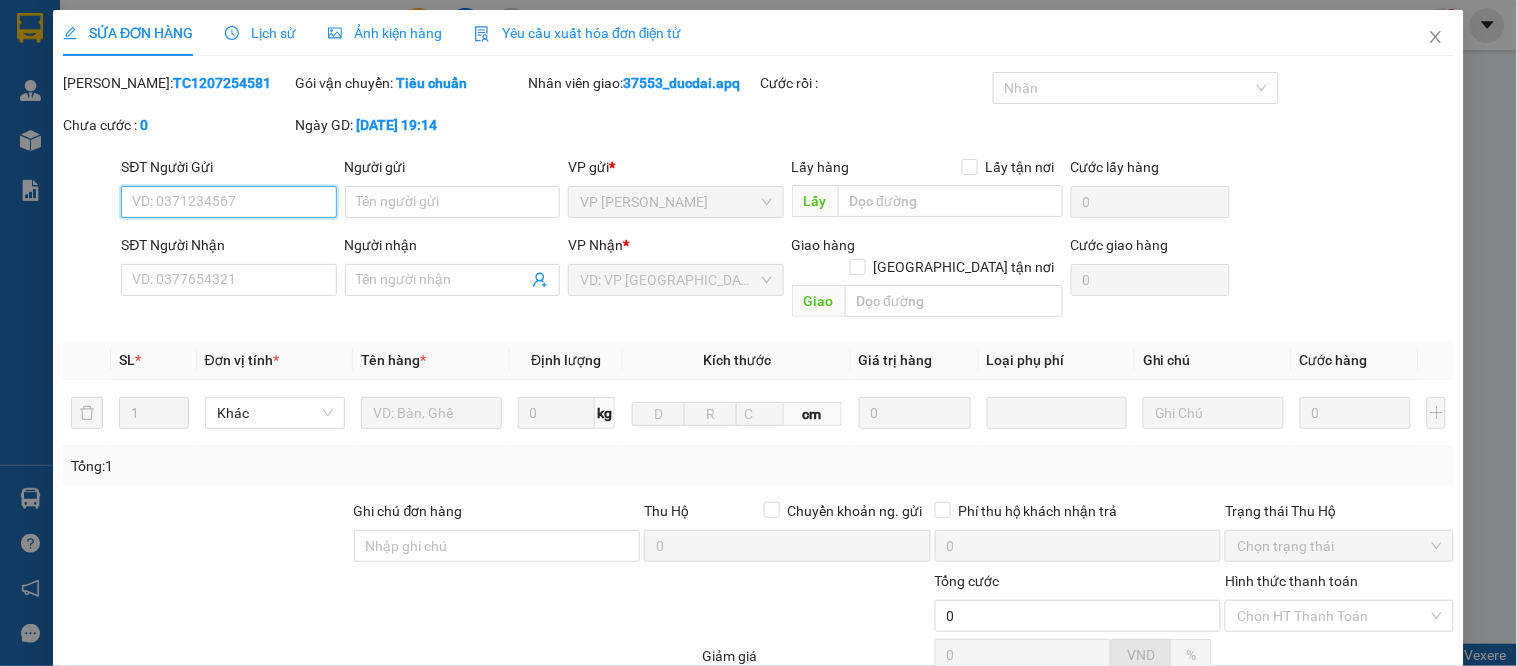 type on "0799055626" 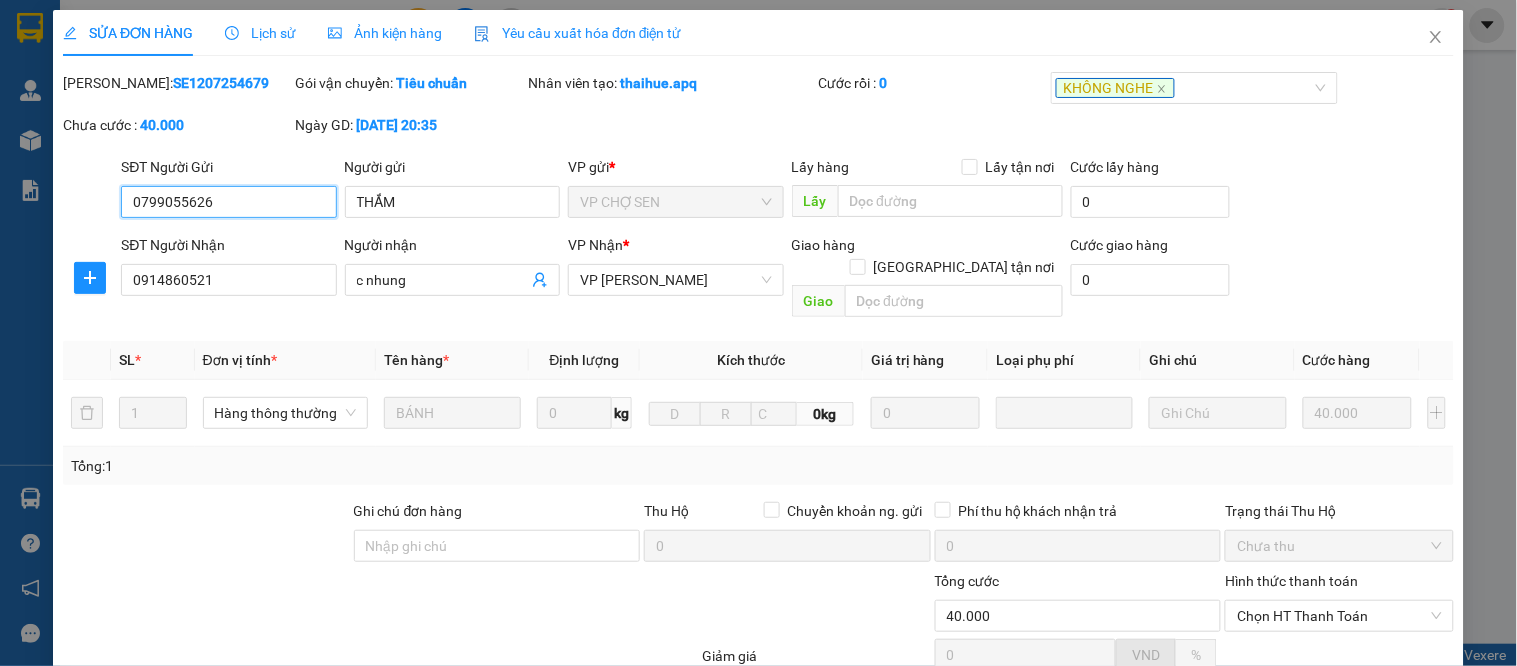 scroll, scrollTop: 180, scrollLeft: 0, axis: vertical 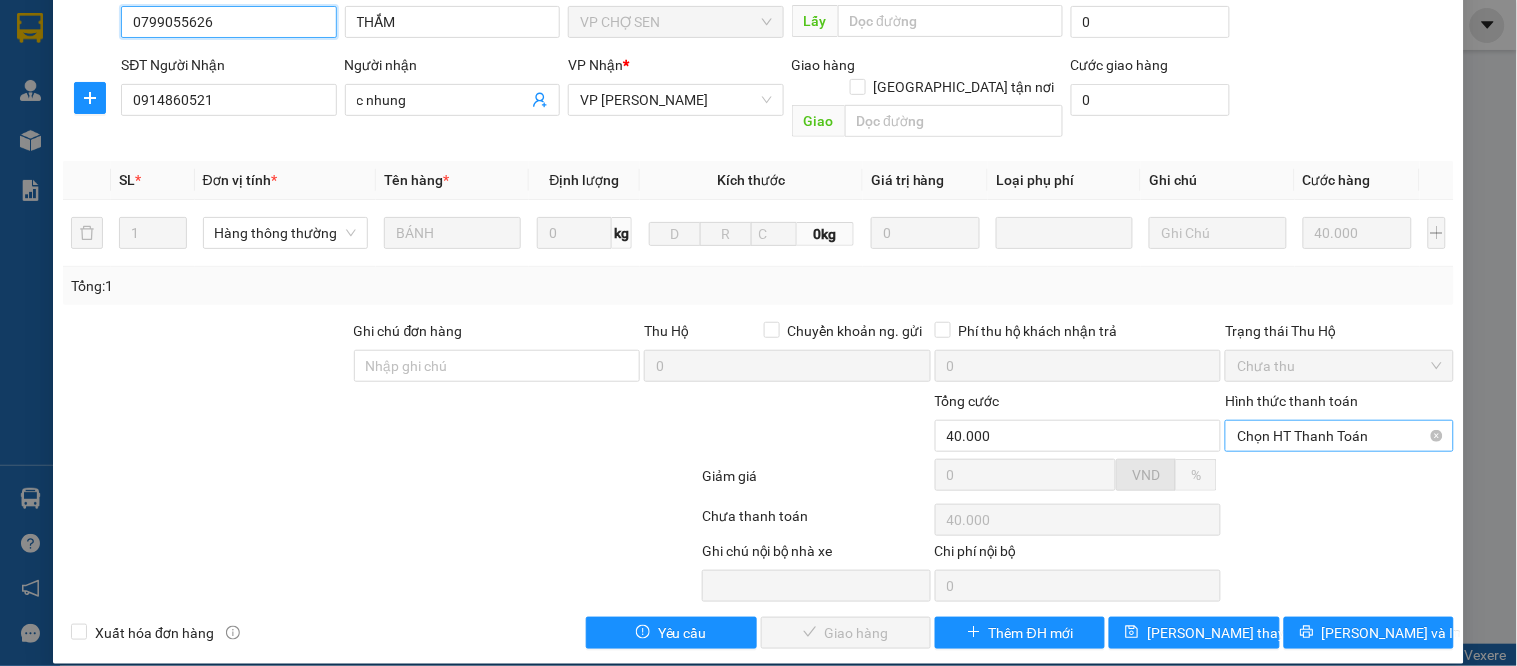 click on "Chọn HT Thanh Toán" at bounding box center (1339, 436) 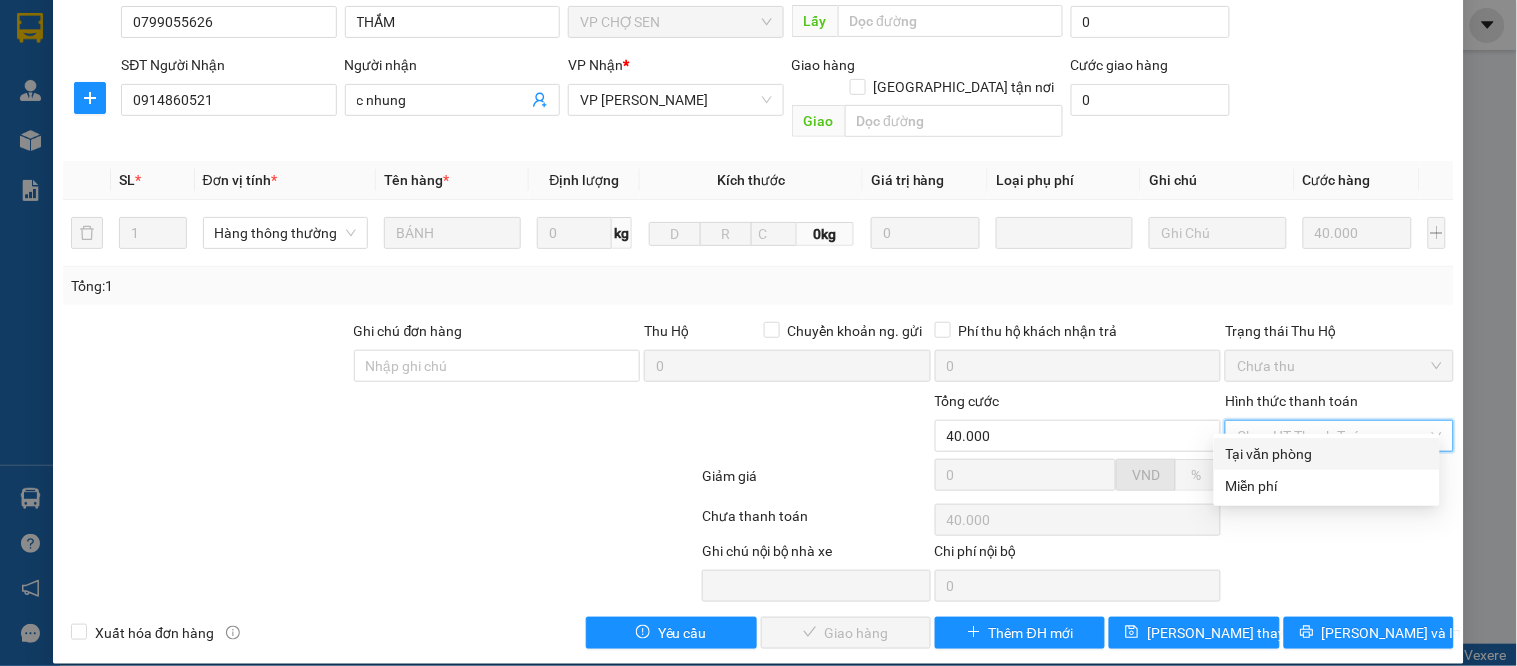 click on "Tại văn phòng" at bounding box center (1327, 454) 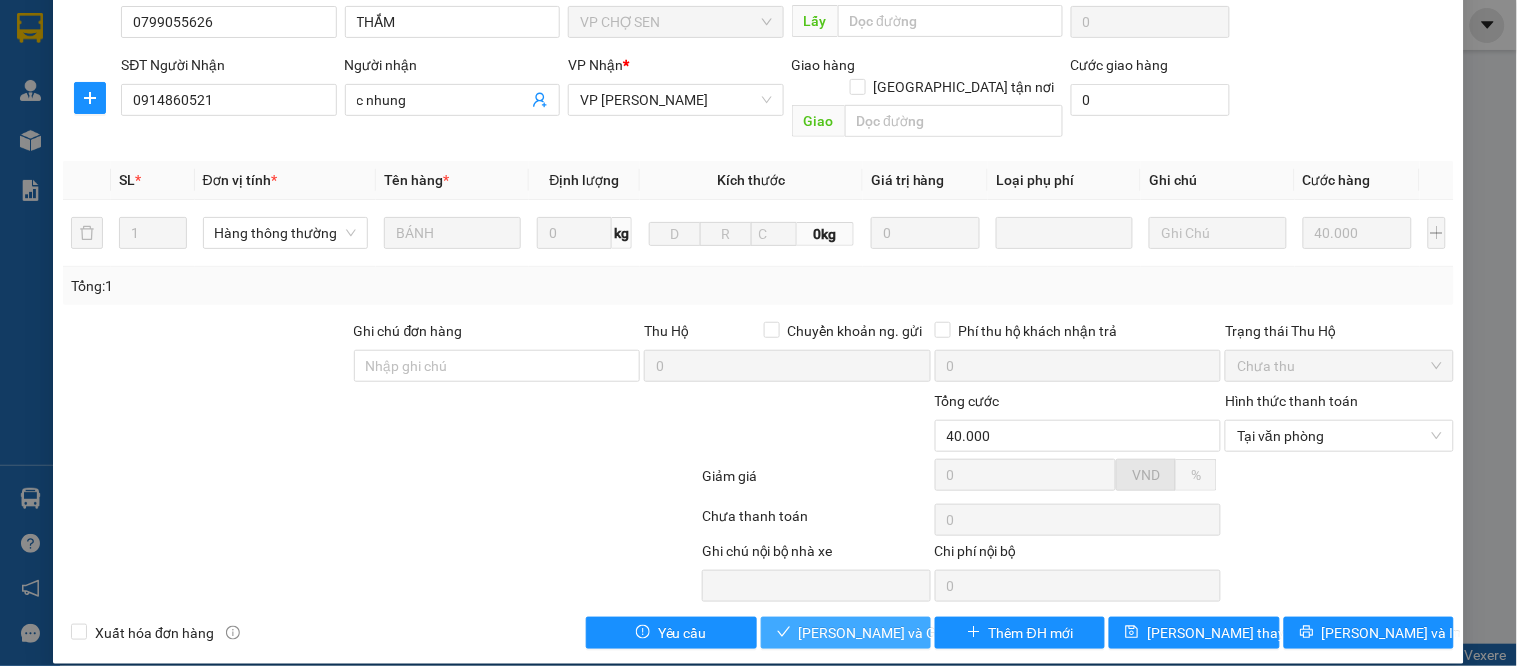 click on "[PERSON_NAME] và Giao hàng" at bounding box center [895, 633] 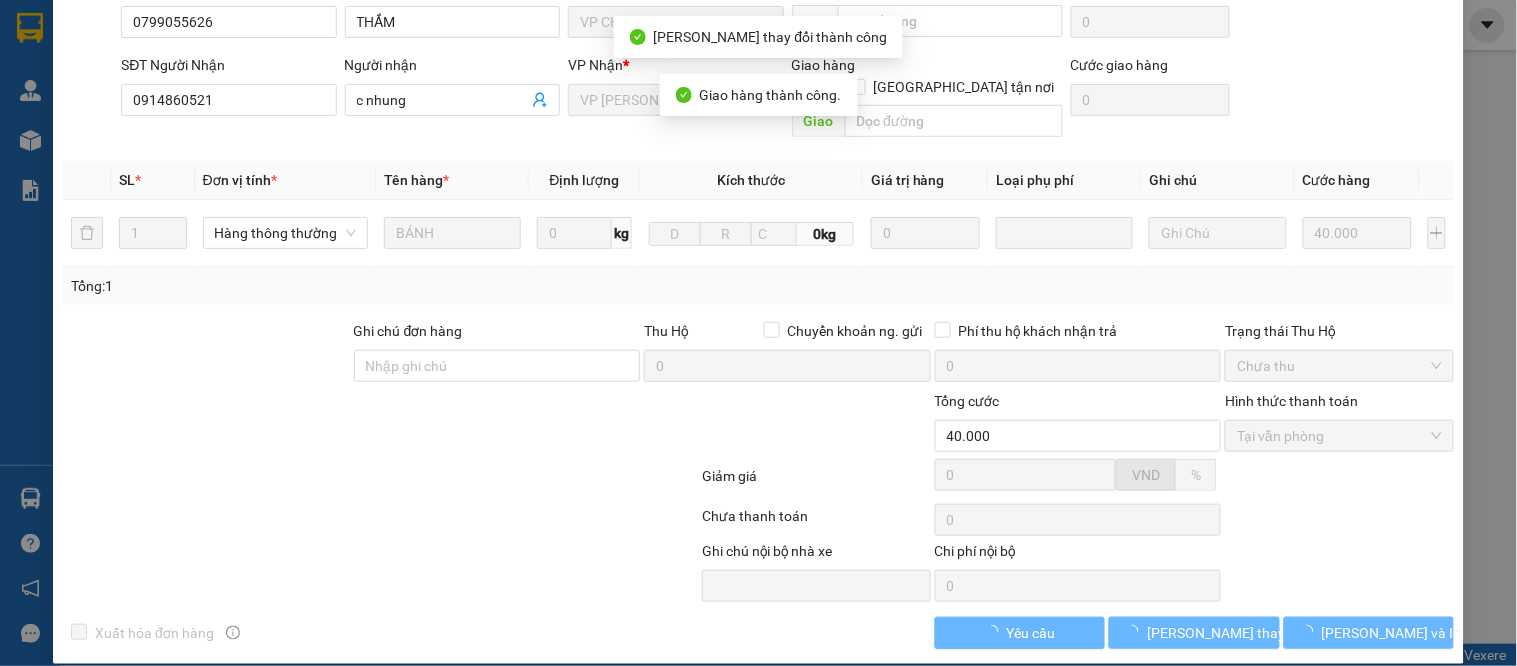 scroll, scrollTop: 0, scrollLeft: 0, axis: both 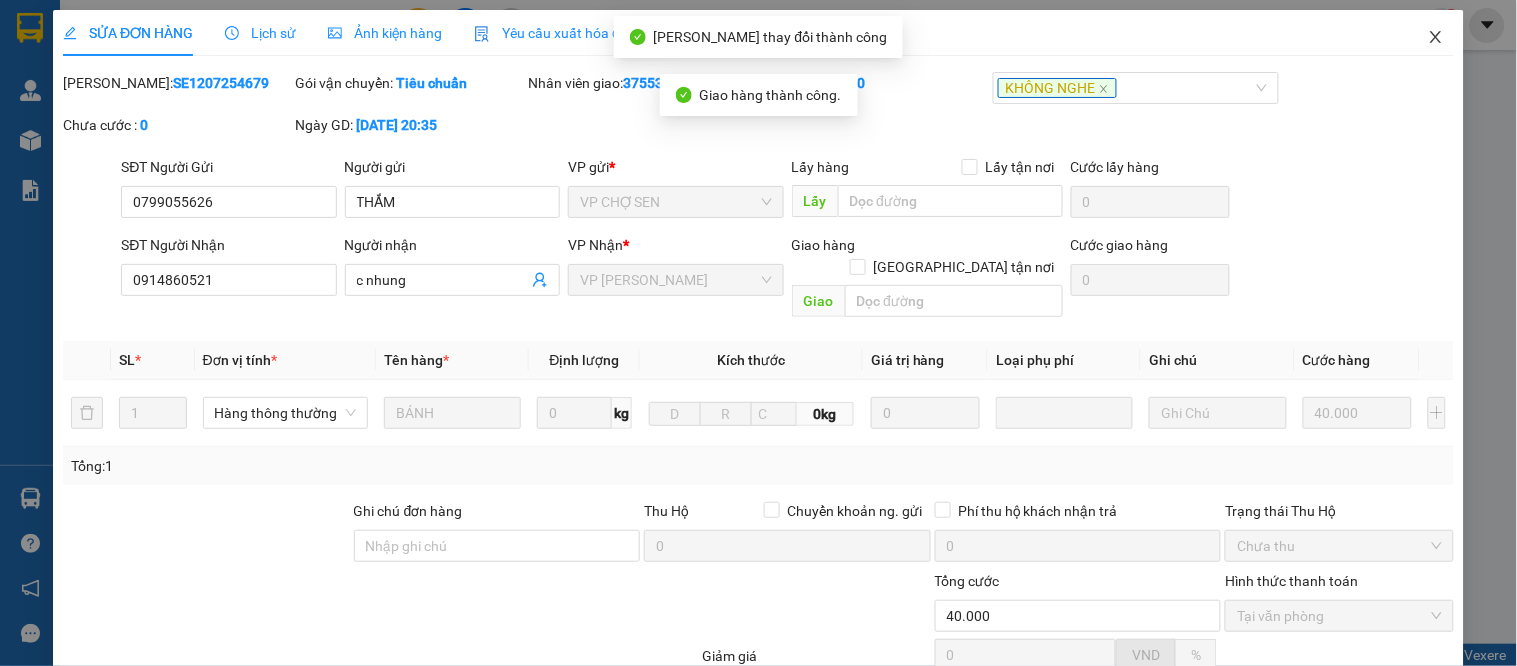 click 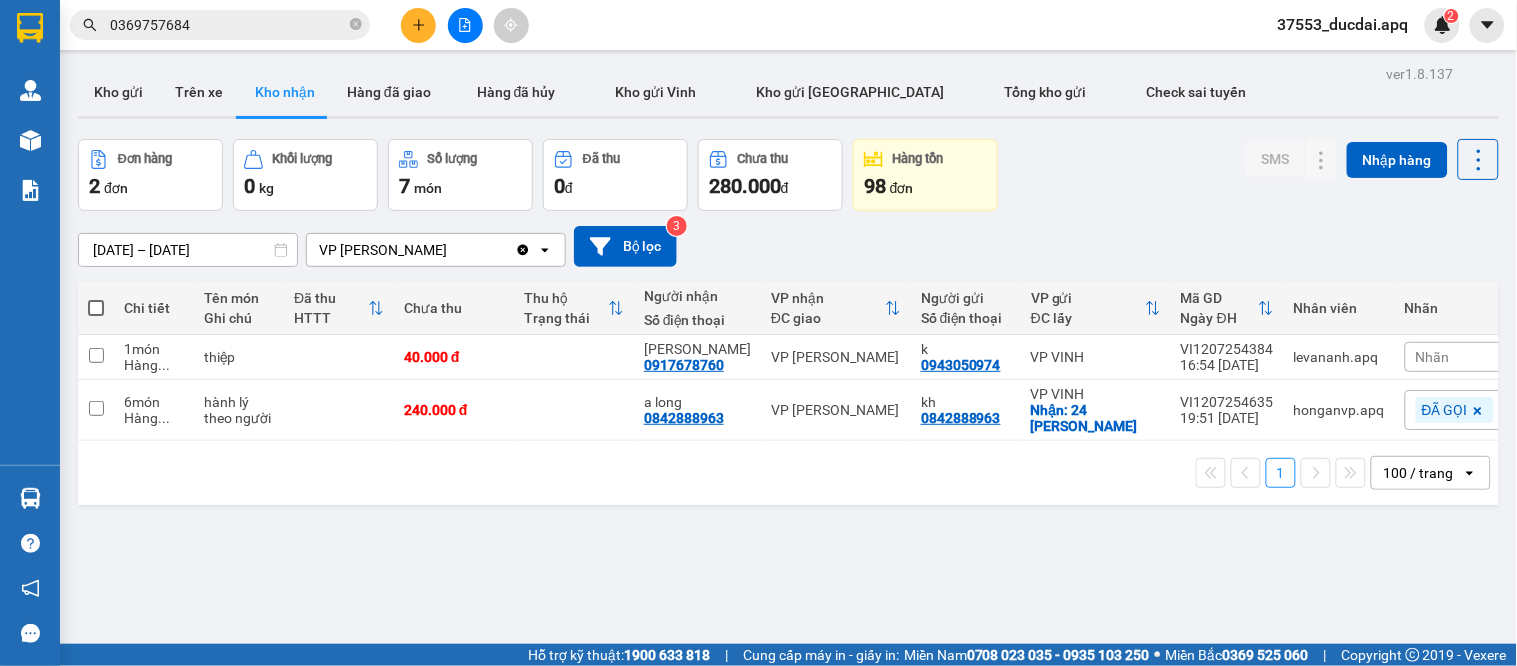 scroll, scrollTop: 92, scrollLeft: 0, axis: vertical 